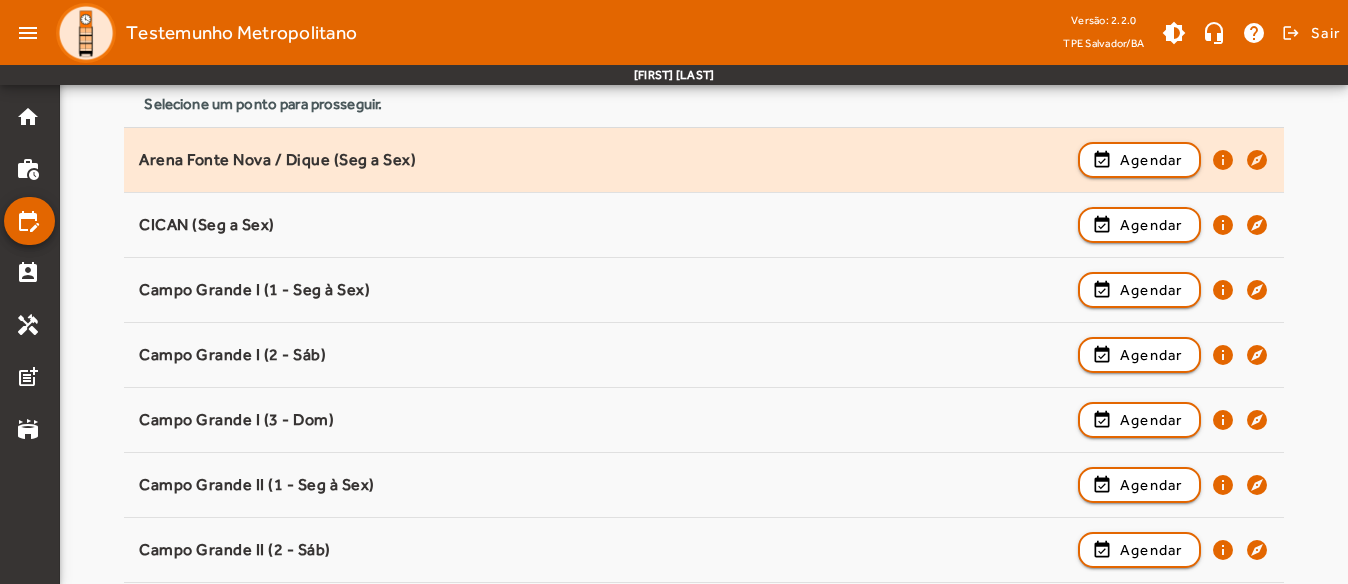 scroll, scrollTop: 200, scrollLeft: 0, axis: vertical 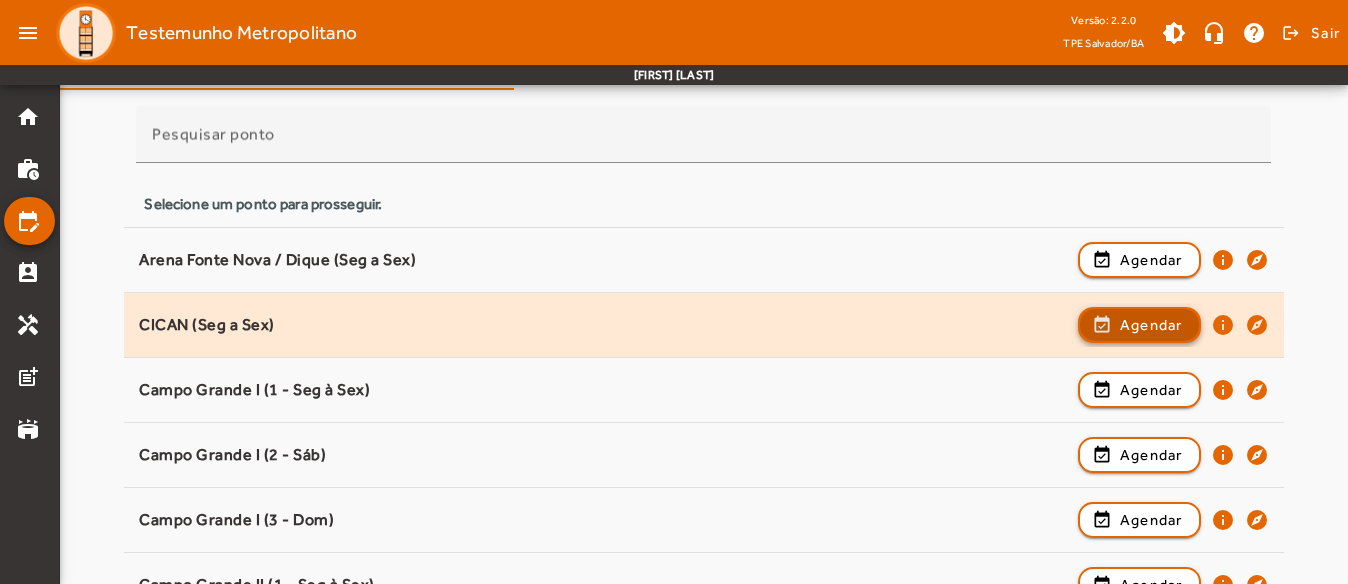 click on "Agendar" 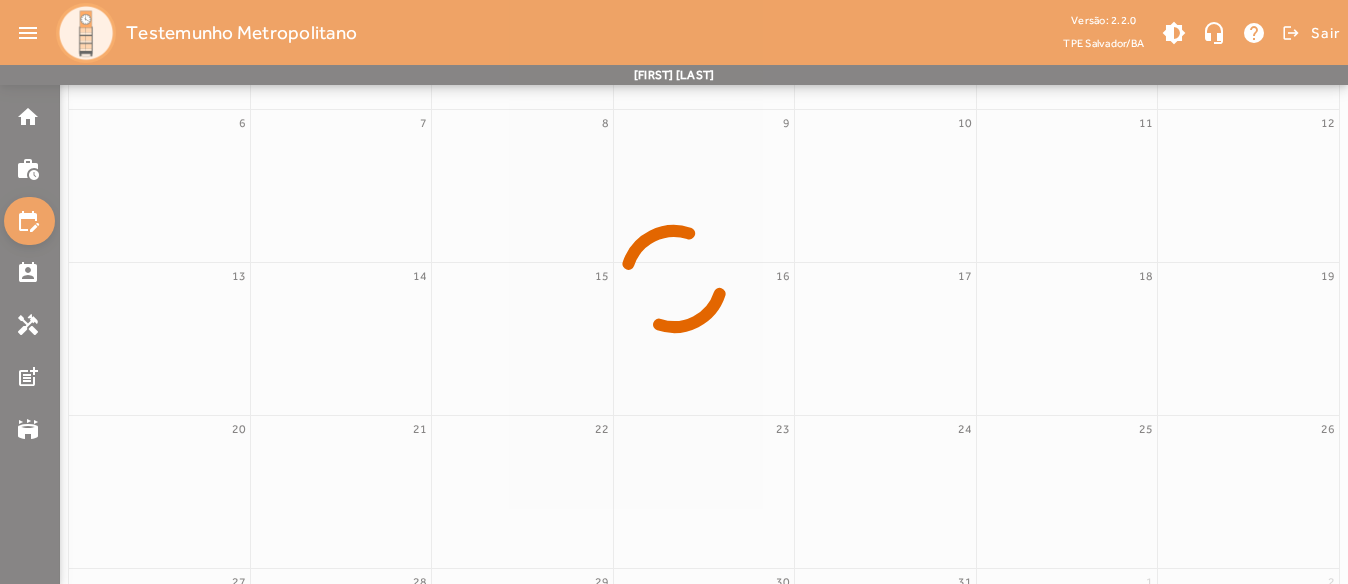 scroll, scrollTop: 302, scrollLeft: 0, axis: vertical 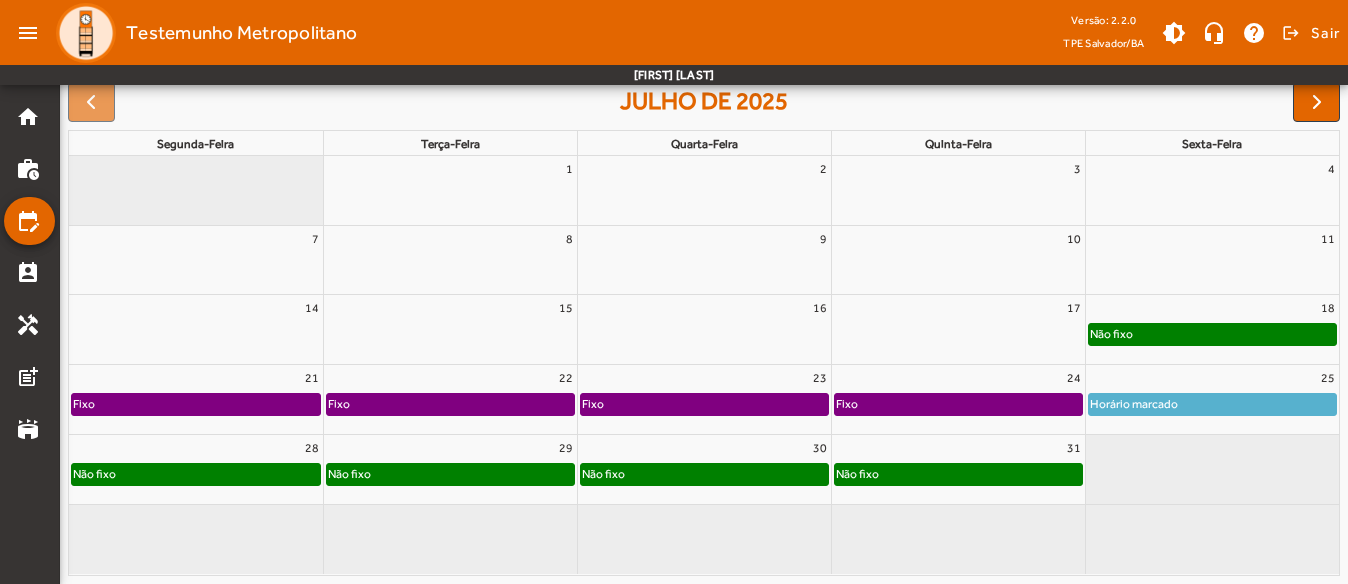 click on "28" at bounding box center [196, 448] 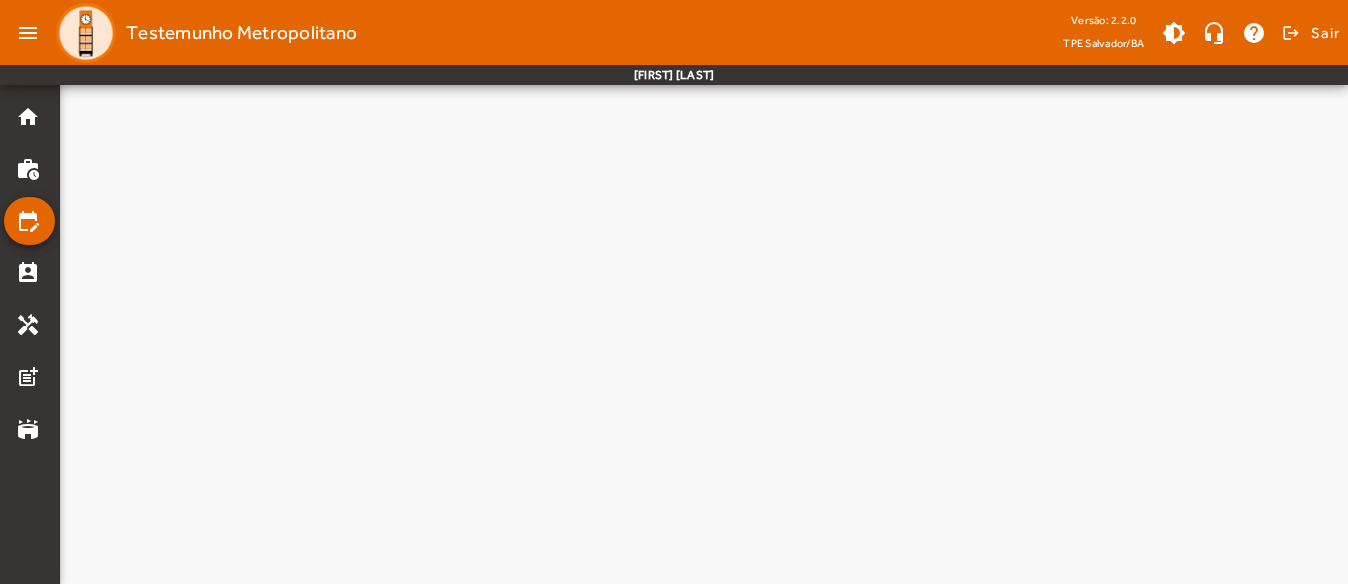 scroll, scrollTop: 0, scrollLeft: 0, axis: both 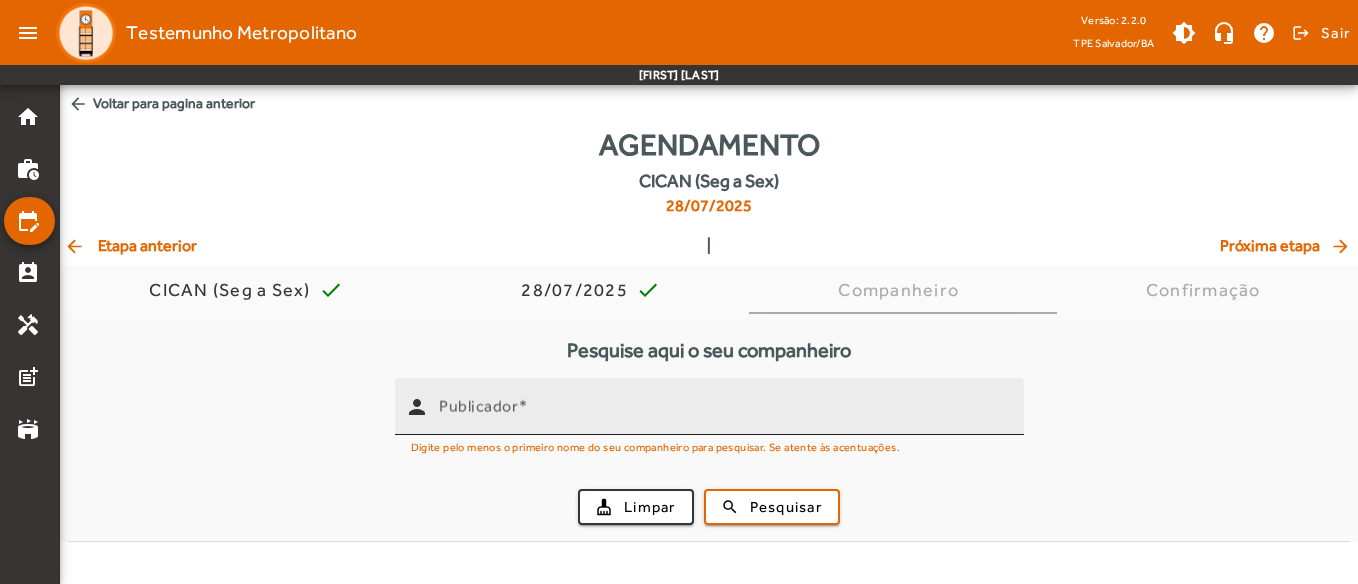 click on "Publicador" at bounding box center [723, 415] 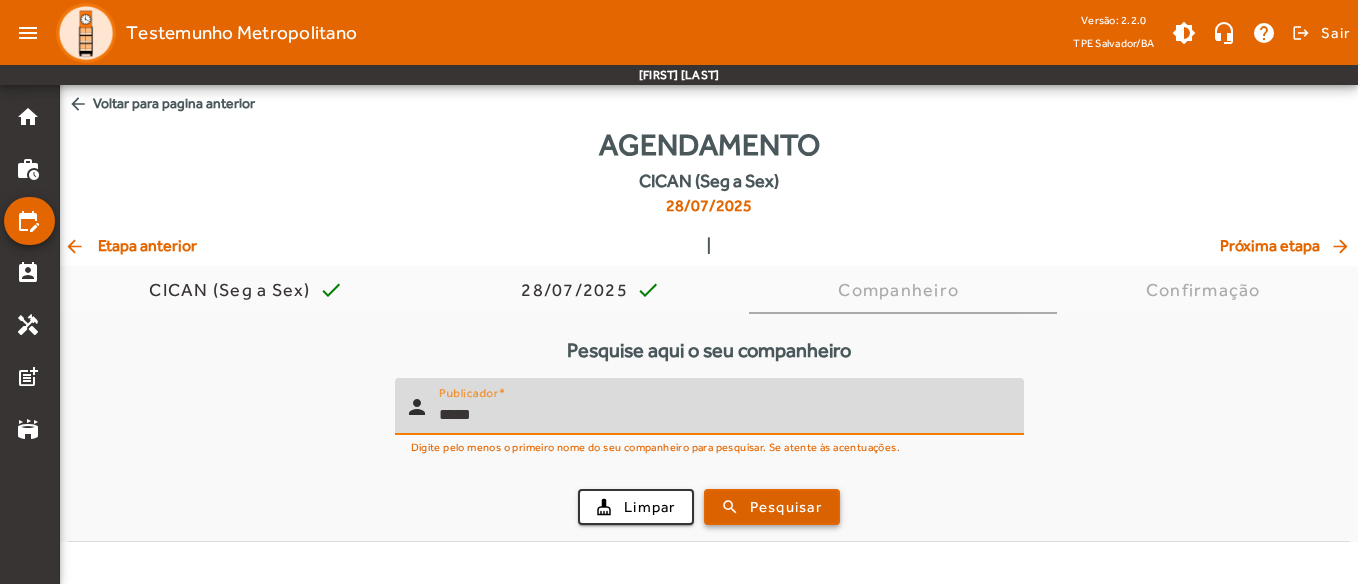 type on "*****" 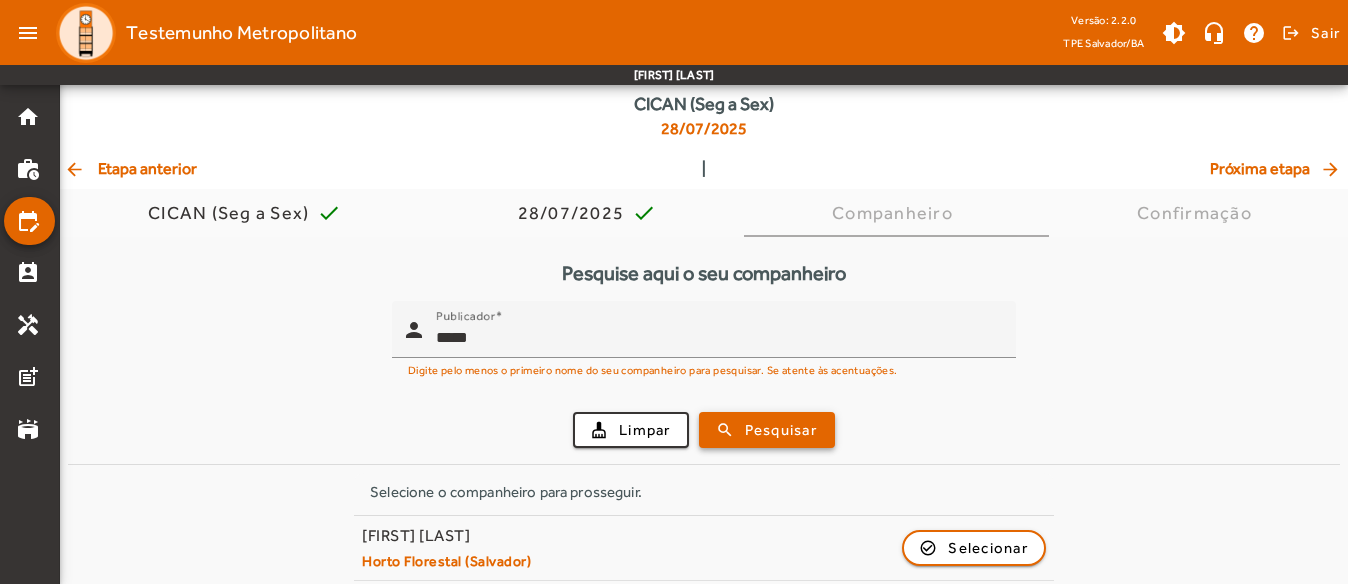 scroll, scrollTop: 154, scrollLeft: 0, axis: vertical 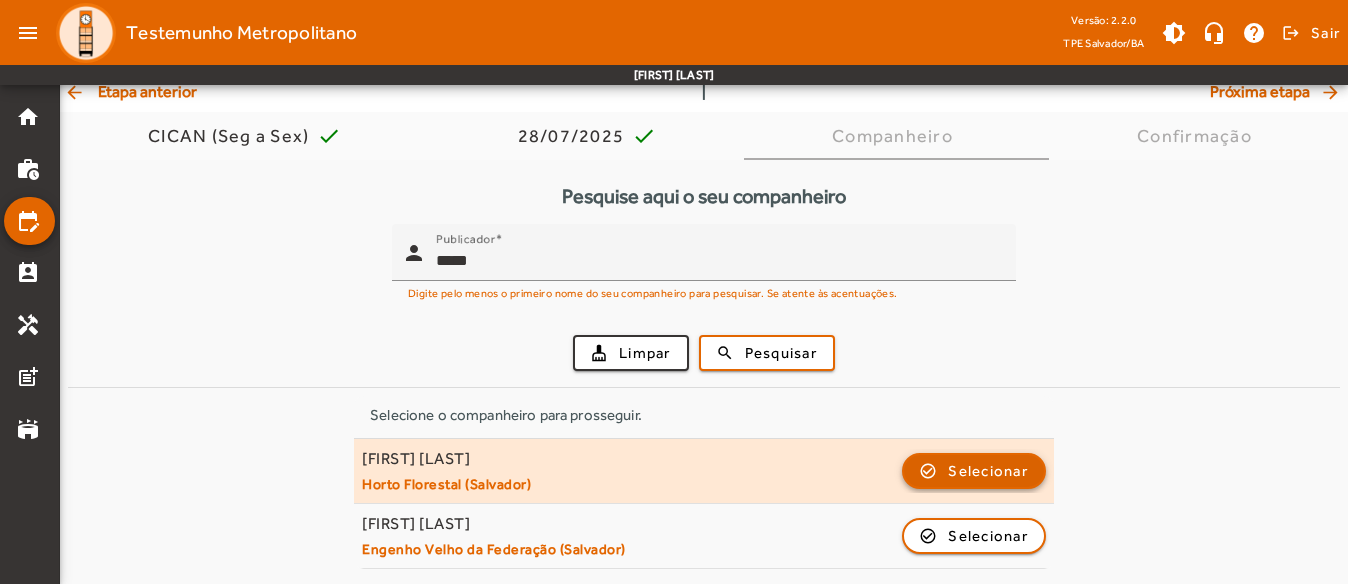 click on "Selecionar" at bounding box center [988, 536] 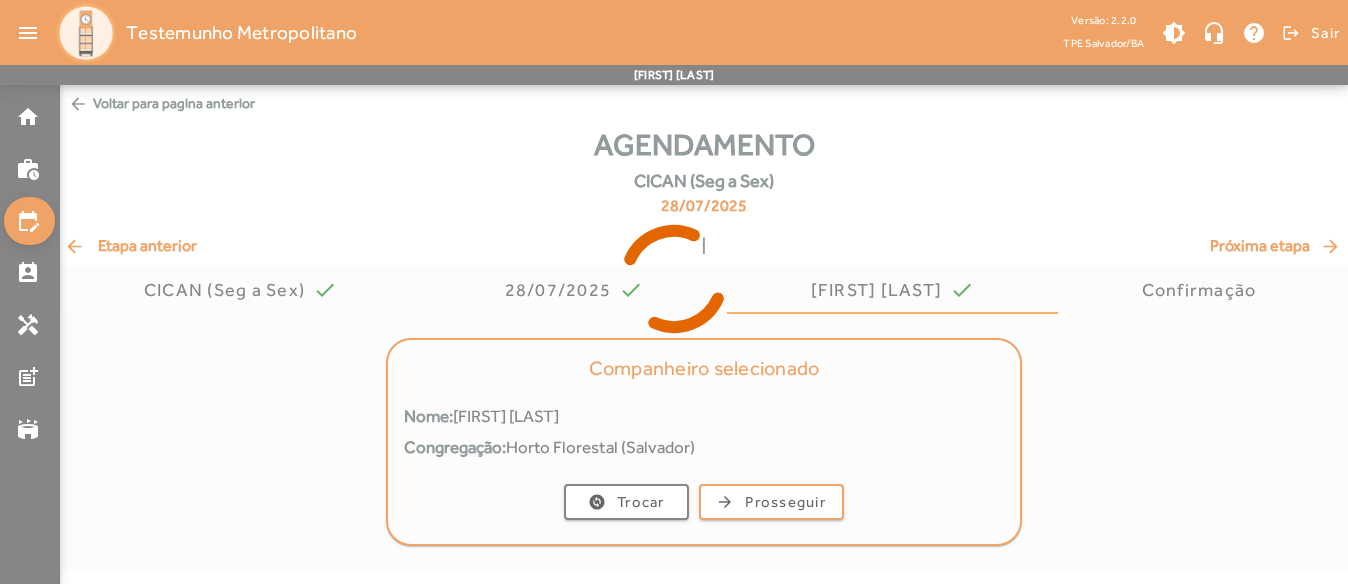 scroll, scrollTop: 0, scrollLeft: 0, axis: both 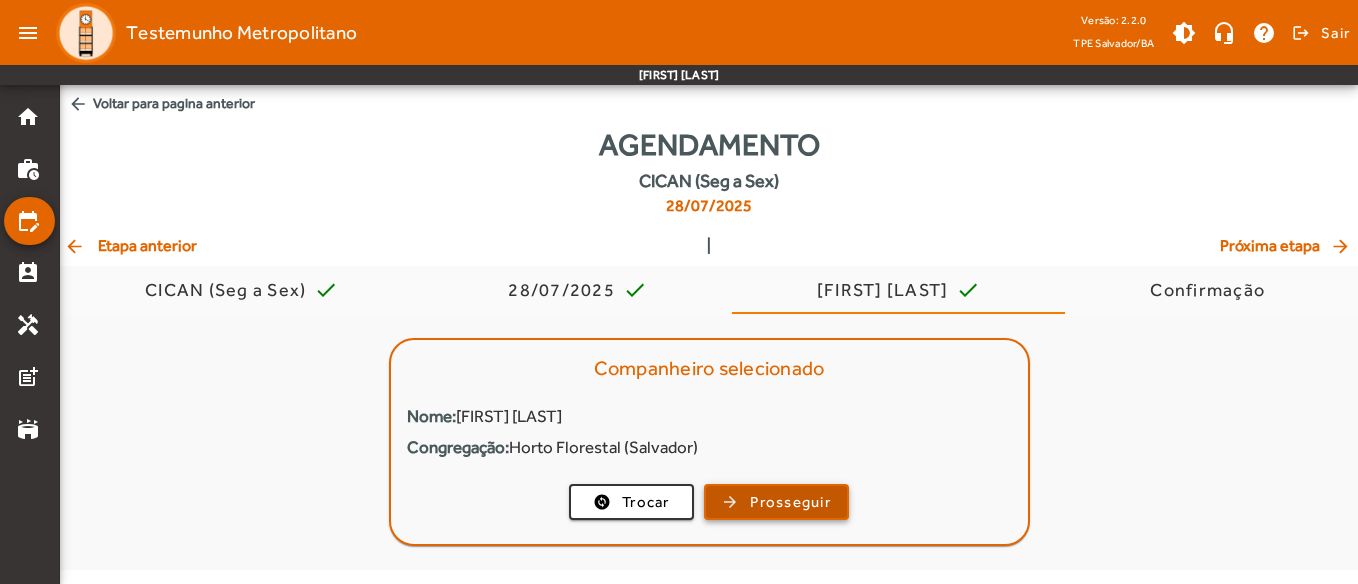 click on "Prosseguir" 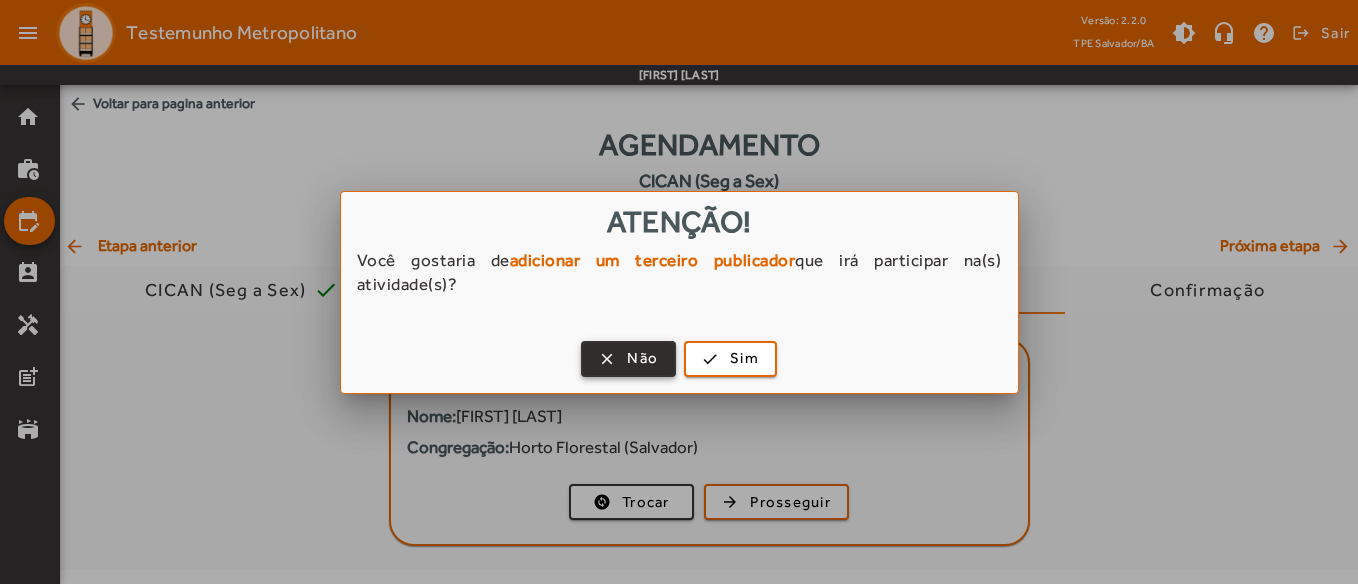 click on "Não" at bounding box center [642, 358] 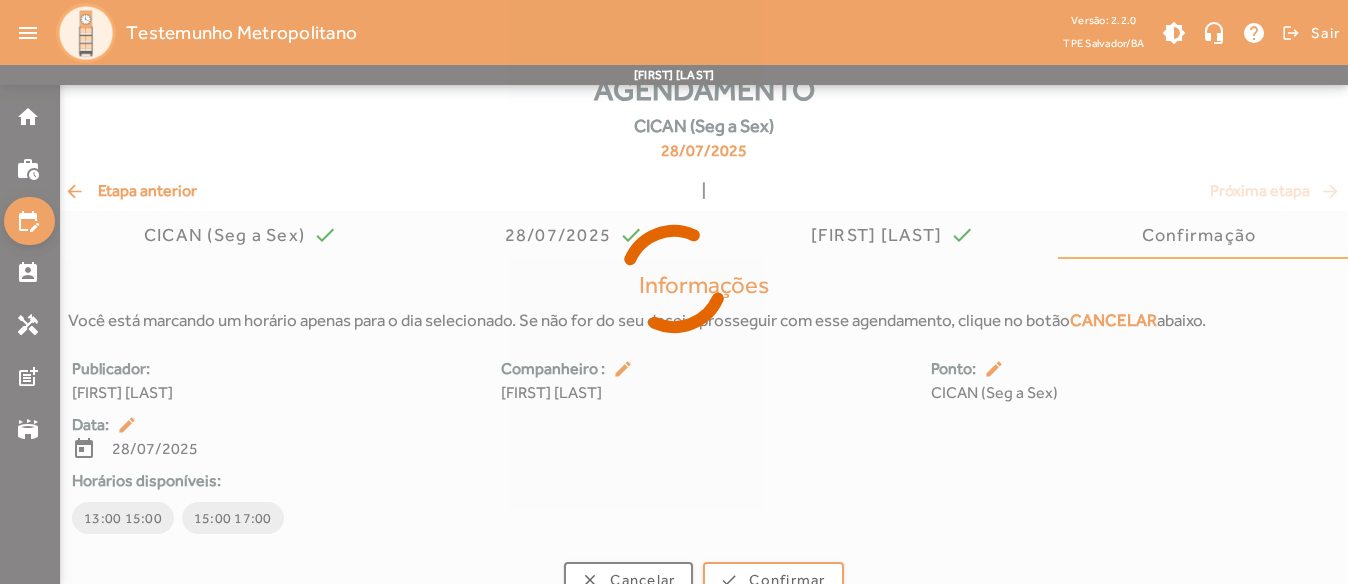 scroll, scrollTop: 85, scrollLeft: 0, axis: vertical 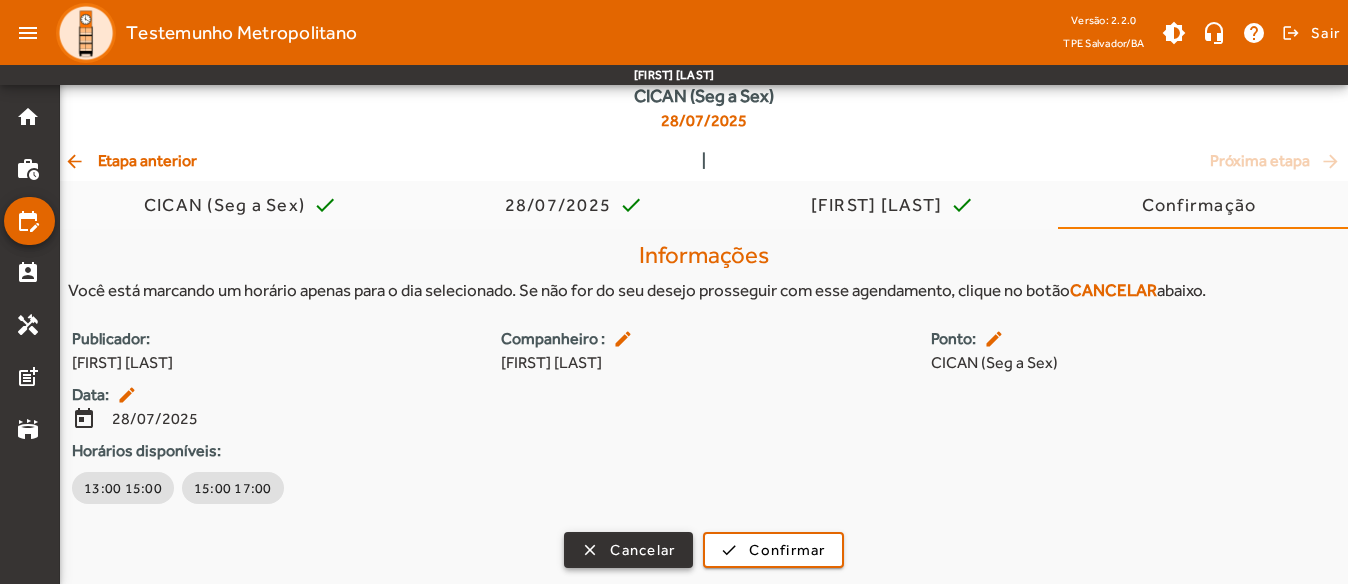click on "Cancelar" at bounding box center (642, 550) 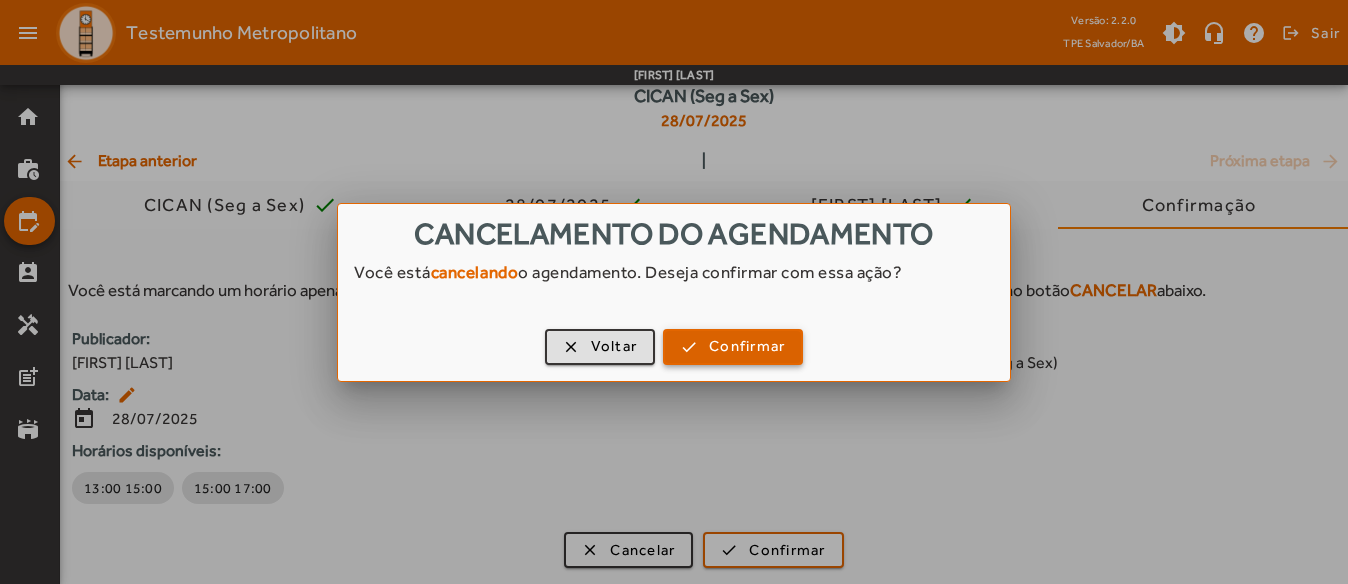 click on "Confirmar" at bounding box center [747, 346] 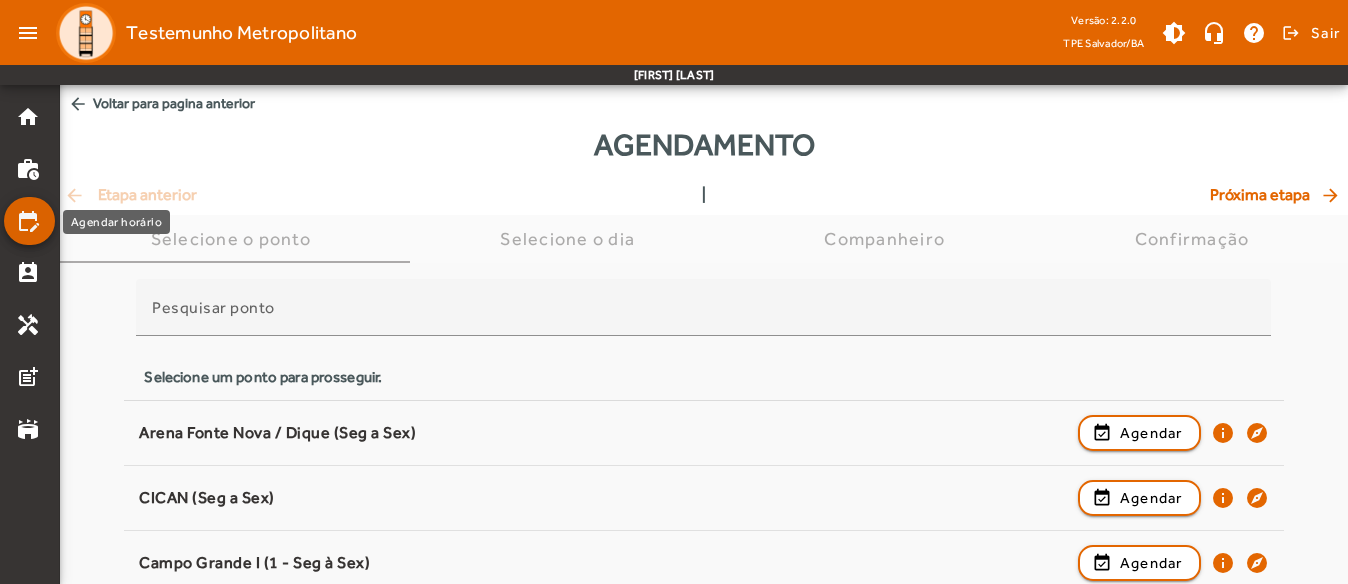 click on "edit_calendar" 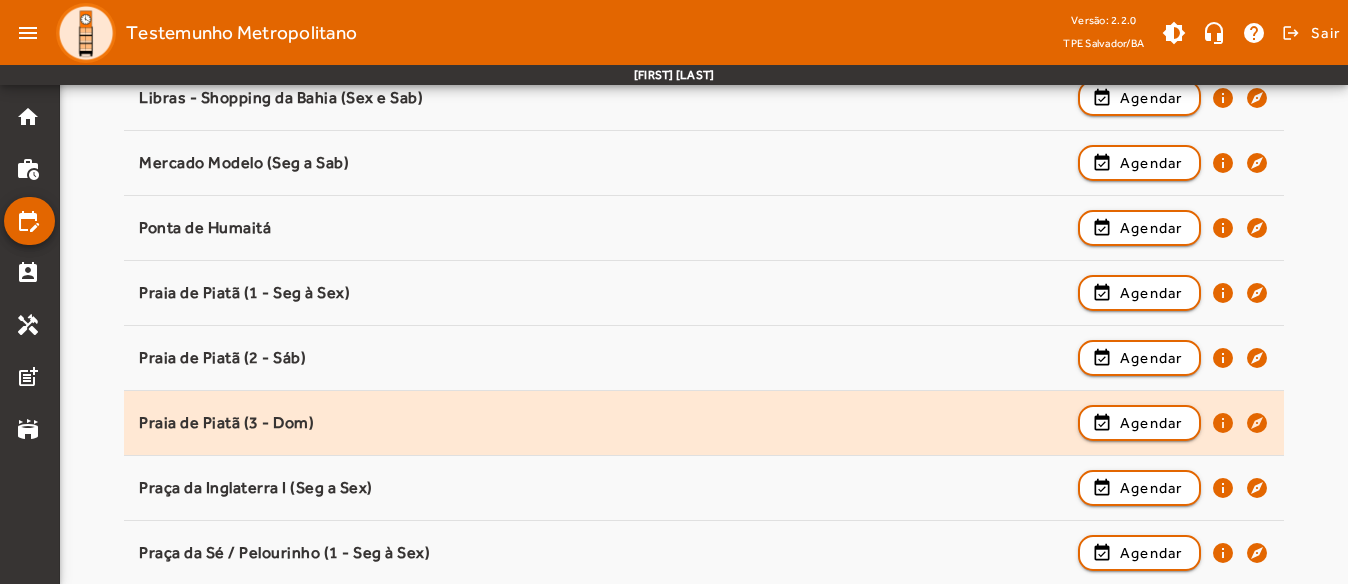 scroll, scrollTop: 1600, scrollLeft: 0, axis: vertical 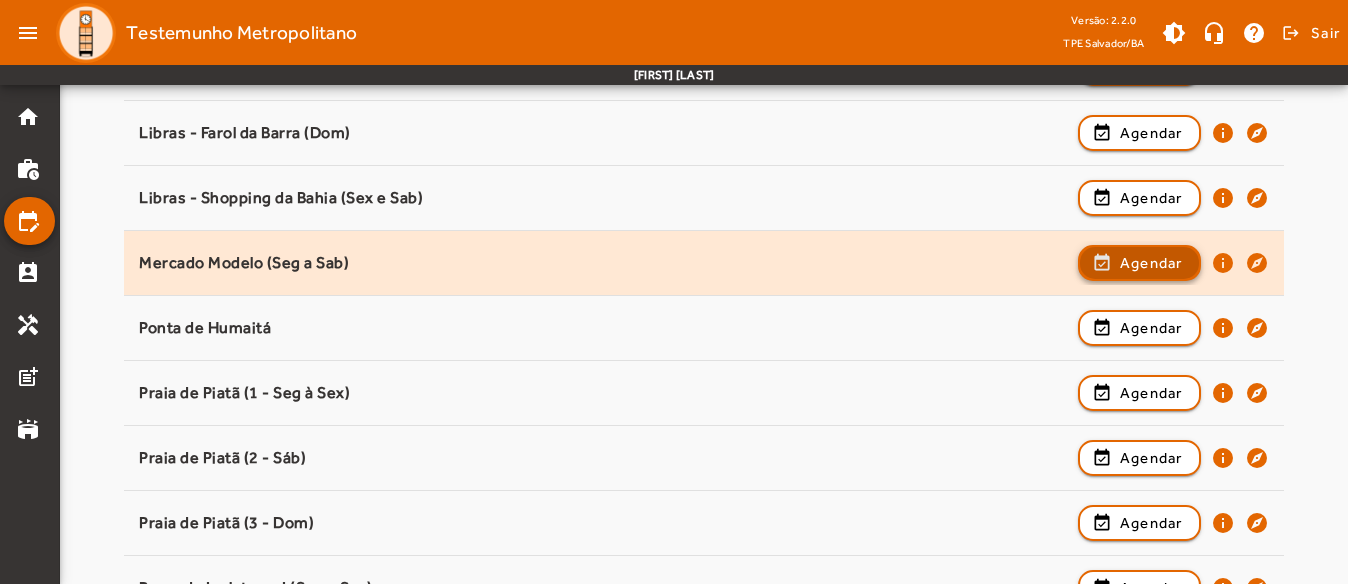 click 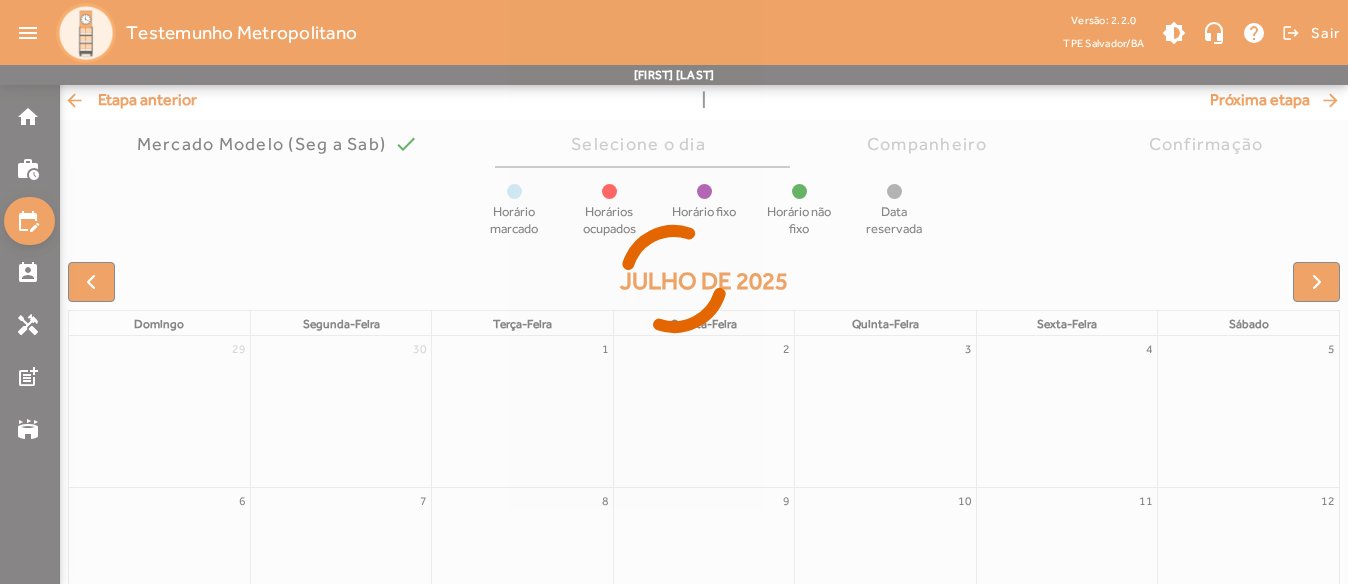 scroll, scrollTop: 300, scrollLeft: 0, axis: vertical 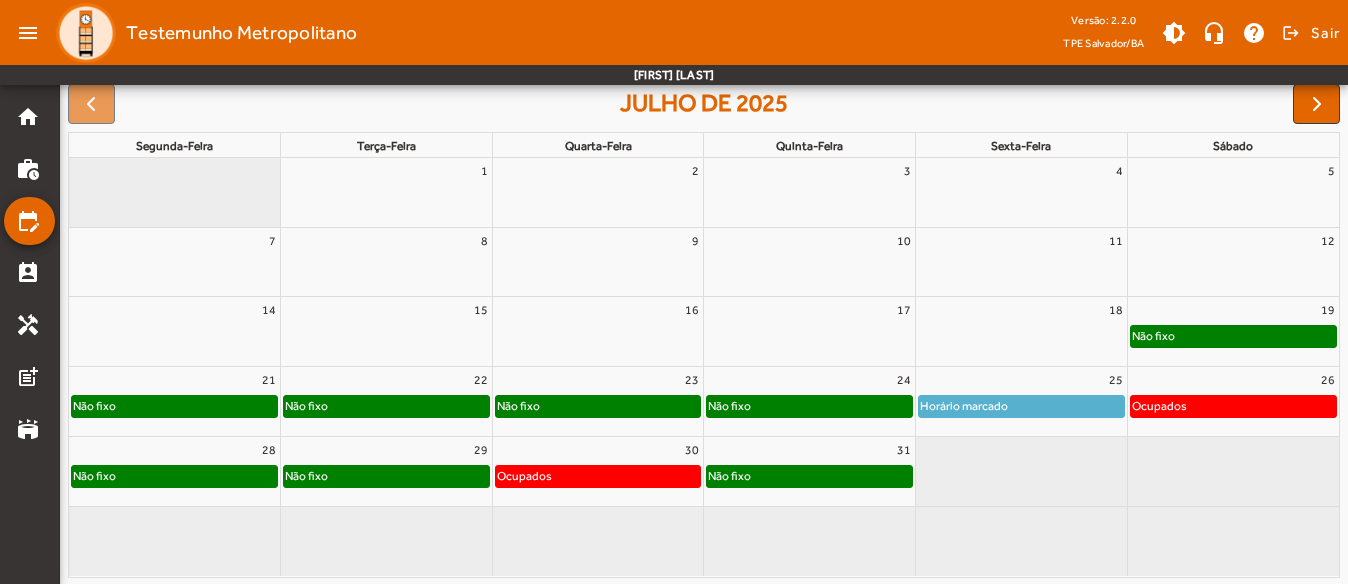 click on "29" at bounding box center (386, 450) 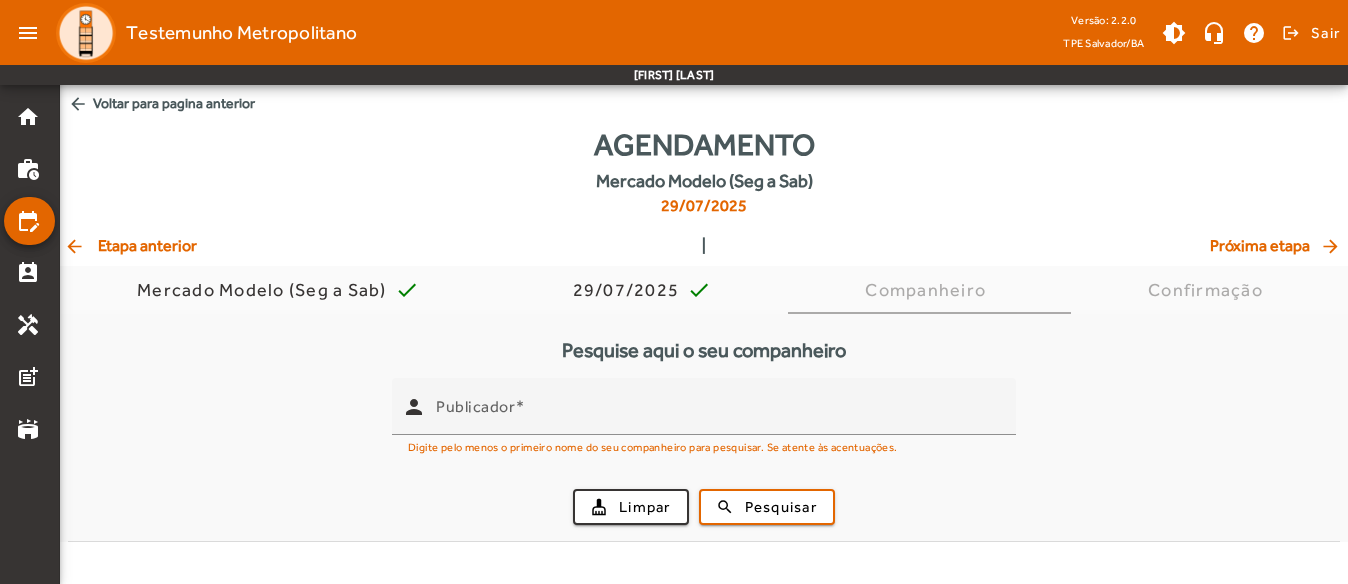 scroll, scrollTop: 0, scrollLeft: 0, axis: both 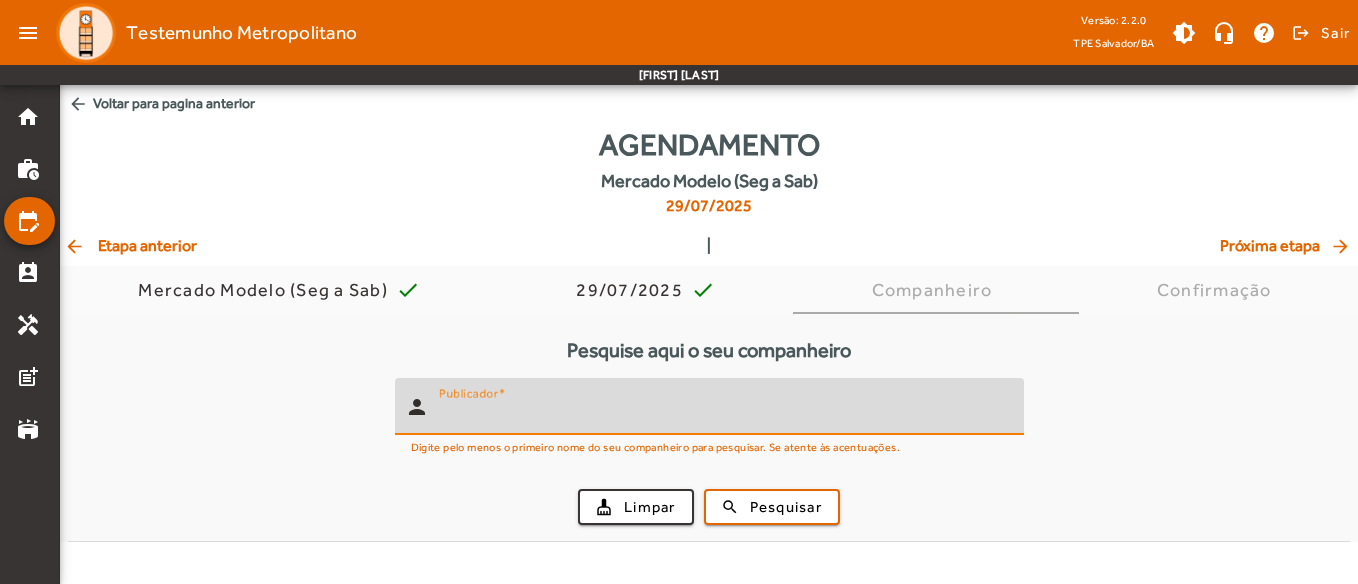 click on "Publicador" at bounding box center (723, 415) 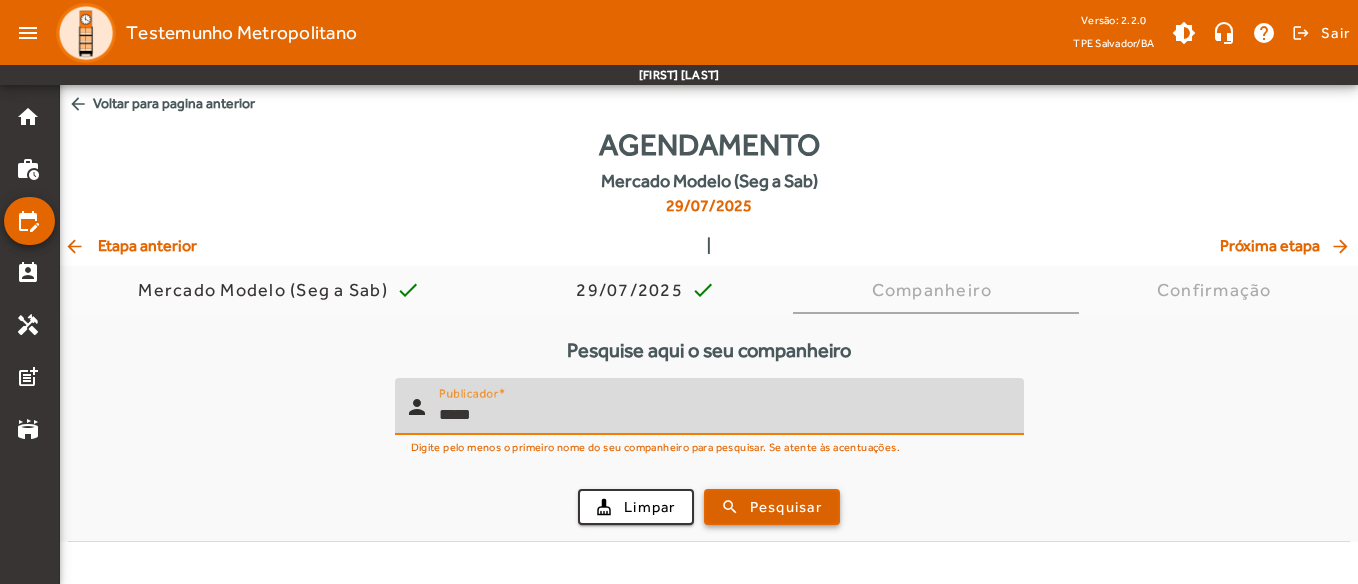 type on "*****" 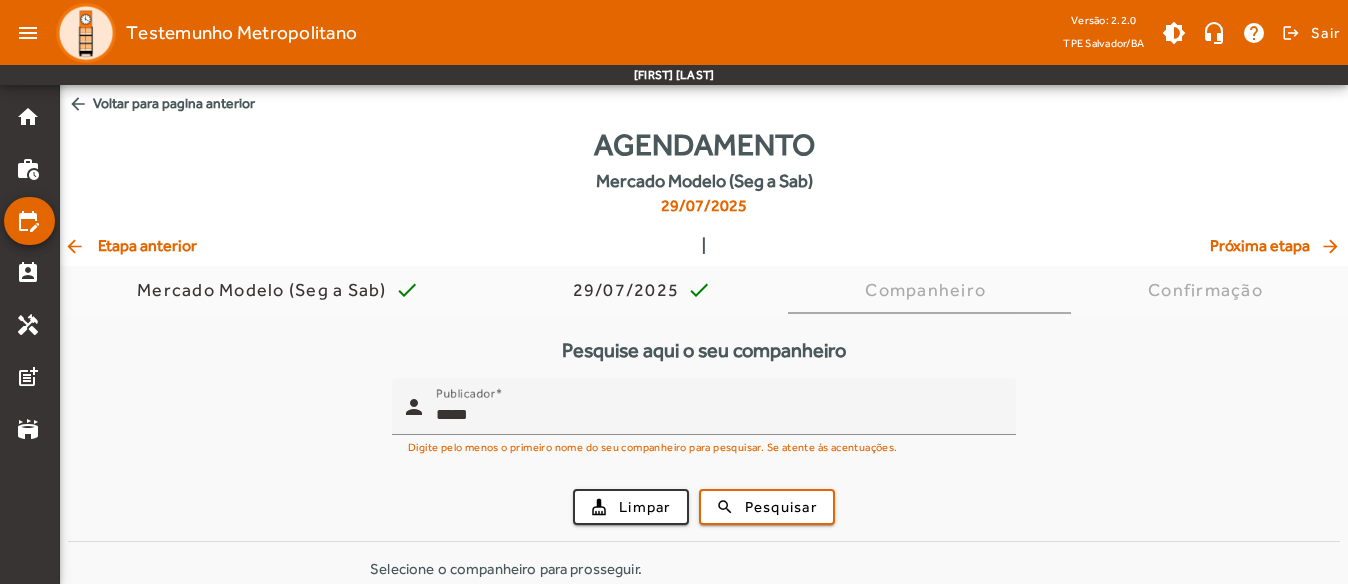 click on "Pesquise aqui o seu companheiro" at bounding box center (704, 350) 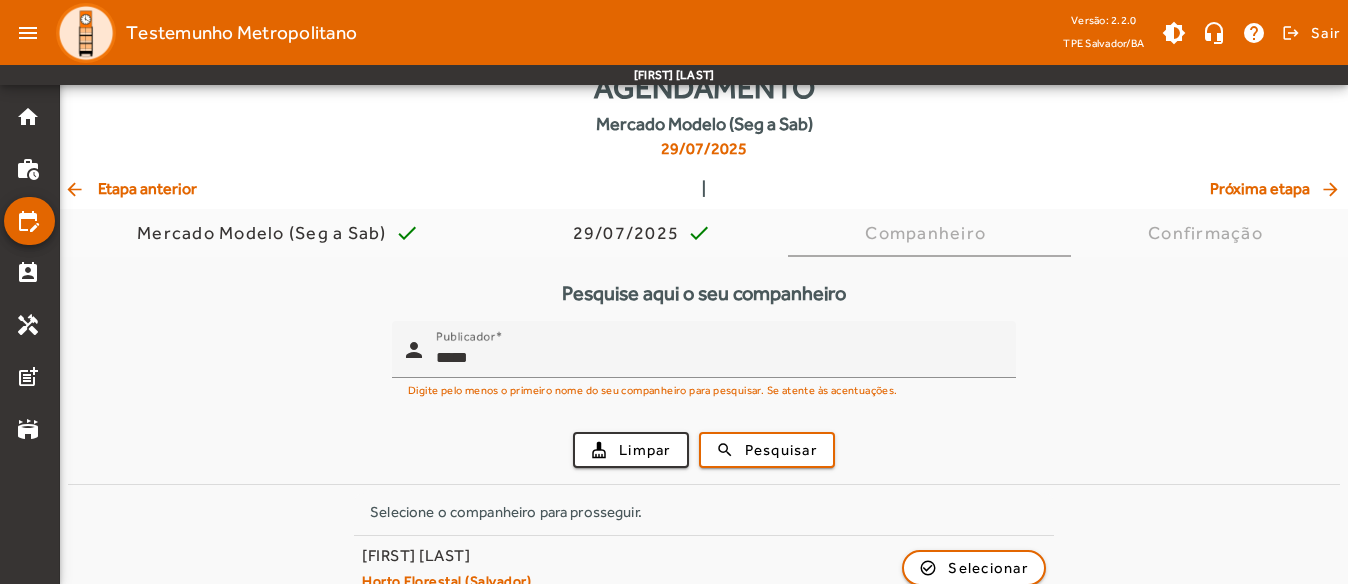 scroll, scrollTop: 154, scrollLeft: 0, axis: vertical 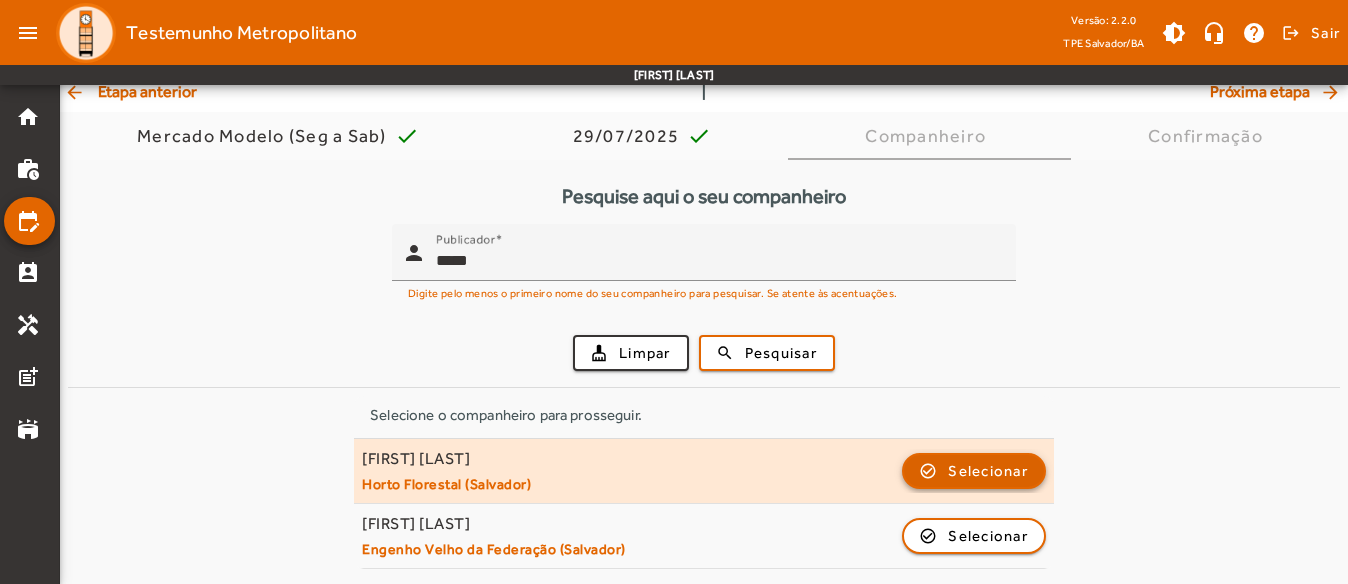 click on "Selecionar" at bounding box center (988, 536) 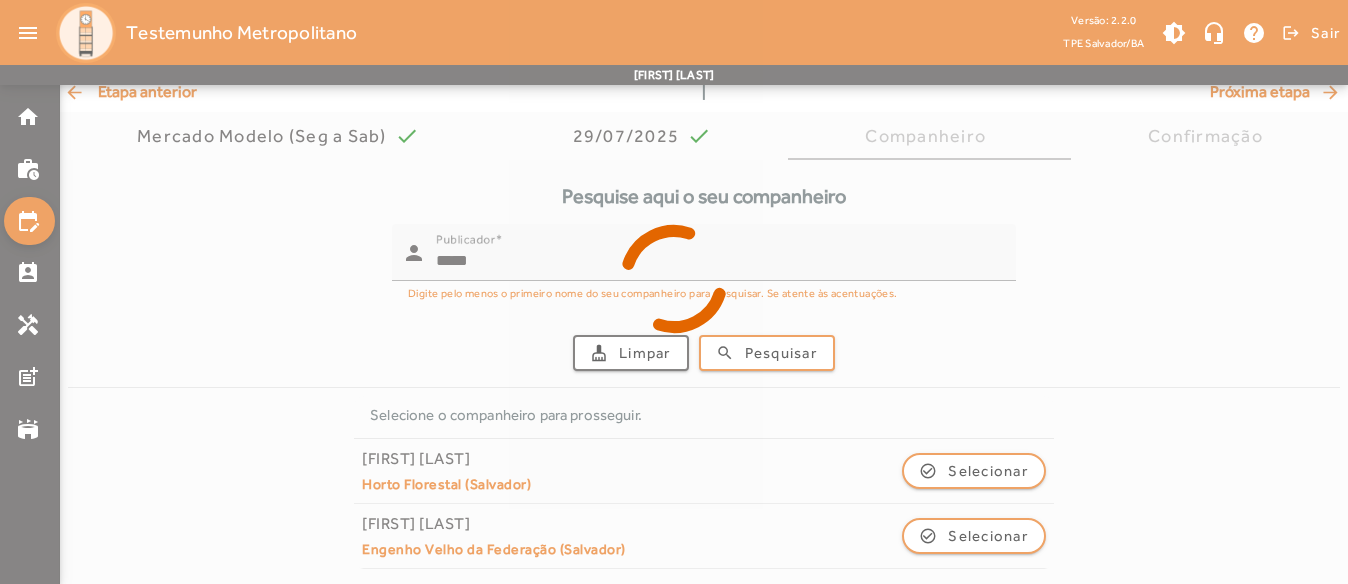 scroll, scrollTop: 0, scrollLeft: 0, axis: both 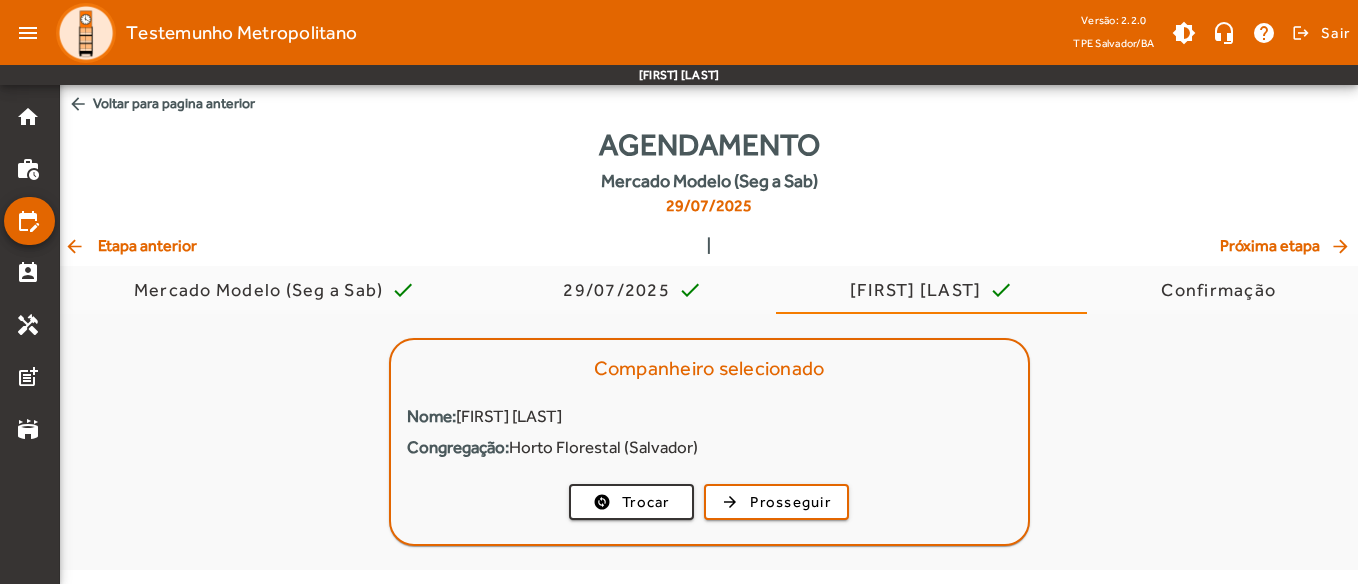 click on "change_circle  Trocar  arrow_forward  Prosseguir" 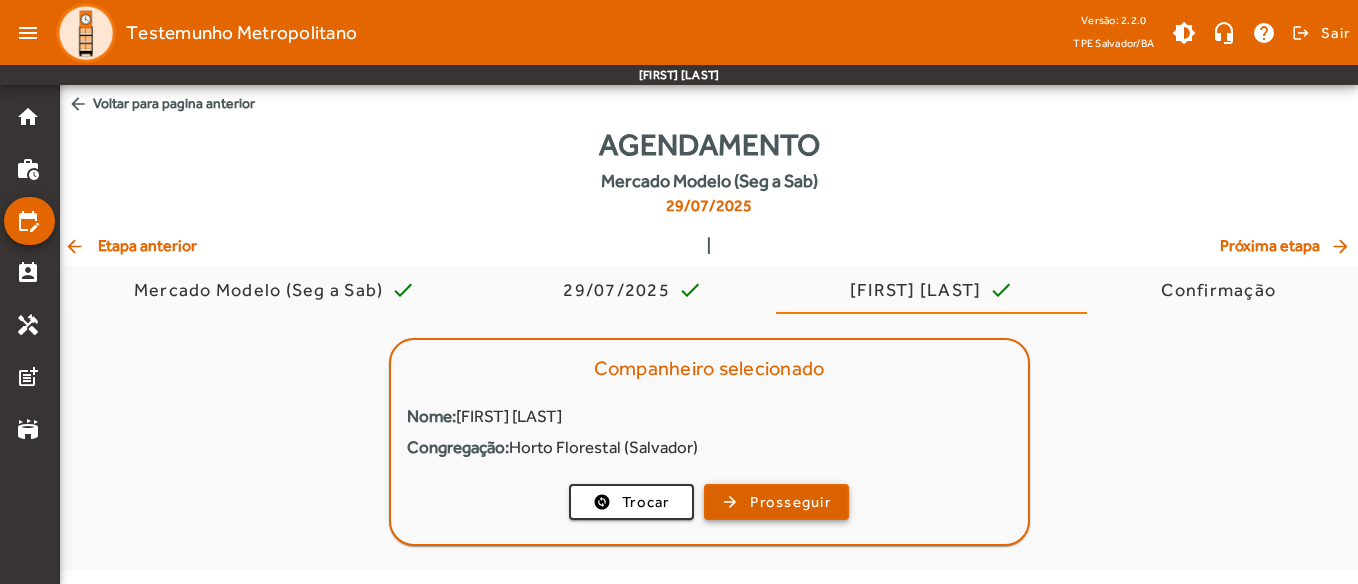 click on "Prosseguir" 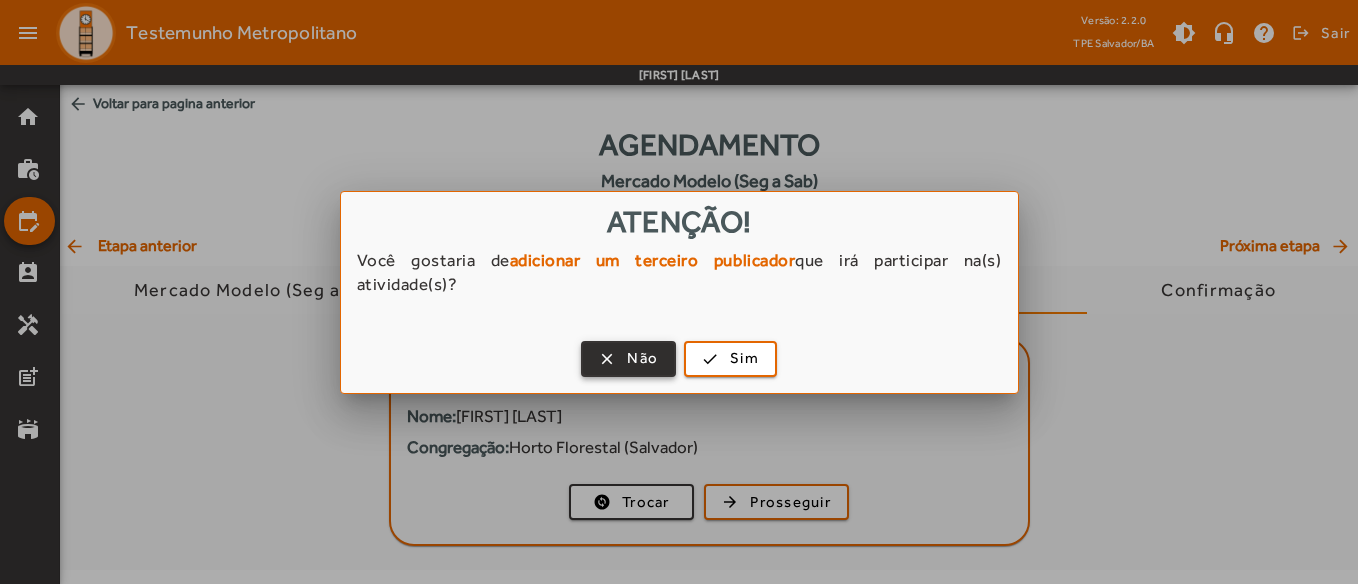 click on "Não" at bounding box center (642, 358) 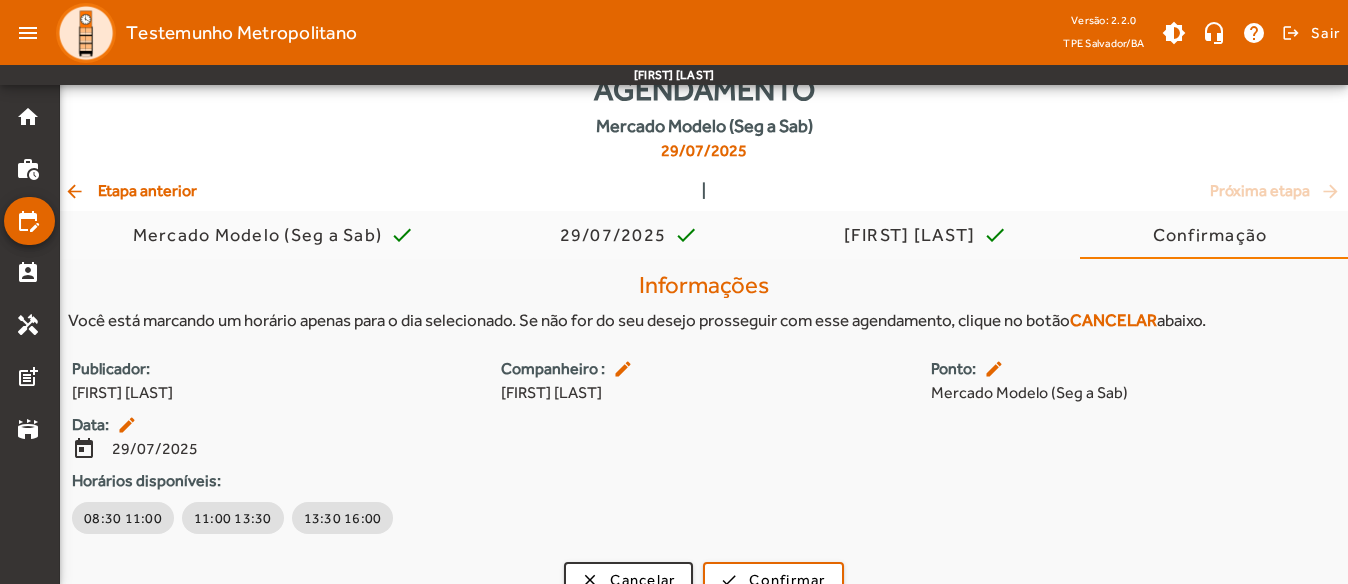 scroll, scrollTop: 85, scrollLeft: 0, axis: vertical 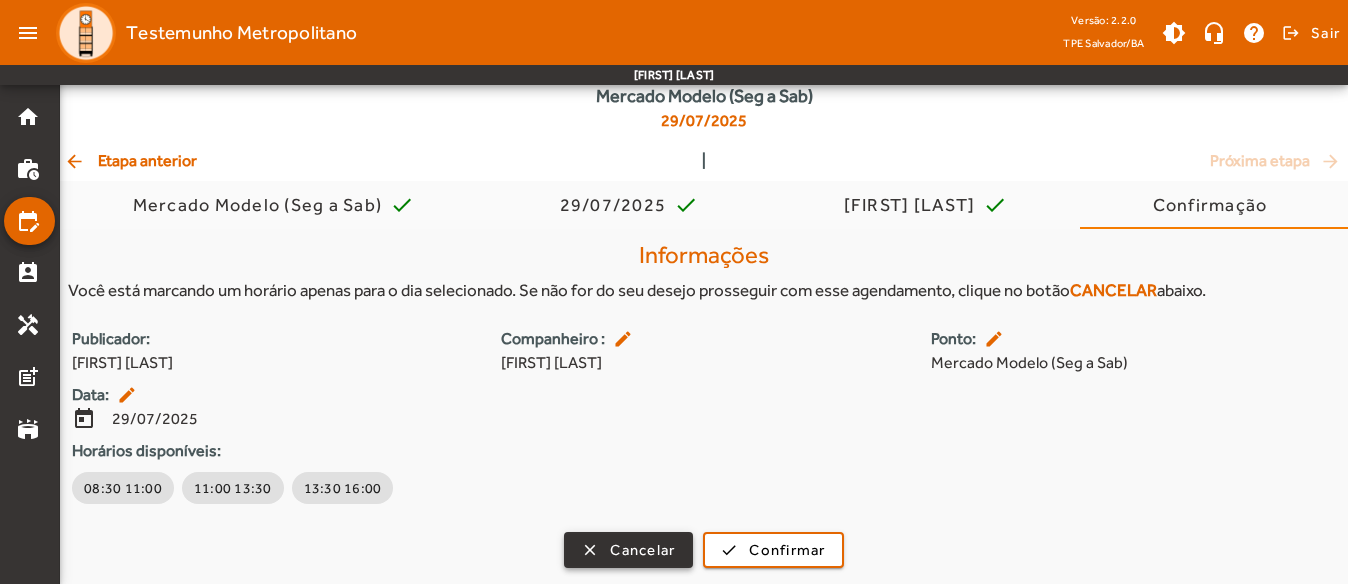 click on "Cancelar" at bounding box center [642, 550] 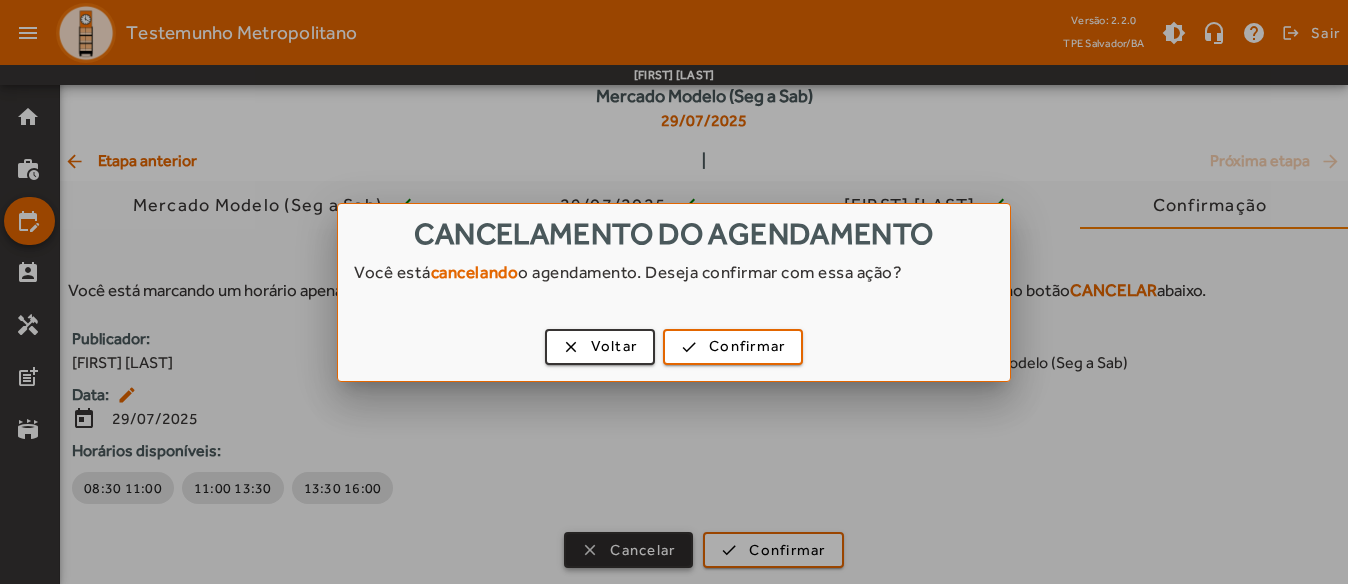 scroll, scrollTop: 0, scrollLeft: 0, axis: both 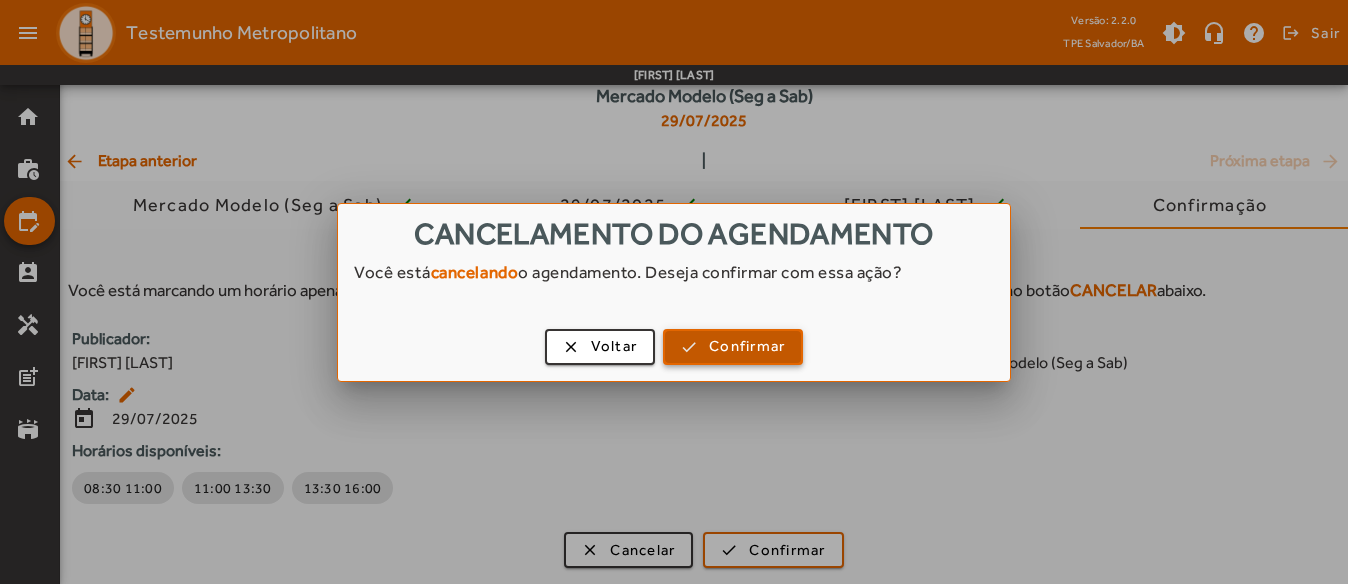 click on "Confirmar" at bounding box center (747, 346) 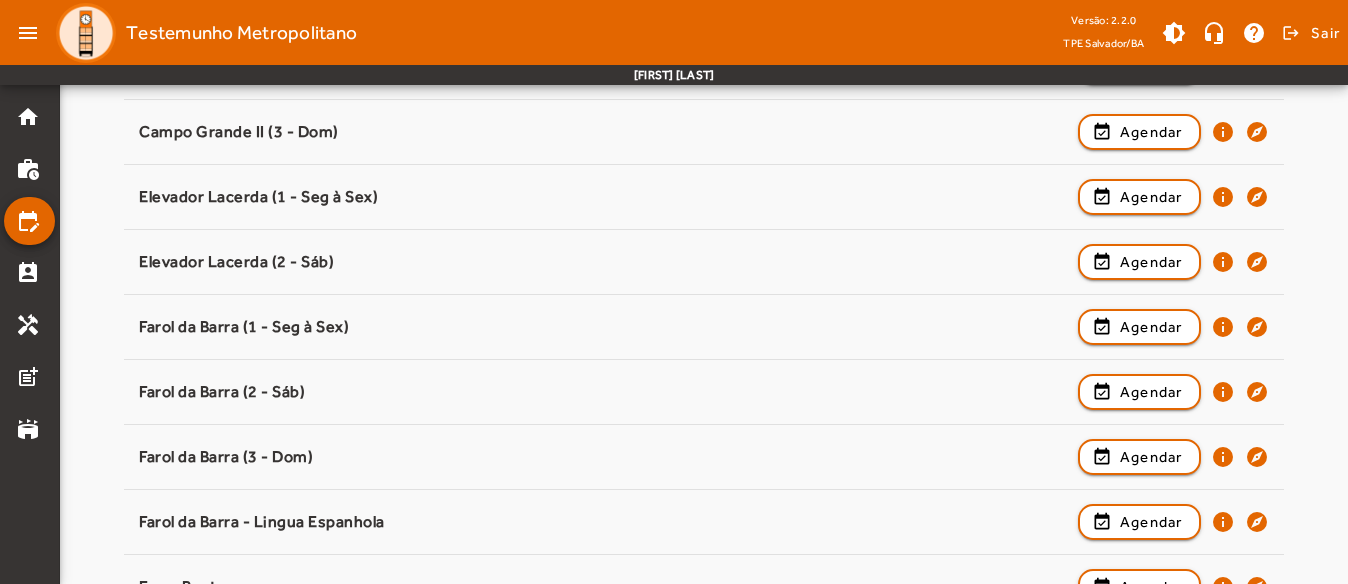 scroll, scrollTop: 800, scrollLeft: 0, axis: vertical 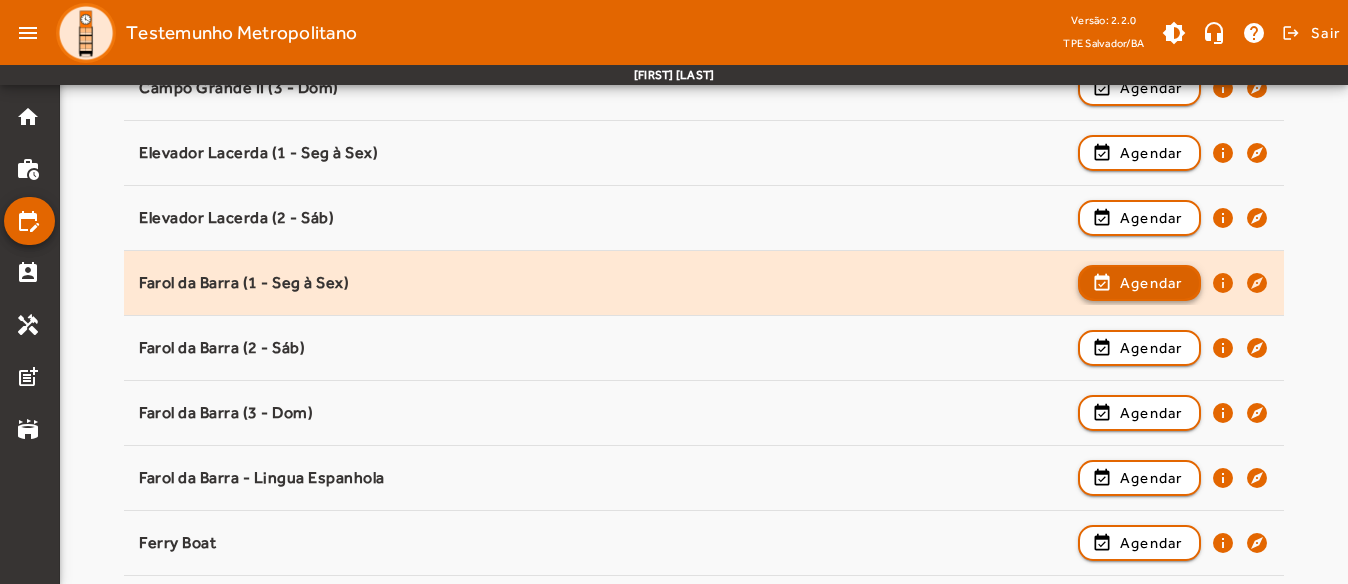 click on "Agendar" at bounding box center (1151, 348) 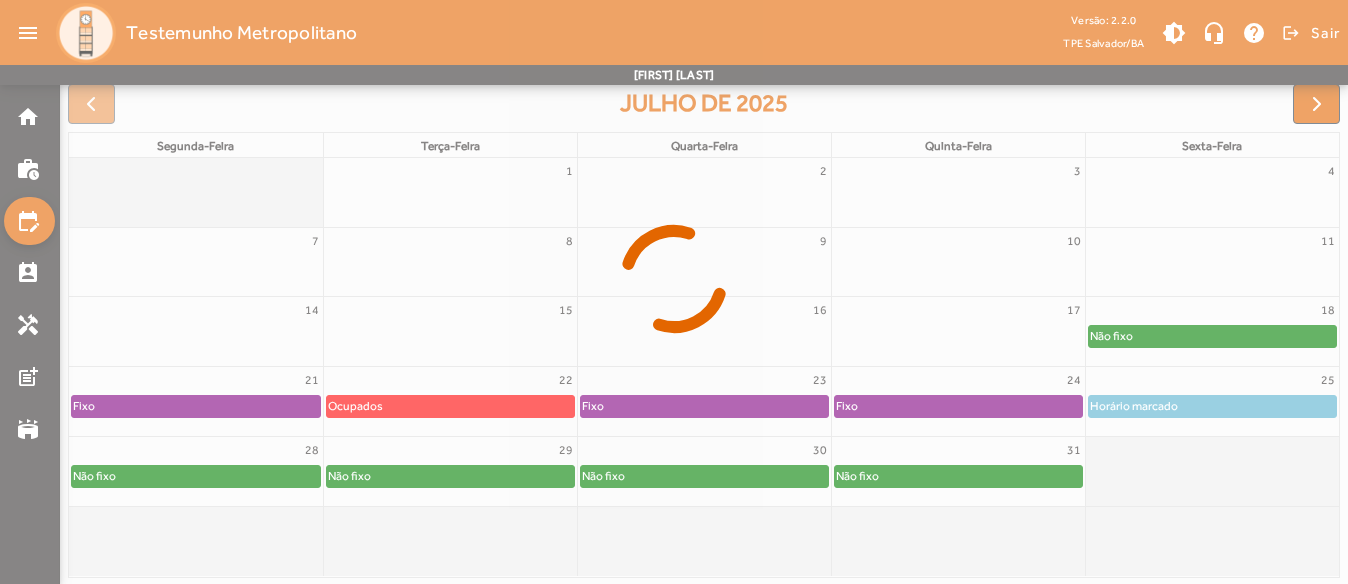 scroll, scrollTop: 302, scrollLeft: 0, axis: vertical 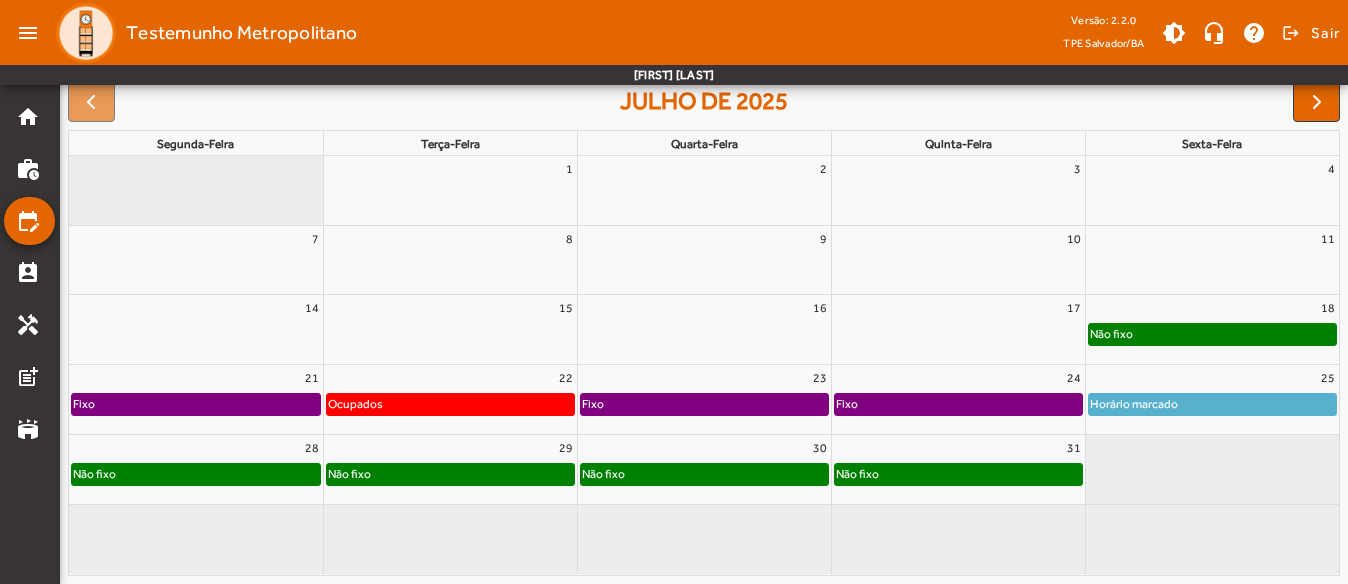click on "29" at bounding box center [450, 448] 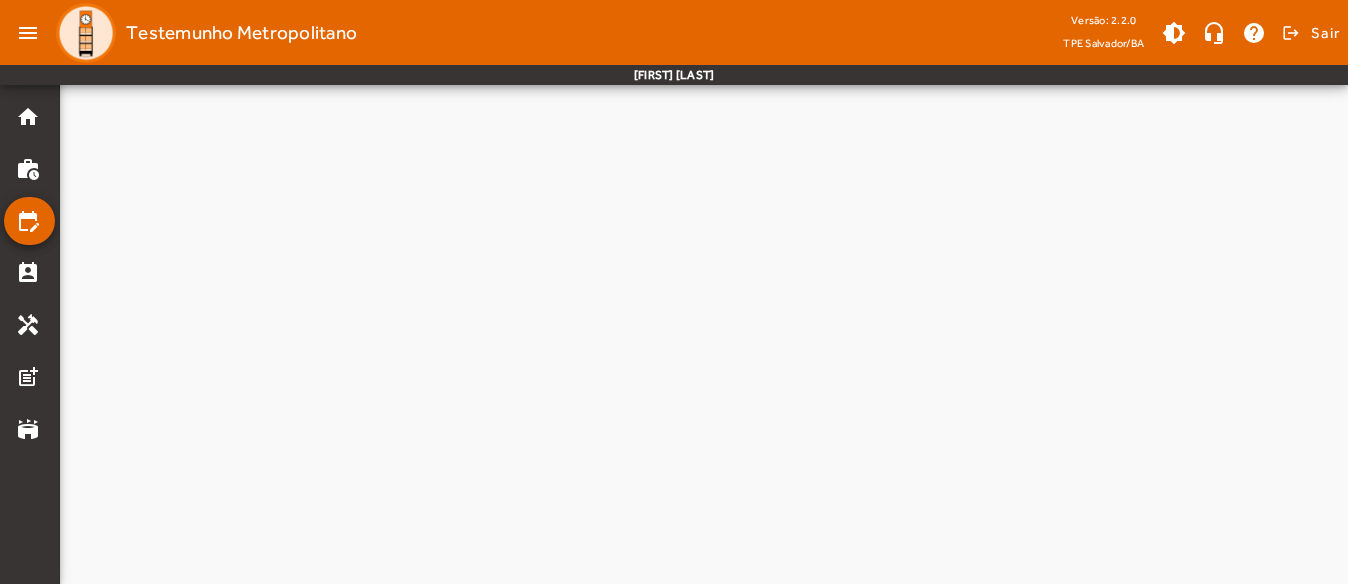scroll, scrollTop: 0, scrollLeft: 0, axis: both 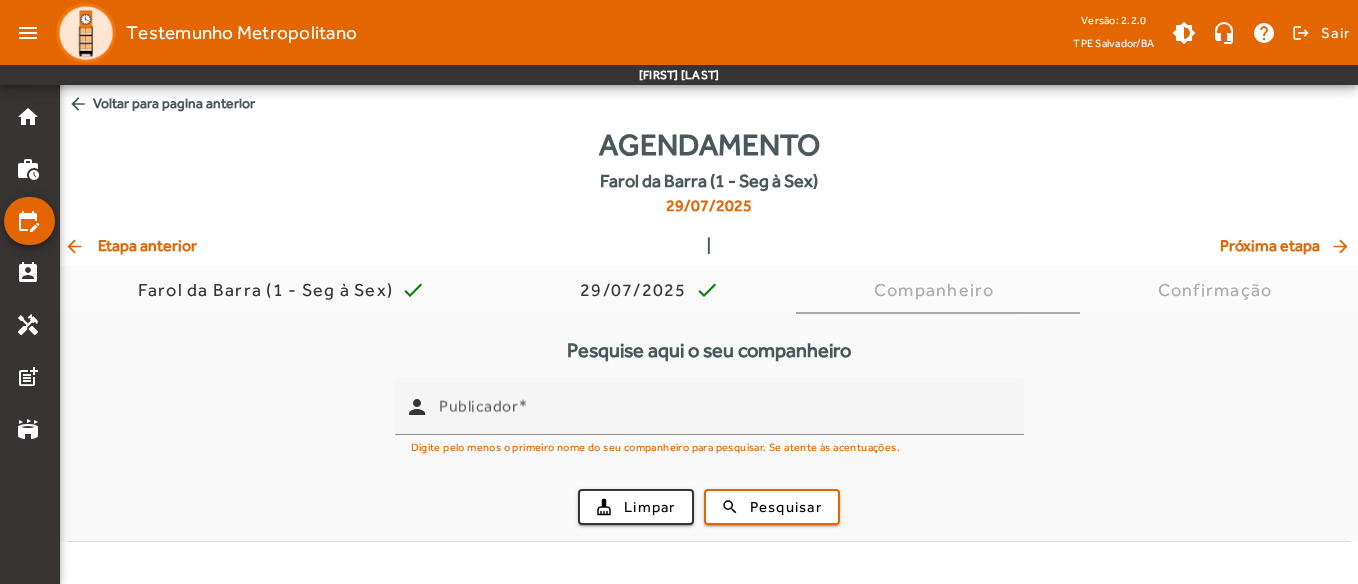 click on "arrow_back  Etapa anterior" 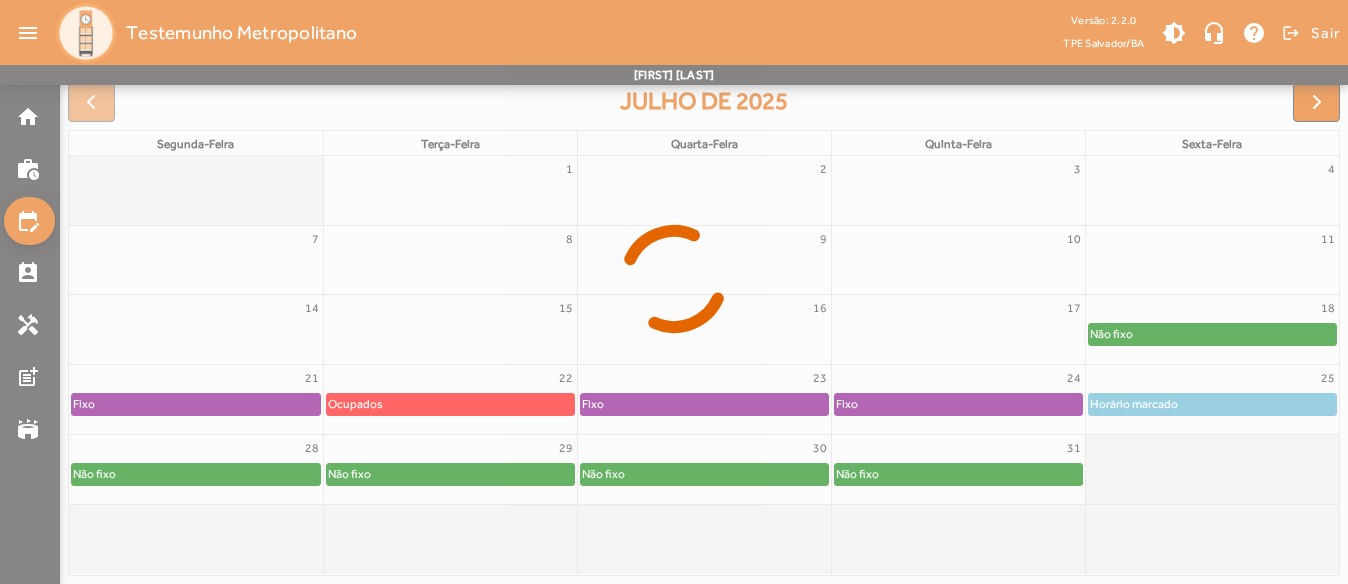 scroll, scrollTop: 326, scrollLeft: 0, axis: vertical 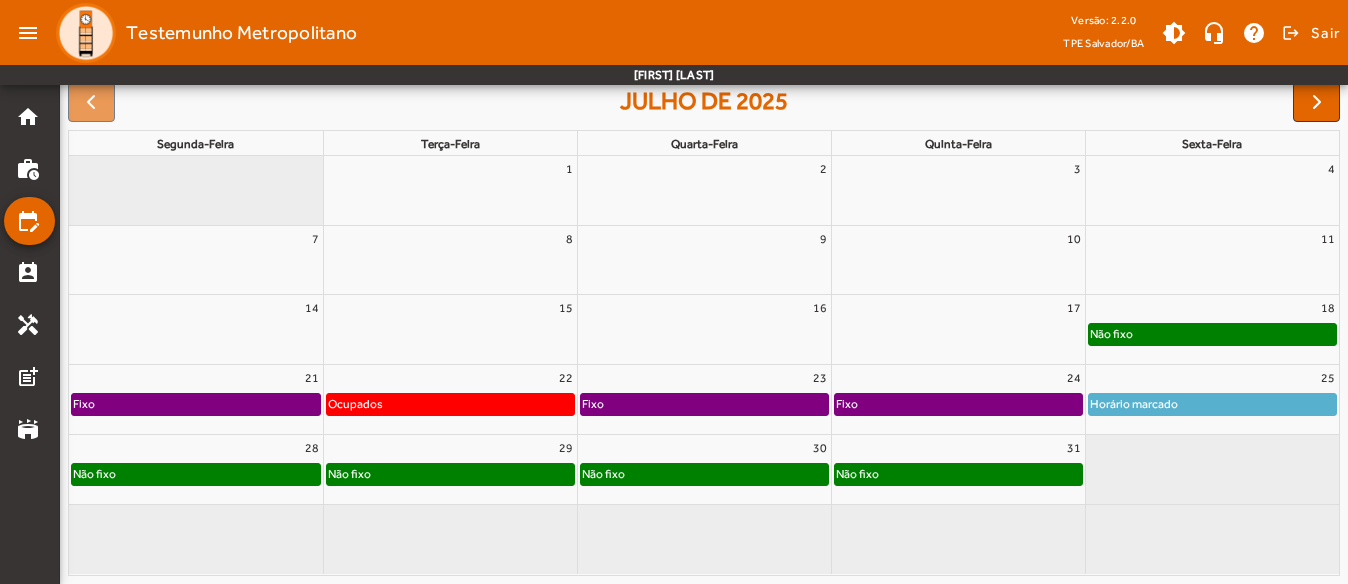 click on "28" at bounding box center (196, 448) 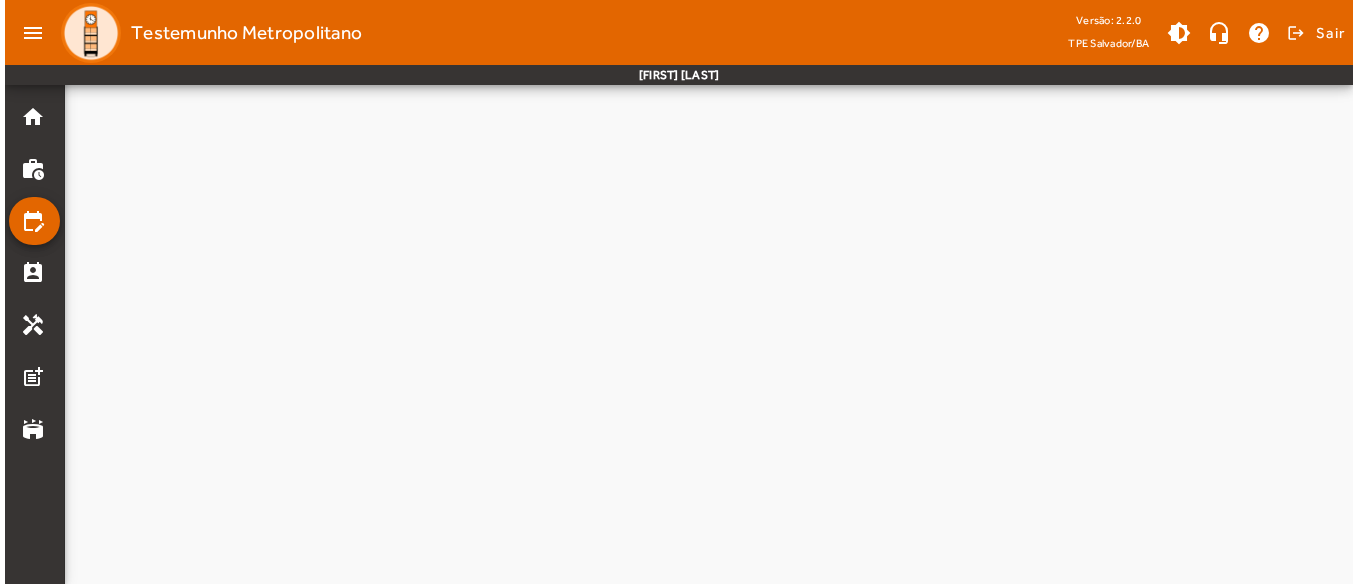 scroll, scrollTop: 0, scrollLeft: 0, axis: both 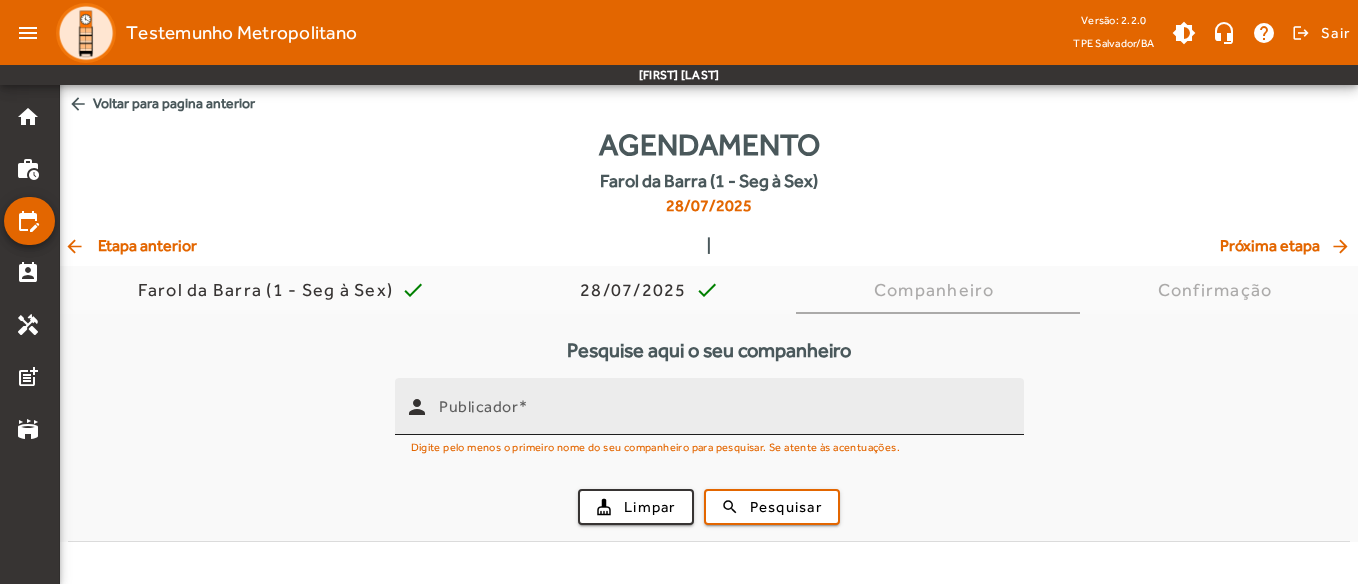 click on "Publicador" at bounding box center [478, 406] 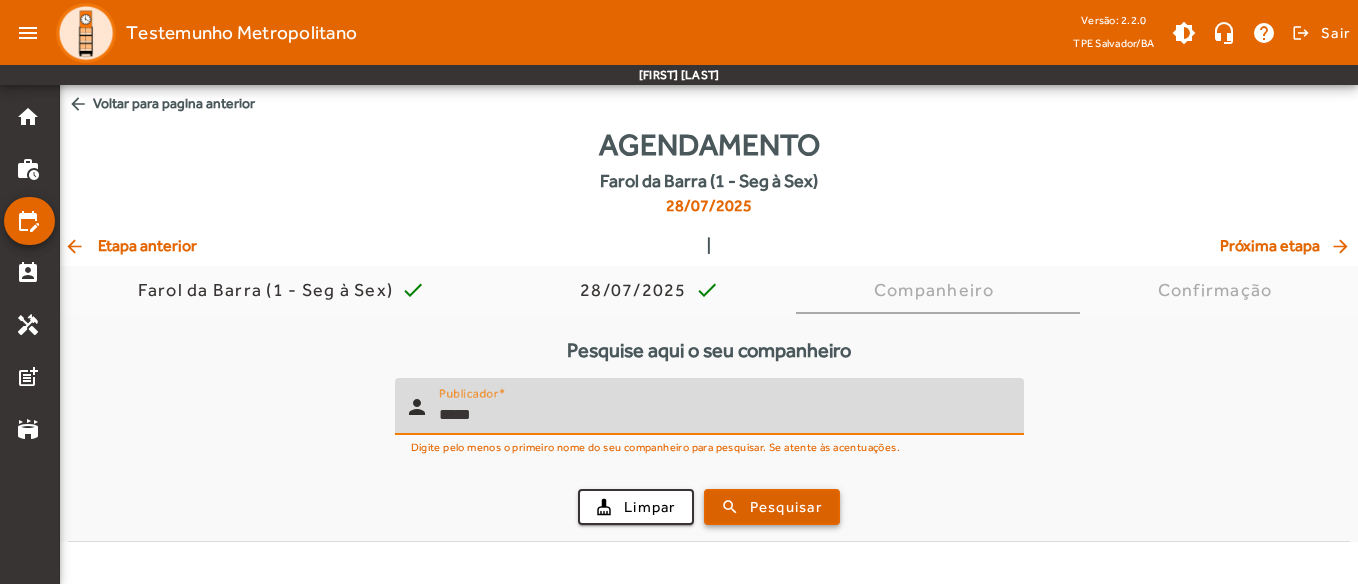type on "*****" 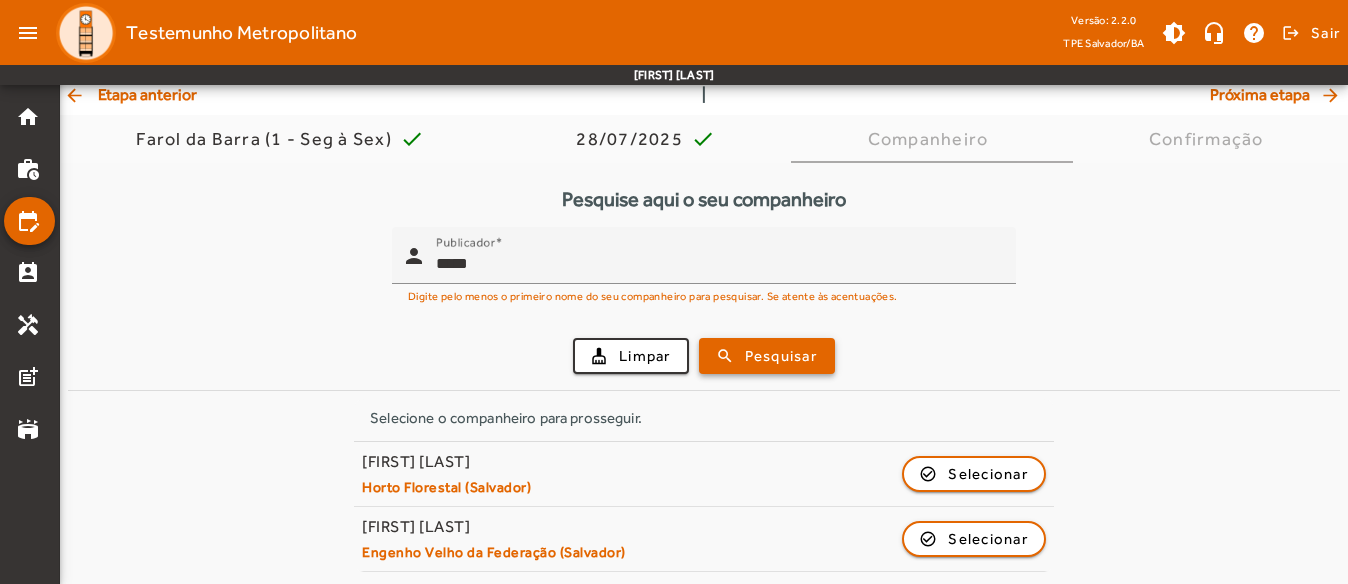 scroll, scrollTop: 154, scrollLeft: 0, axis: vertical 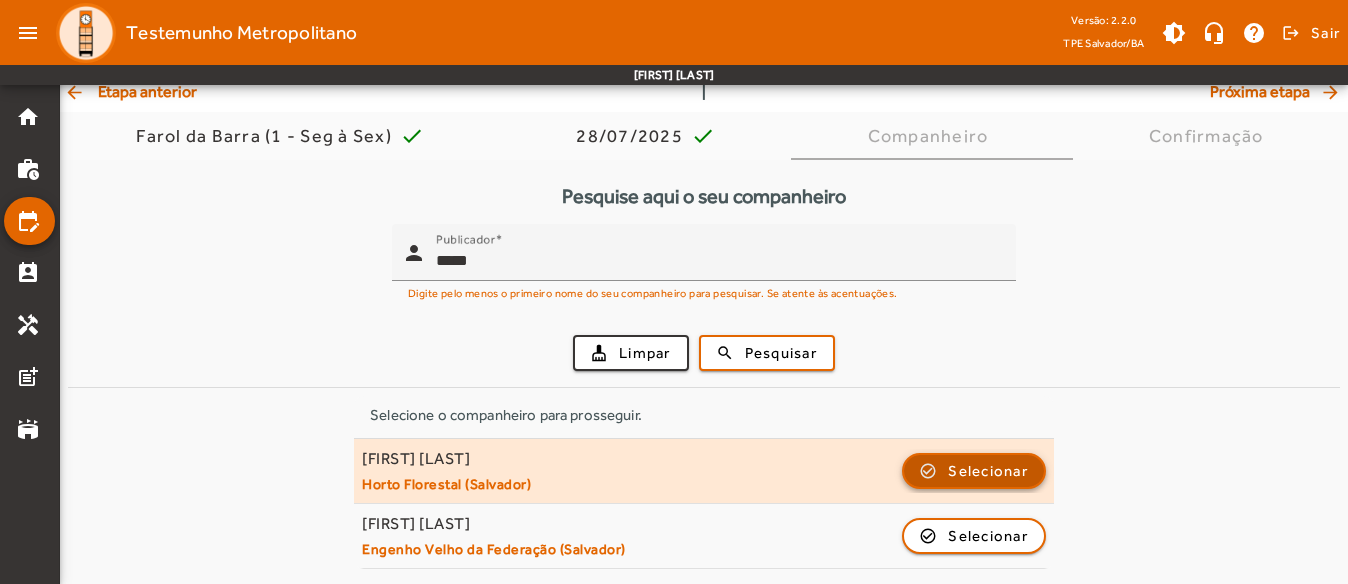 click on "Selecionar" 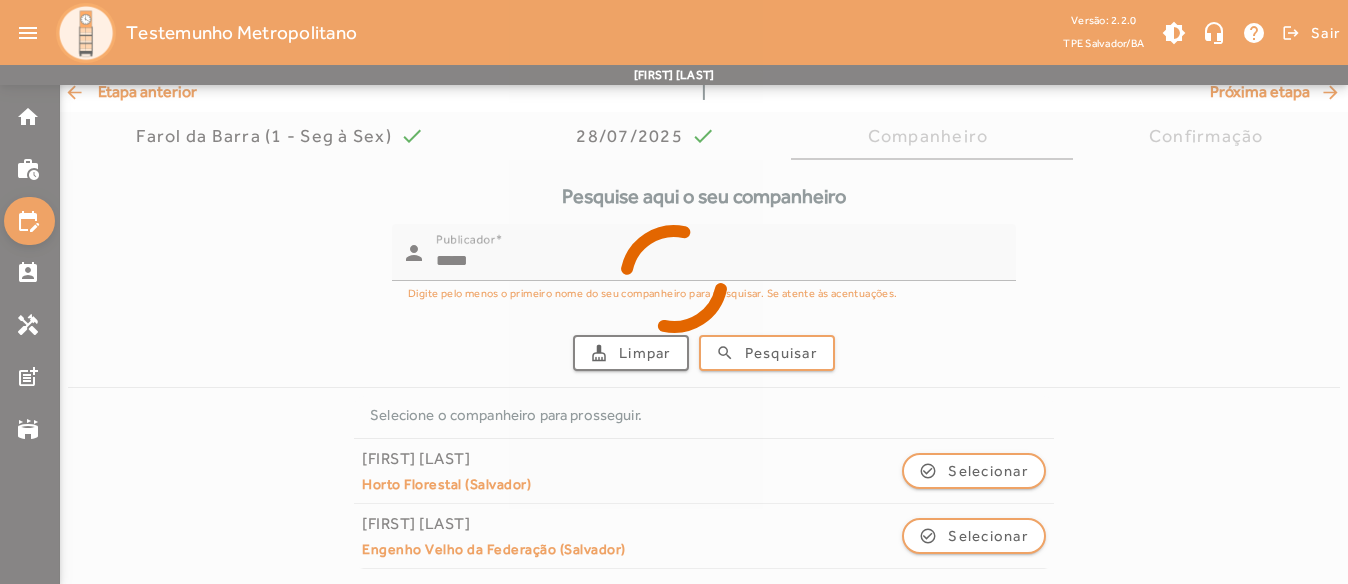 scroll, scrollTop: 0, scrollLeft: 0, axis: both 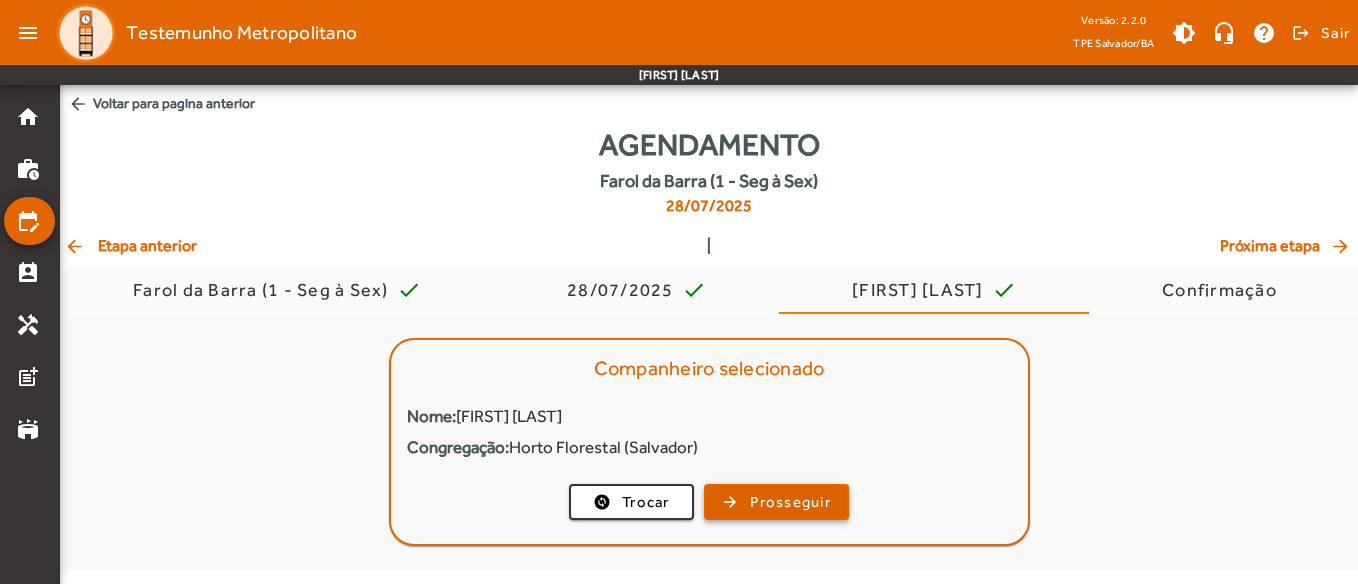 click on "Prosseguir" 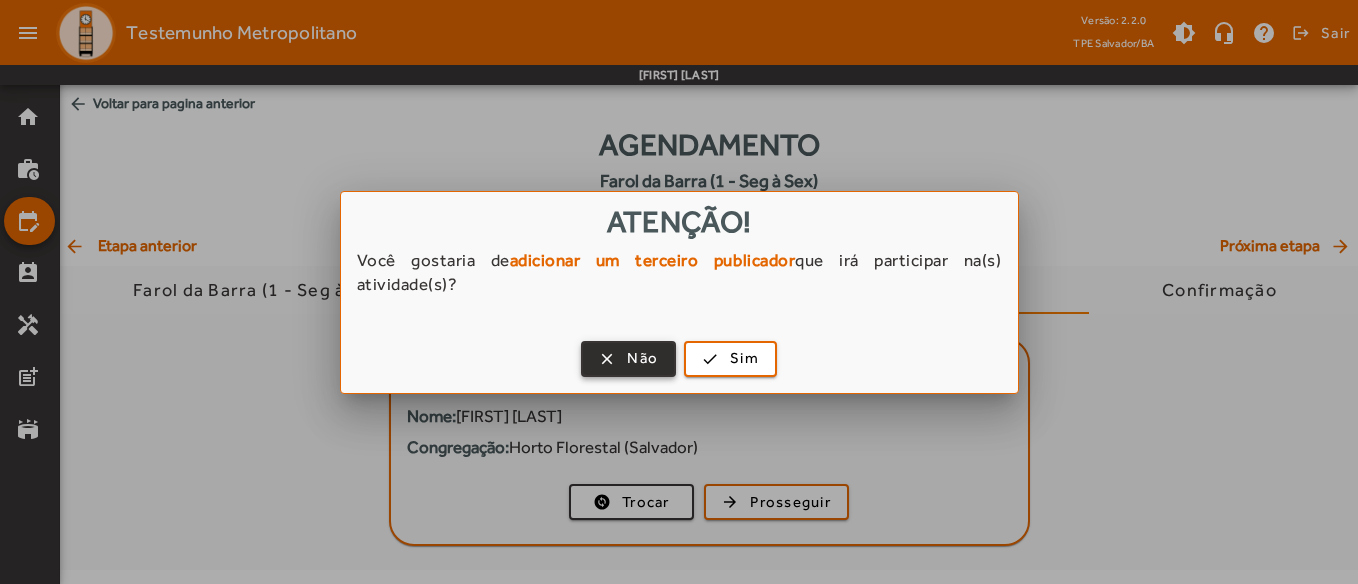 click on "Não" at bounding box center (642, 358) 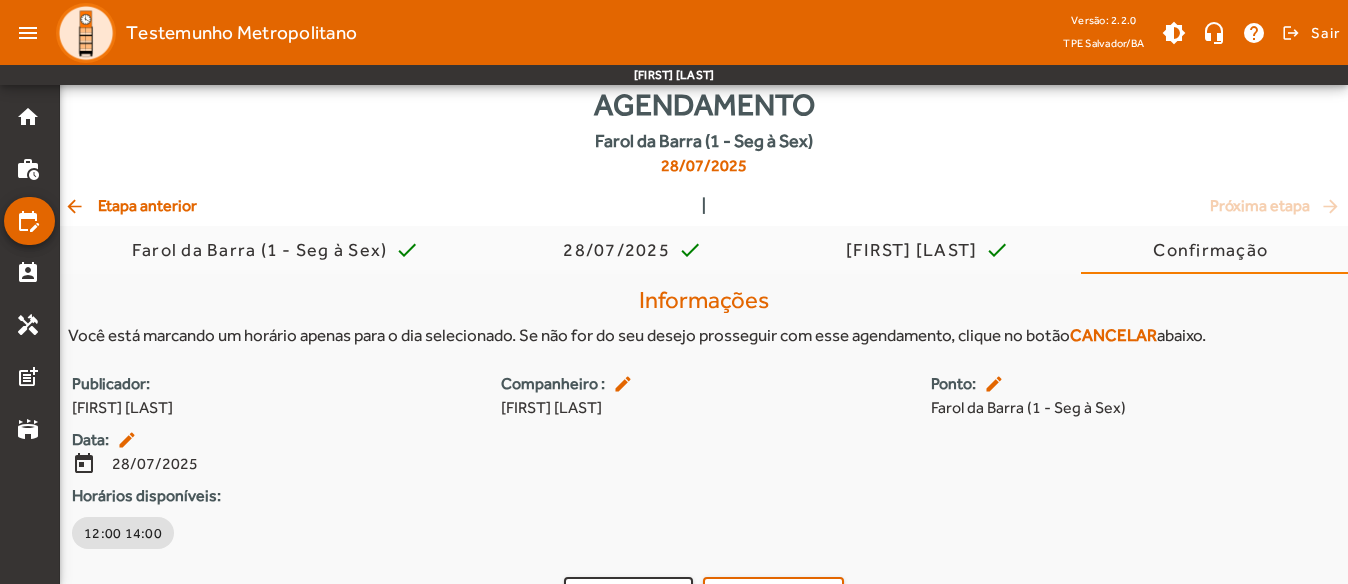 scroll, scrollTop: 0, scrollLeft: 0, axis: both 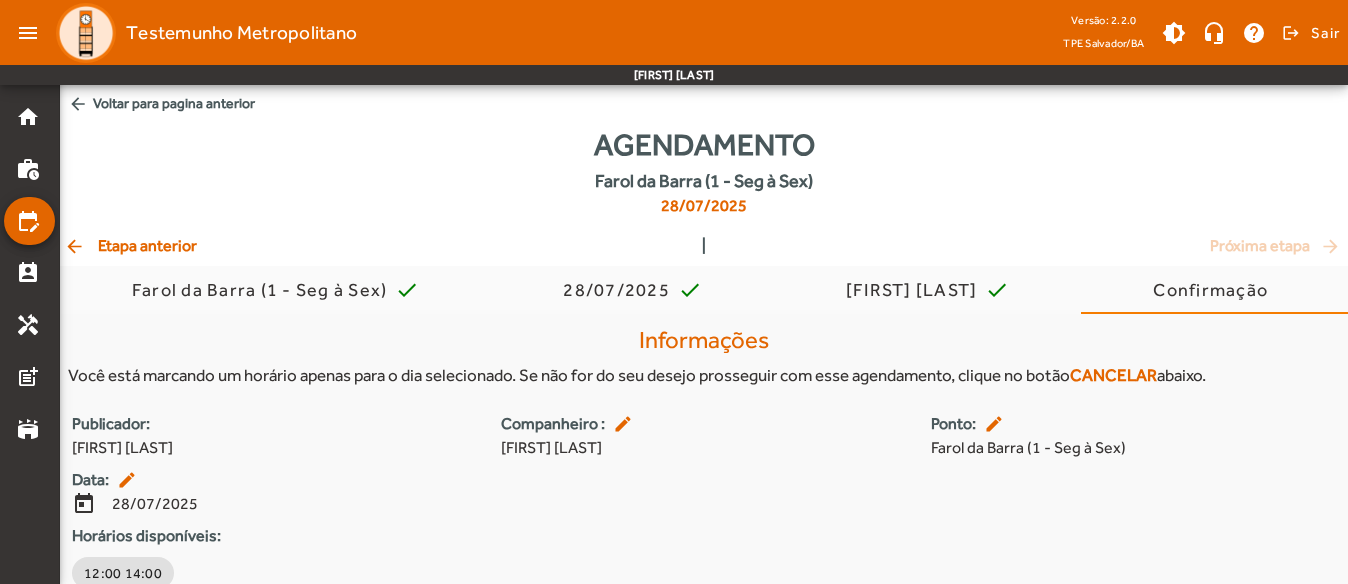 click on "arrow_back  Etapa anterior" 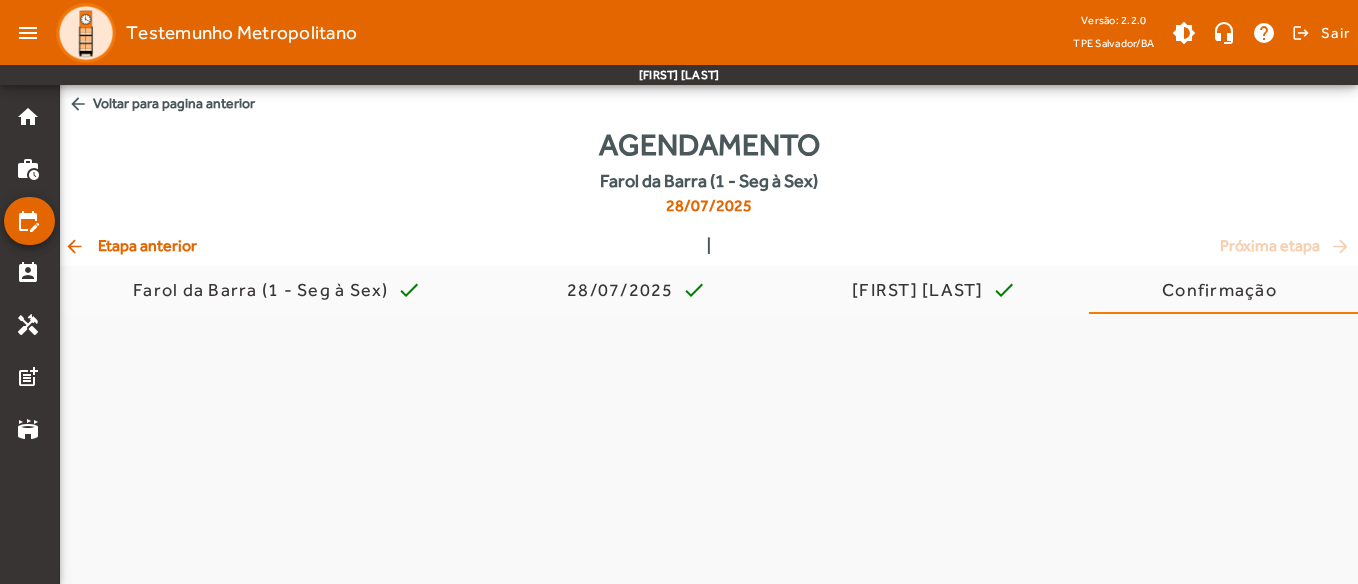 click on "arrow_back  Etapa anterior" 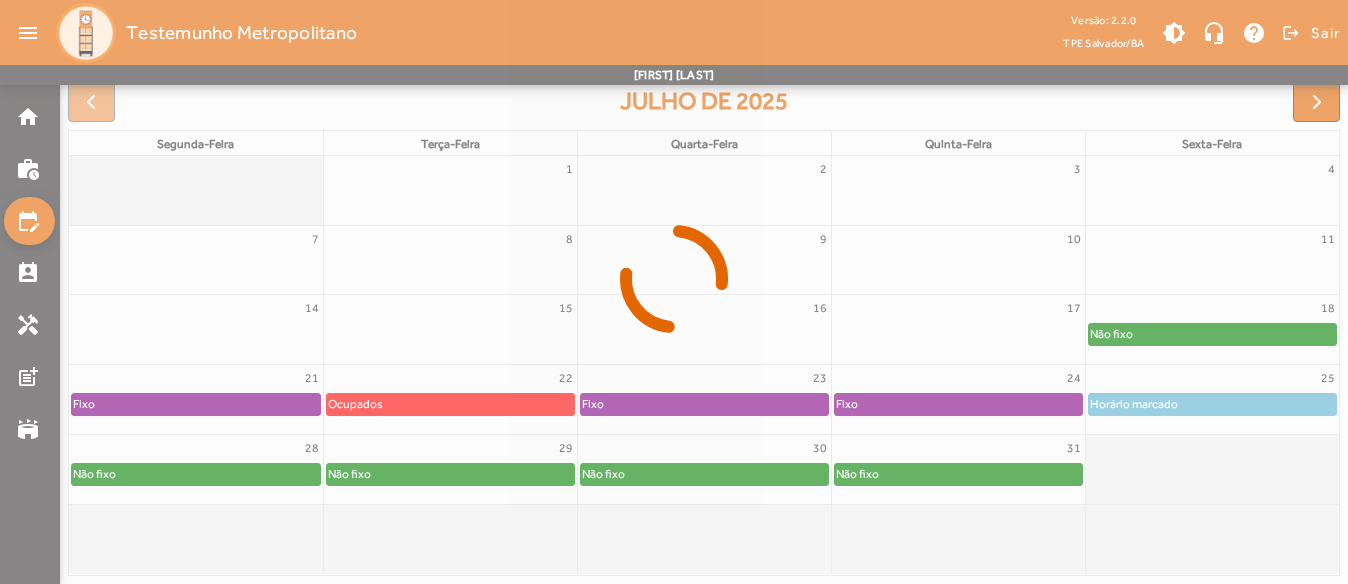 click at bounding box center (674, 292) 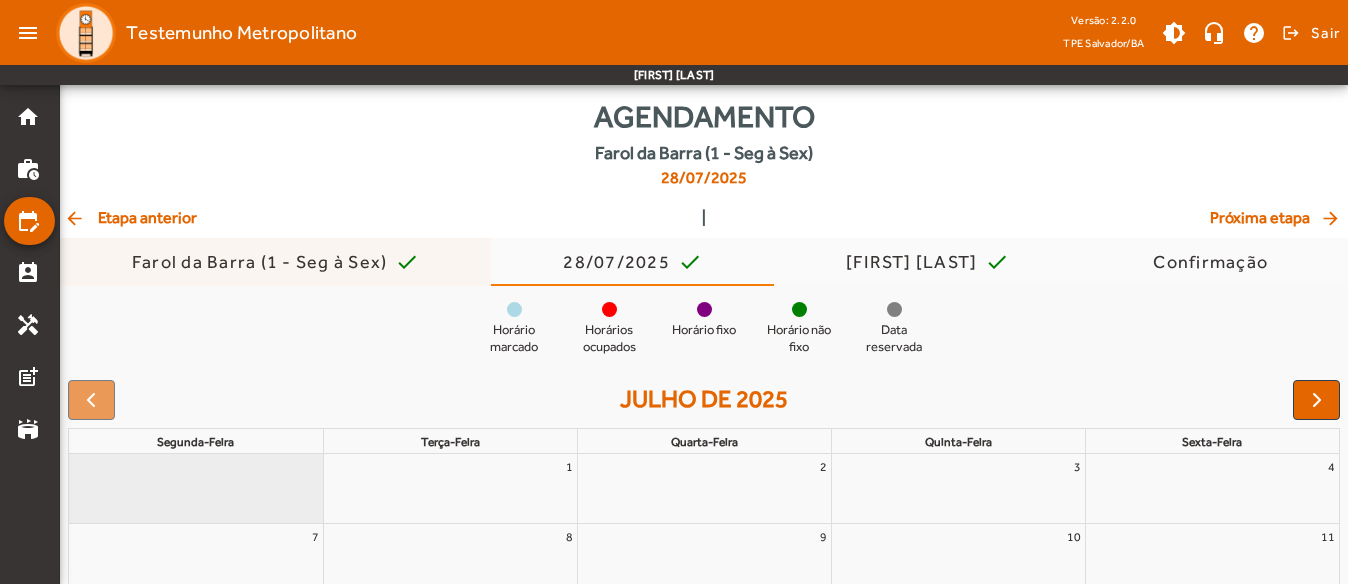 scroll, scrollTop: 26, scrollLeft: 0, axis: vertical 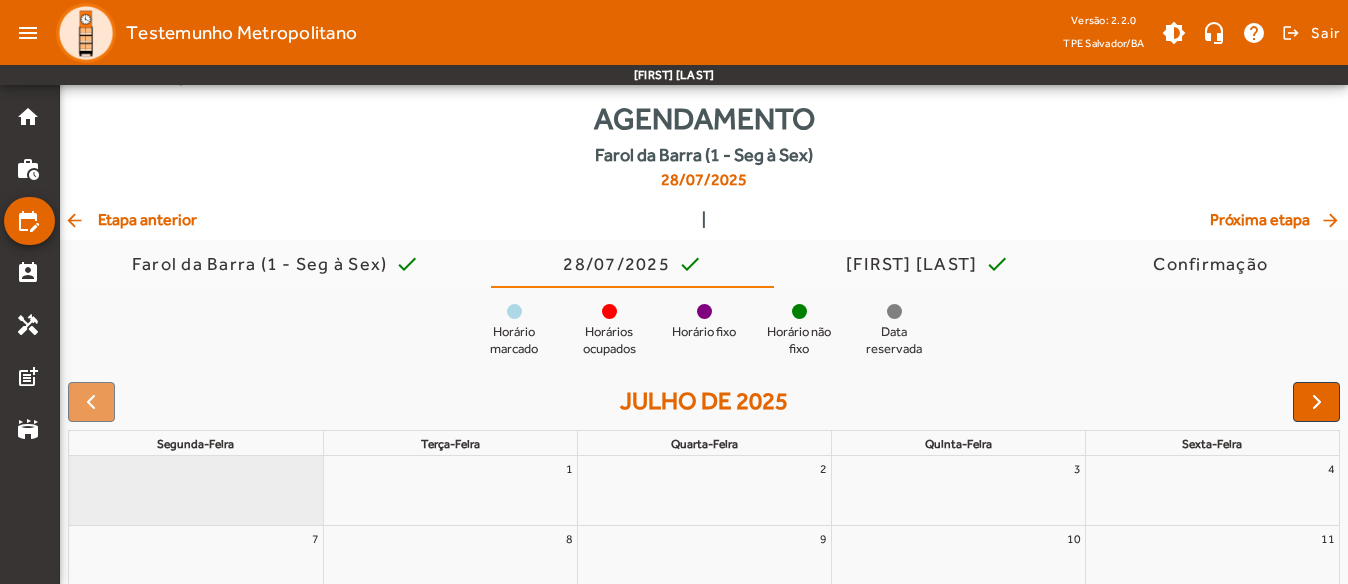 click on "arrow_back  Etapa anterior" 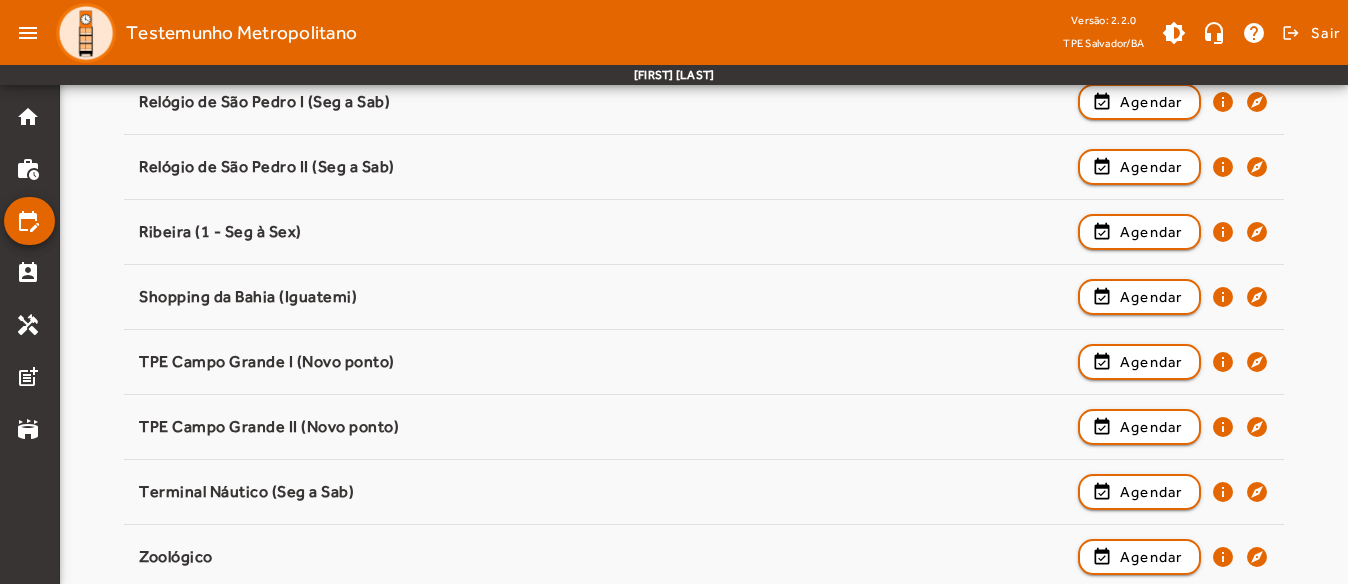 scroll, scrollTop: 2402, scrollLeft: 0, axis: vertical 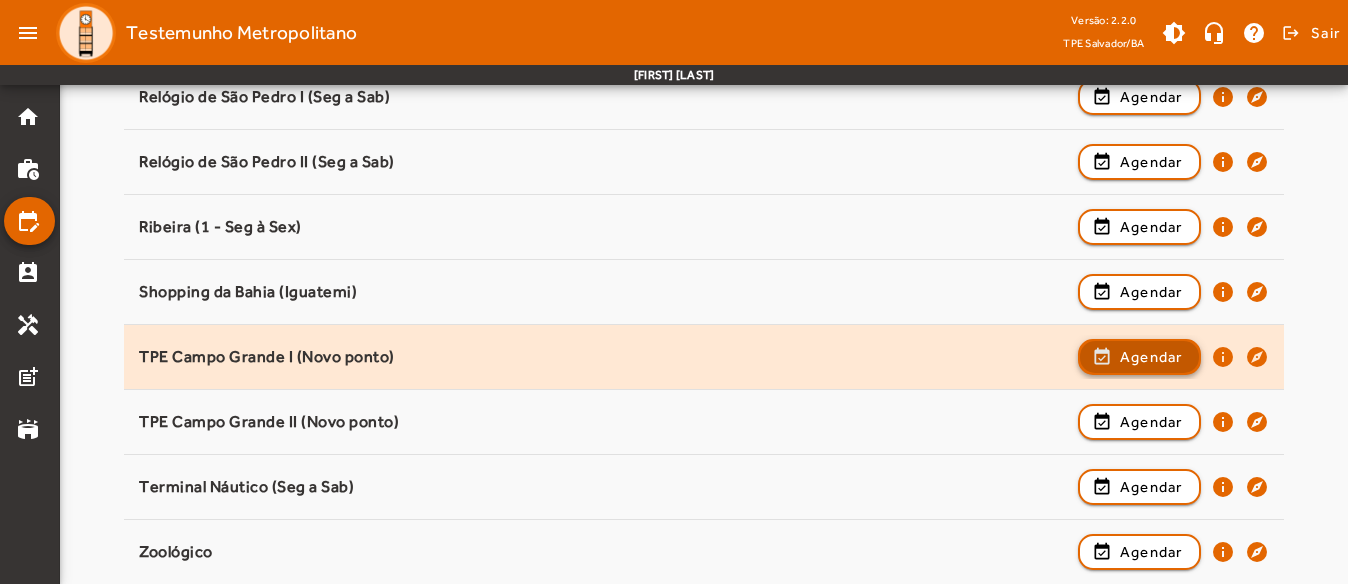 click on "Agendar" 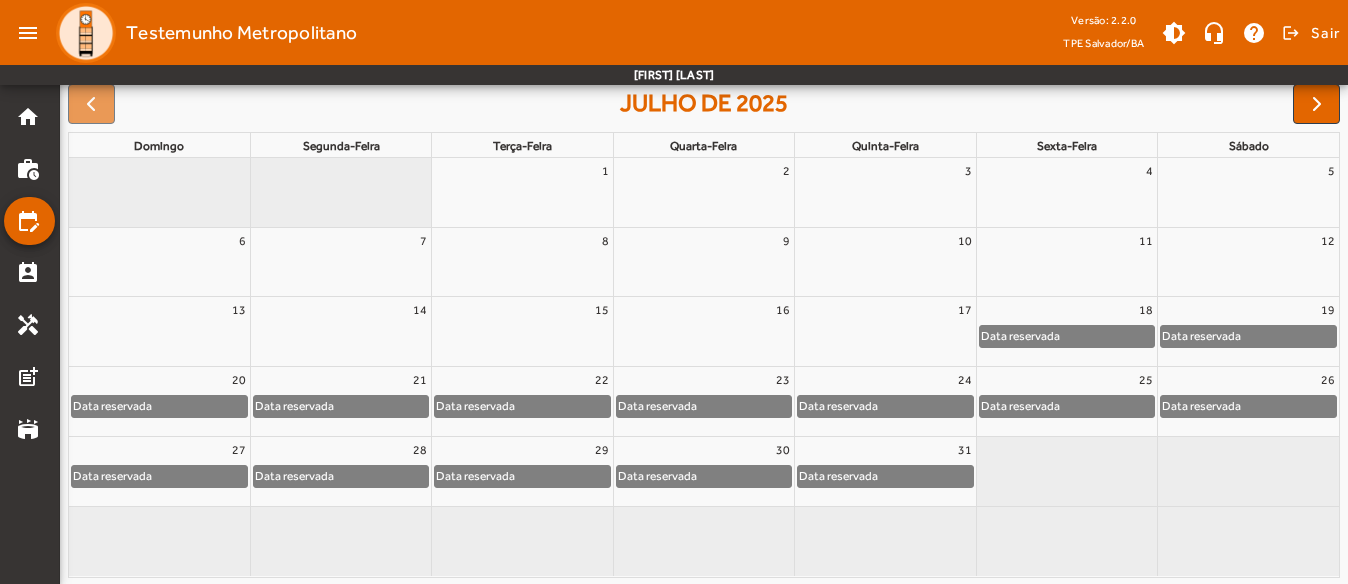 scroll, scrollTop: 302, scrollLeft: 0, axis: vertical 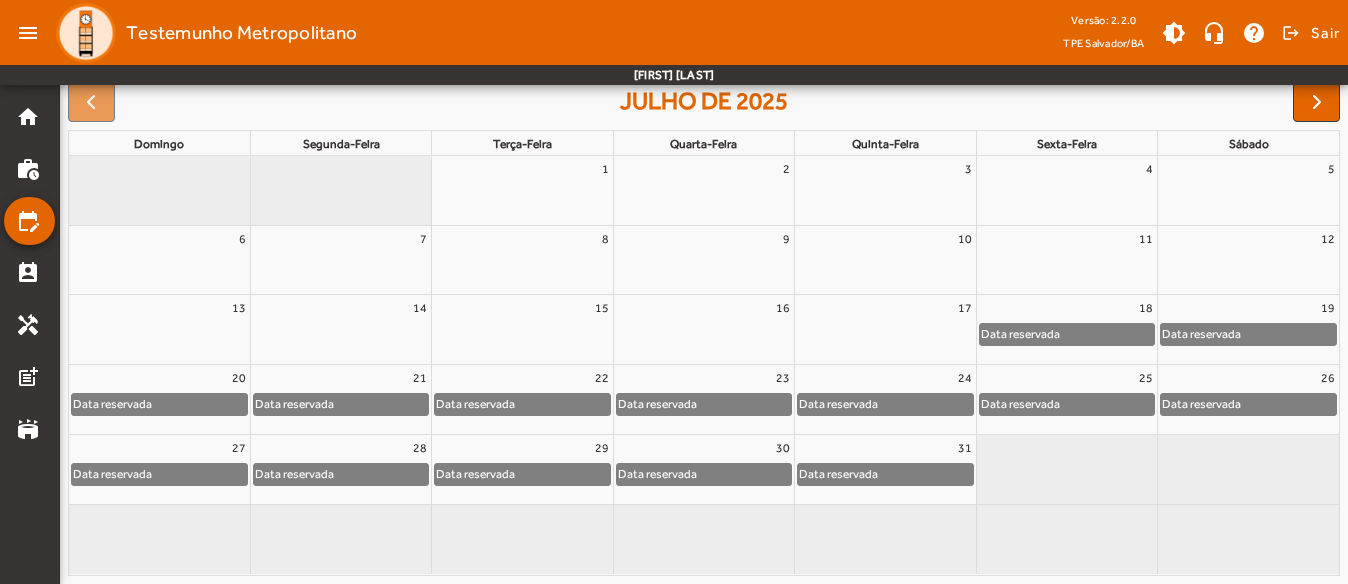 click on "7" at bounding box center (341, 239) 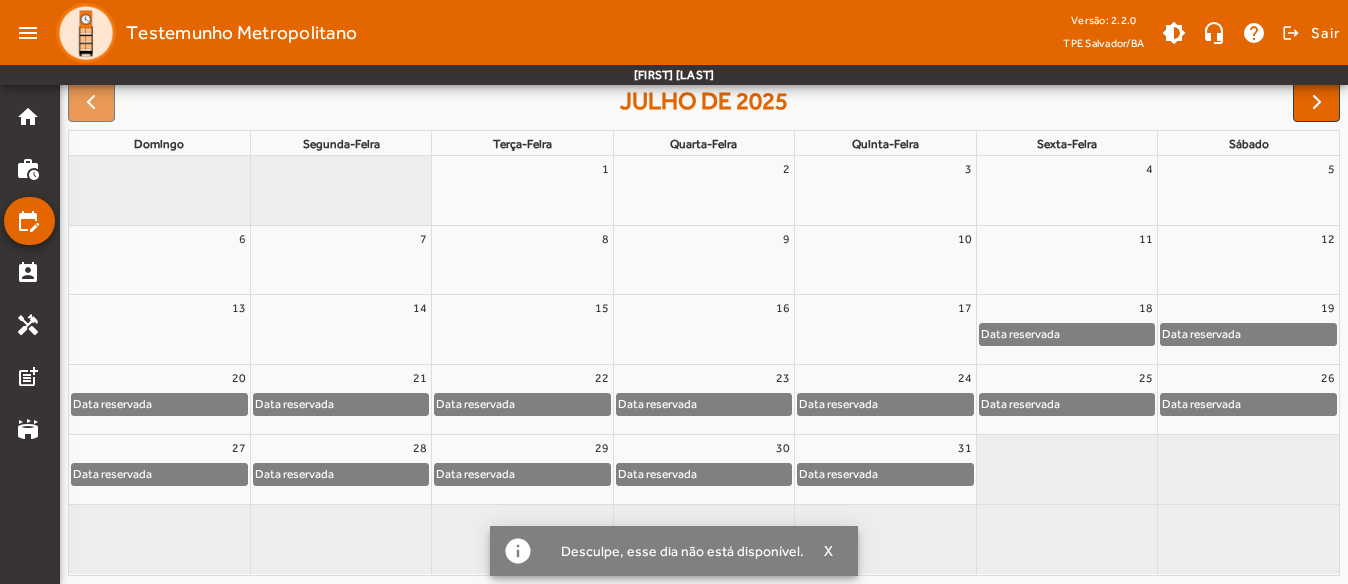 scroll, scrollTop: 102, scrollLeft: 0, axis: vertical 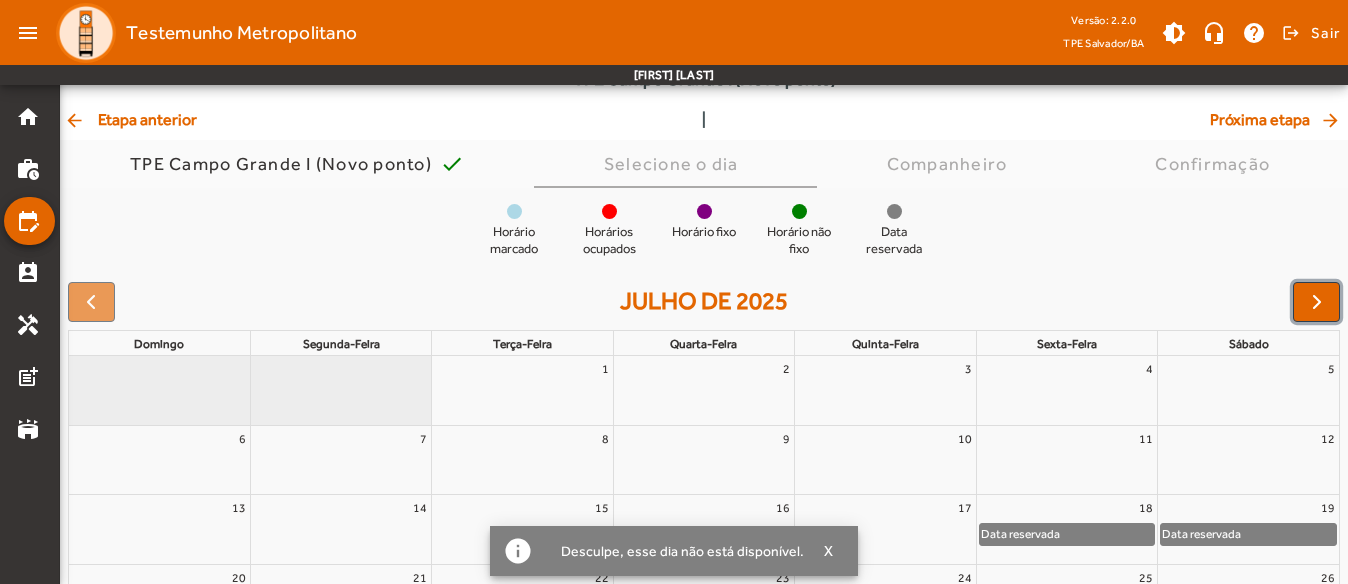 click at bounding box center (1317, 302) 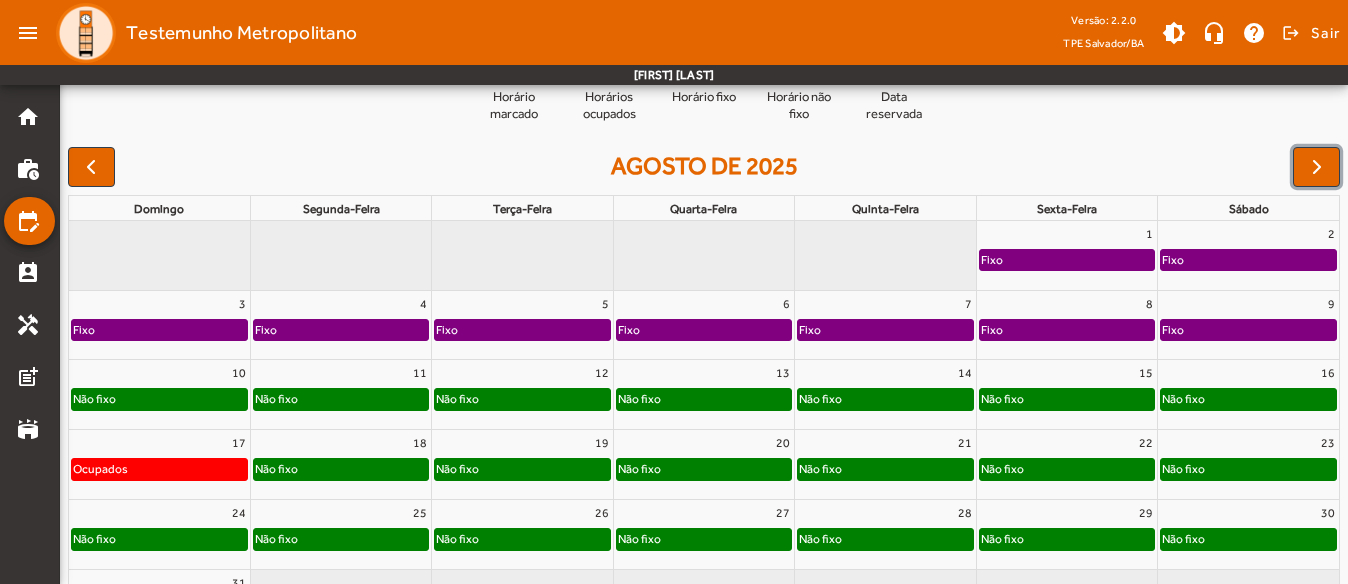scroll, scrollTop: 202, scrollLeft: 0, axis: vertical 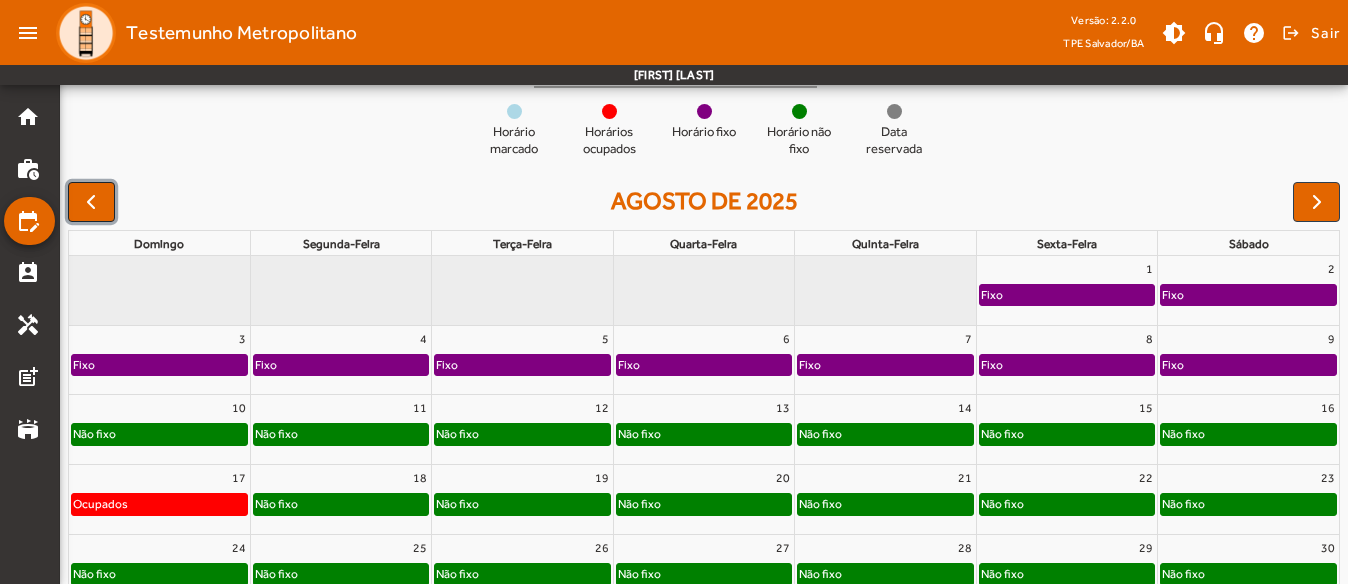click at bounding box center (91, 202) 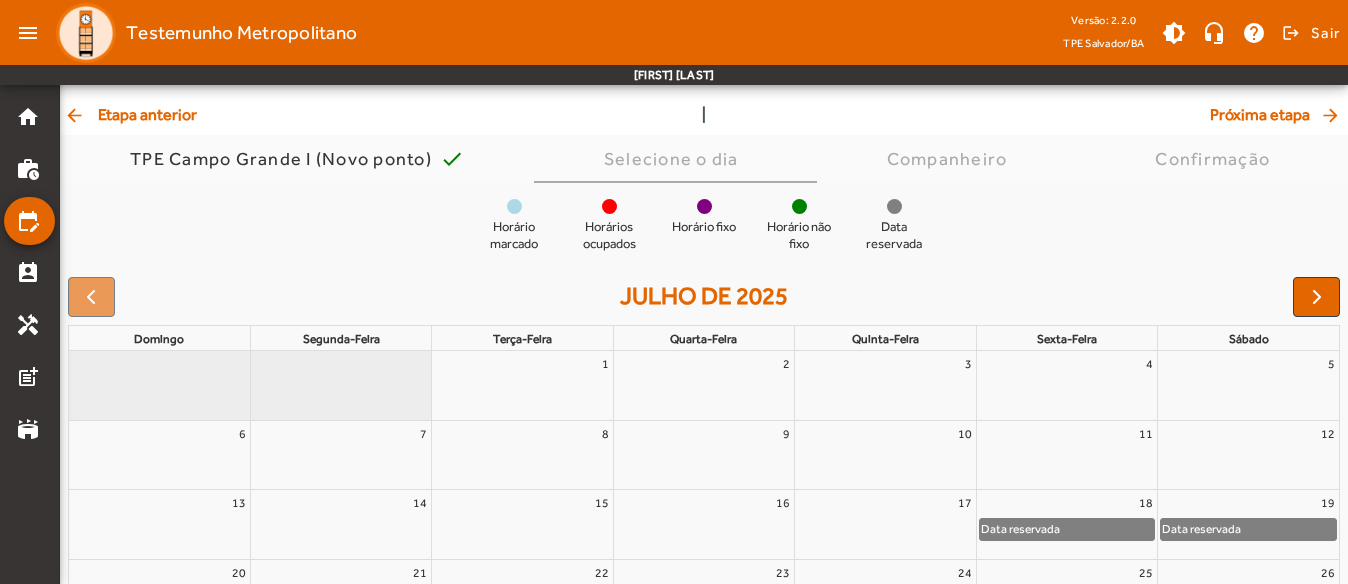 scroll, scrollTop: 2, scrollLeft: 0, axis: vertical 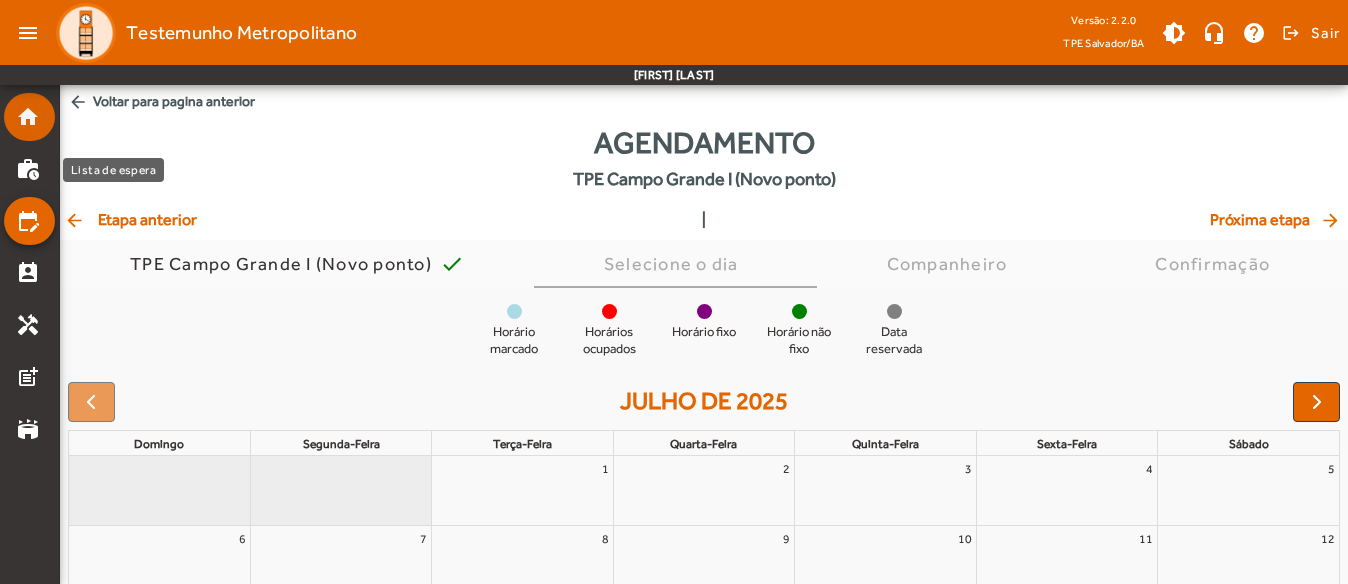 click on "home" 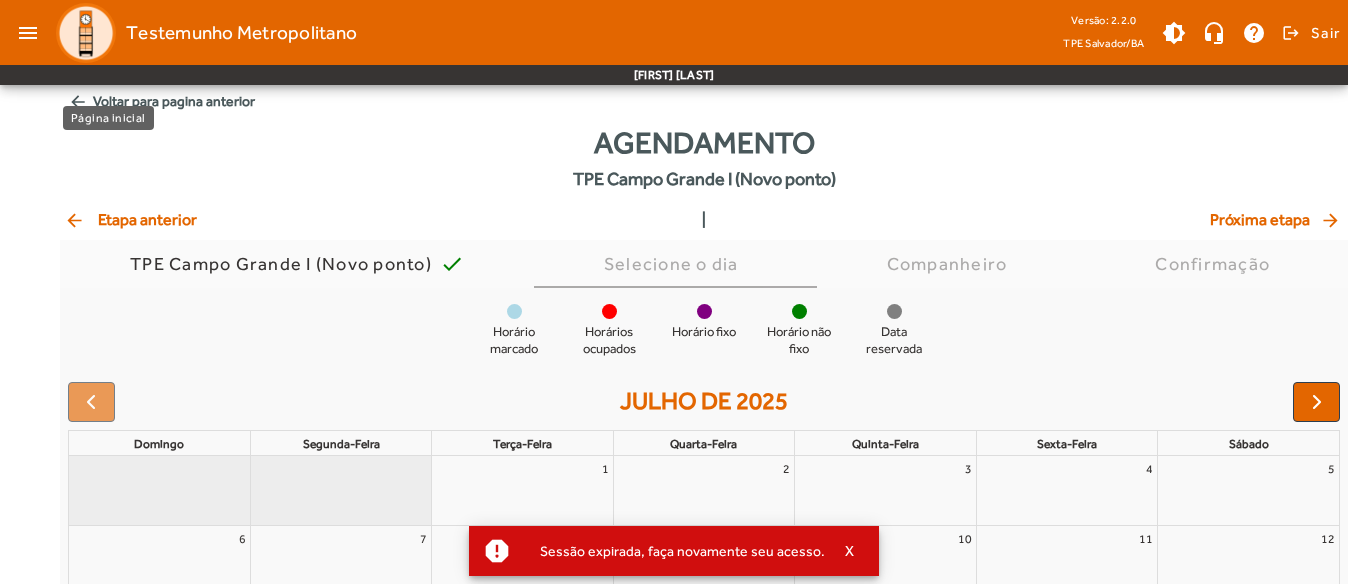 scroll, scrollTop: 0, scrollLeft: 0, axis: both 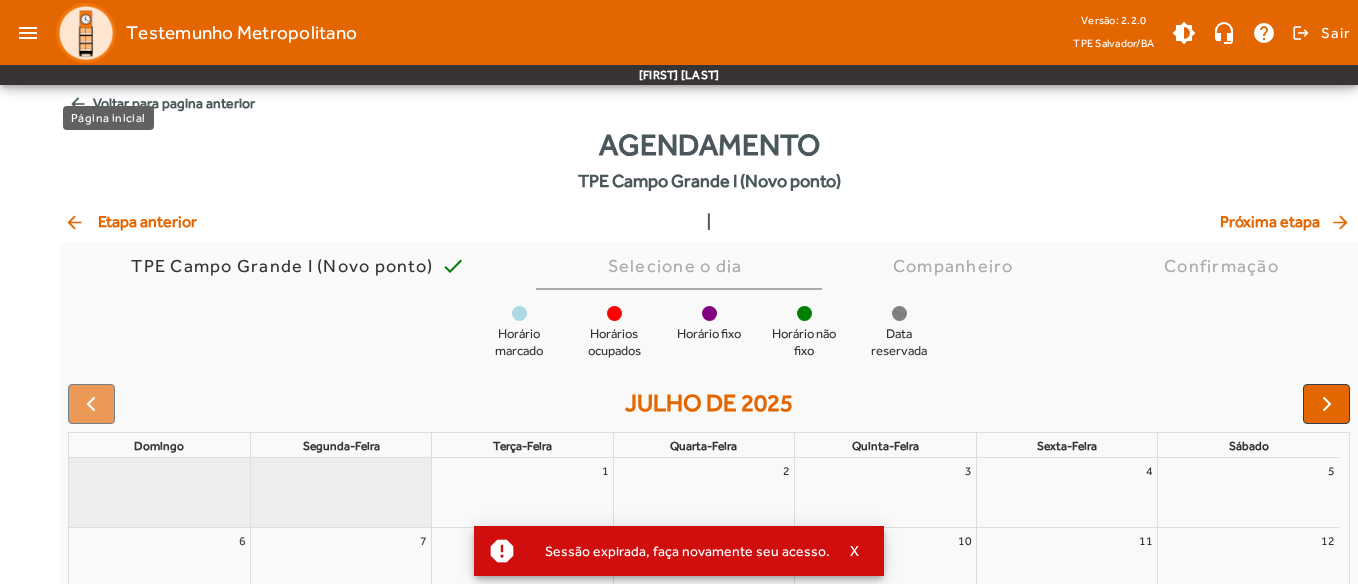 click on "home work_history edit_calendar perm_contact_calendar handyman post_add stadium arrow_back  Voltar para pagina anterior   Agendamento   TPE Campo Grande I (Novo ponto)  arrow_back  Etapa anterior  |  Próxima etapa  arrow_forward  TPE Campo Grande I (Novo ponto)  check  Selecione o dia   Companheiro    Confirmação  Horário marcado Horários ocupados Horário fixo Horário não fixo Data reservada julho de 2025 domingo segunda-feira terça-feira quarta-feira quinta-feira sexta-feira sábado     1 2 3 4 5 6 7 8 9 10 11 12 13 14 15 16 17 18 Data reservada 19 Data reservada 20 Data reservada 21 Data reservada 22 Data reservada 23 Data reservada 24 Data reservada 25 Data reservada 26 Data reservada 27 Data reservada 28 Data reservada 29 Data reservada 30 Data reservada 31 Data reservada" 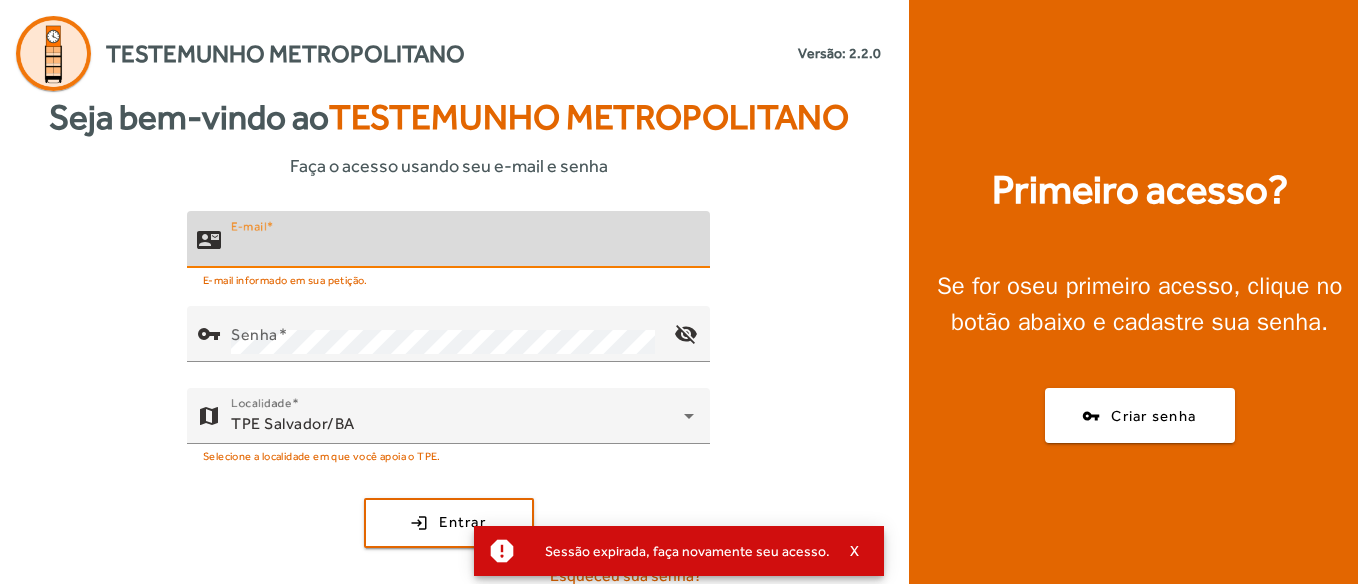 click on "E-mail" at bounding box center (462, 248) 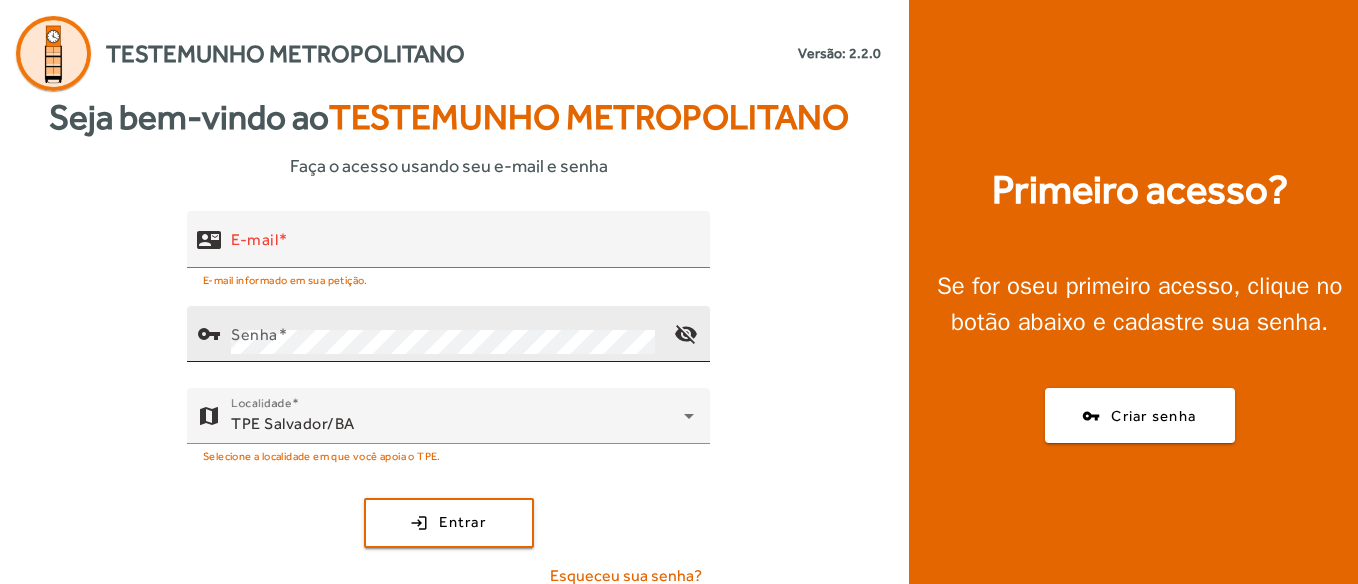 drag, startPoint x: 536, startPoint y: 179, endPoint x: 689, endPoint y: 357, distance: 234.71898 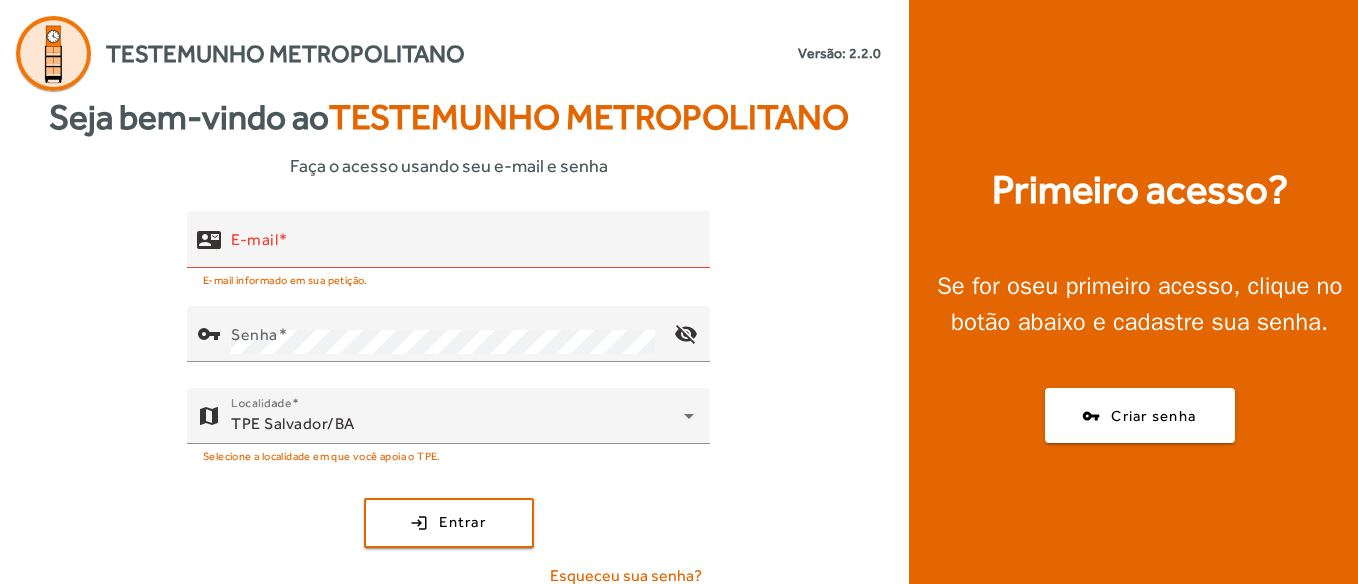 click on "contact_mail  E-mail  E-mail informado em sua petição. vpn_key  Senha  visibility_off  map  Localidade  TPE Salvador/BA Selecione a localidade em que você apoia o TPE. login  Entrar   Esqueceu sua senha?" 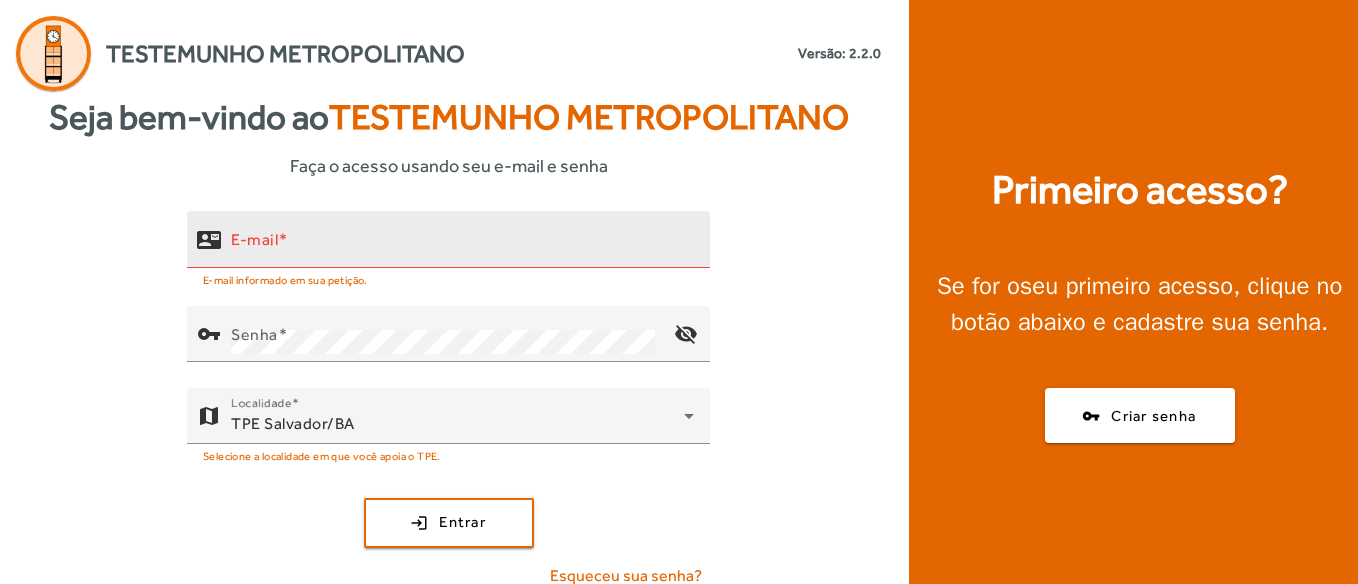 click on "E-mail" at bounding box center (462, 248) 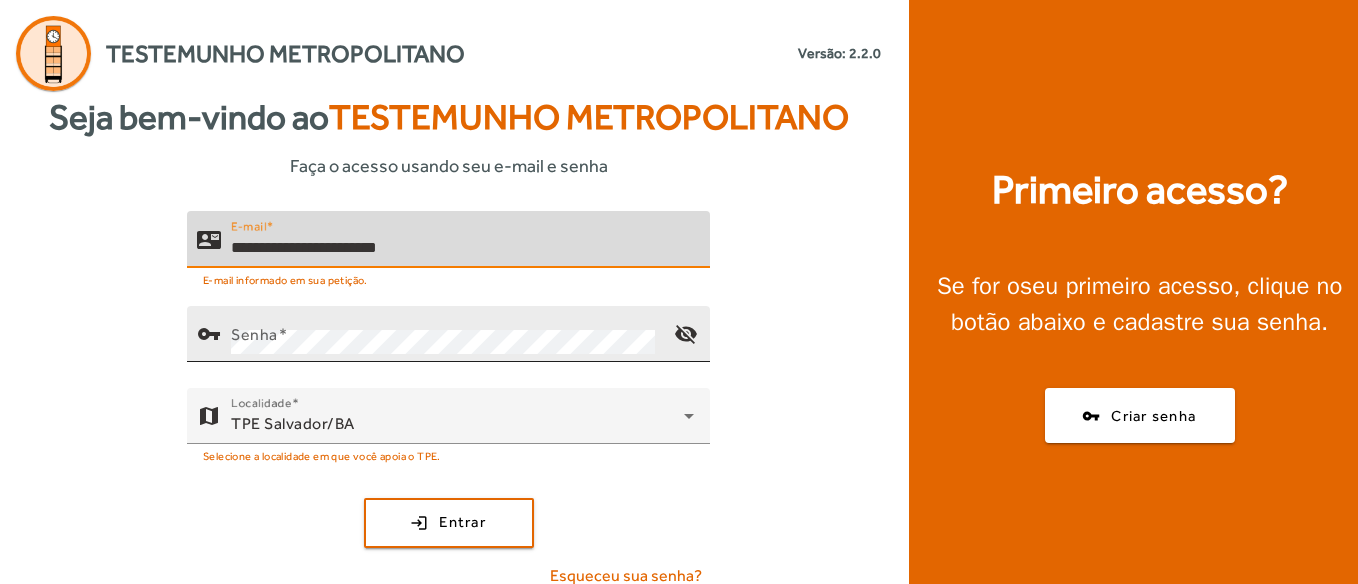 type on "**********" 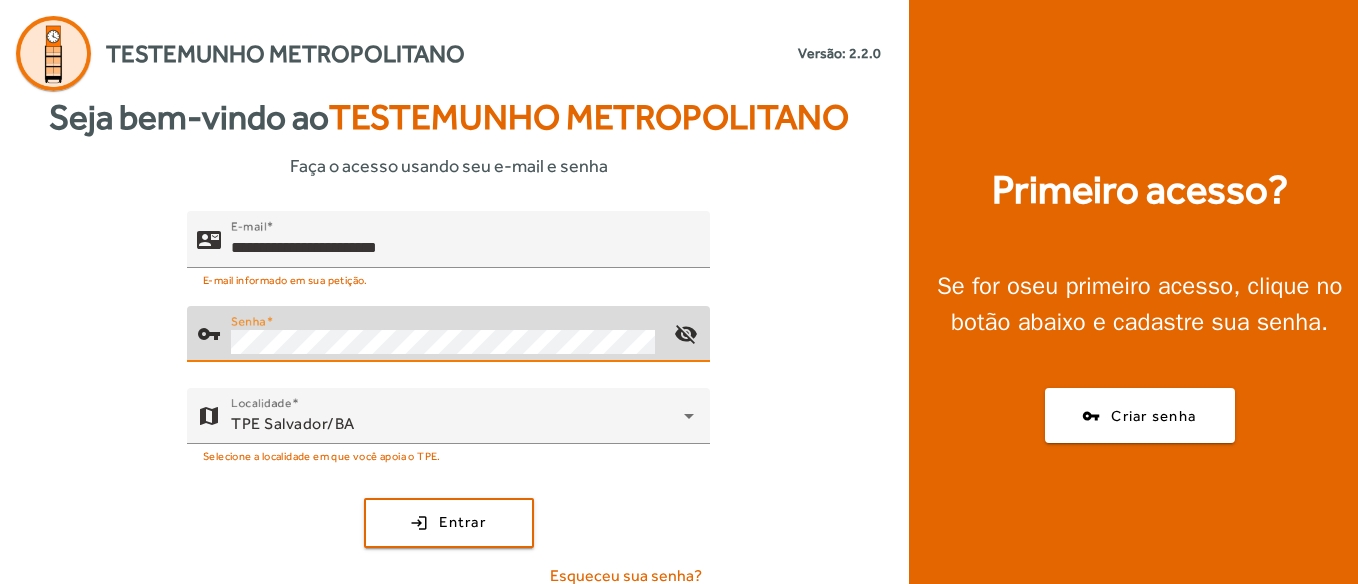 click on "login  Entrar" 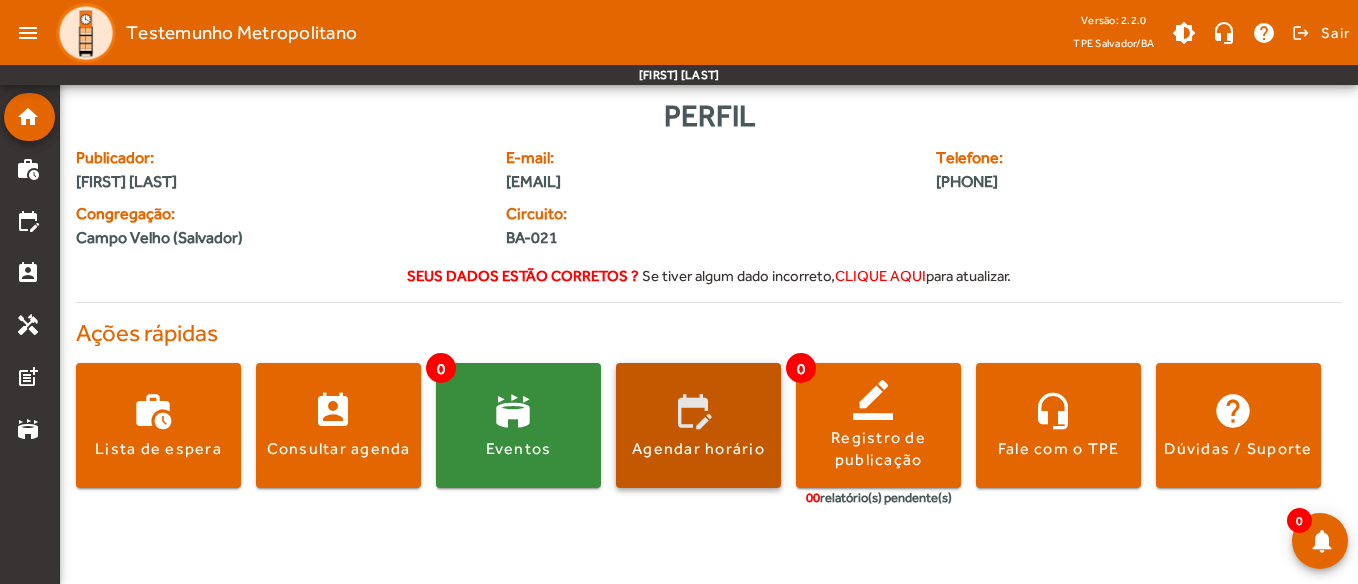 click 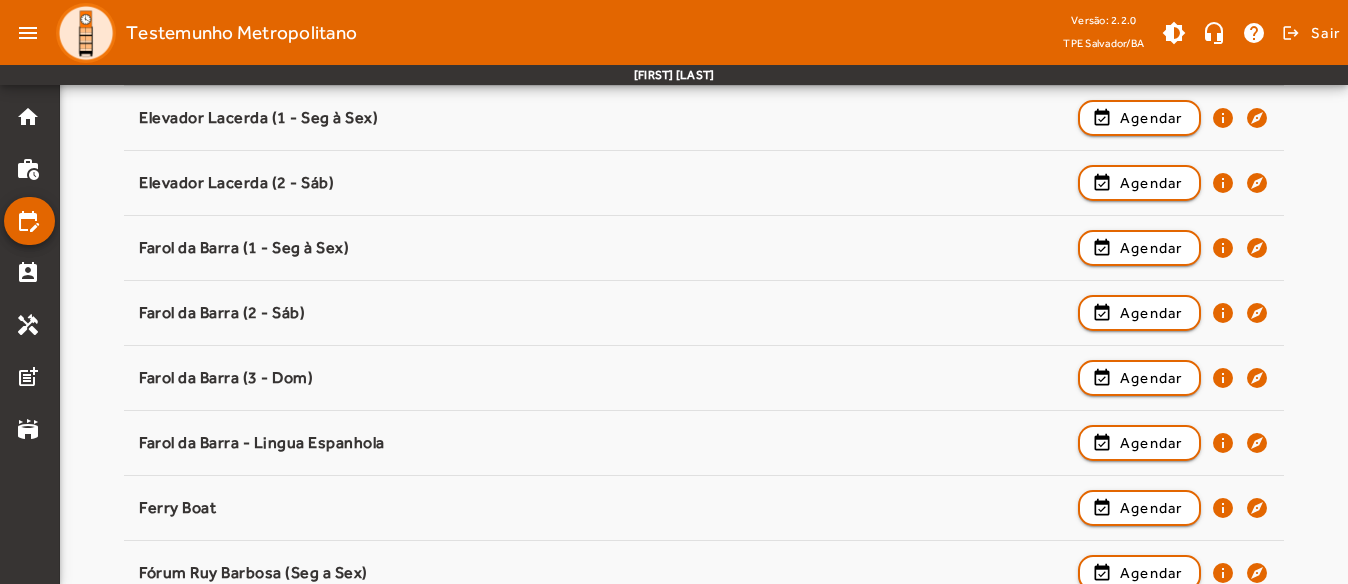 scroll, scrollTop: 800, scrollLeft: 0, axis: vertical 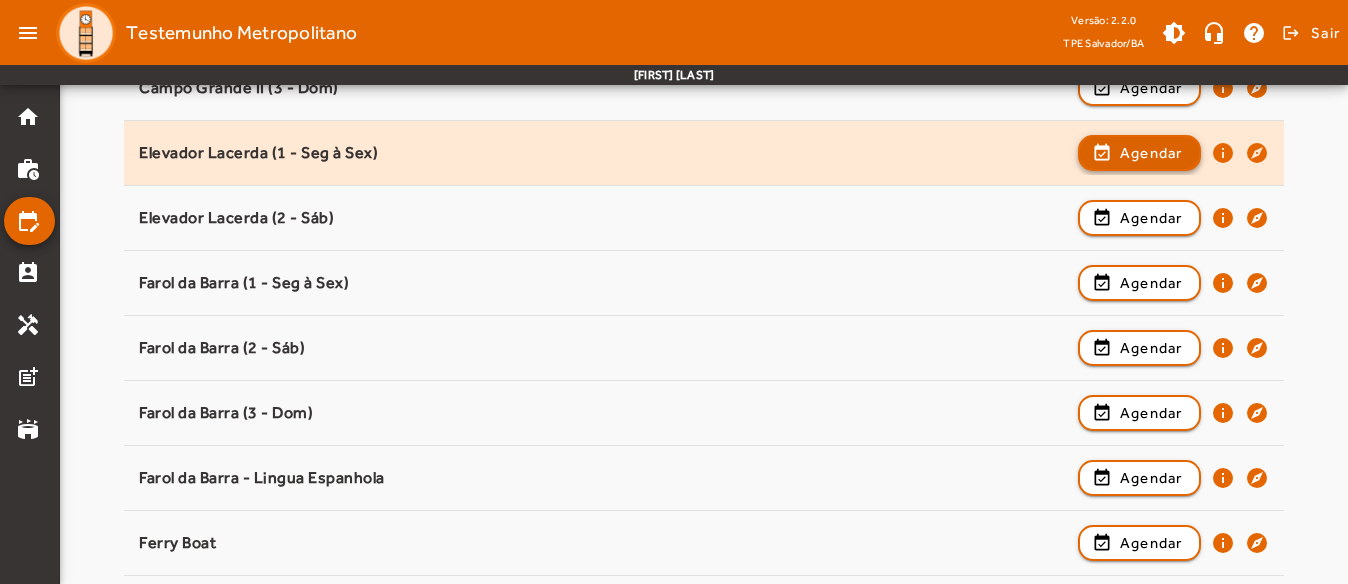 click at bounding box center [1139, 218] 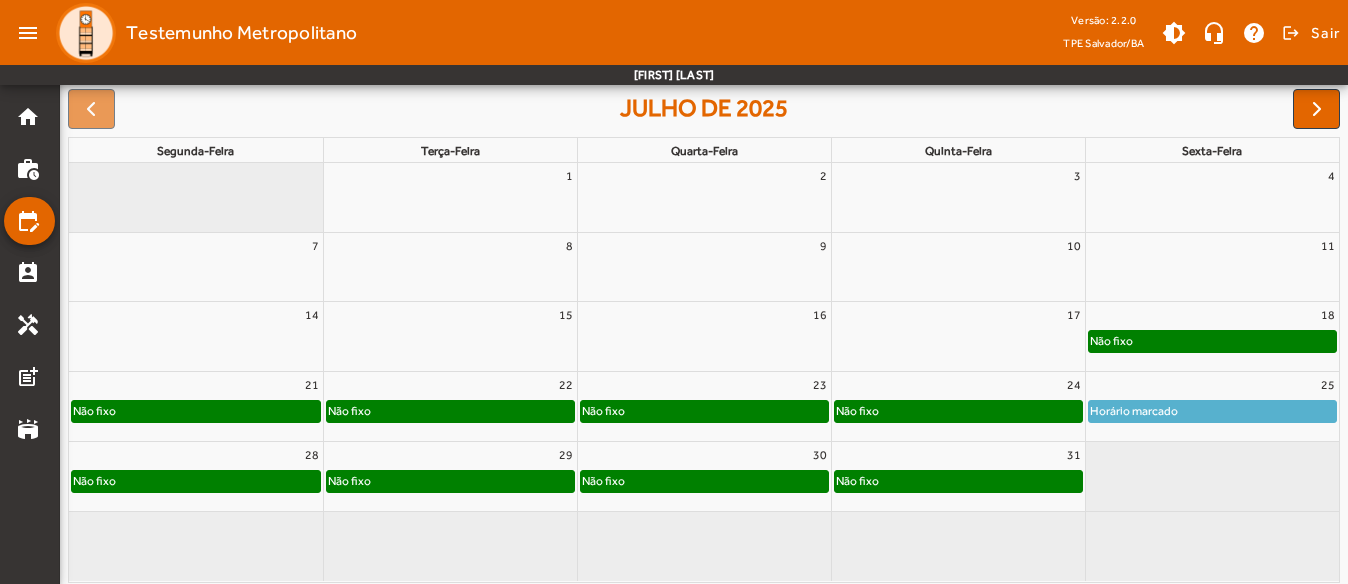 scroll, scrollTop: 300, scrollLeft: 0, axis: vertical 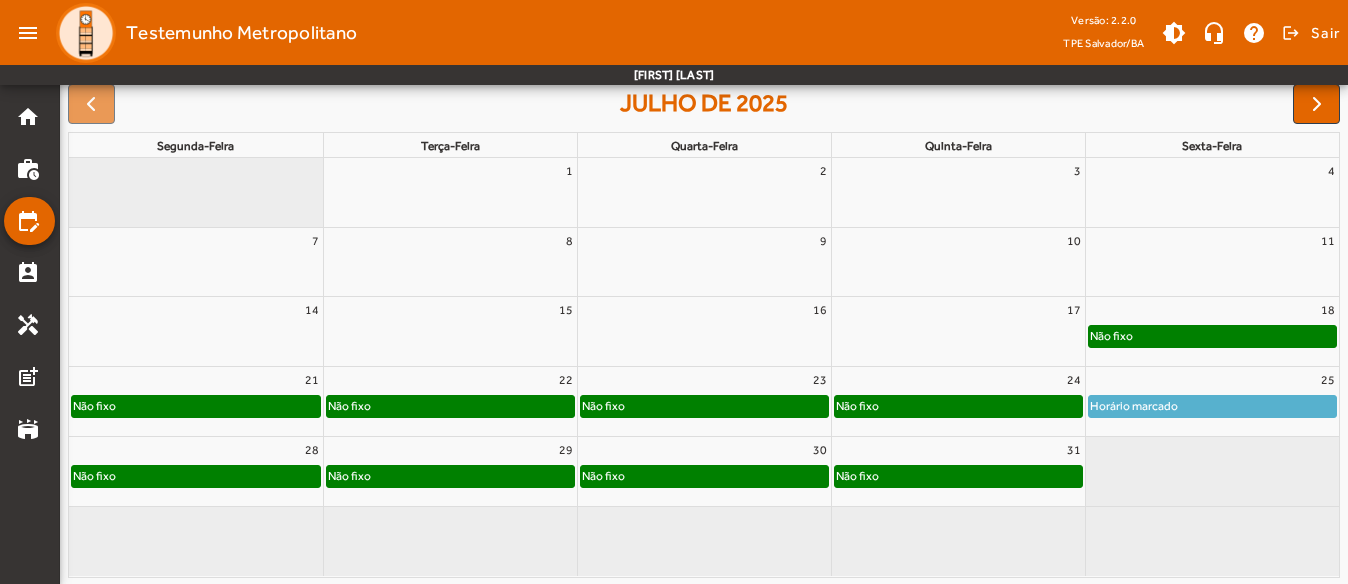 click on "29" at bounding box center [450, 450] 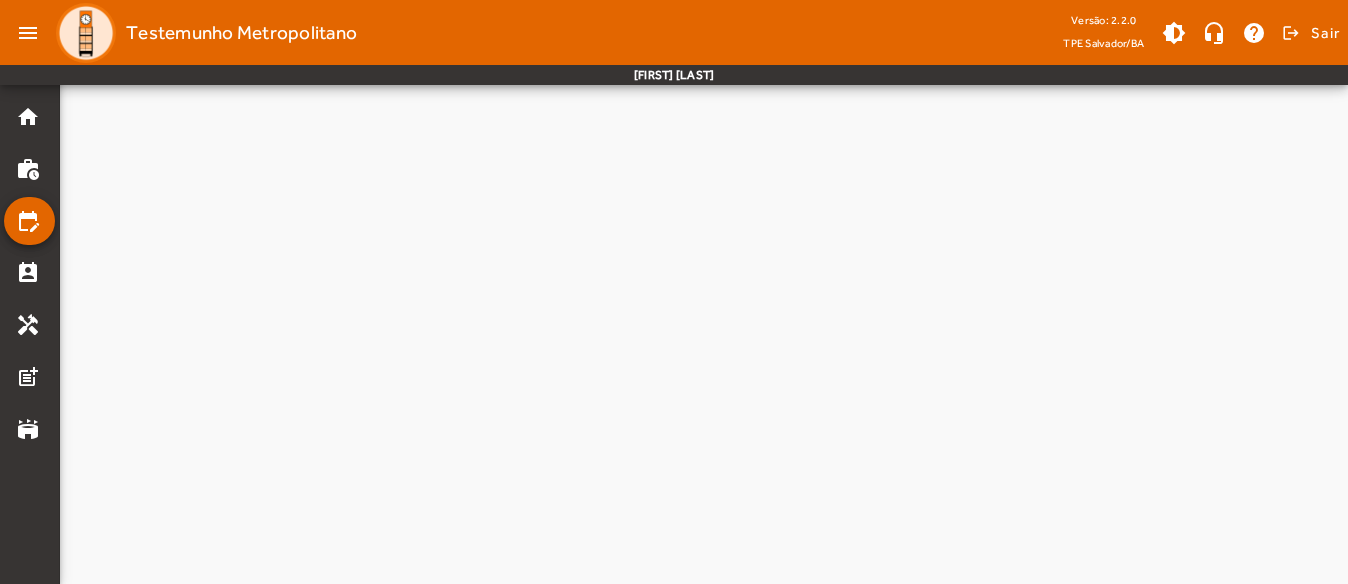 scroll, scrollTop: 0, scrollLeft: 0, axis: both 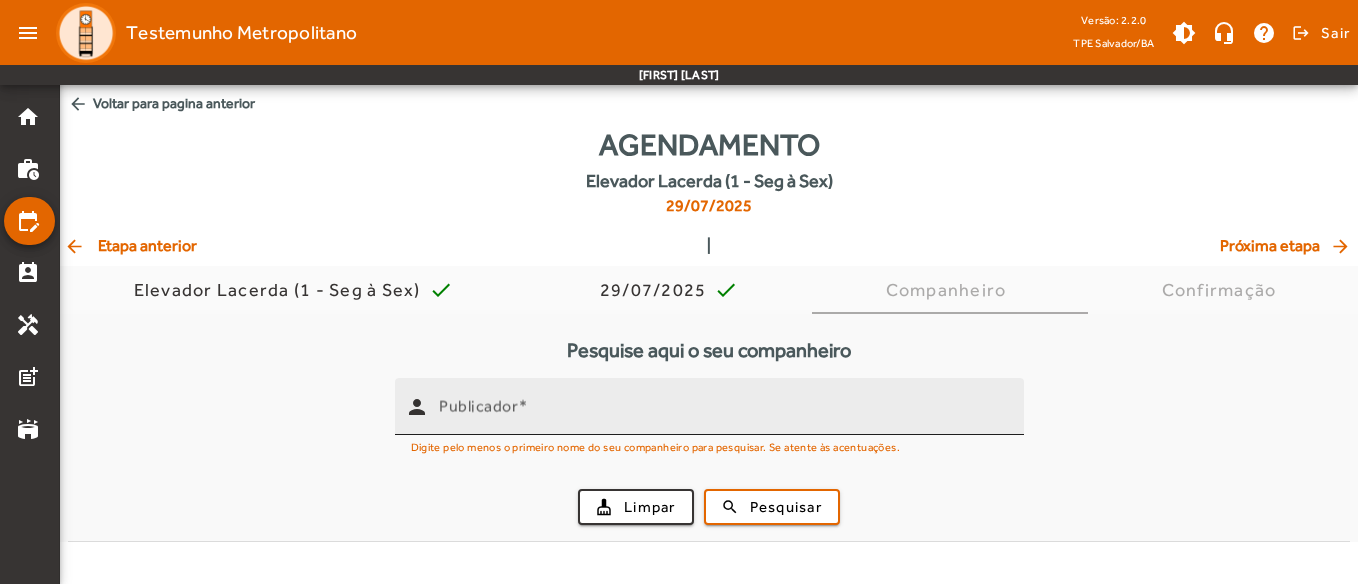 click on "Publicador" at bounding box center [723, 406] 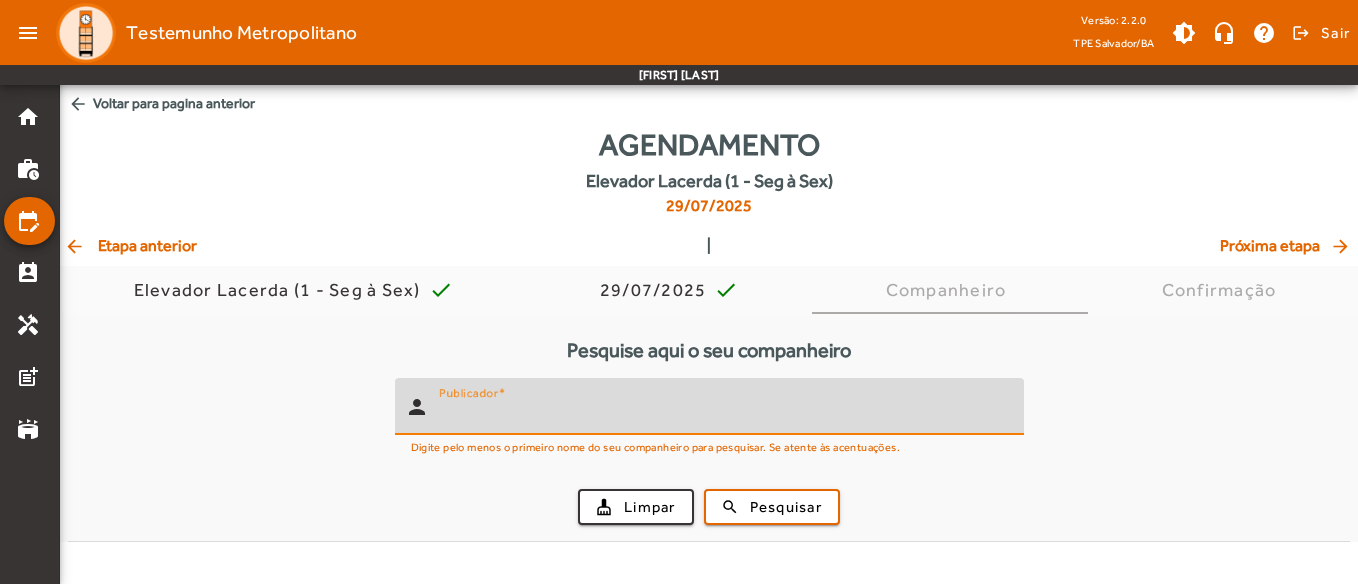 click on "Publicador" at bounding box center [723, 415] 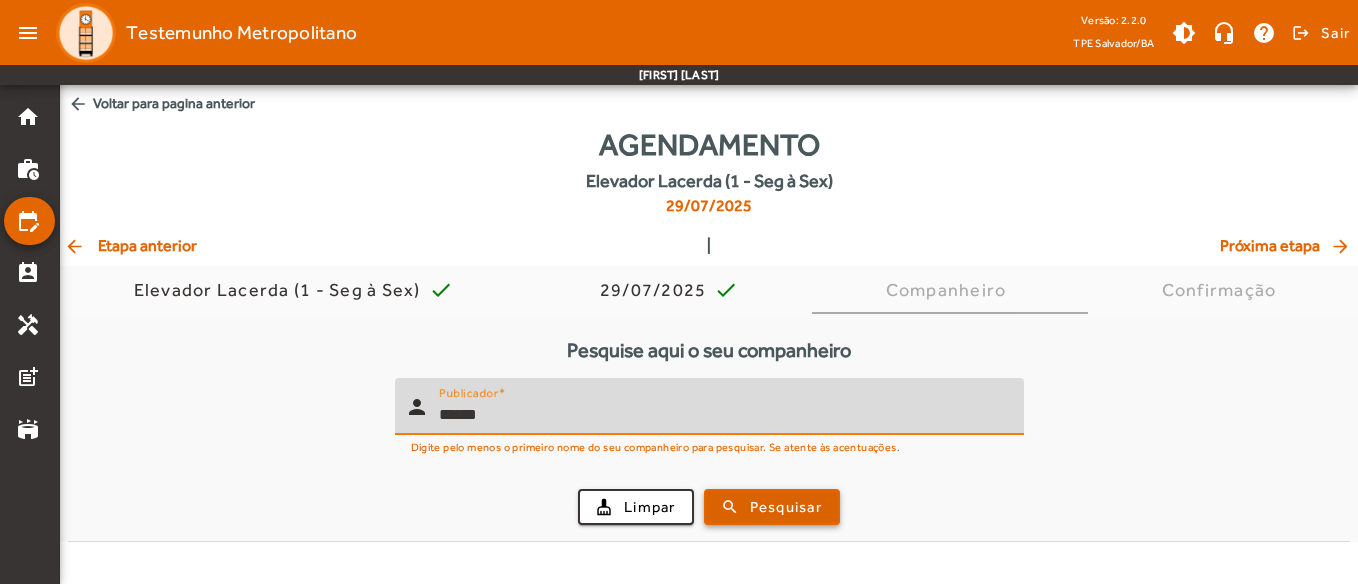 type on "******" 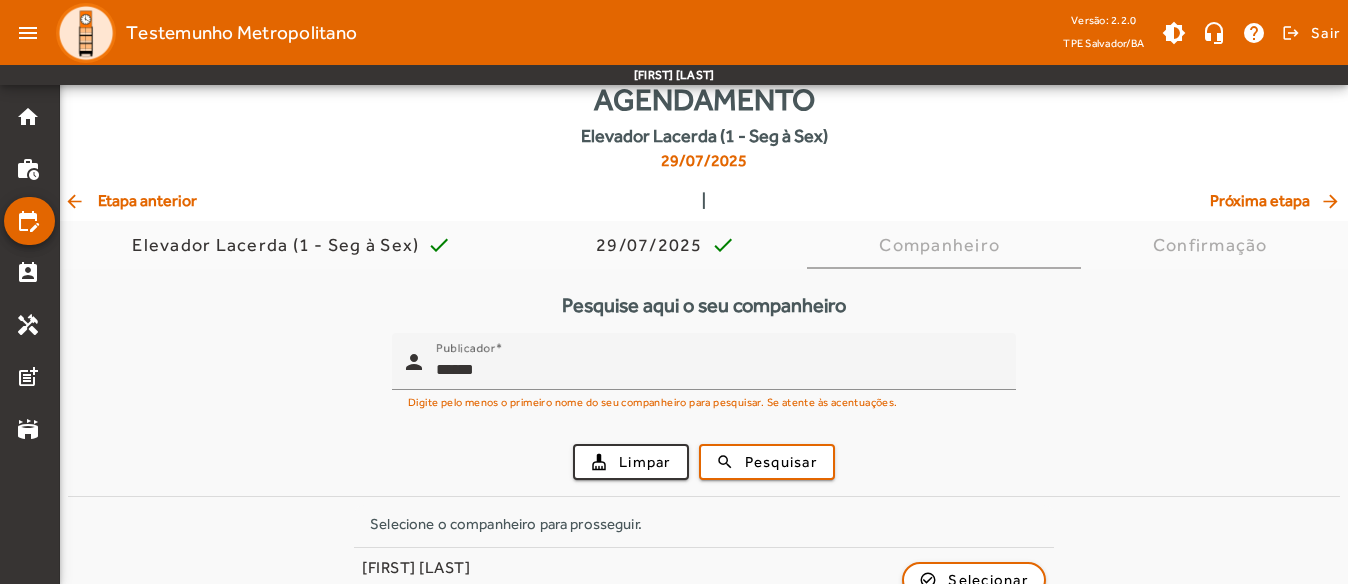 scroll, scrollTop: 89, scrollLeft: 0, axis: vertical 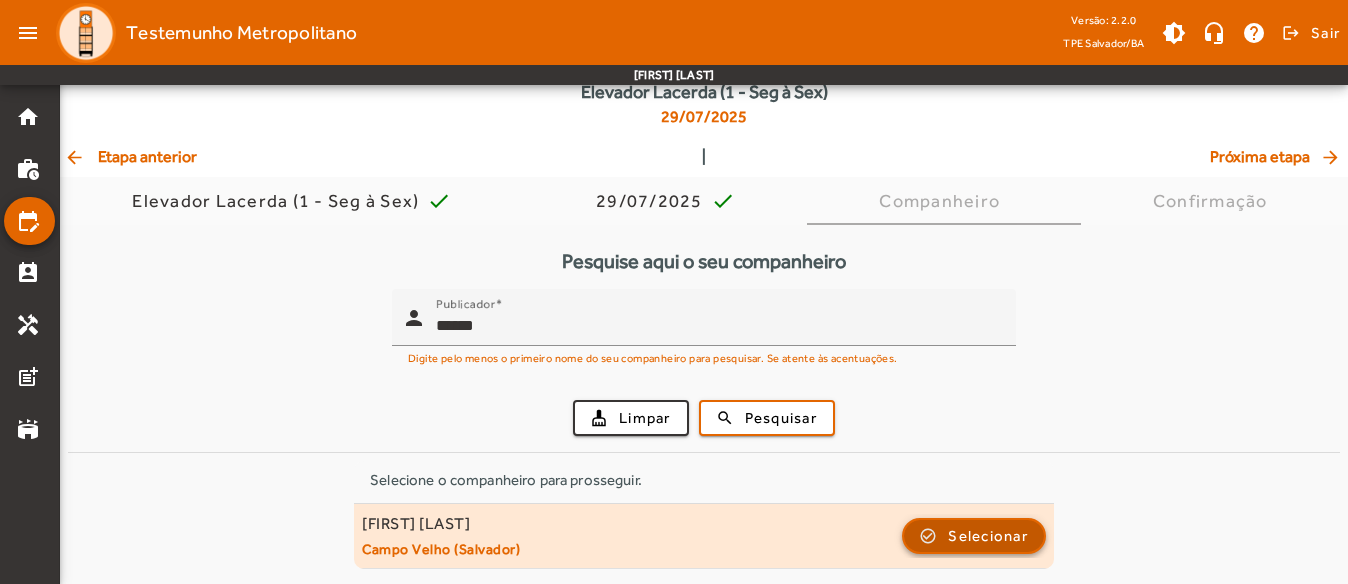 click on "Selecionar" 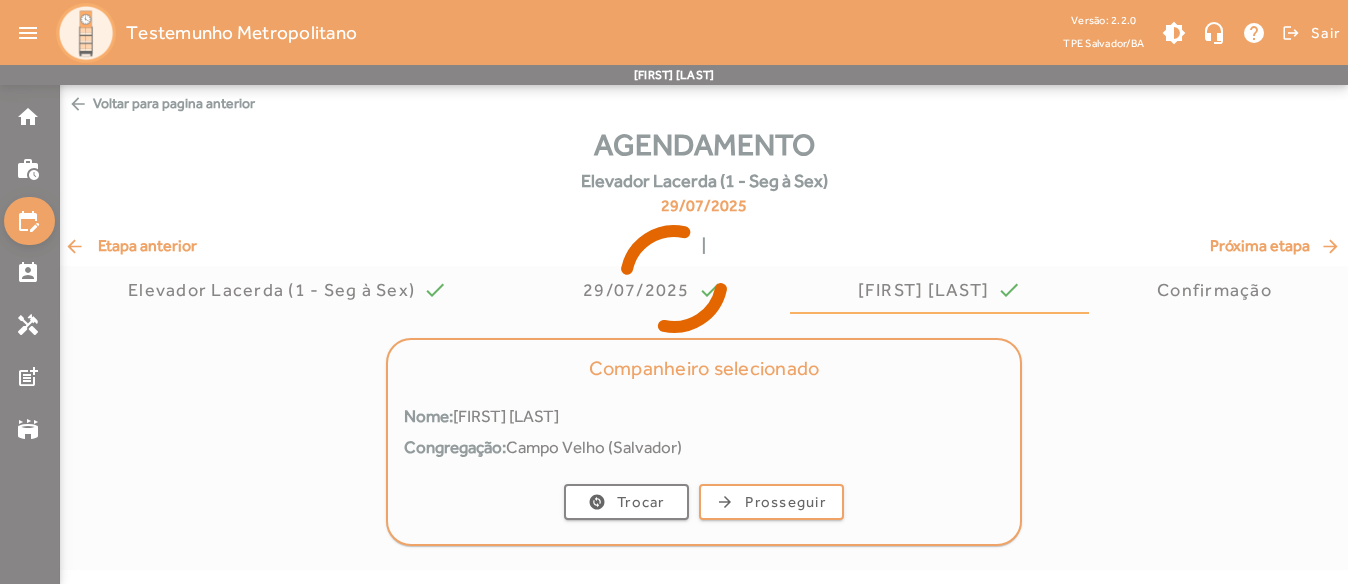 scroll, scrollTop: 0, scrollLeft: 0, axis: both 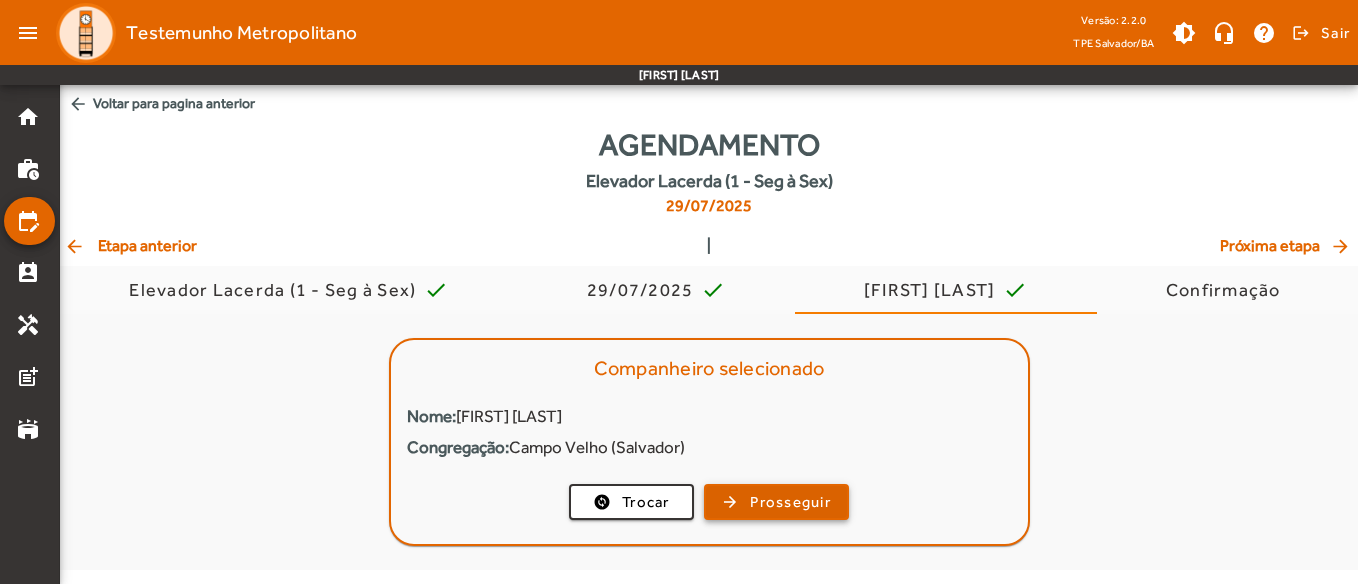 click on "Prosseguir" 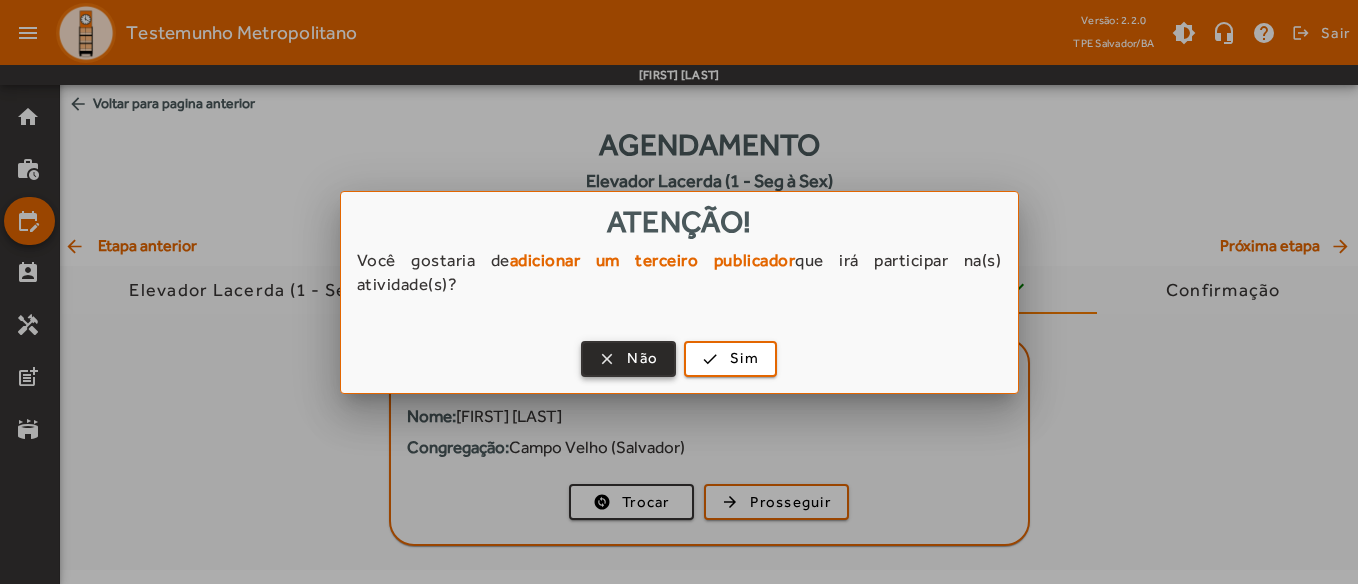 click on "Não" at bounding box center [642, 358] 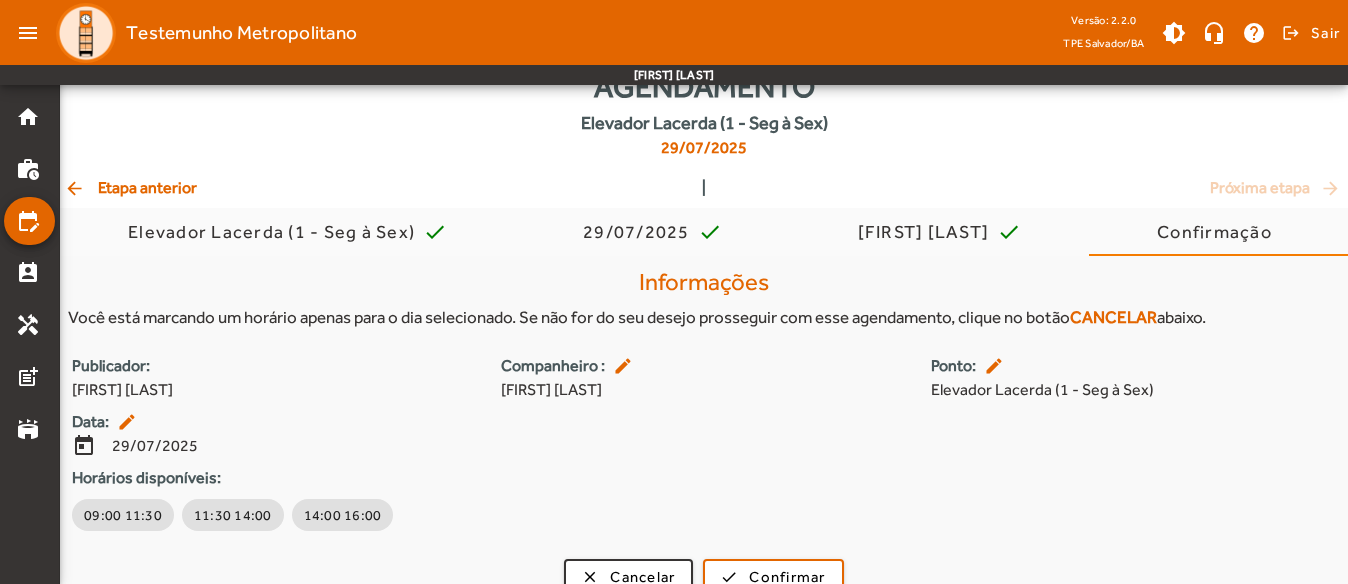 scroll, scrollTop: 85, scrollLeft: 0, axis: vertical 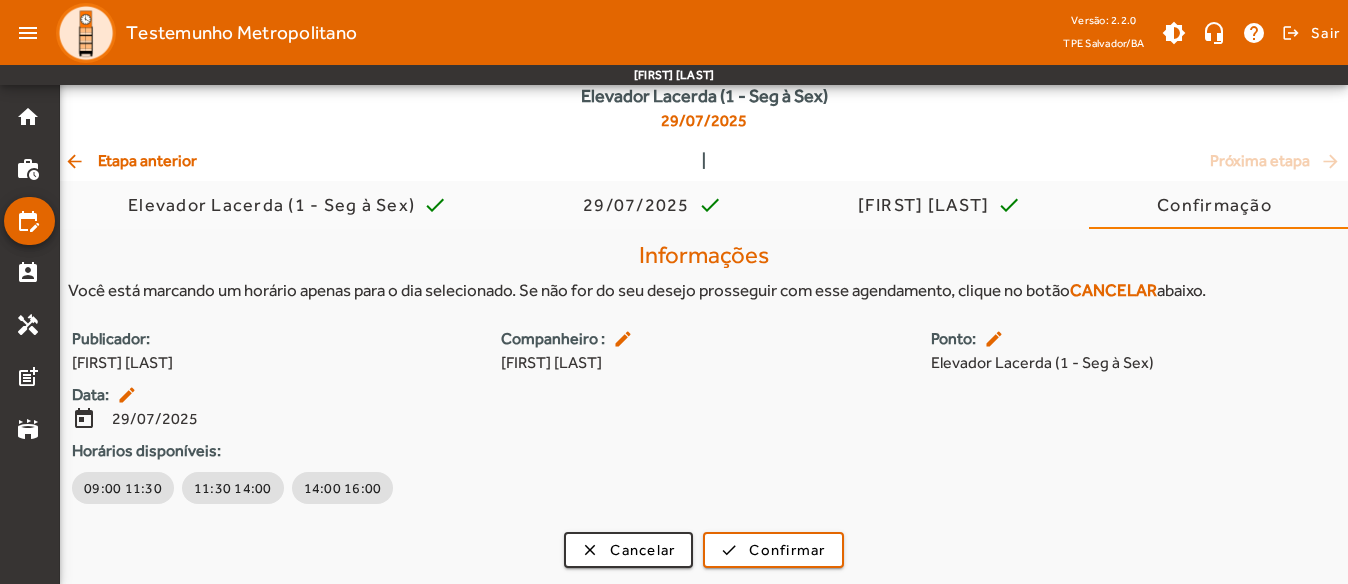 click on "arrow_back  Etapa anterior" 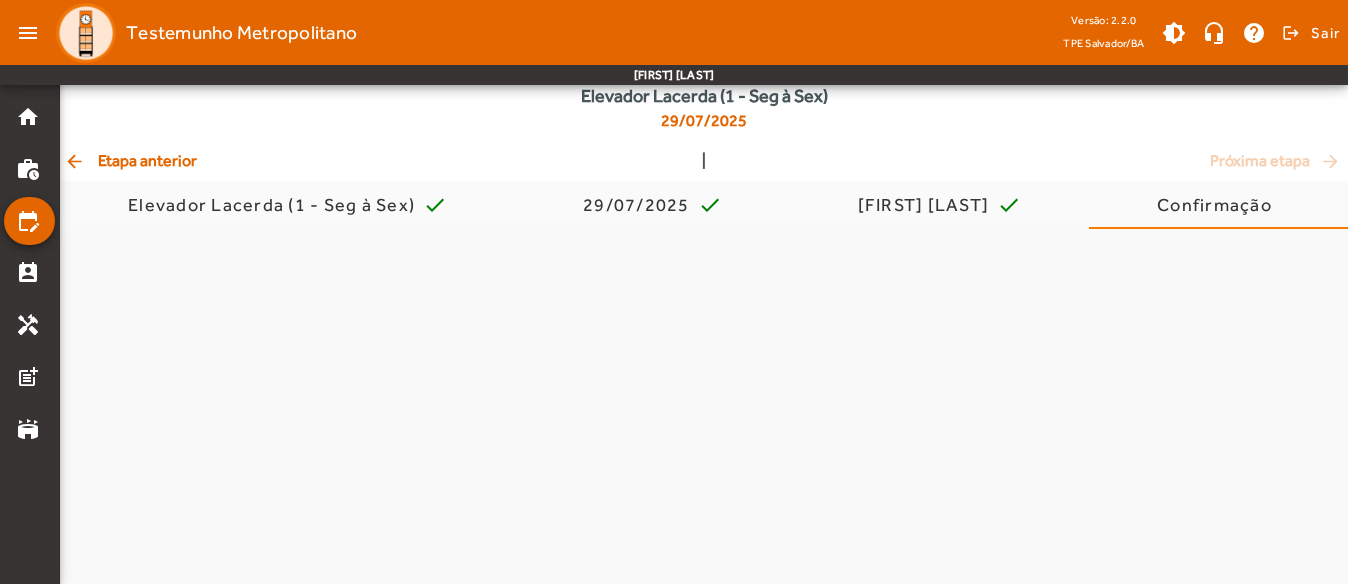 scroll, scrollTop: 0, scrollLeft: 0, axis: both 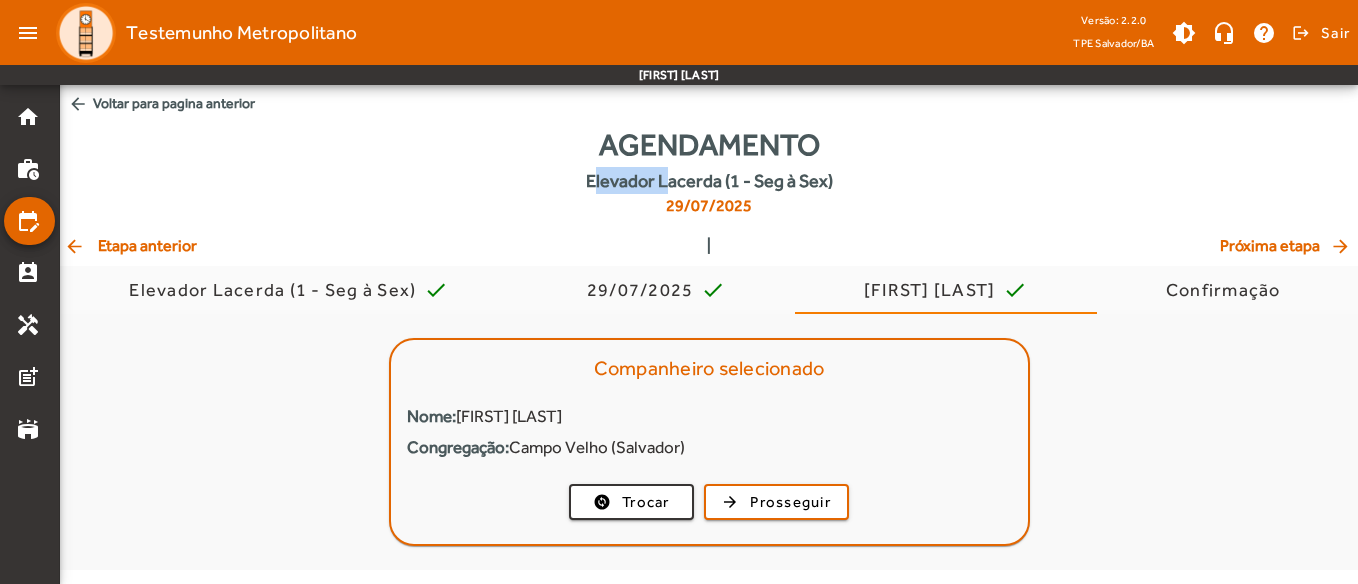 click on "Agendamento   Elevador Lacerda (1 - Seg à Sex)   29/07/2025" 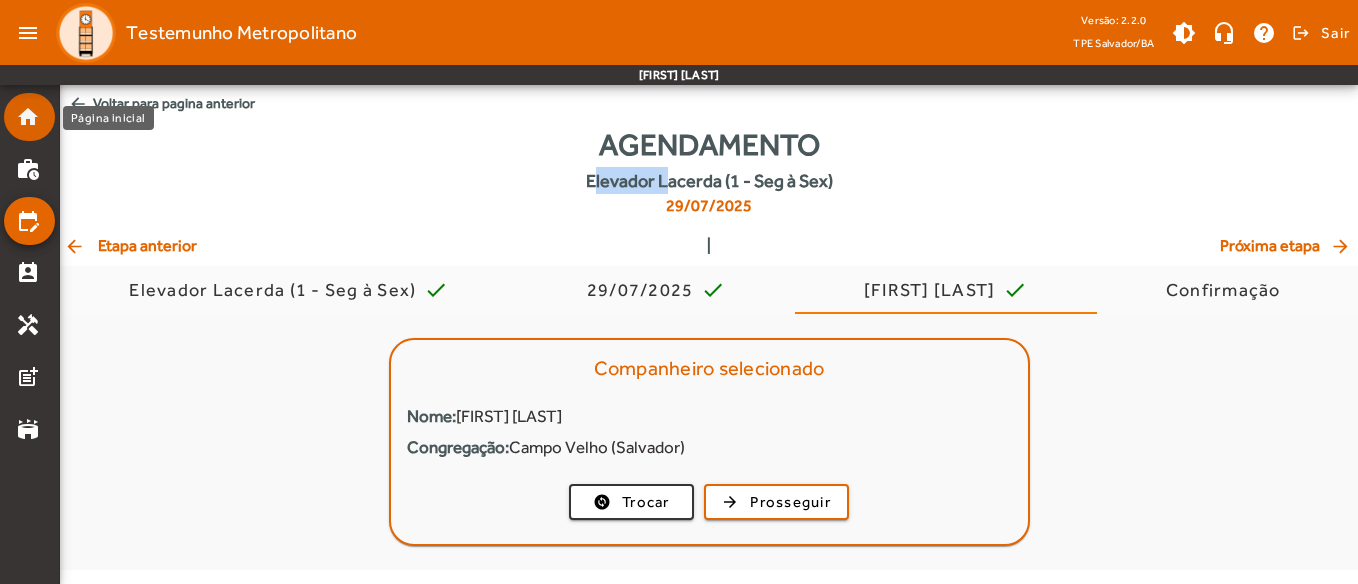 click on "home" 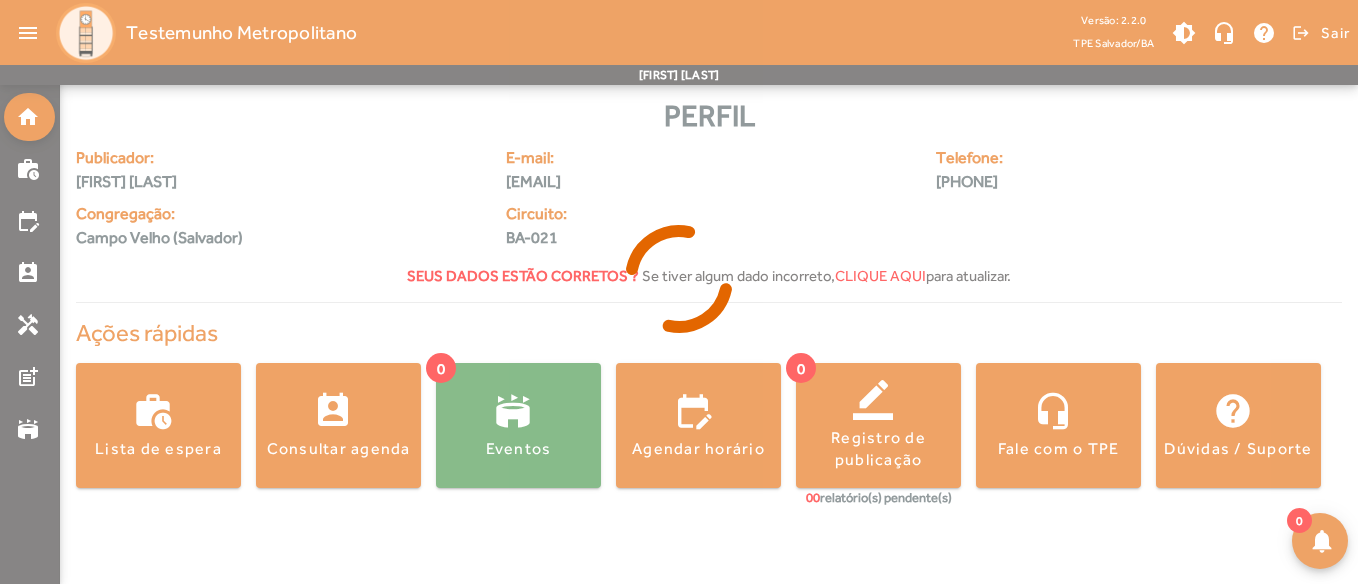 click 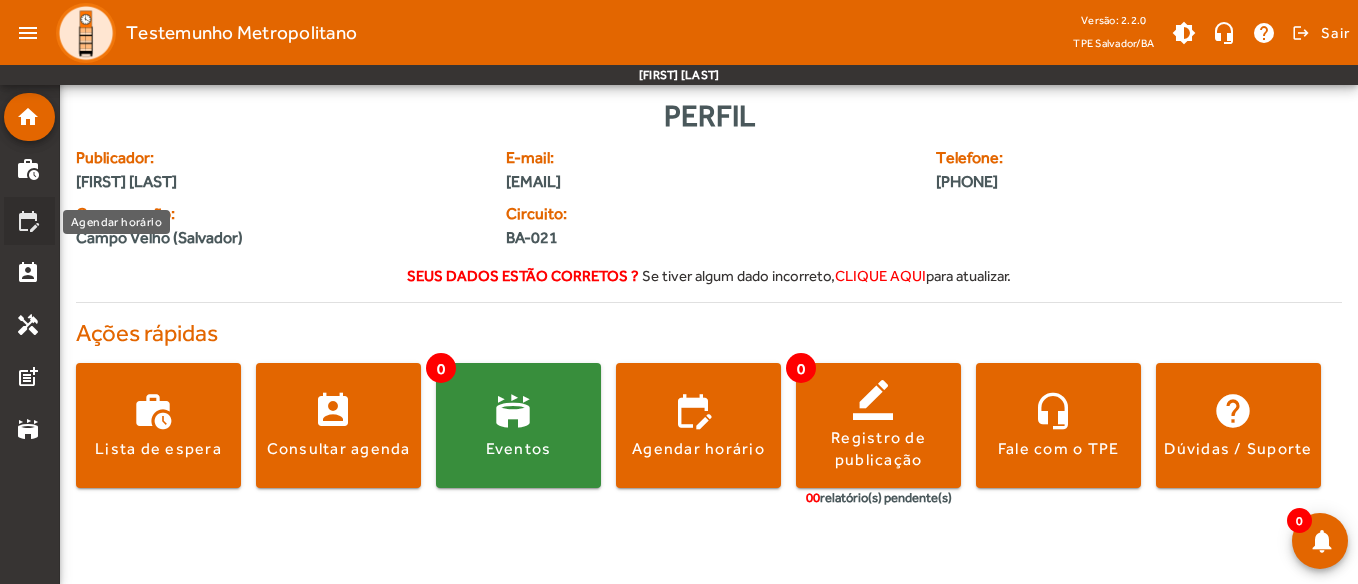 click on "edit_calendar" 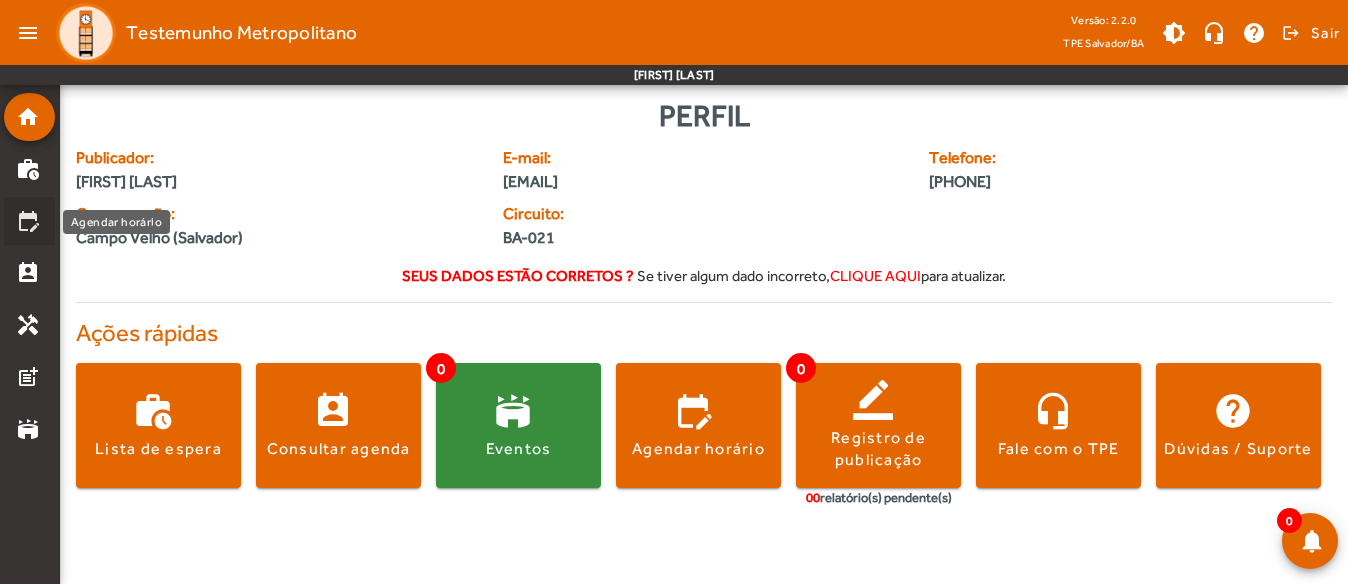 click on "edit_calendar" 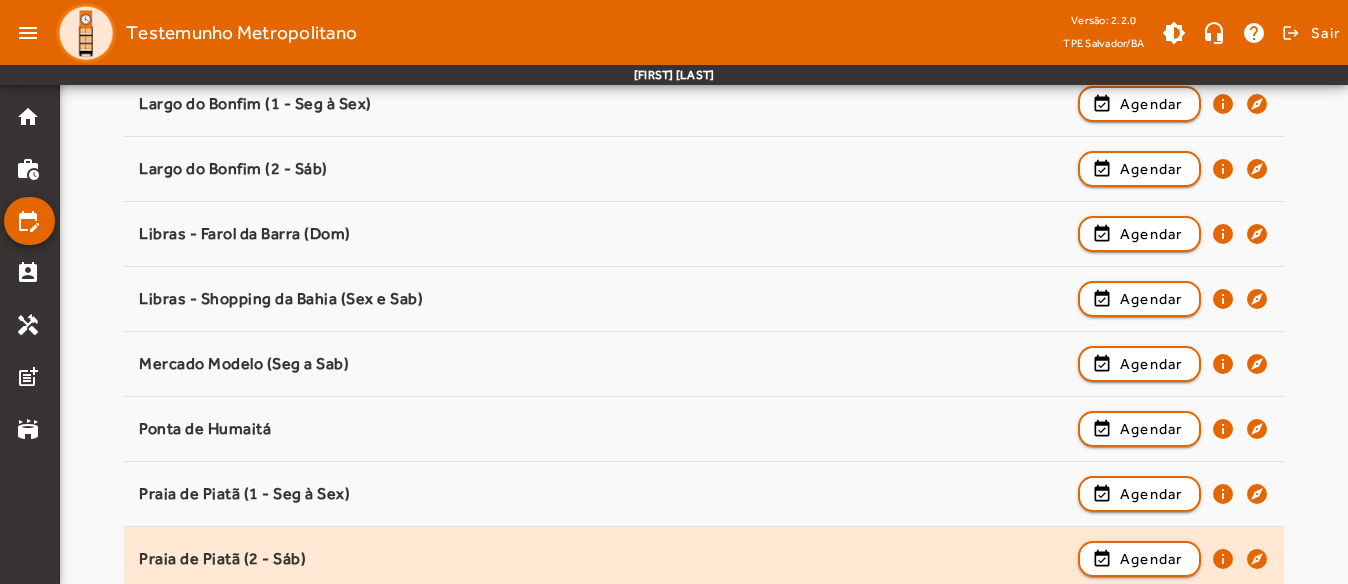 scroll, scrollTop: 1500, scrollLeft: 0, axis: vertical 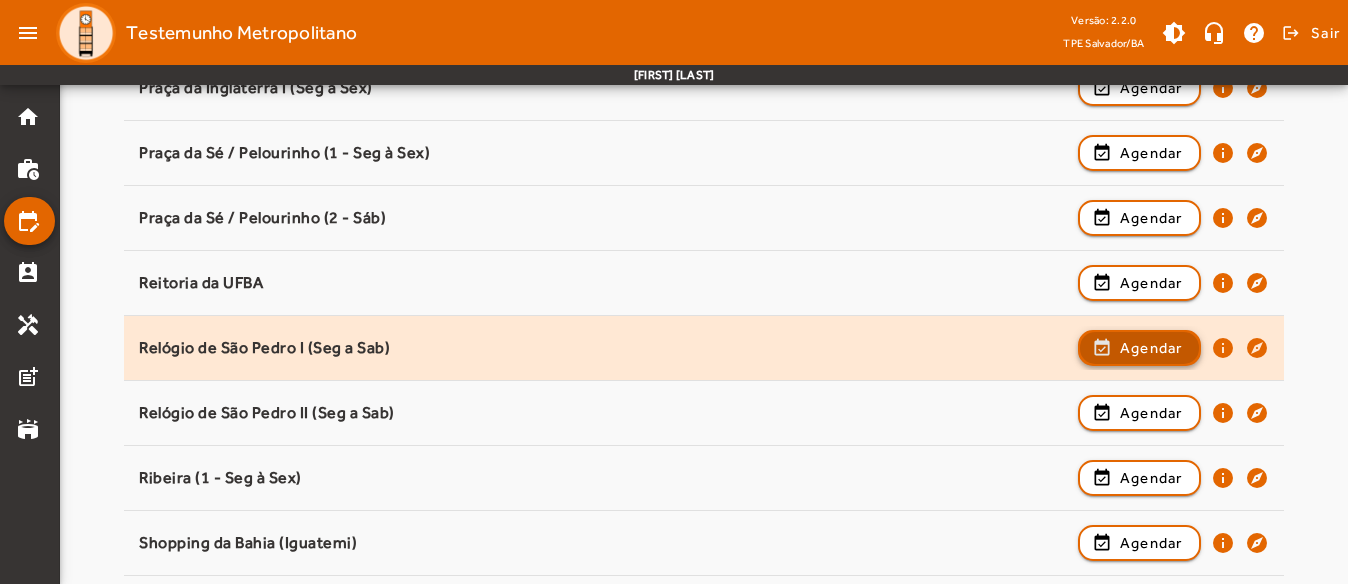click on "Agendar" 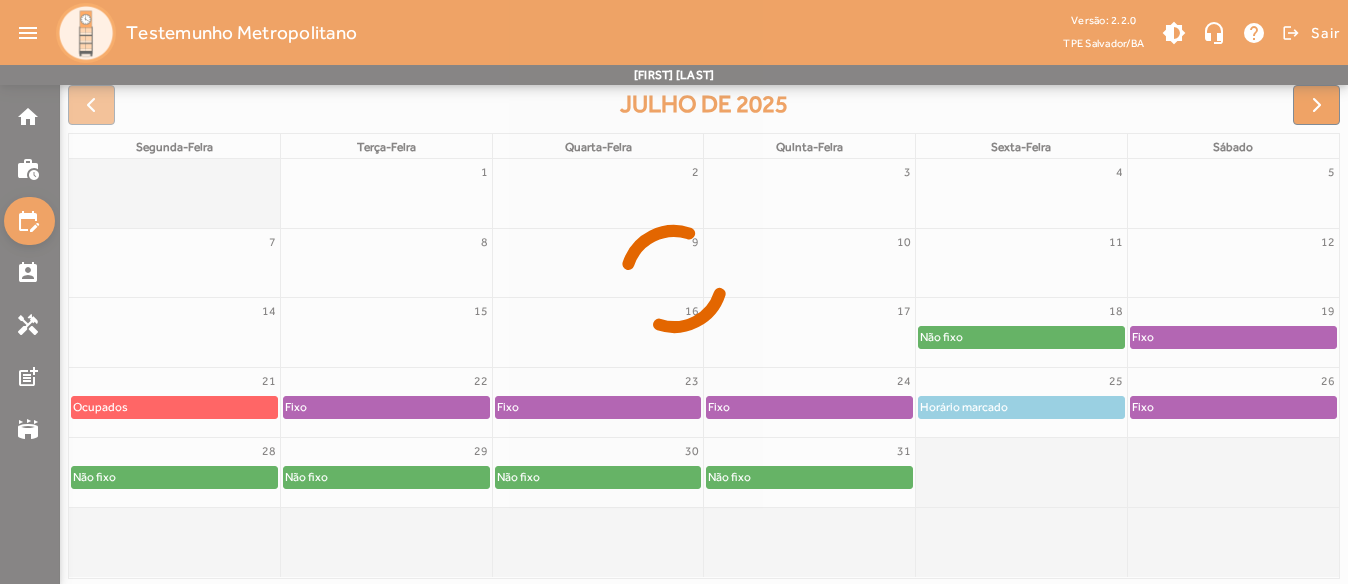 scroll, scrollTop: 300, scrollLeft: 0, axis: vertical 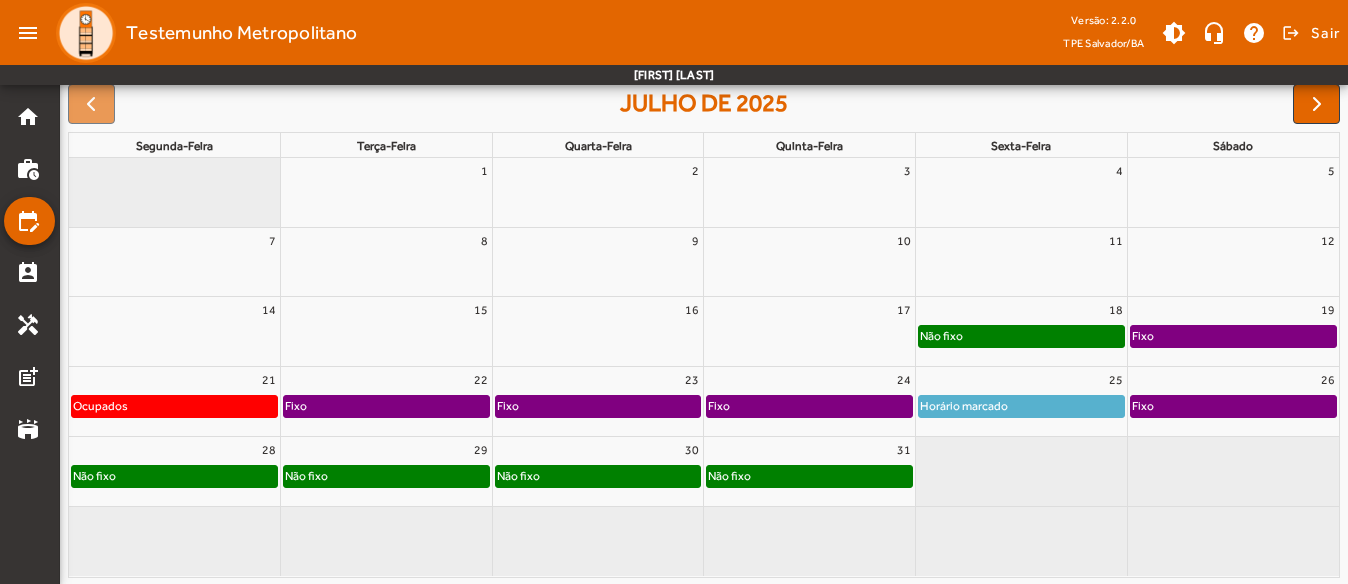 click on "29" at bounding box center (386, 450) 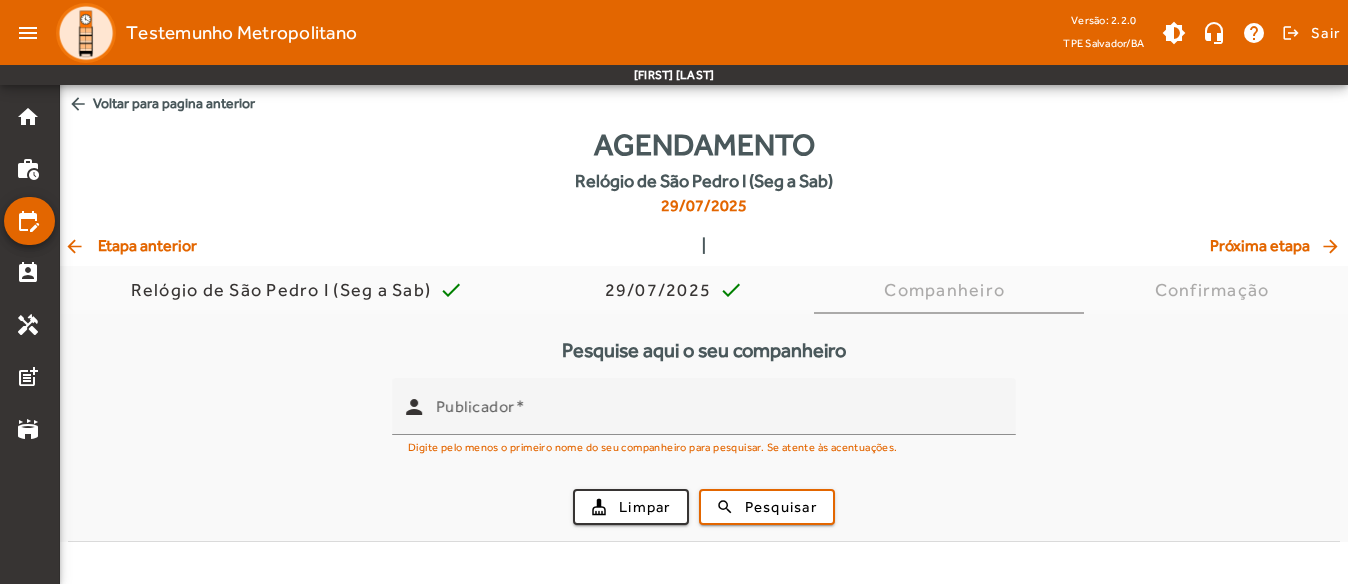 scroll, scrollTop: 0, scrollLeft: 0, axis: both 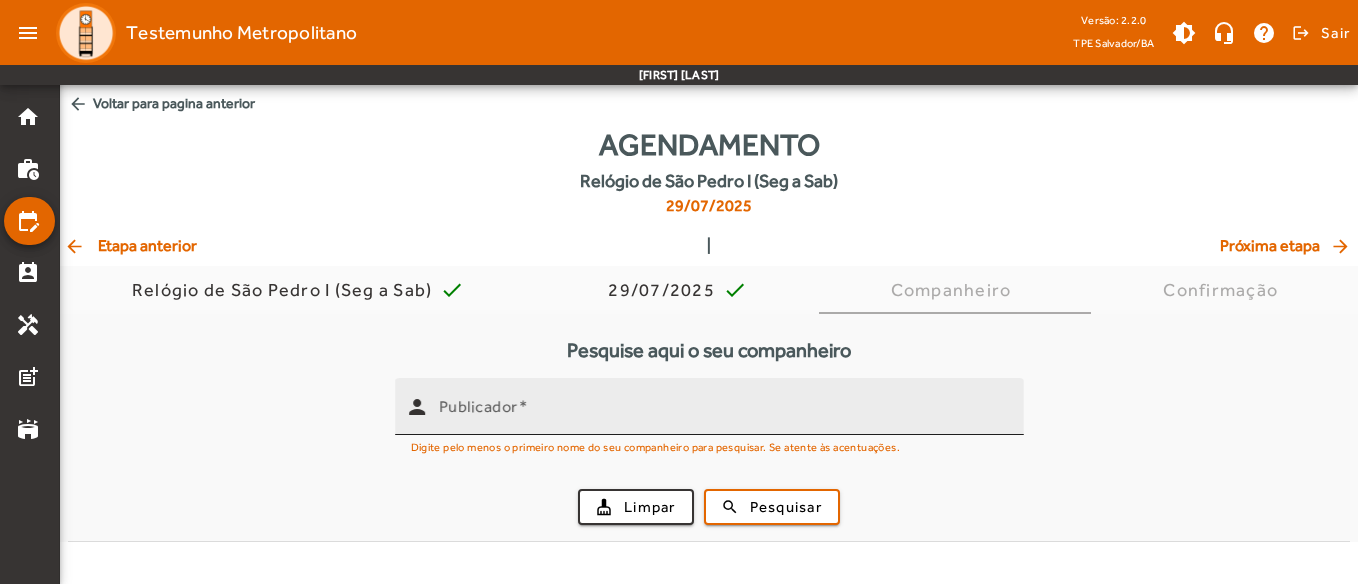 click on "Publicador" at bounding box center (723, 406) 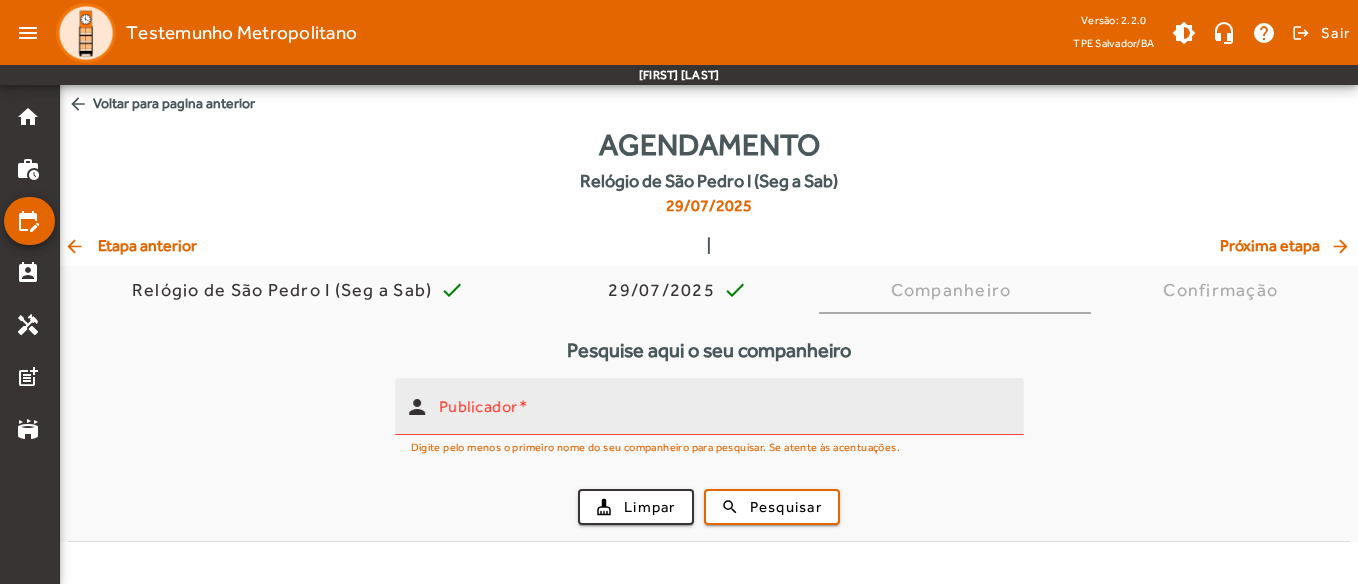 drag, startPoint x: 506, startPoint y: 427, endPoint x: 481, endPoint y: 416, distance: 27.313 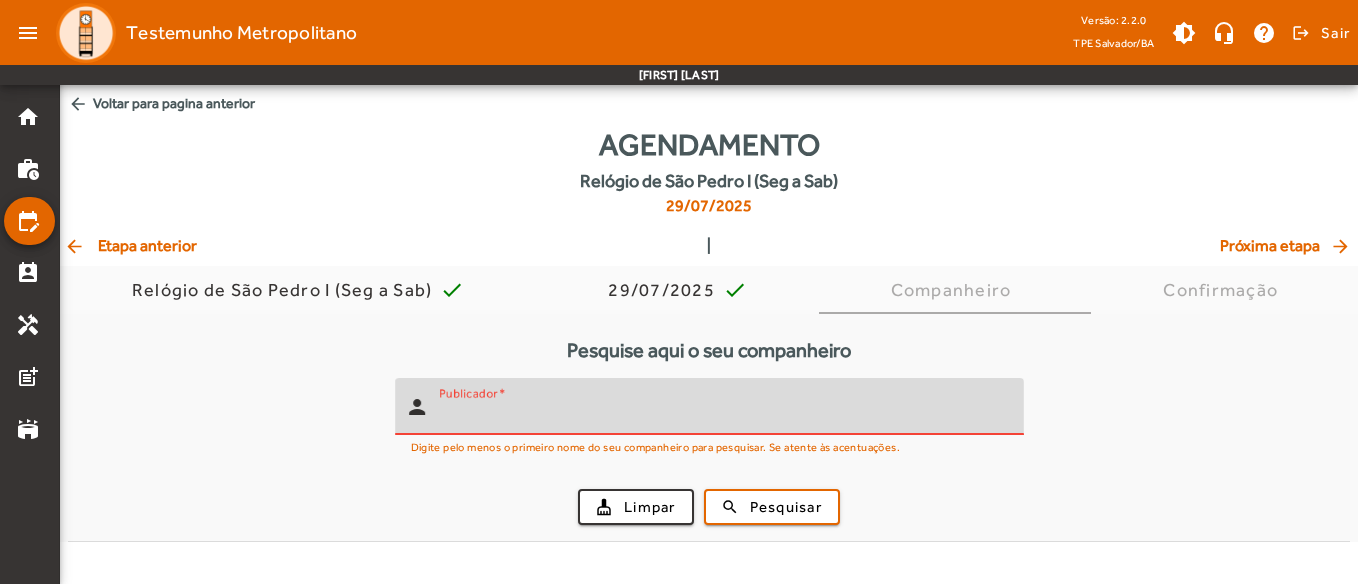 click on "Publicador" at bounding box center [723, 415] 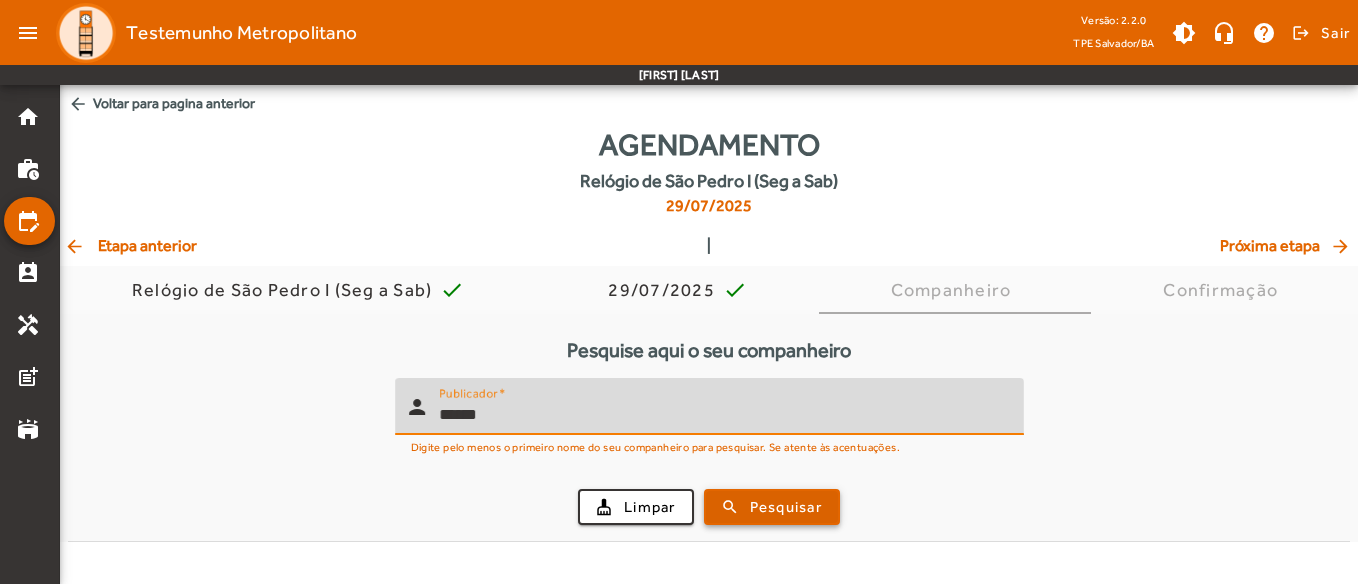 type on "******" 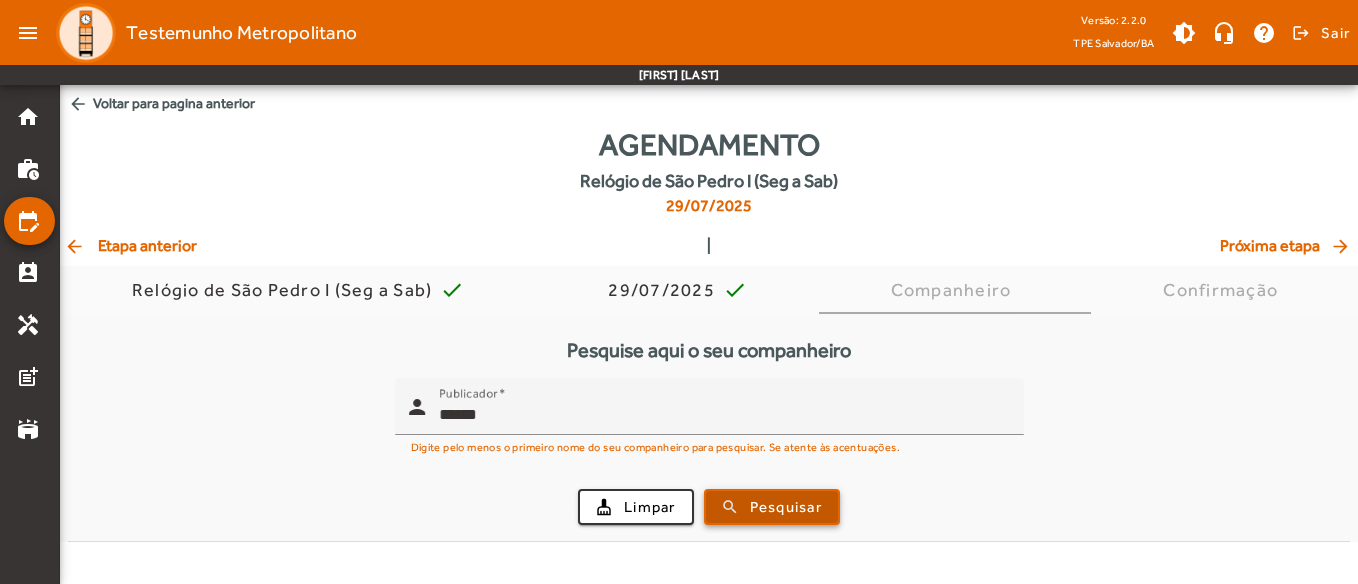 click on "Pesquisar" at bounding box center (786, 507) 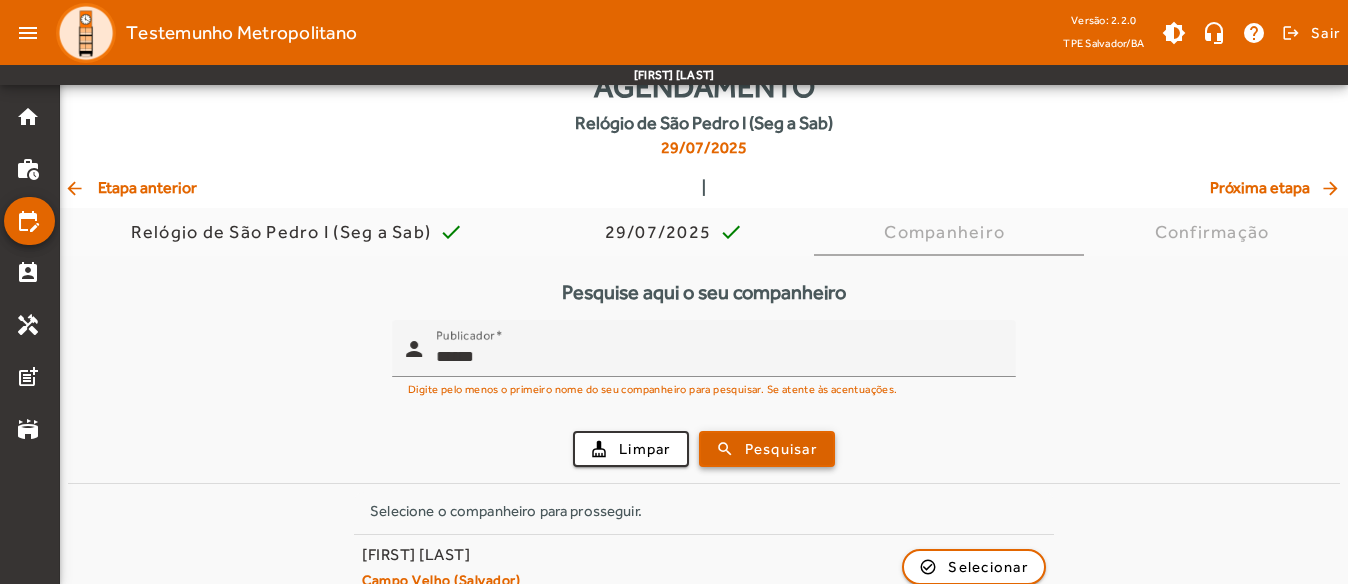 scroll, scrollTop: 89, scrollLeft: 0, axis: vertical 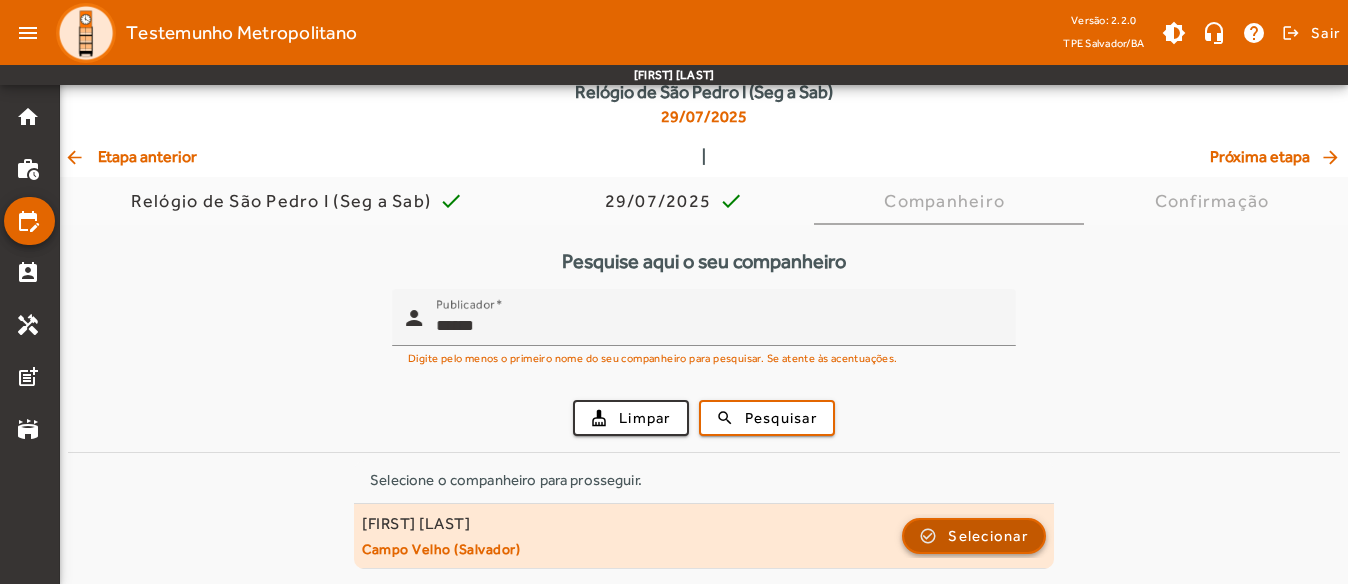 click on "check_circle_outline  Selecionar" 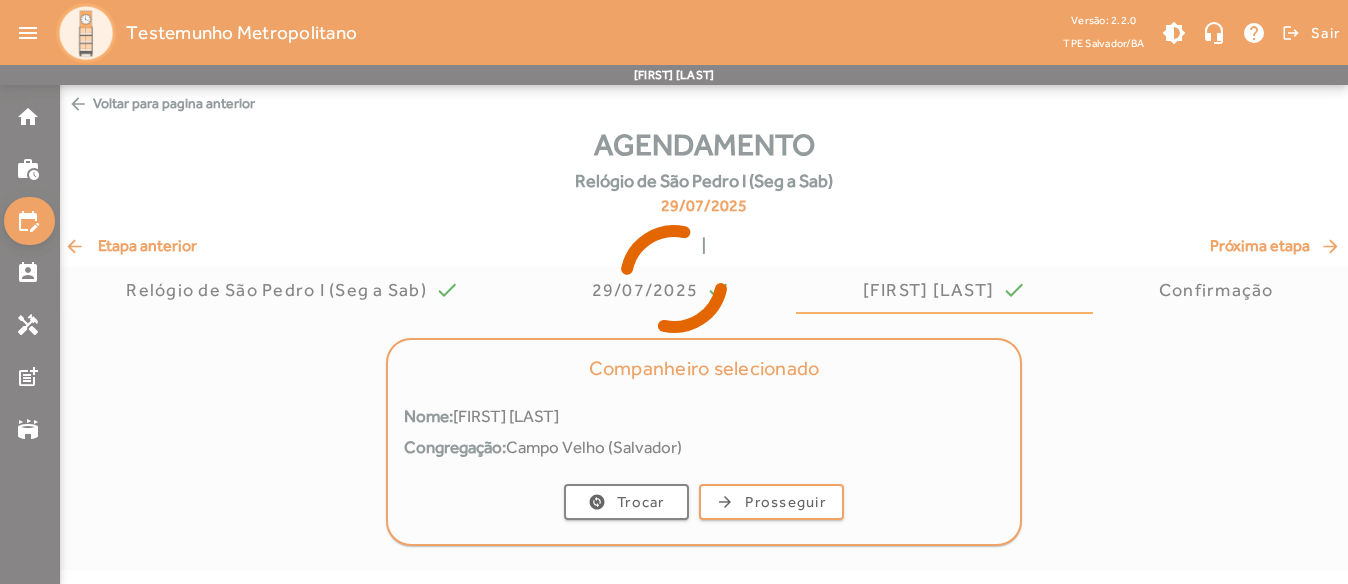 scroll, scrollTop: 0, scrollLeft: 0, axis: both 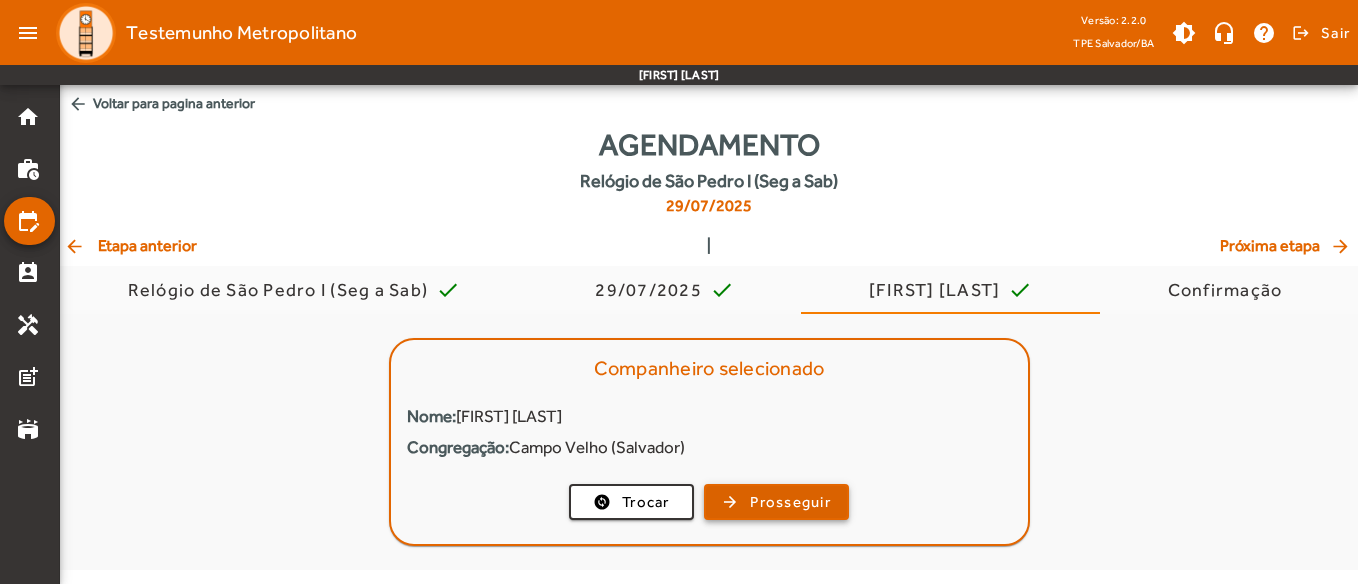 click on "Prosseguir" 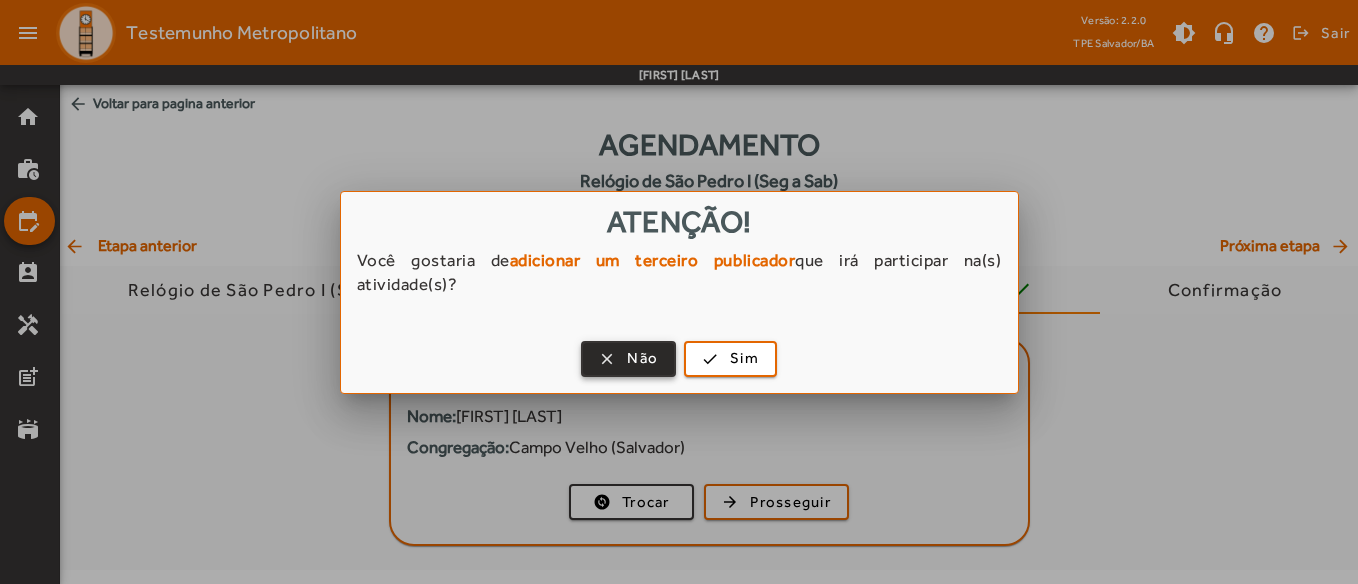 click on "Não" at bounding box center [642, 358] 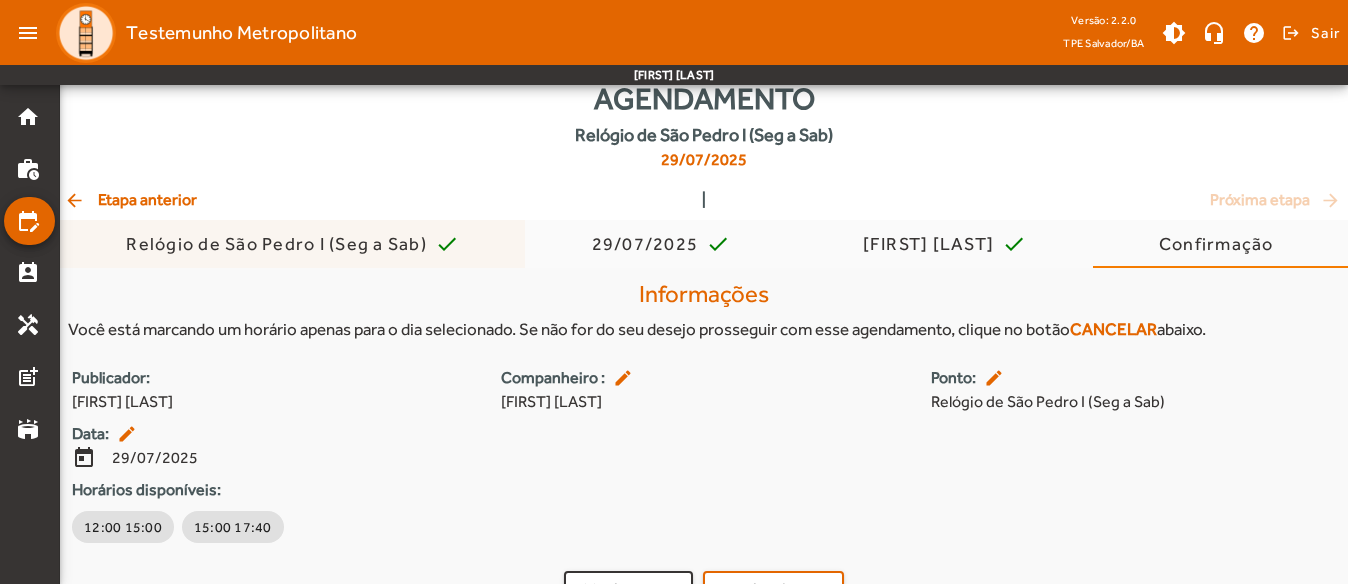 scroll, scrollTop: 85, scrollLeft: 0, axis: vertical 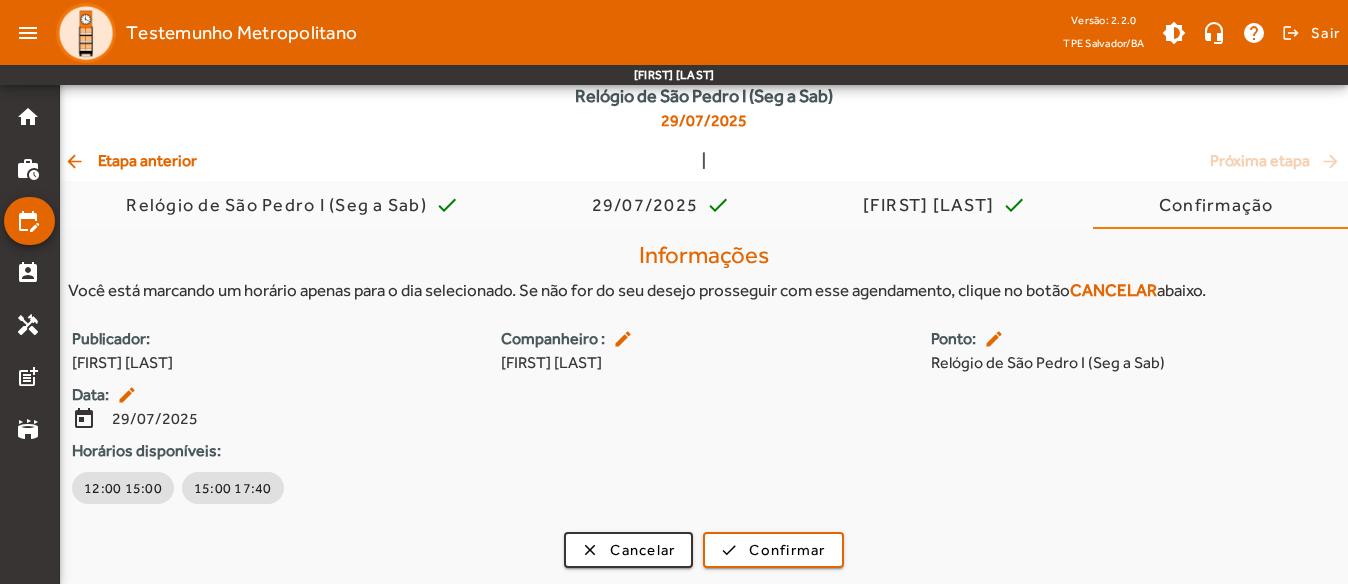 click on "arrow_back  Etapa anterior" 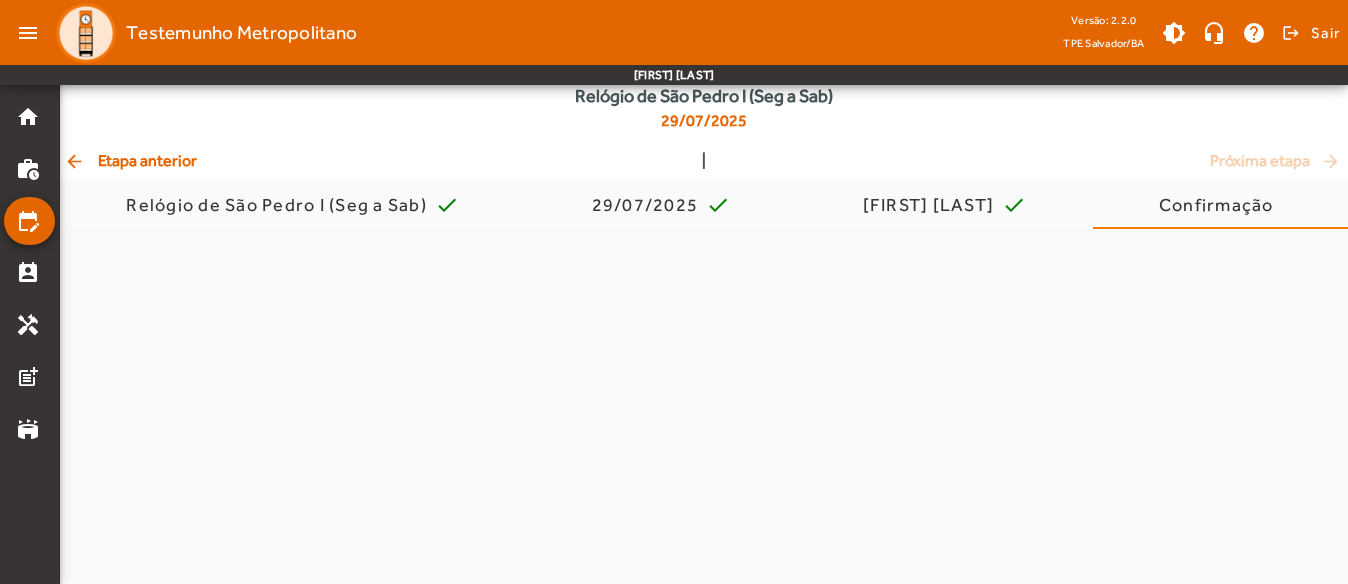 scroll, scrollTop: 0, scrollLeft: 0, axis: both 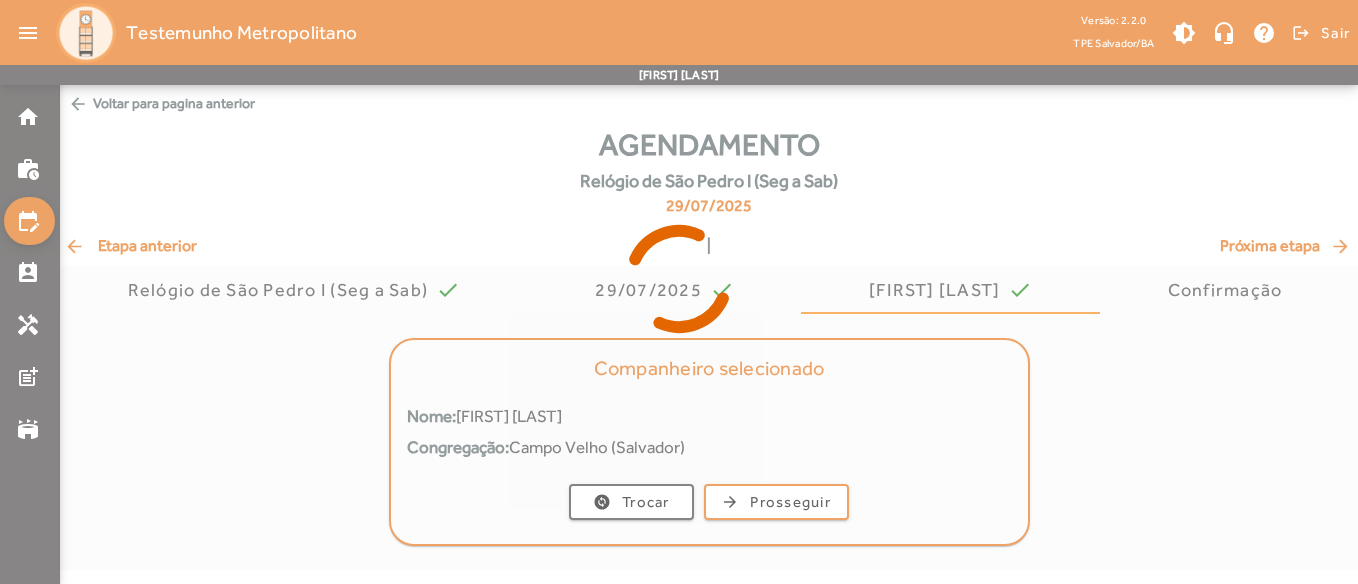 click 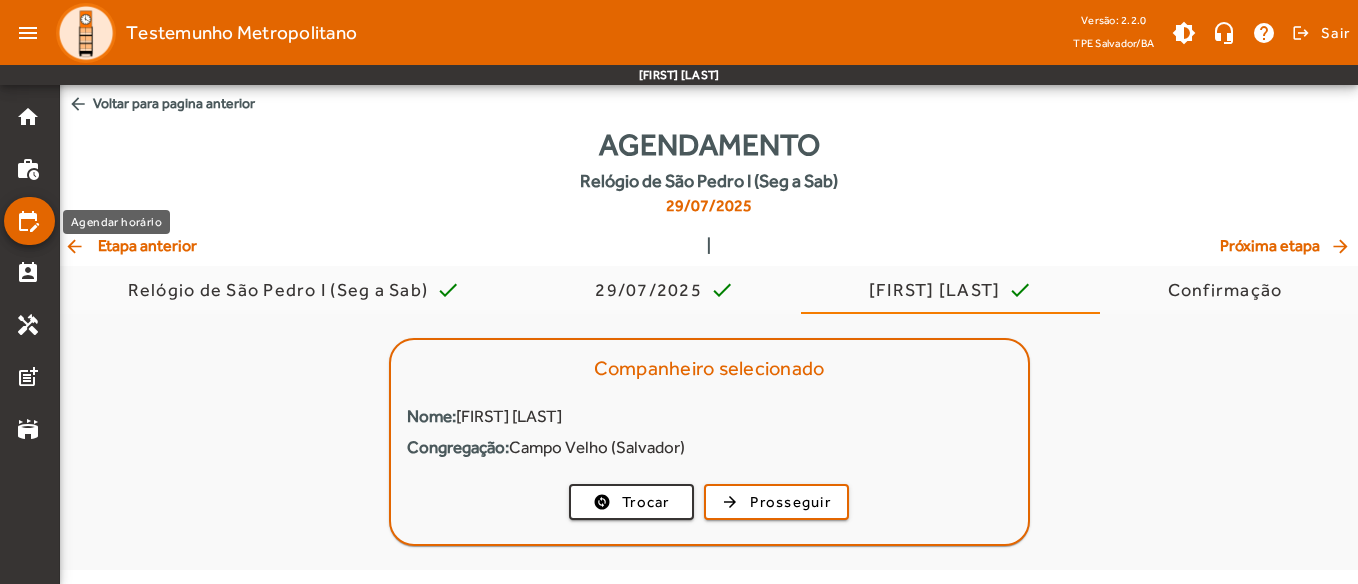 click on "edit_calendar" 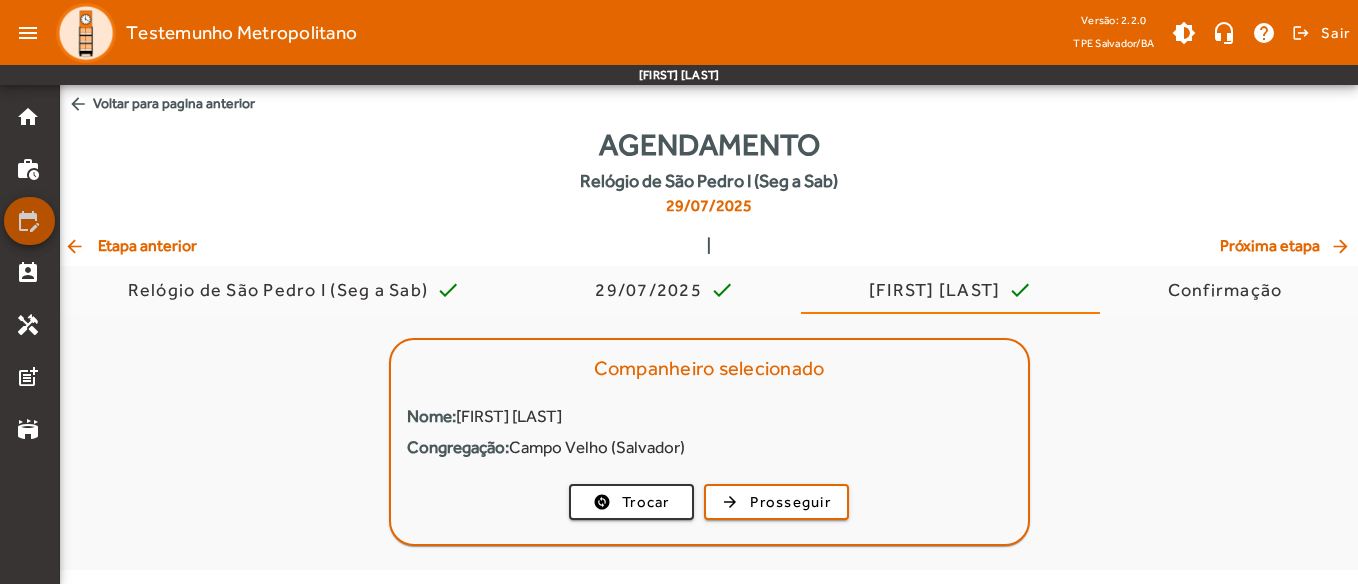 click on "edit_calendar" 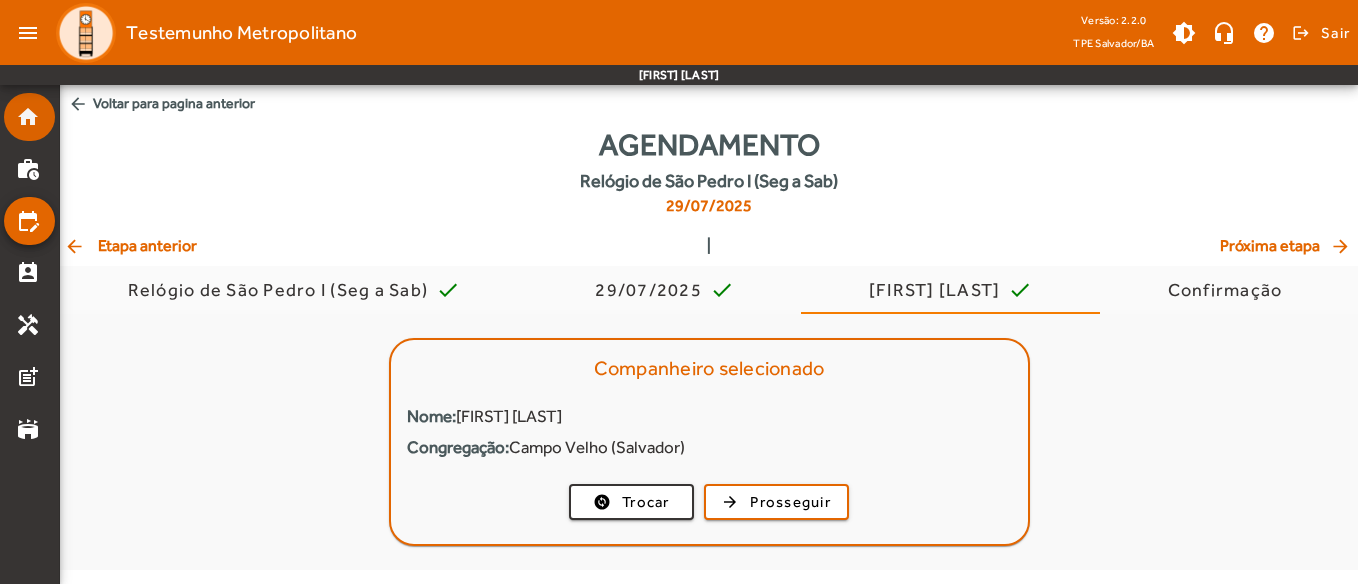 click on "home" 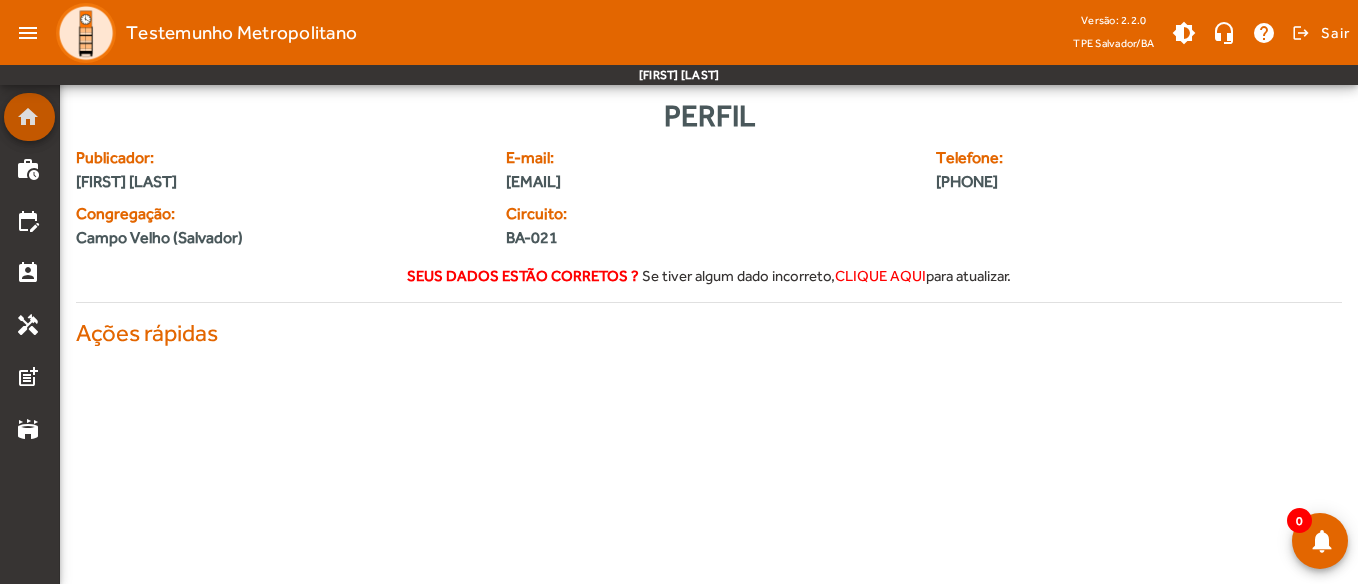 click on "home" 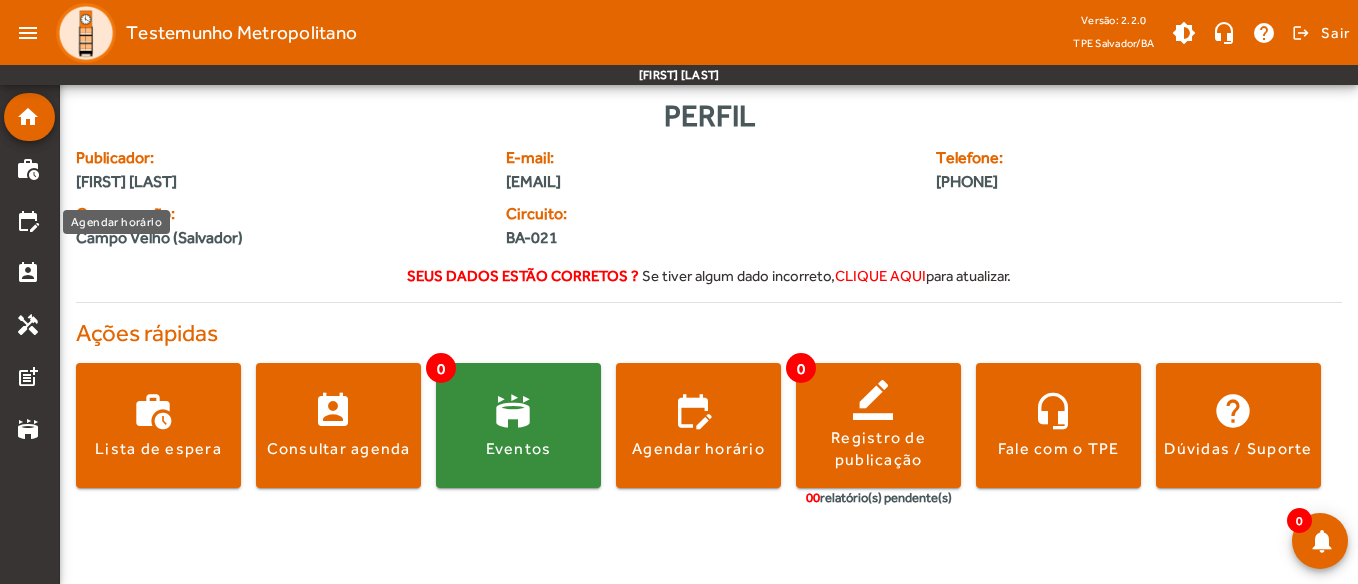 click on "edit_calendar" 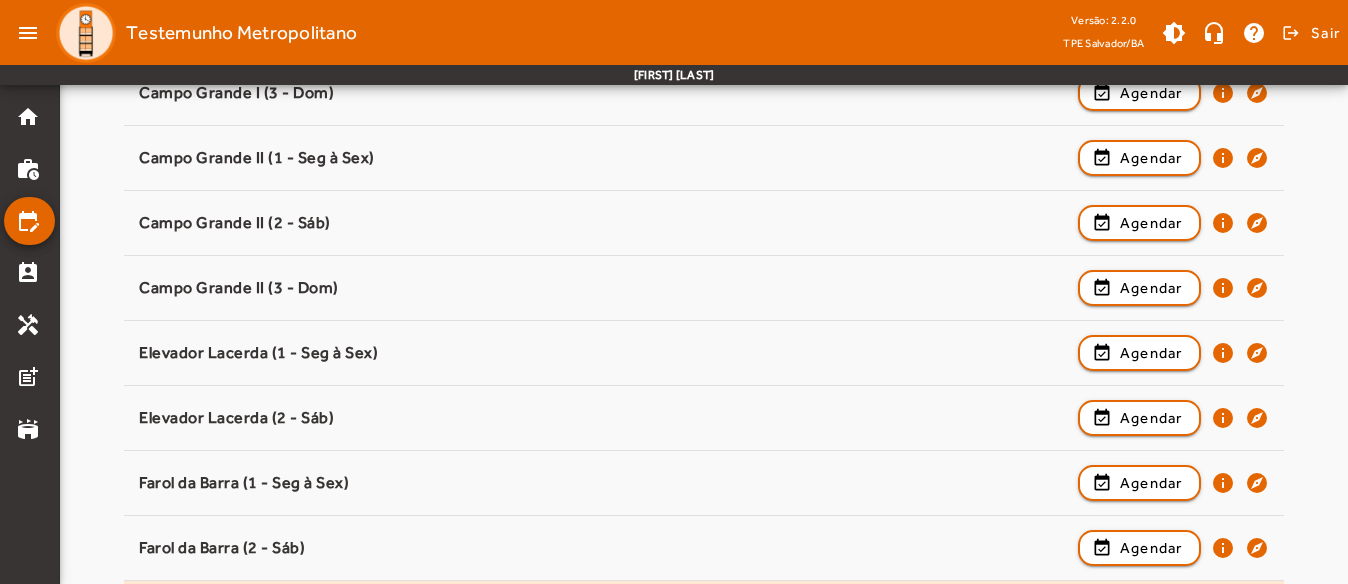 scroll, scrollTop: 800, scrollLeft: 0, axis: vertical 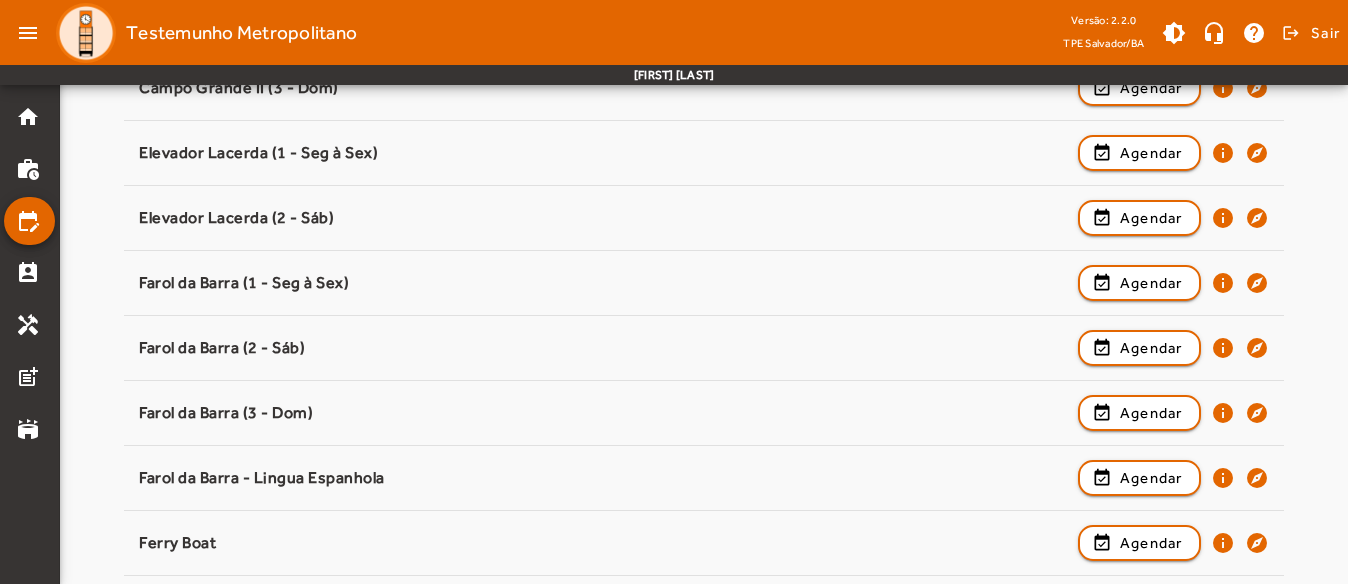 click on "Pesquisar ponto  Selecione um ponto para prosseguir.   Arena Fonte Nova / Dique (Seg a Sex)   event_available   Agendar   info  explore  CICAN (Seg a Sex)   event_available   Agendar   info  explore  Campo Grande I (1 - Seg à Sex)   event_available   Agendar   info  explore  Campo Grande I (2 - Sáb)    event_available   Agendar   info  explore  Campo Grande I (3 - Dom)    event_available   Agendar   info  explore  Campo Grande II (1 - Seg à Sex)    event_available   Agendar   info  explore  Campo Grande II (2 - Sáb)    event_available   Agendar   info  explore  Campo Grande II (3 - Dom)    event_available   Agendar   info  explore  Elevador Lacerda (1 - Seg à Sex)   event_available   Agendar   info  explore  Elevador Lacerda (2 - Sáb)   event_available   Agendar   info  explore  Farol da Barra (1 - Seg à Sex)    event_available   Agendar   info  explore  Farol da Barra (2 - Sáb)    event_available   Agendar   info  explore  Farol da Barra (3 - Dom)    event_available   Agendar   info  explore  info" at bounding box center (704, 799) 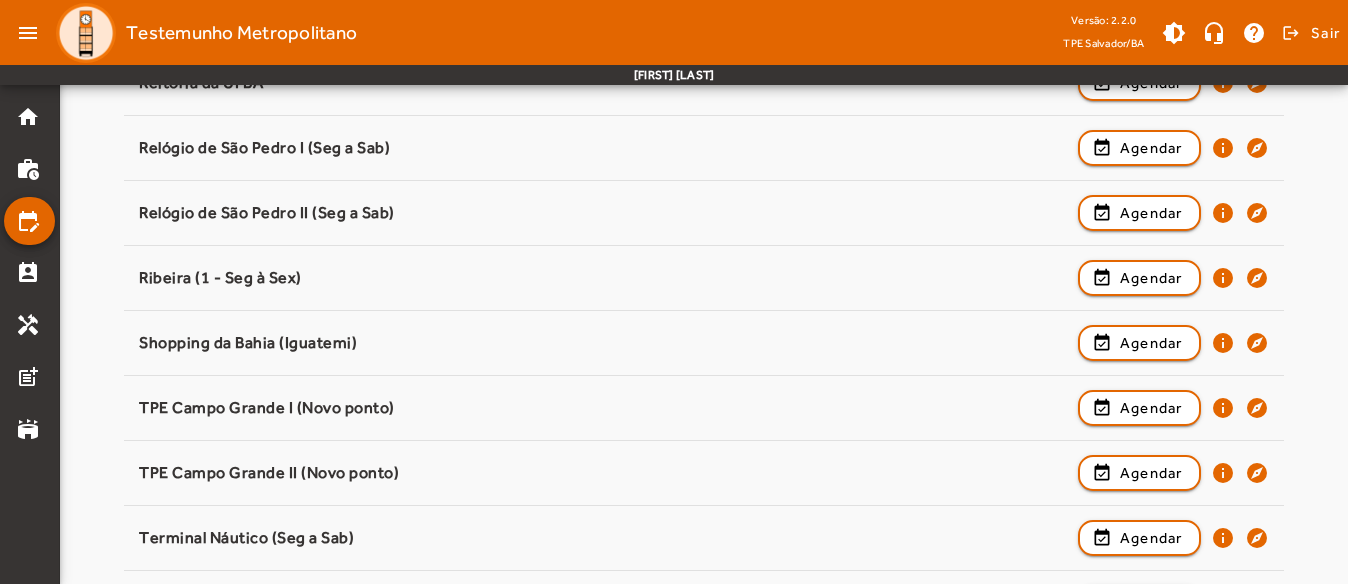 scroll, scrollTop: 2351, scrollLeft: 0, axis: vertical 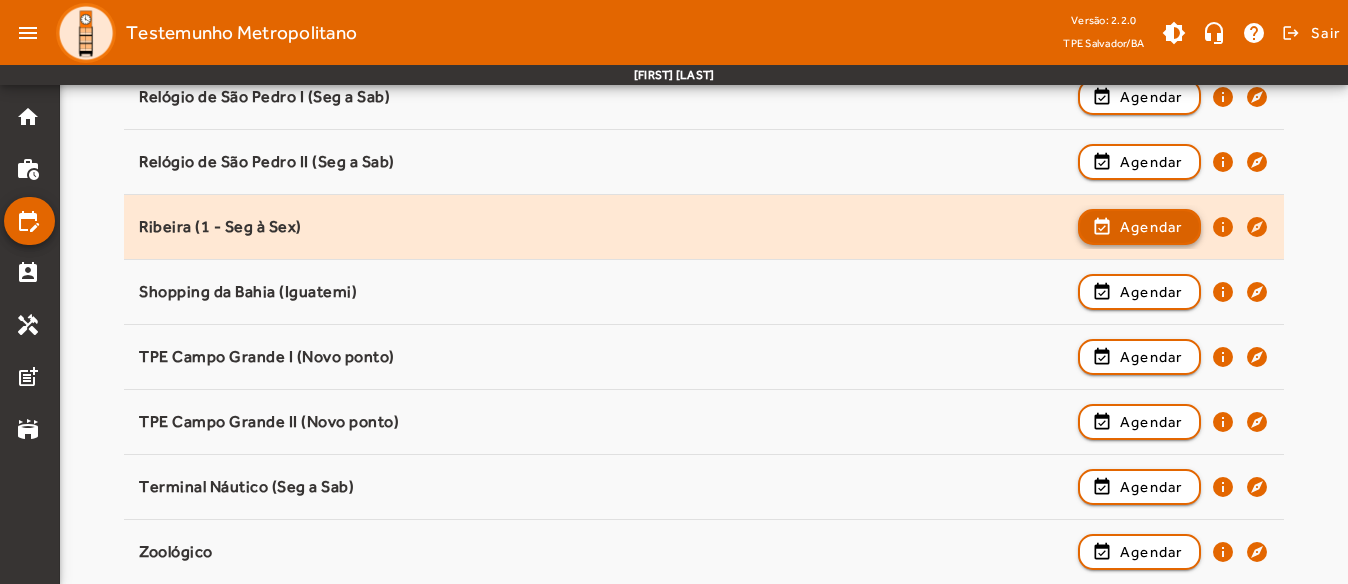 click on "Agendar" at bounding box center (1151, 292) 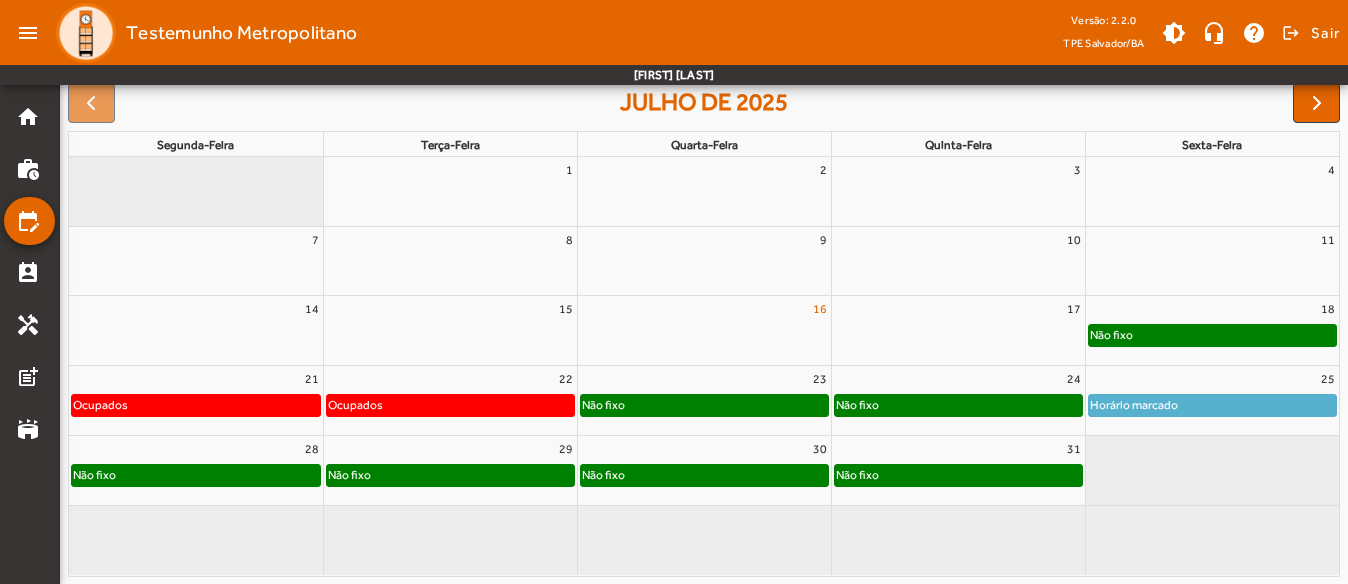 scroll, scrollTop: 302, scrollLeft: 0, axis: vertical 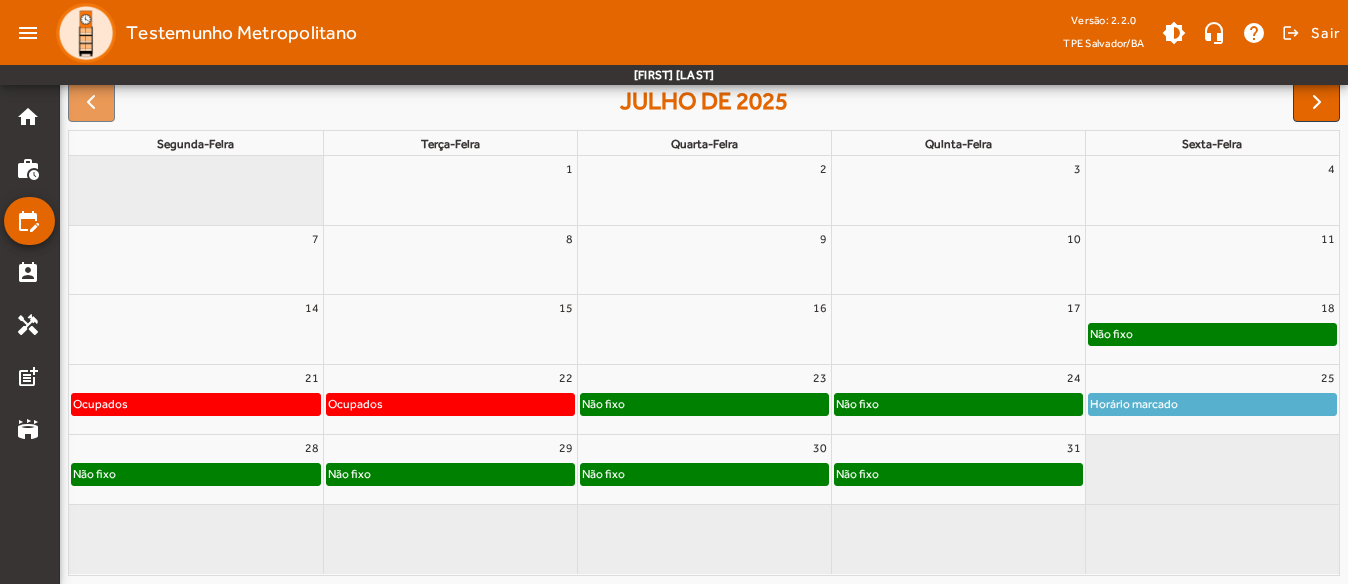 click on "29" at bounding box center [450, 448] 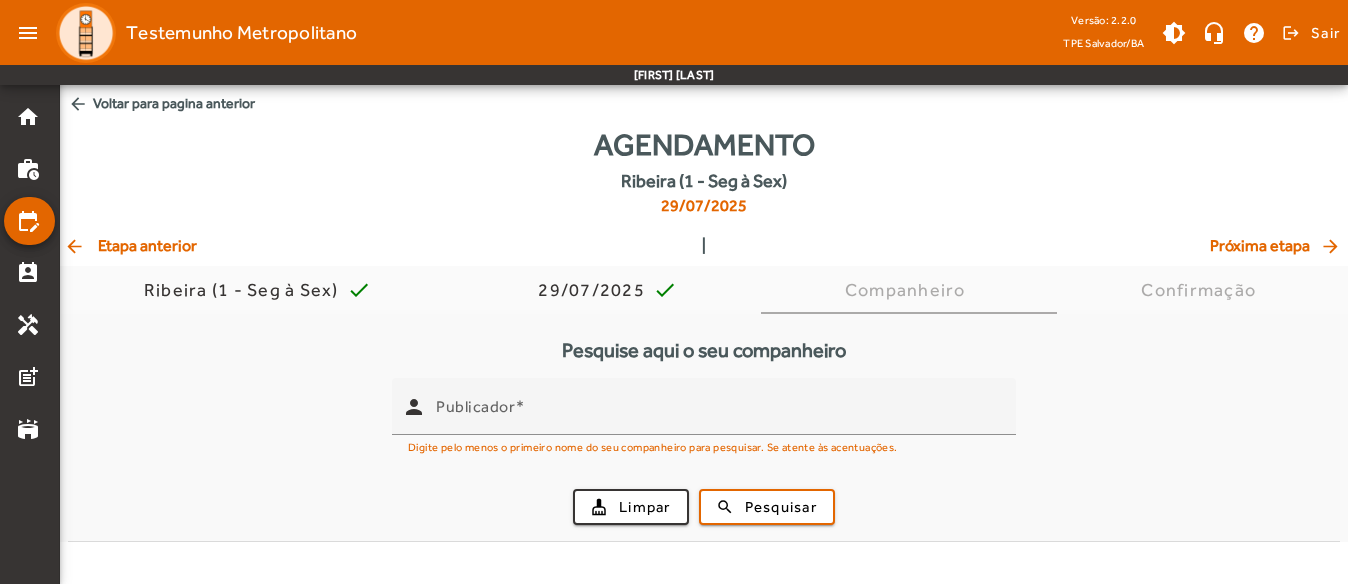 scroll, scrollTop: 0, scrollLeft: 0, axis: both 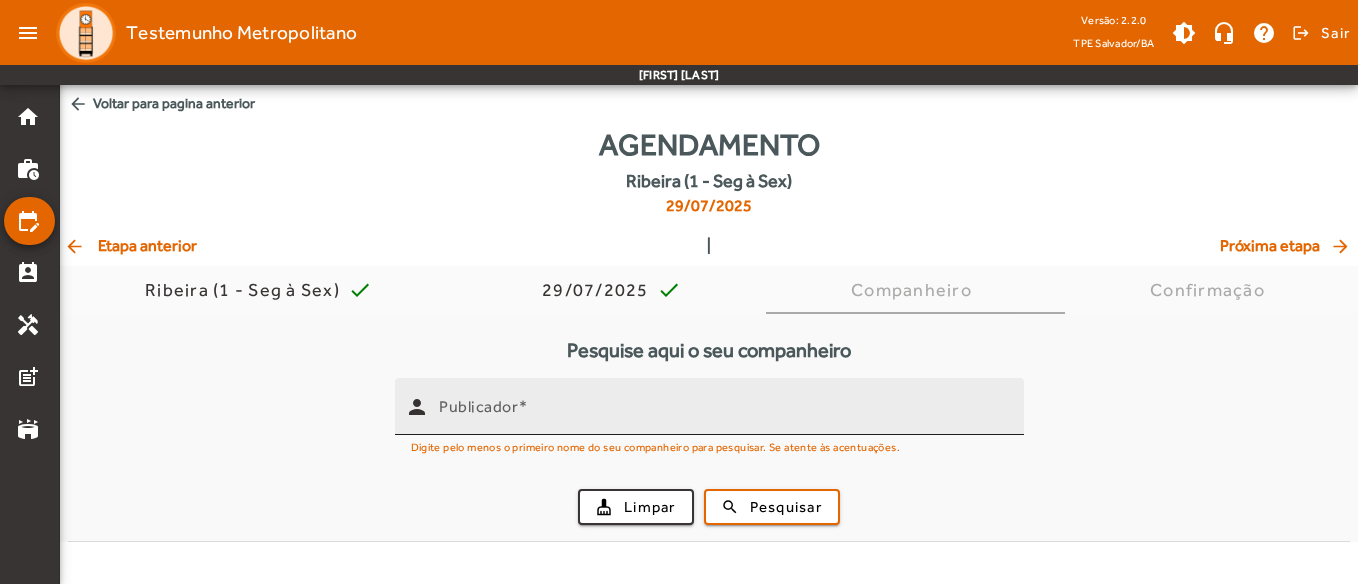 click on "Publicador" at bounding box center [478, 406] 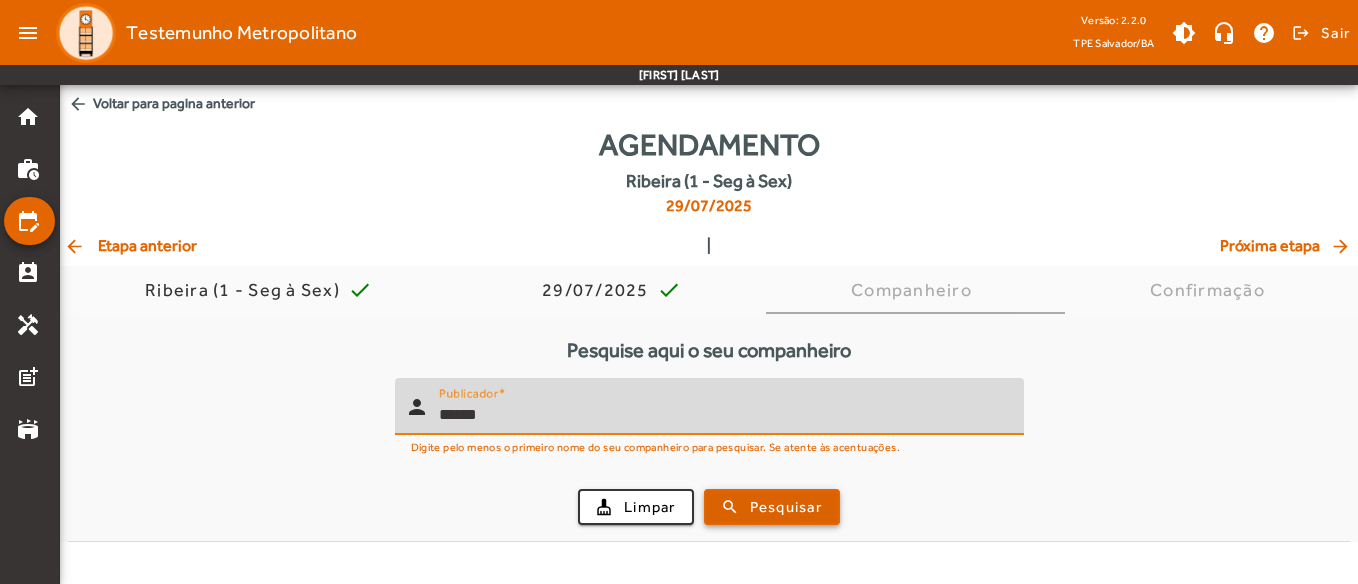 type on "******" 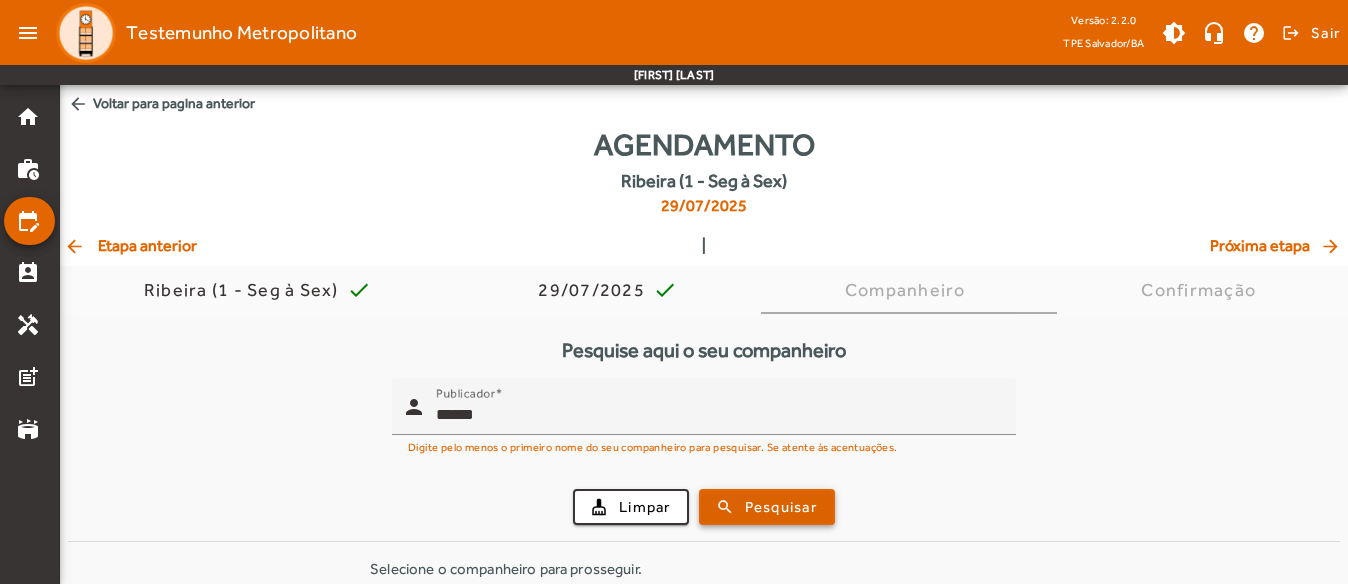 scroll, scrollTop: 89, scrollLeft: 0, axis: vertical 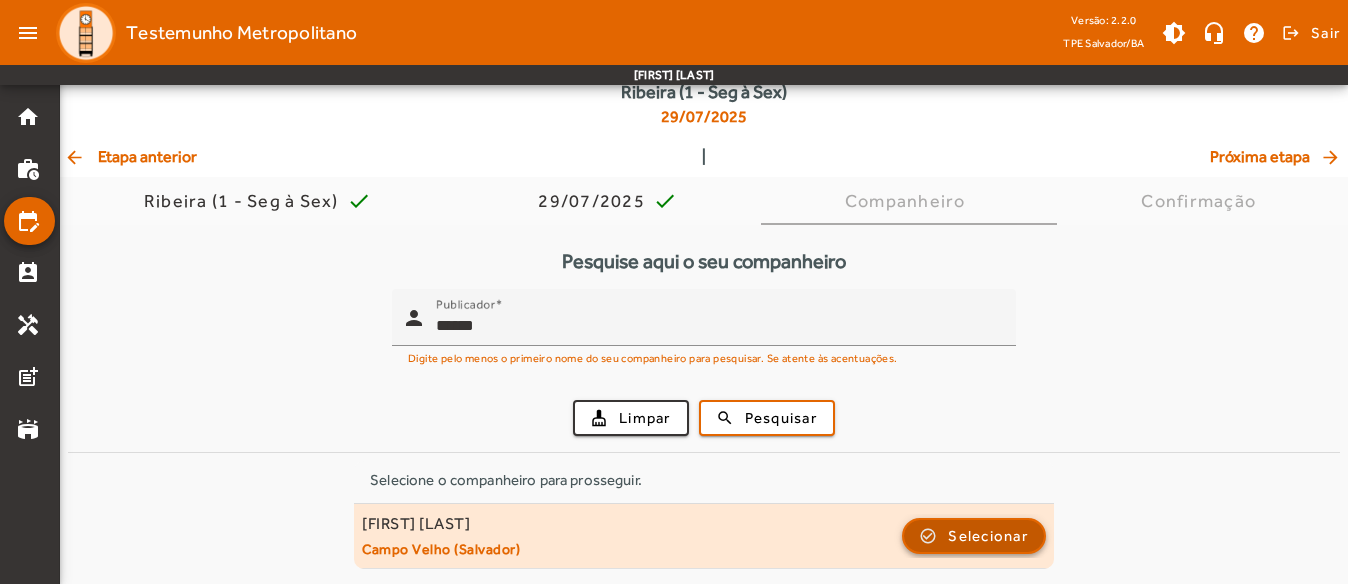 click on "Selecionar" 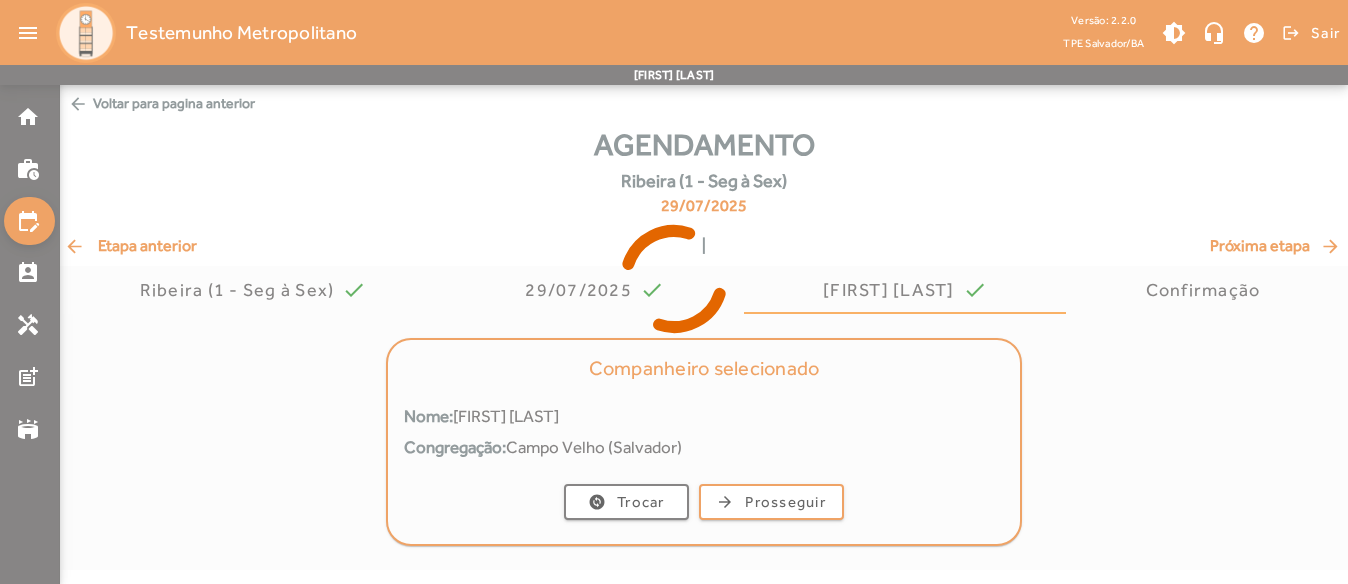 scroll, scrollTop: 0, scrollLeft: 0, axis: both 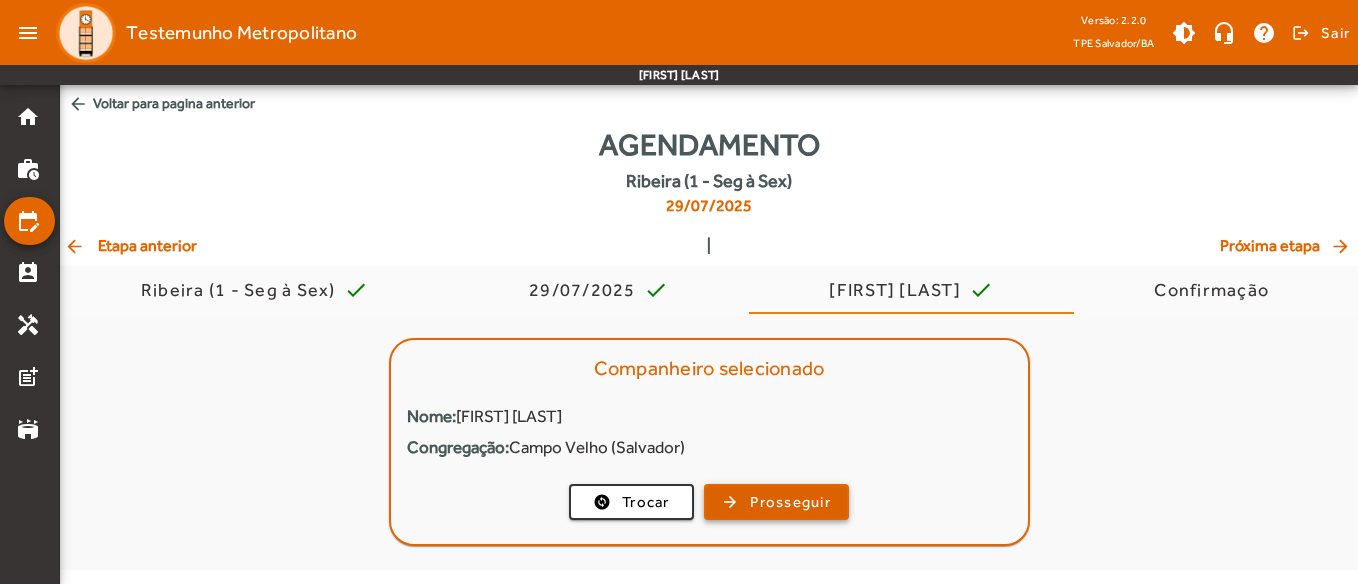 click on "Prosseguir" 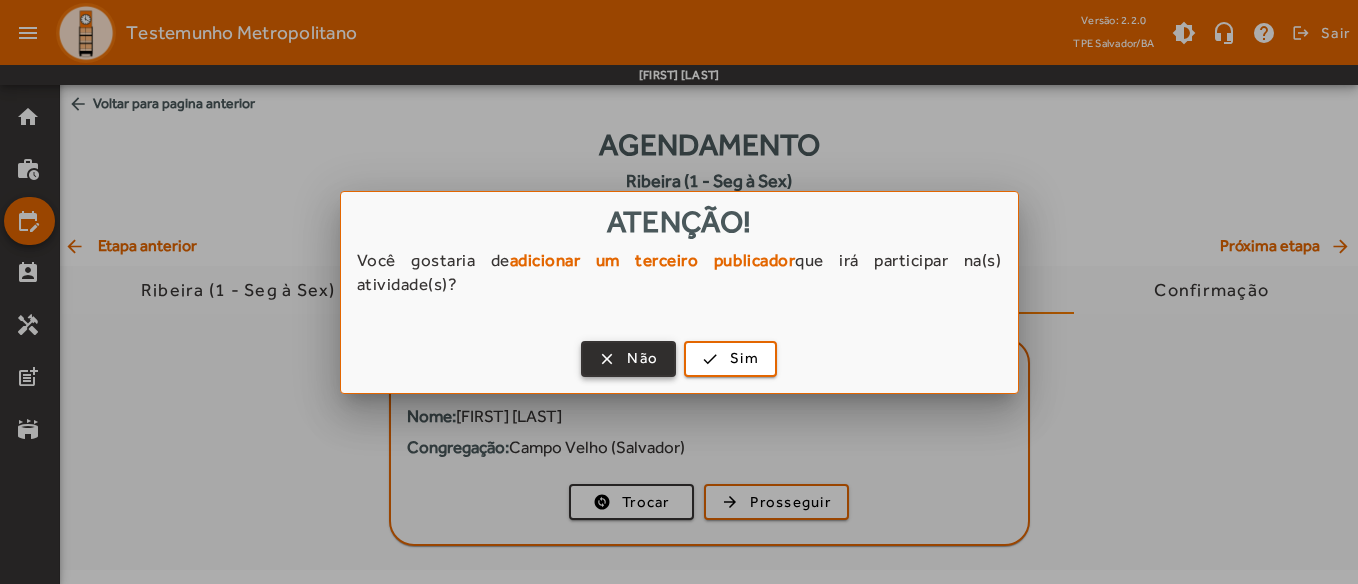 click on "Não" at bounding box center (642, 358) 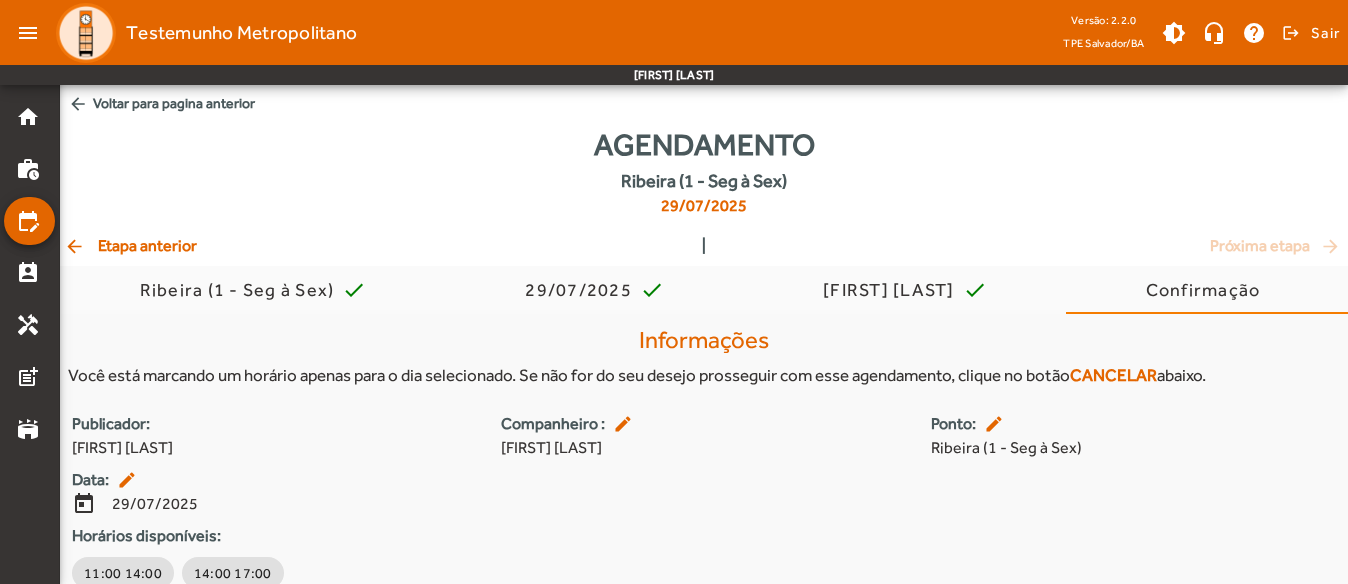 scroll, scrollTop: 85, scrollLeft: 0, axis: vertical 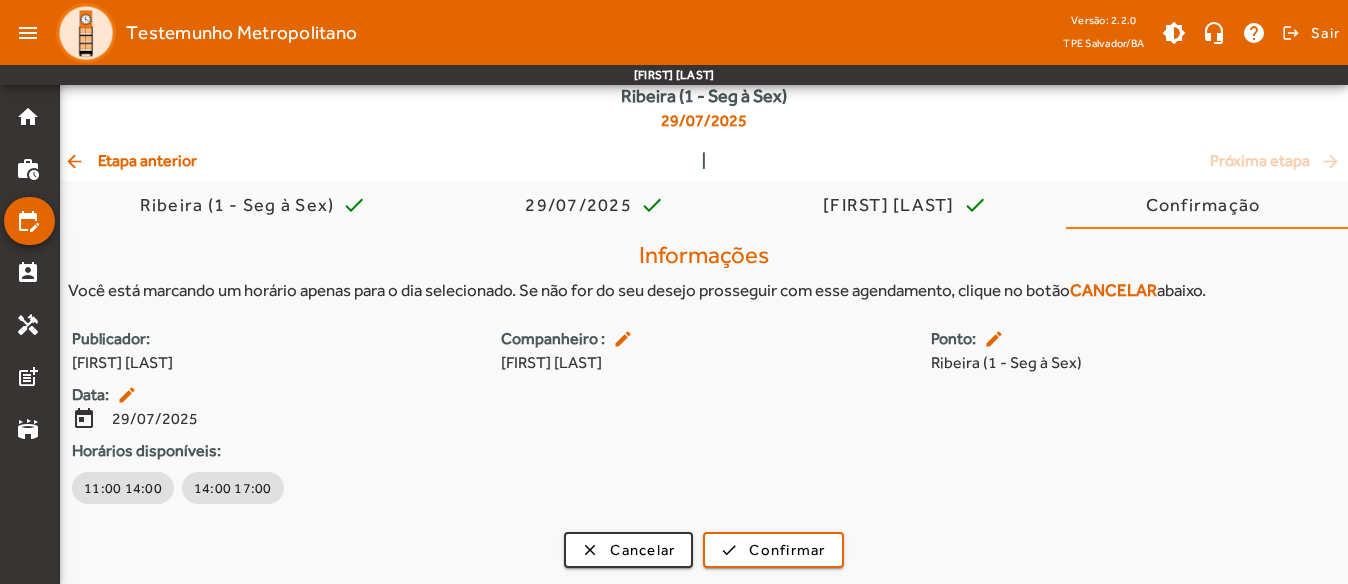click on "arrow_back  Etapa anterior" 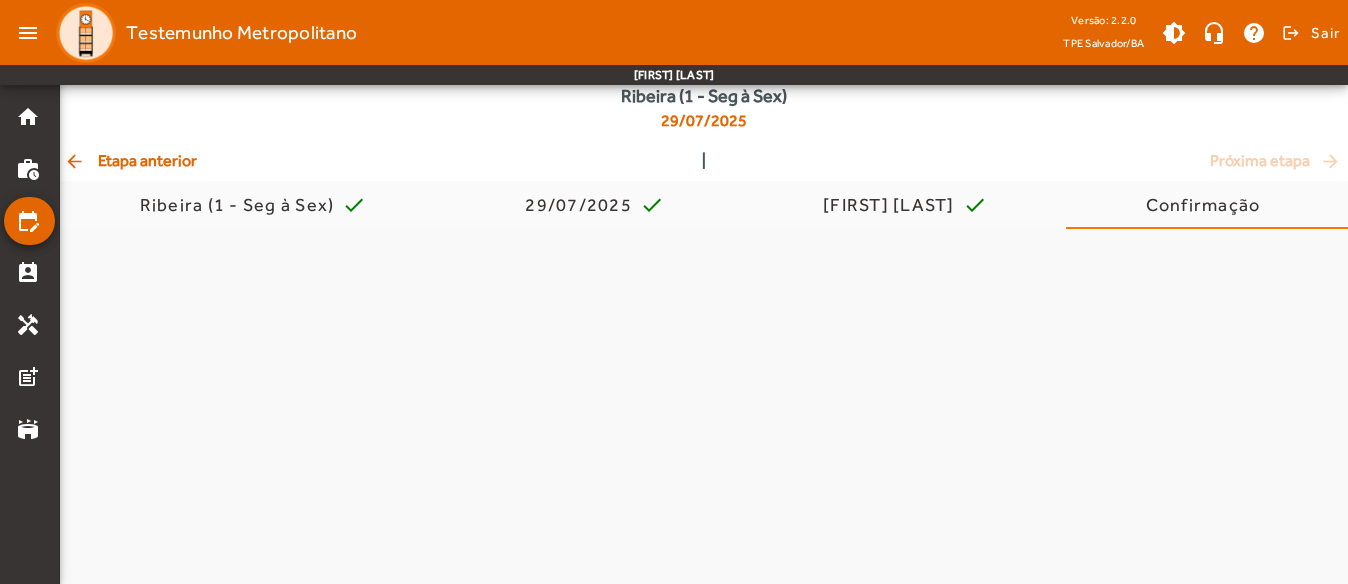 scroll, scrollTop: 0, scrollLeft: 0, axis: both 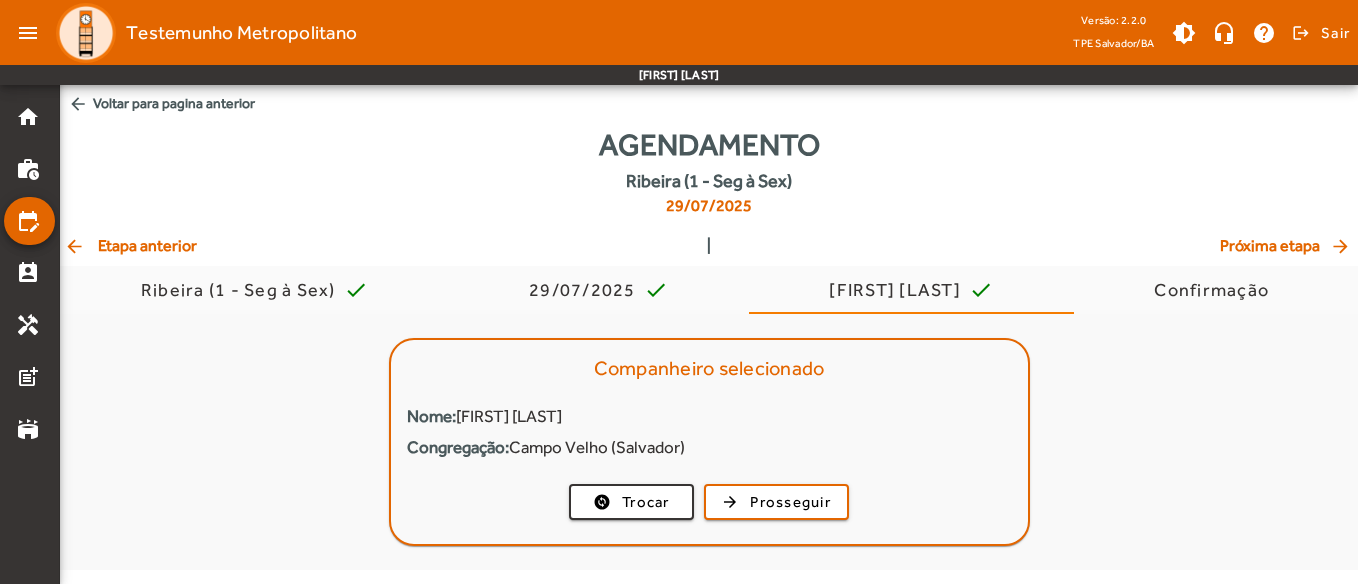 click on "arrow_back  Etapa anterior" 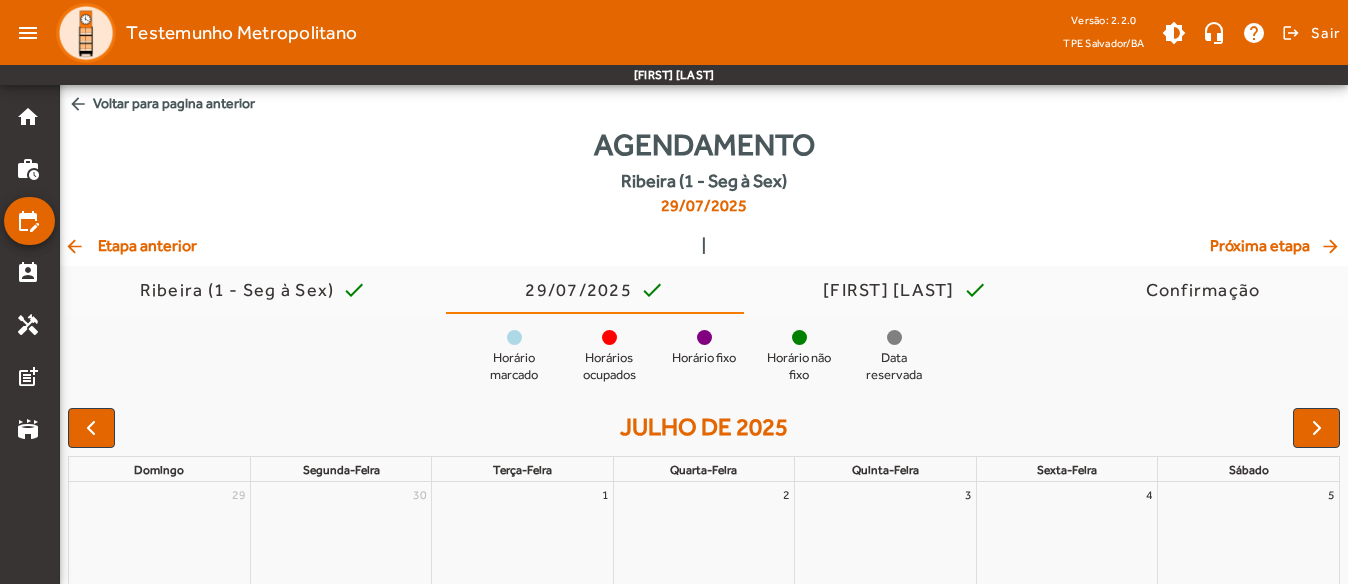 click on "menu   Testemunho Metropolitano   Versão: 2.2.0   TPE Salvador/BA  brightness_medium headset_mic help logout  Sair   [FIRST] [LAST]  home work_history edit_calendar perm_contact_calendar handyman post_add stadium arrow_back  Voltar para pagina anterior   Agendamento   Ribeira (1 - Seg à Sex)    29/07/2025  arrow_back  Etapa anterior  |  Próxima etapa  arrow_forward  Ribeira (1 - Seg à Sex)   check  29/07/2025  check  [FIRST] [LAST]   check  Confirmação  Horário marcado Horários ocupados Horário fixo Horário não fixo Data reservada julho de 2025 domingo segunda-feira terça-feira quarta-feira quinta-feira sexta-feira sábado 29 30 1 2 3 4 5 6 7 8 9 10 11 12 13 14 15 16 17 18 19 20 21 22 23 24 25 26 27 28 29 30 31 1 2 3 4 5 6 7 8 9  Companheiro selecionado  Nome:  [FIRST] [LAST] Congregação:  Campo Velho (Salvador) change_circle  Trocar  arrow_forward  Prosseguir" at bounding box center (674, 703) 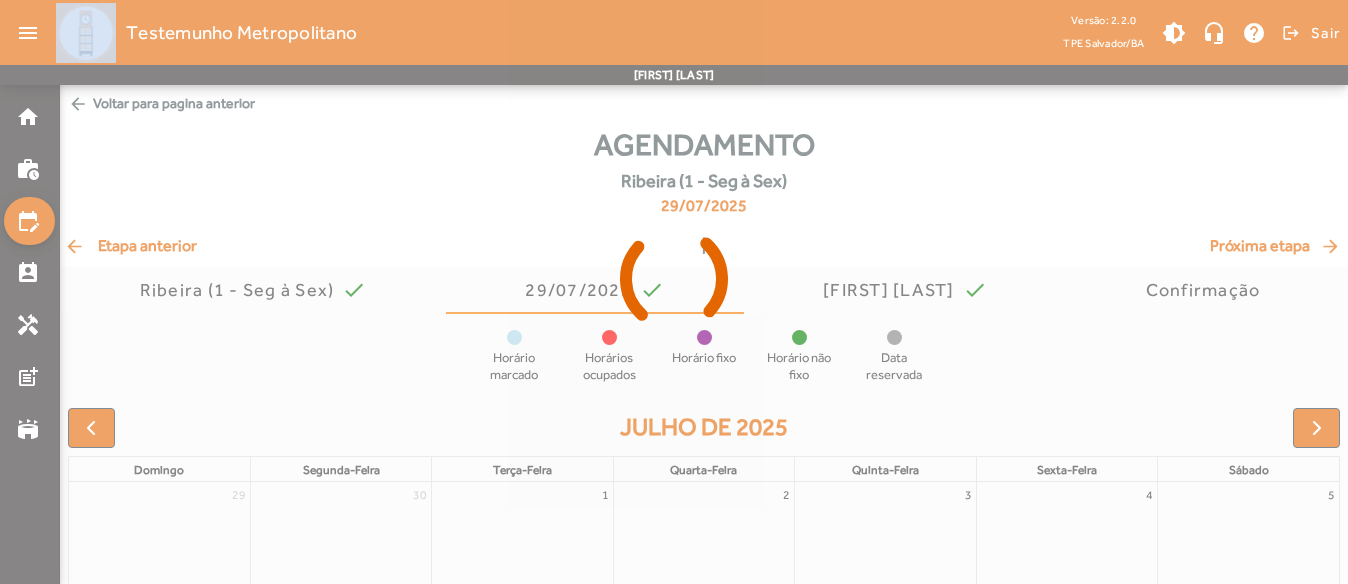 click 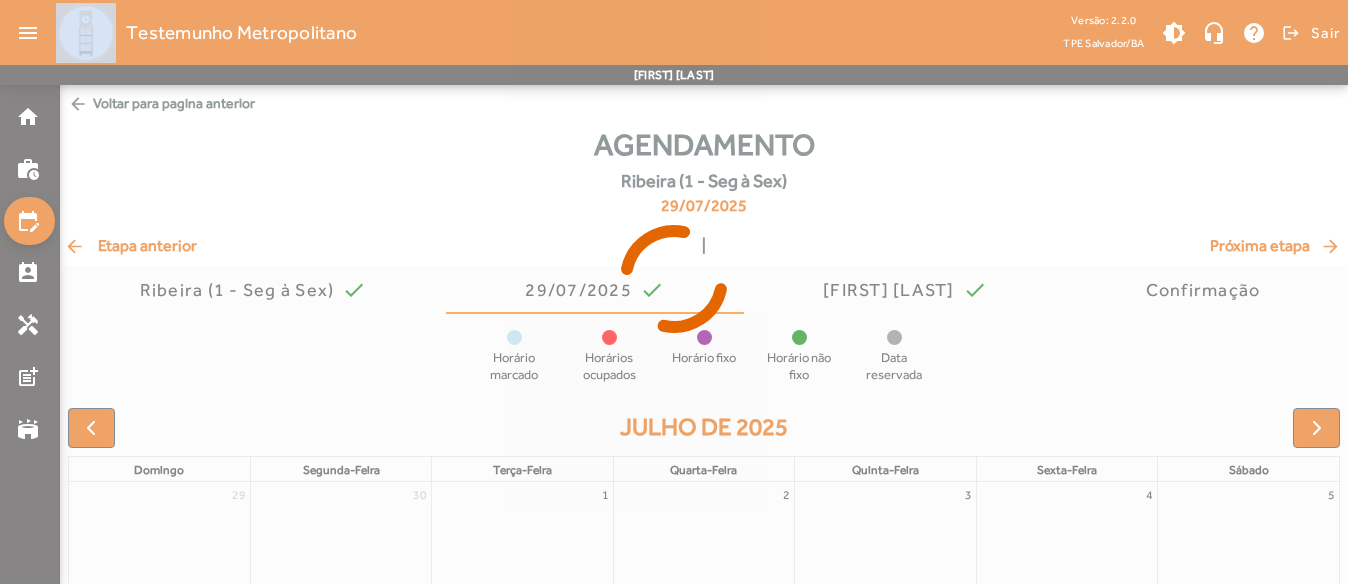 click 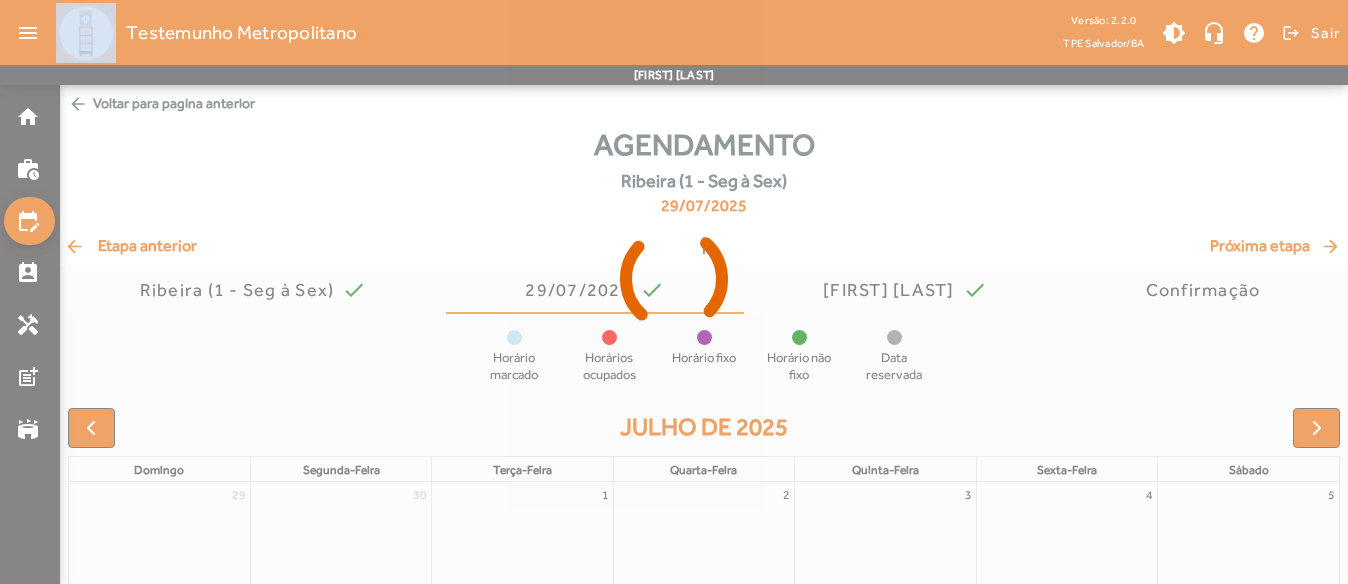 click 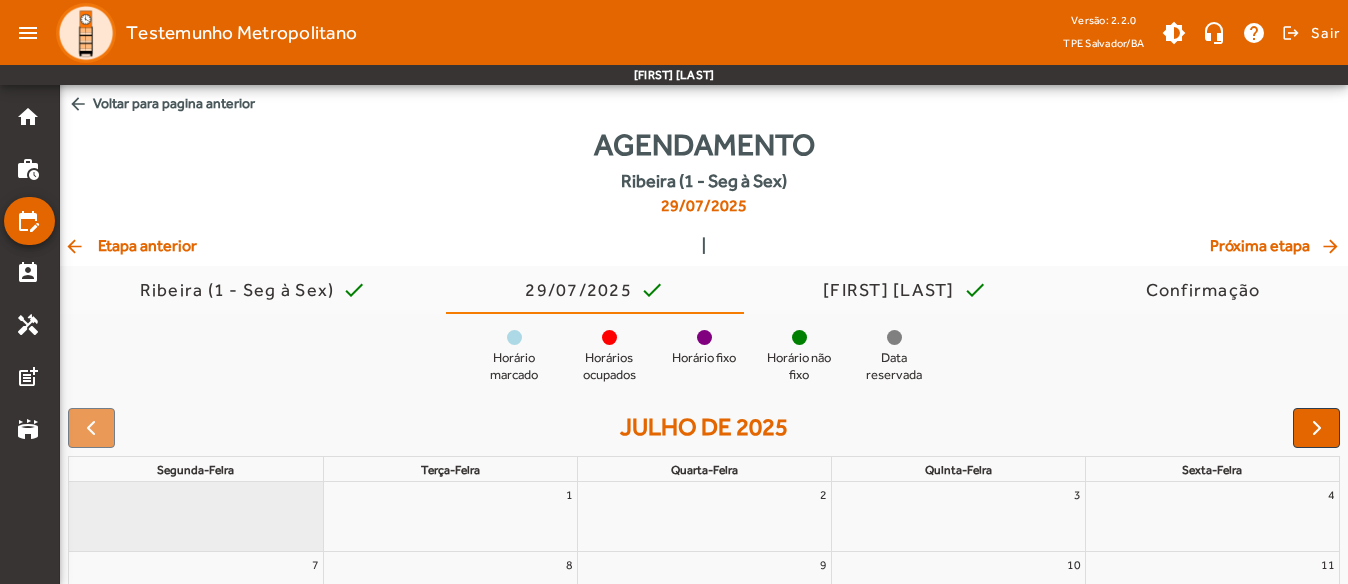 drag, startPoint x: 185, startPoint y: 250, endPoint x: 339, endPoint y: 213, distance: 158.38245 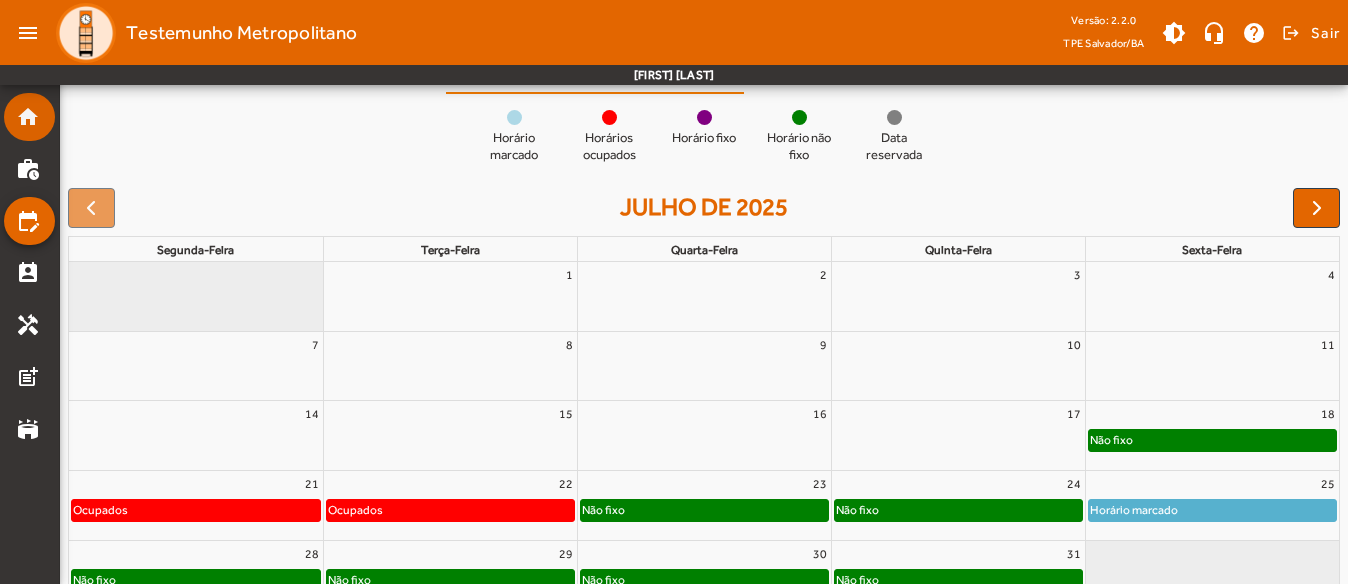 scroll, scrollTop: 126, scrollLeft: 0, axis: vertical 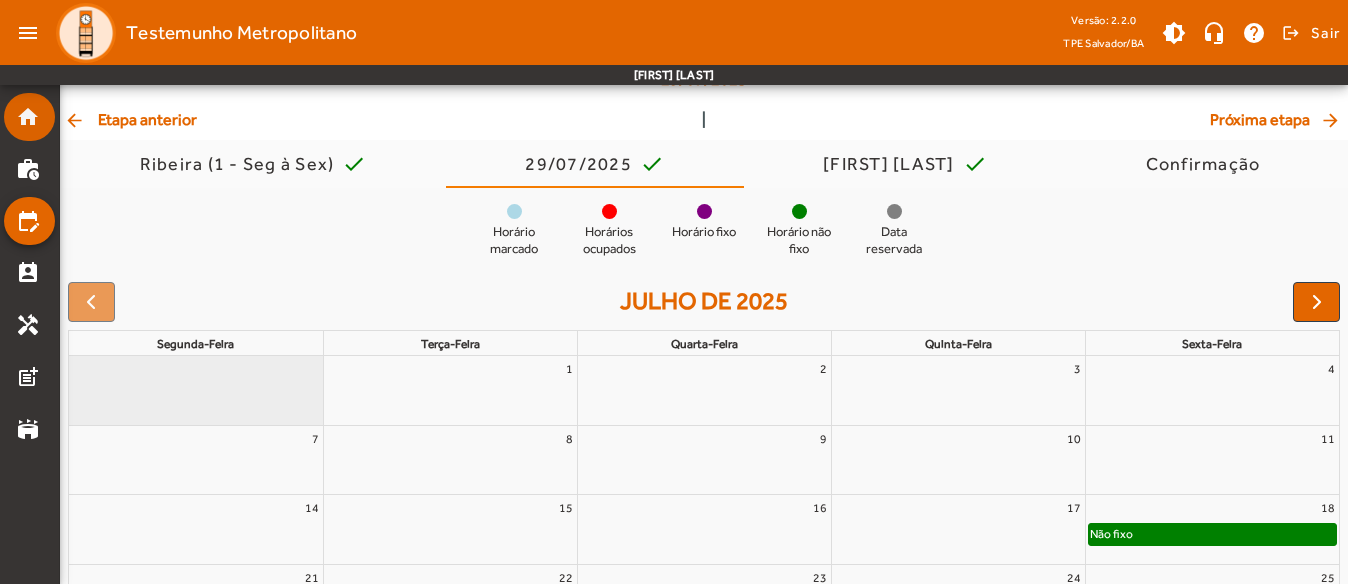 click on "home" 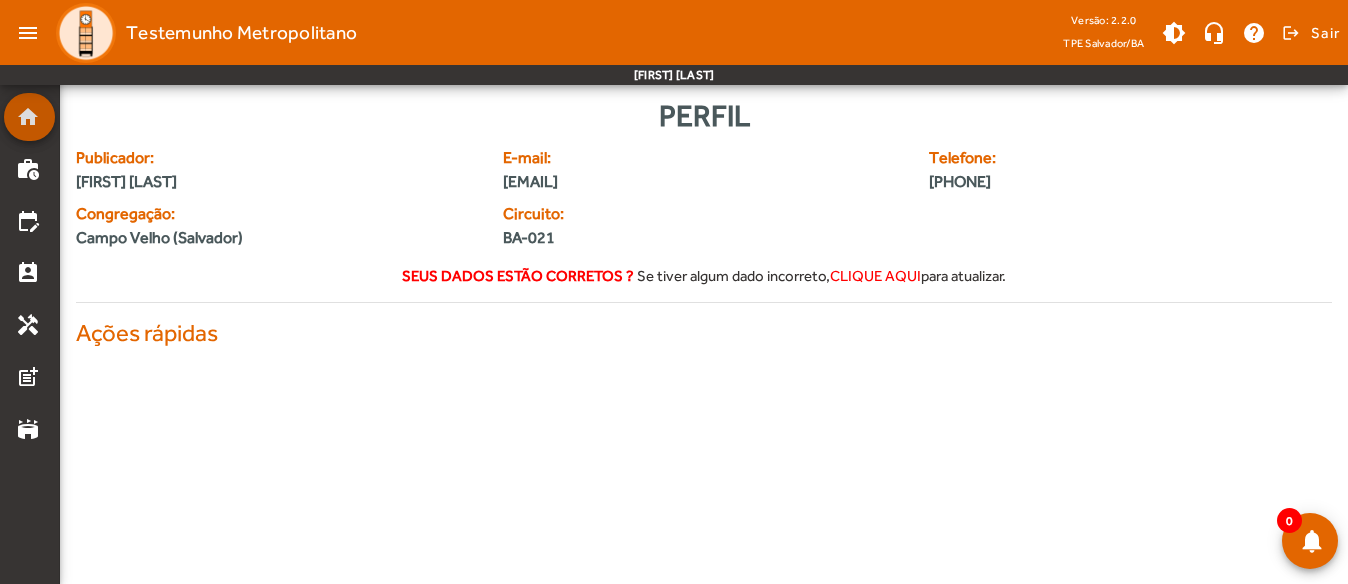 scroll, scrollTop: 0, scrollLeft: 0, axis: both 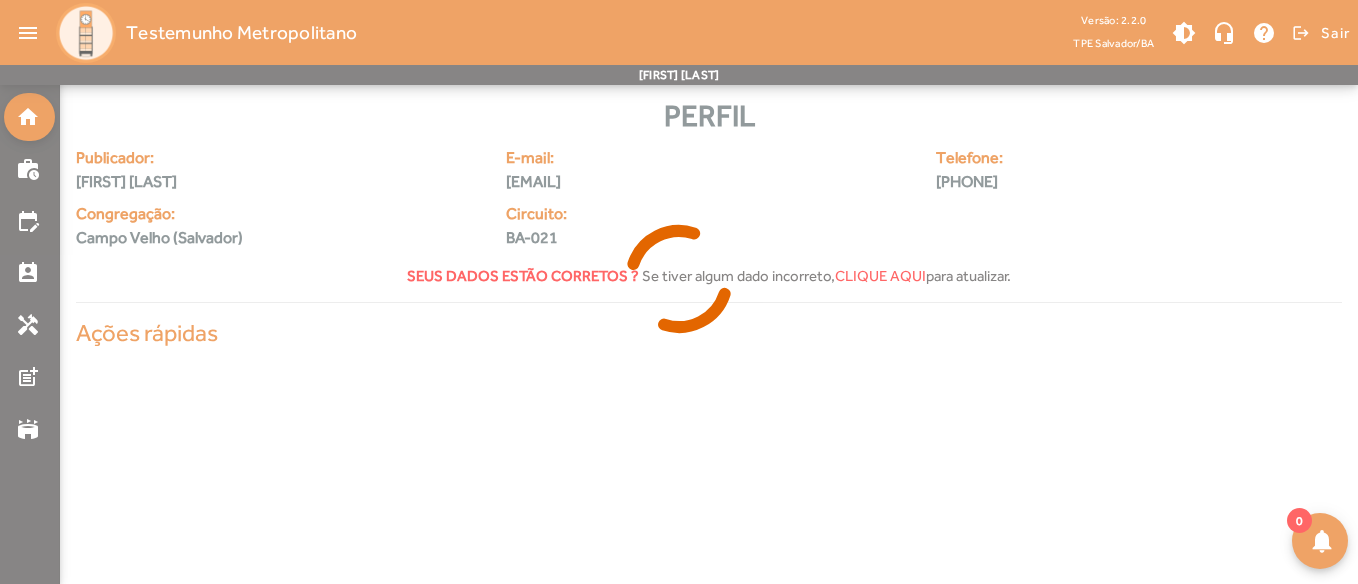 click 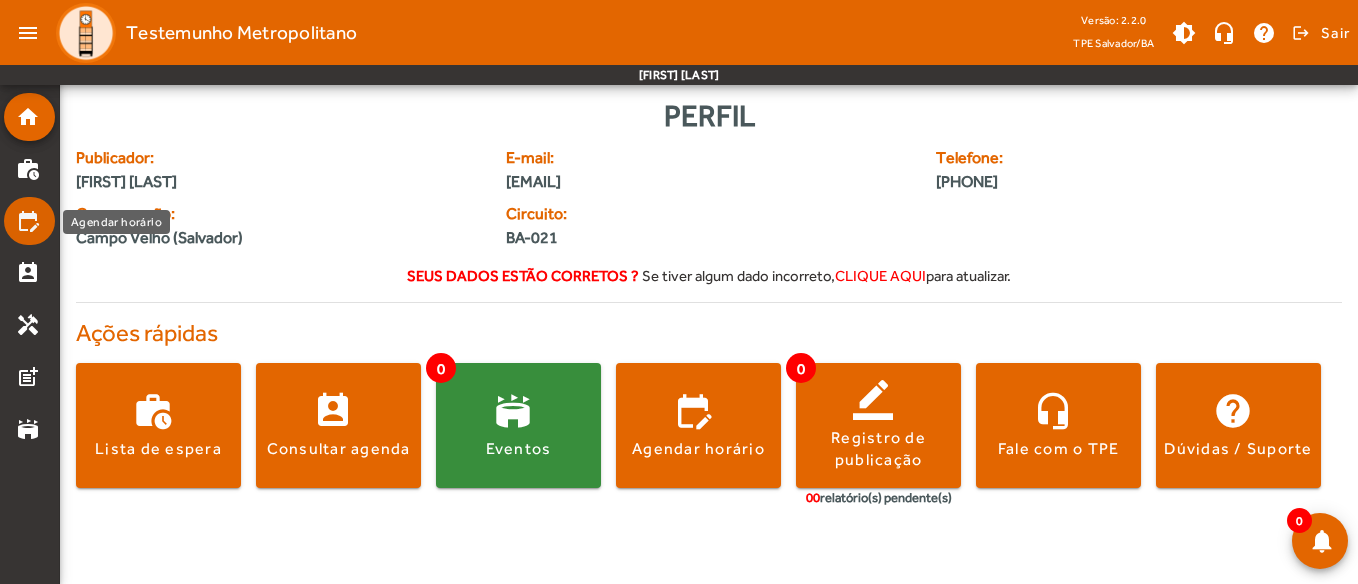 click on "edit_calendar" 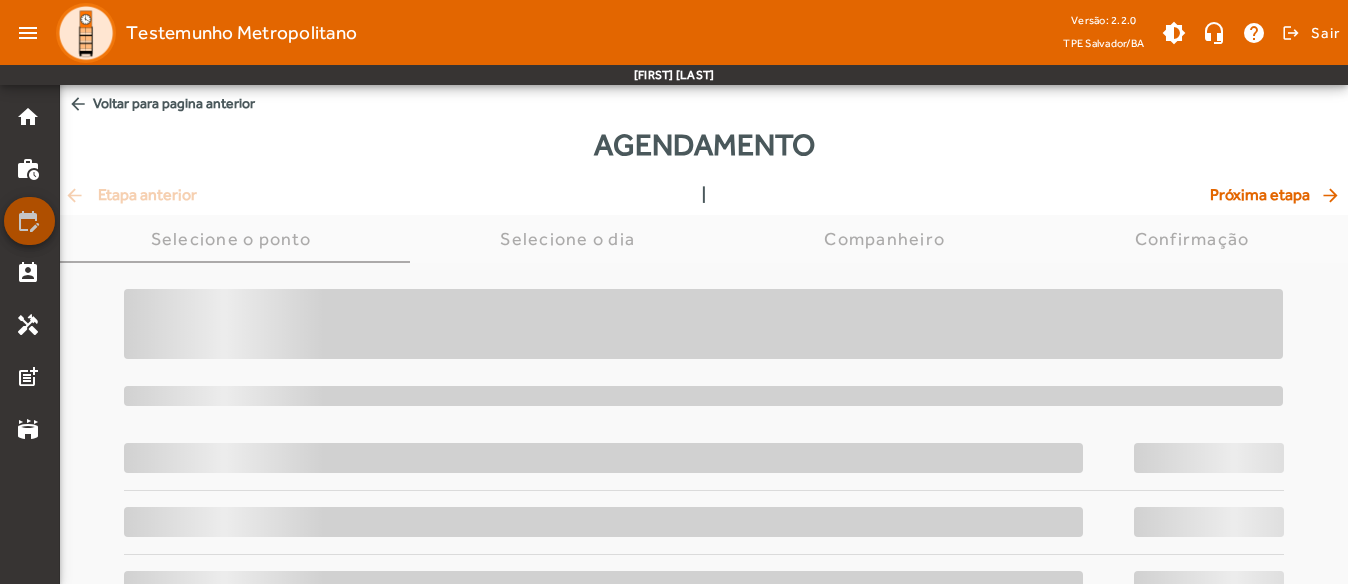 click on "edit_calendar" 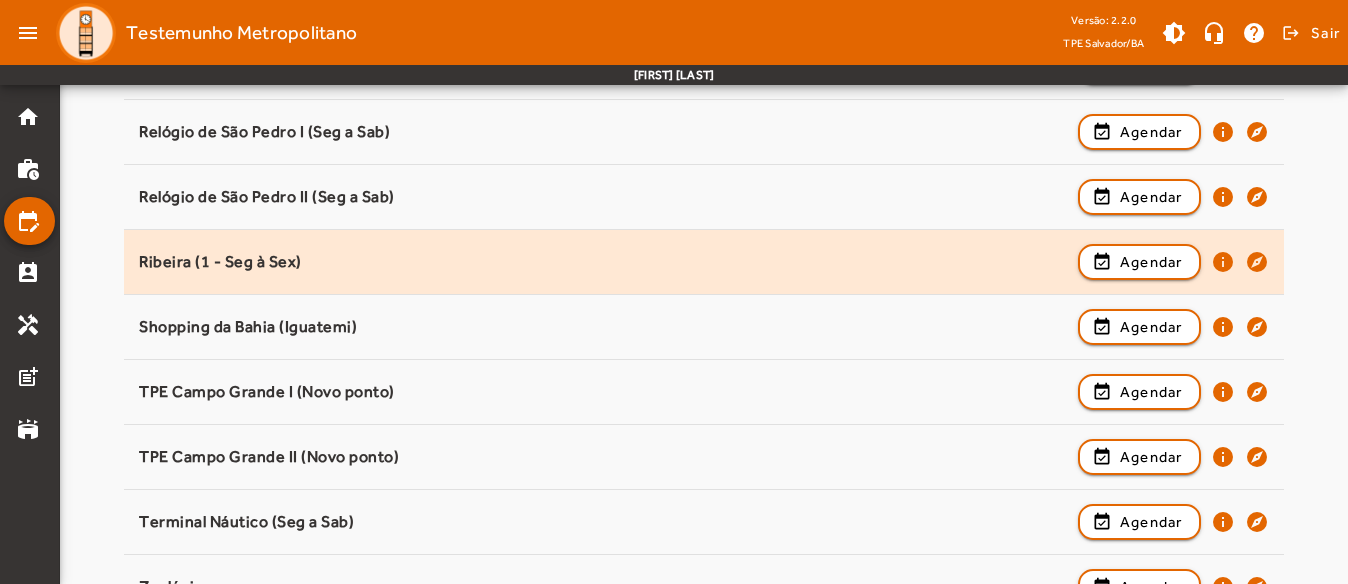 scroll, scrollTop: 2351, scrollLeft: 0, axis: vertical 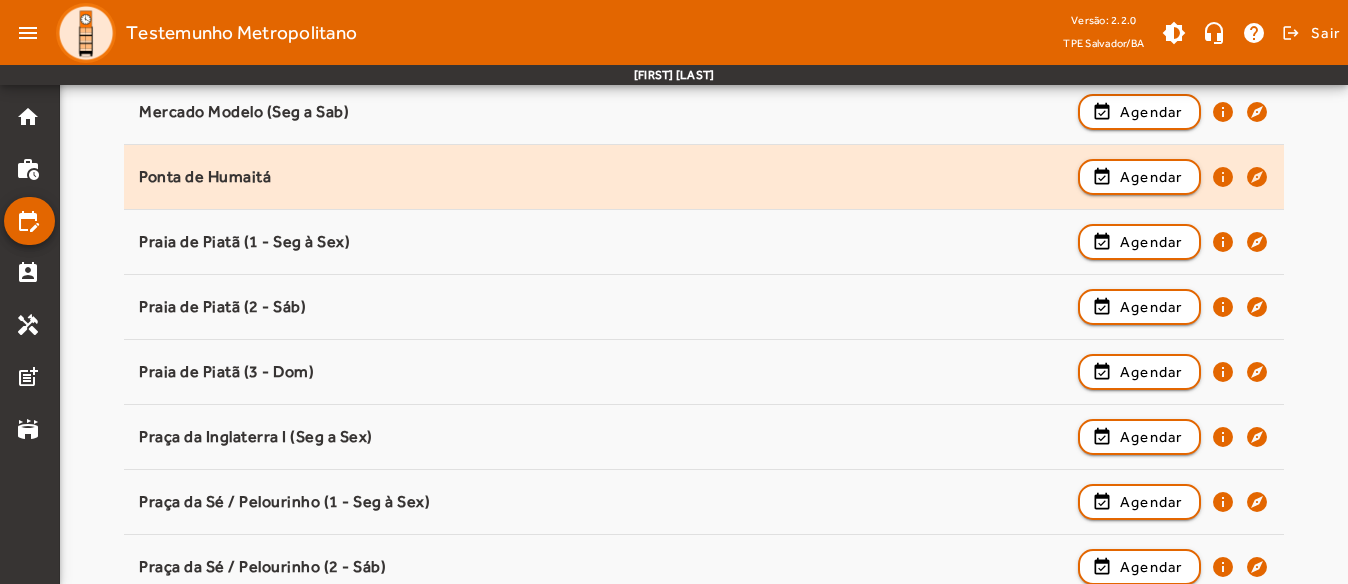 drag, startPoint x: 340, startPoint y: 288, endPoint x: 335, endPoint y: 198, distance: 90.13878 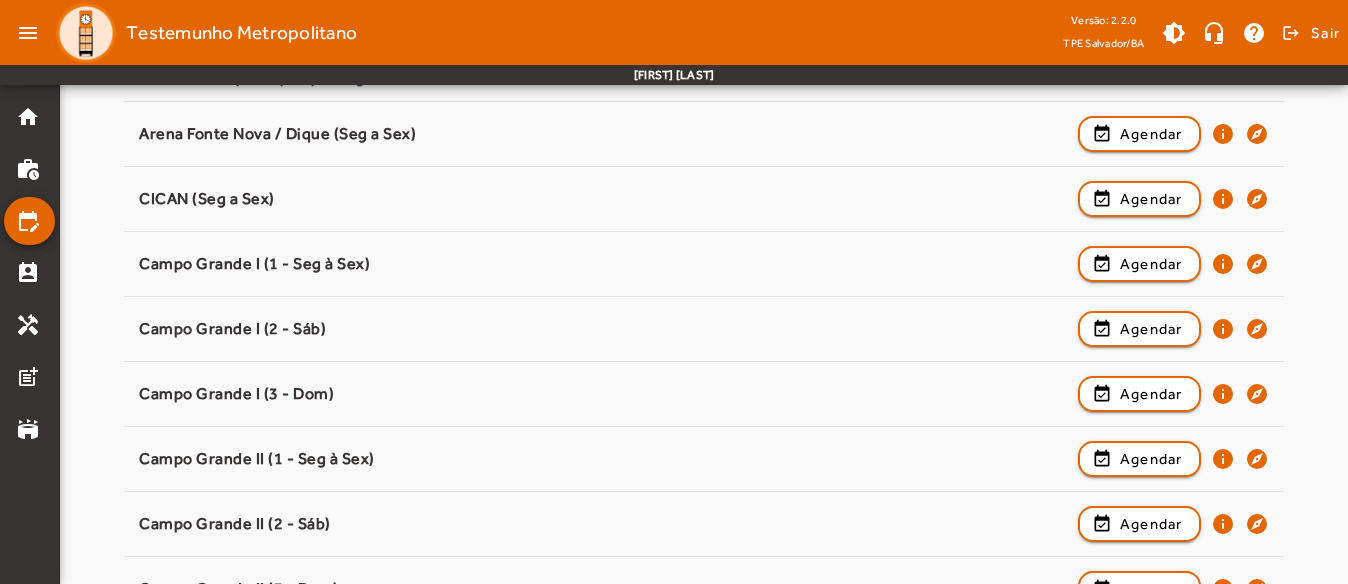 scroll, scrollTop: 251, scrollLeft: 0, axis: vertical 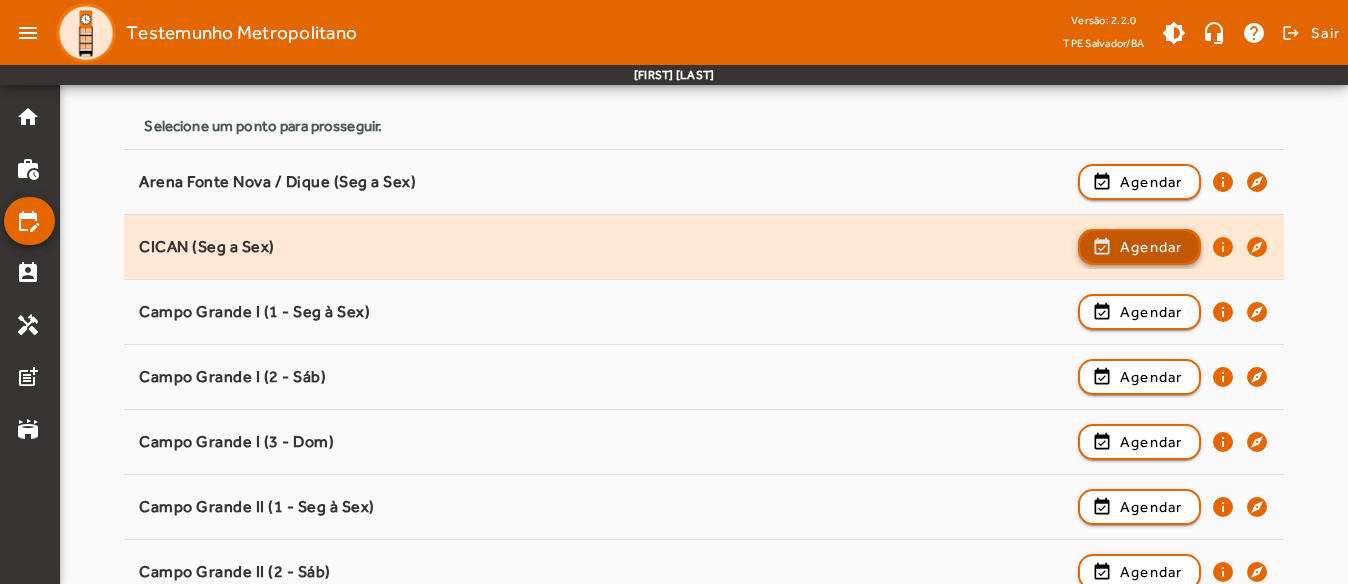 click 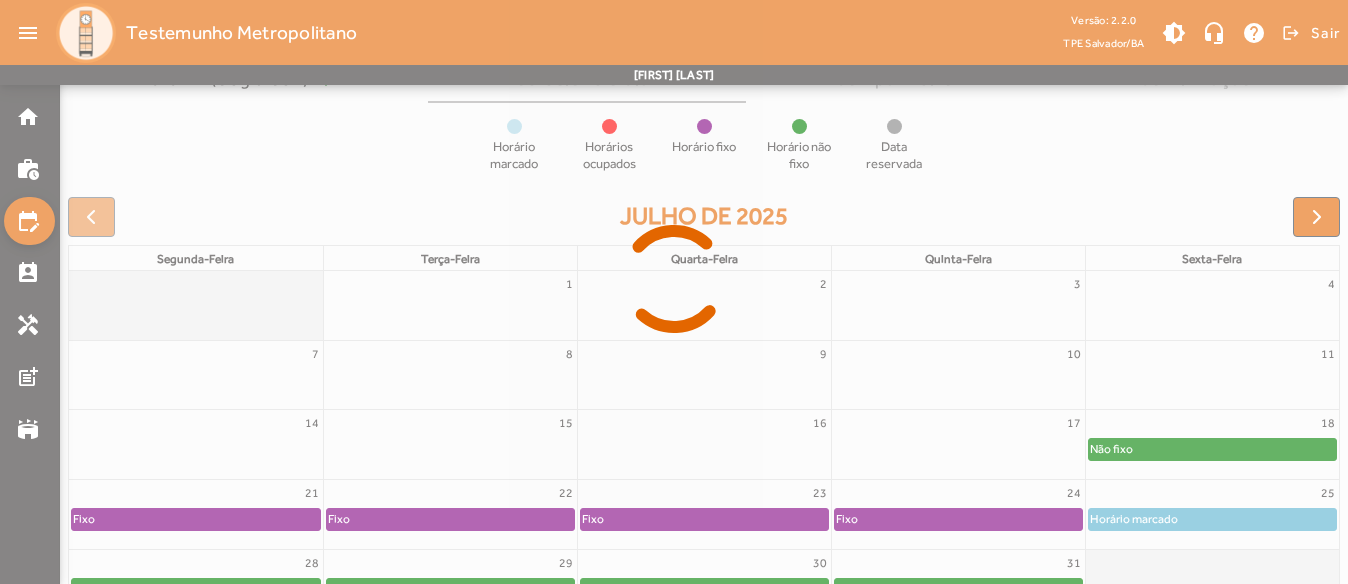 scroll, scrollTop: 200, scrollLeft: 0, axis: vertical 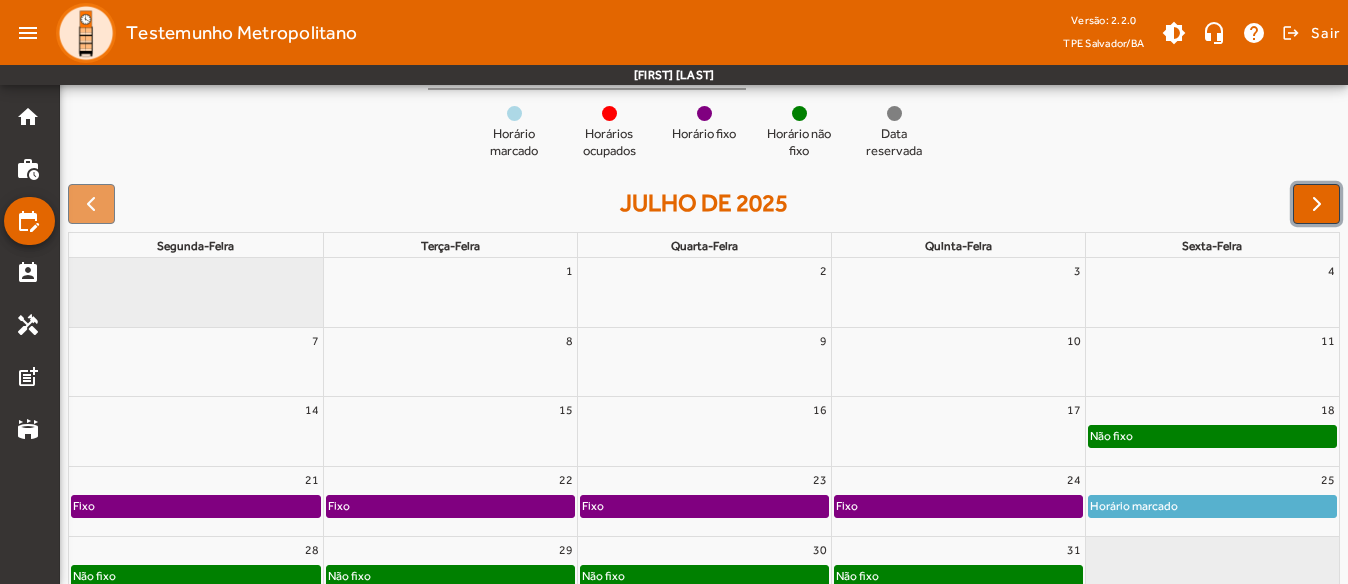 click at bounding box center (1316, 204) 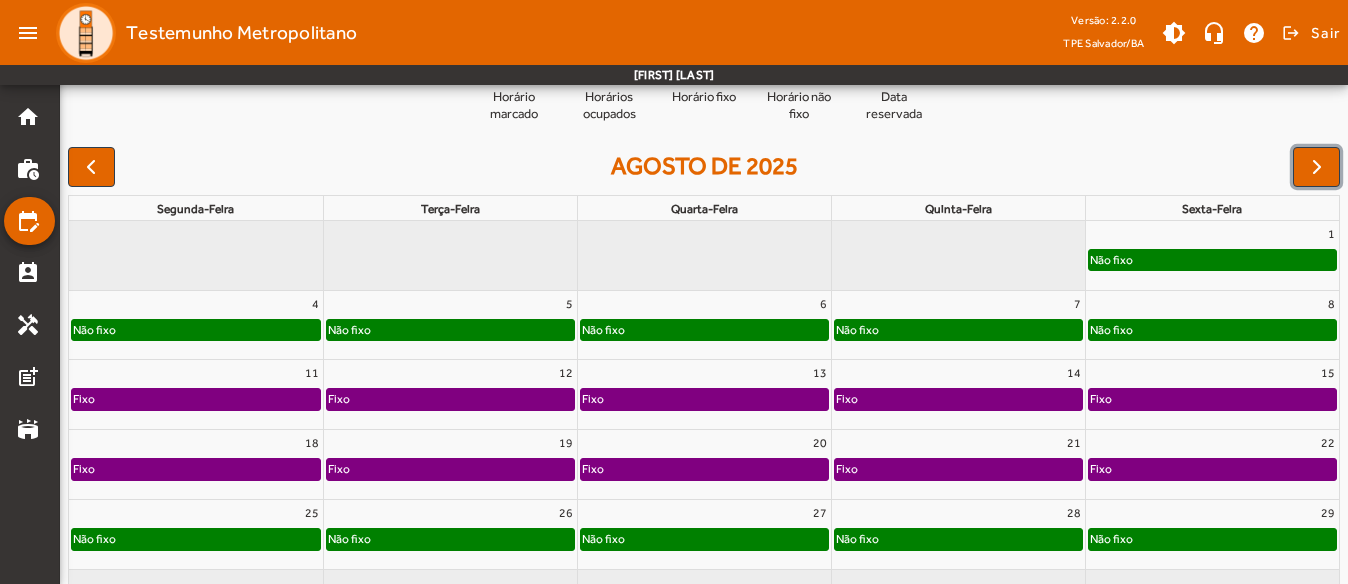 scroll, scrollTop: 202, scrollLeft: 0, axis: vertical 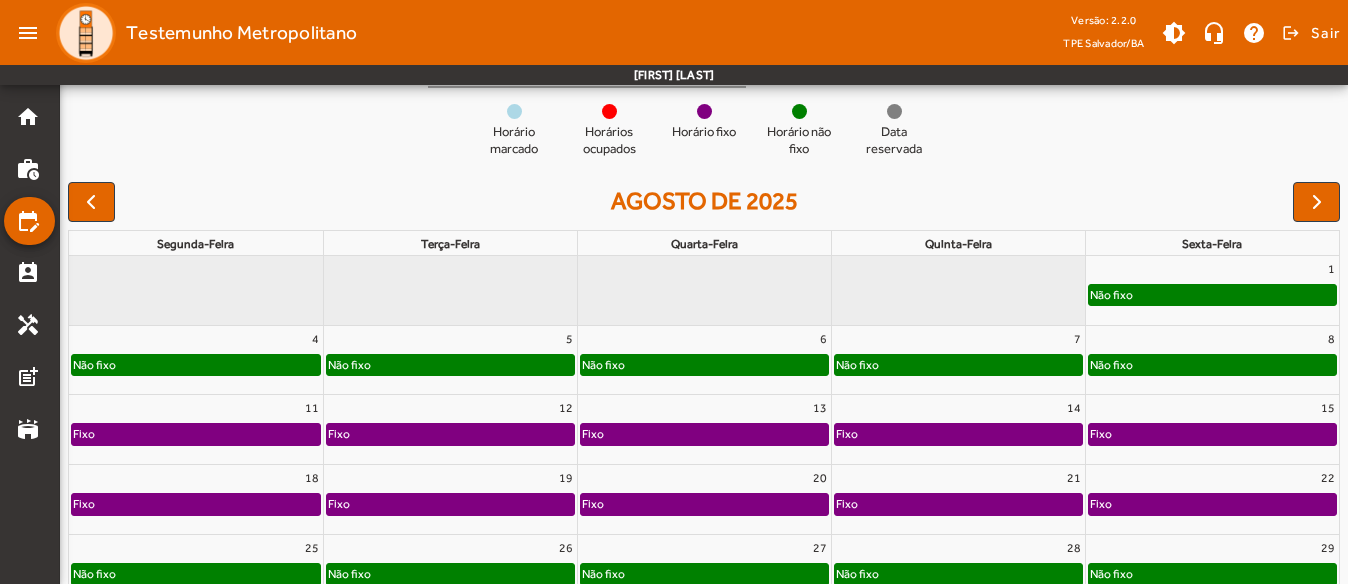 click on "agosto de 2025 segunda-feira terça-feira quarta-feira quinta-feira sexta-feira         1 Não fixo 4 Não fixo 5 Não fixo 6 Não fixo 7 Não fixo 8 Não fixo 11 Fixo 12 Fixo 13 Fixo 14 Fixo 15 Fixo 18 Fixo 19 Fixo 20 Fixo 21 Fixo 22 Fixo 25 Não fixo 26 Não fixo 27 Não fixo 28 Não fixo 29 Não fixo" at bounding box center [704, 429] 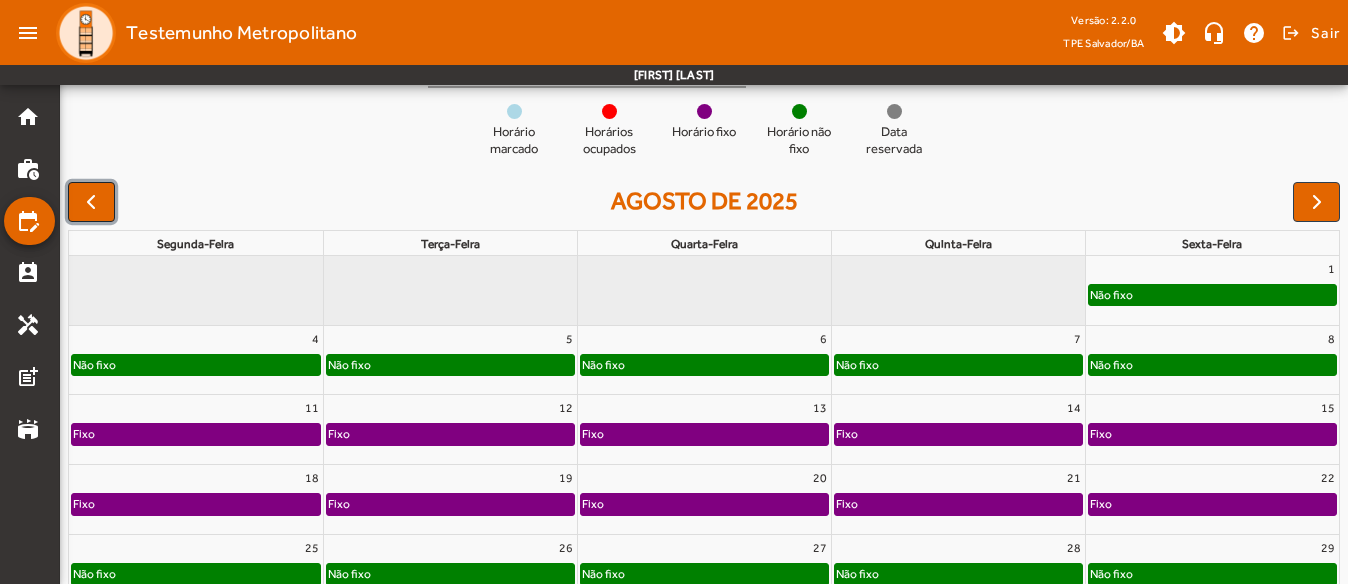 click at bounding box center (91, 202) 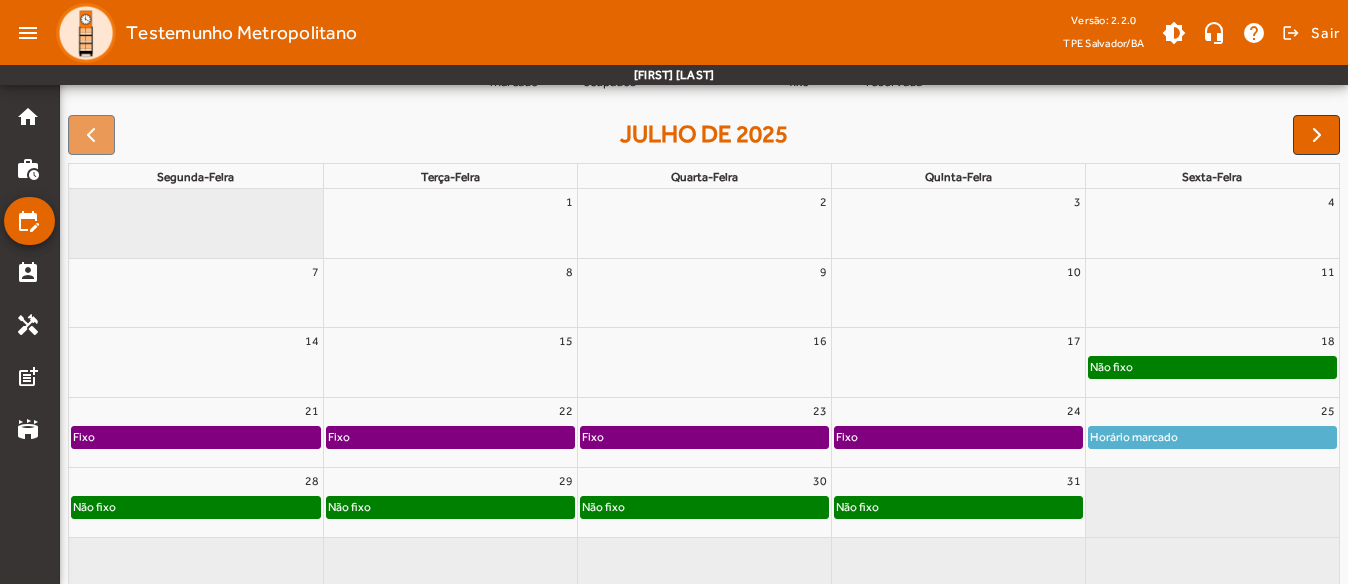 scroll, scrollTop: 302, scrollLeft: 0, axis: vertical 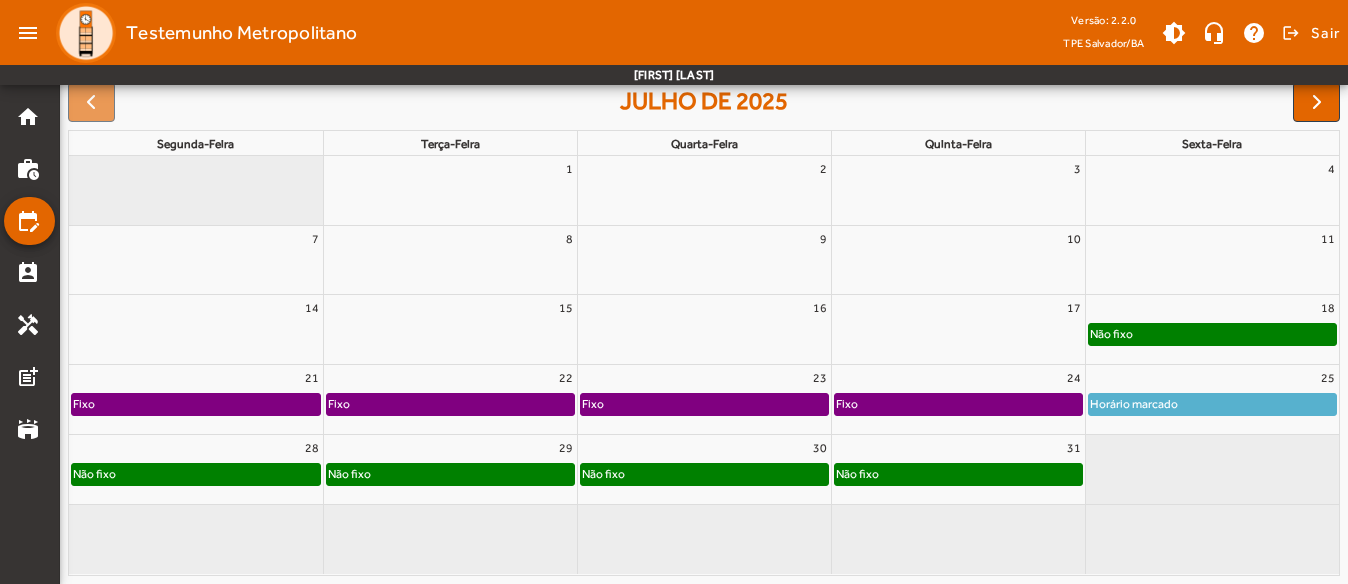 click on "28" at bounding box center [196, 448] 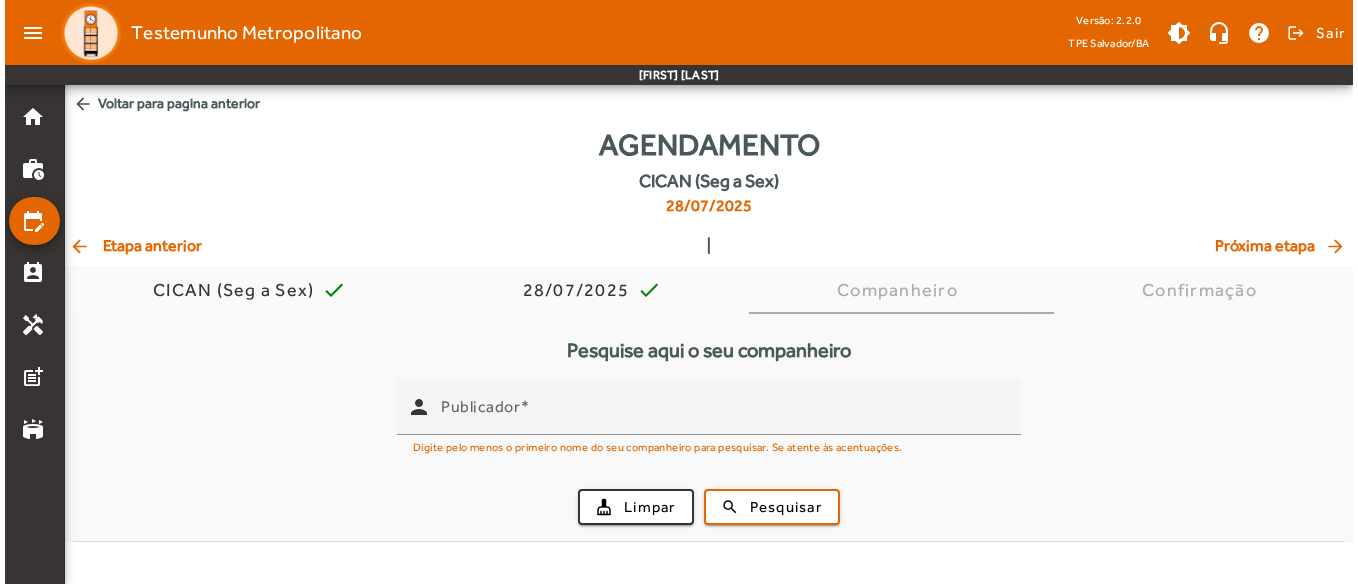 scroll, scrollTop: 0, scrollLeft: 0, axis: both 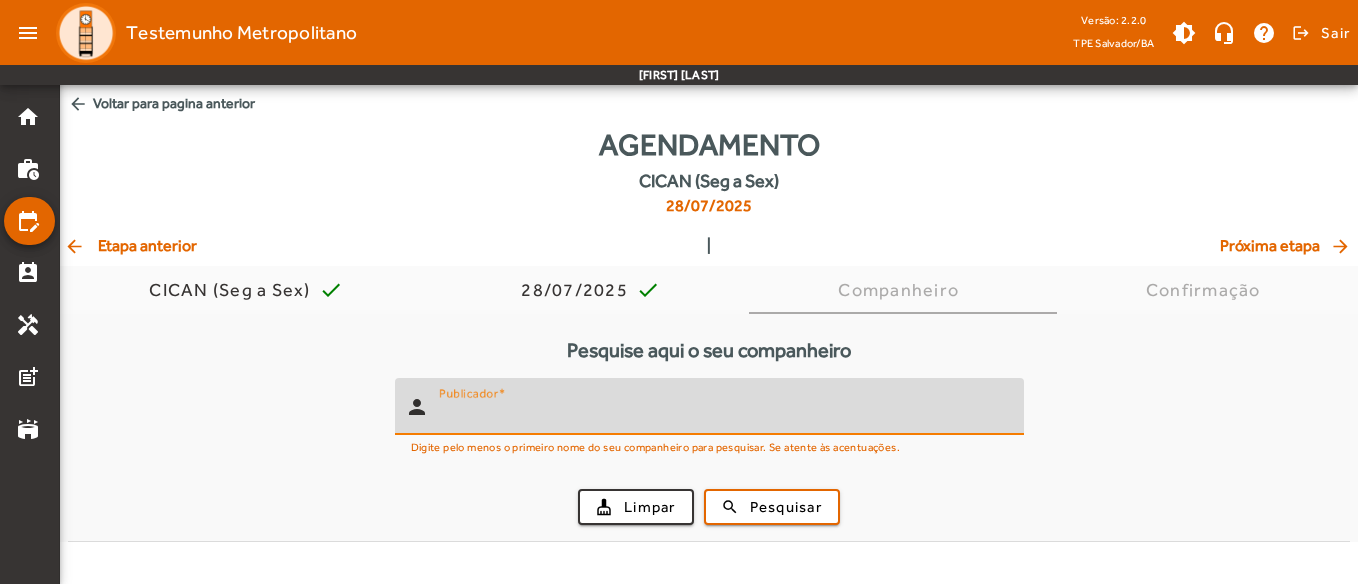 click on "Publicador" at bounding box center [723, 415] 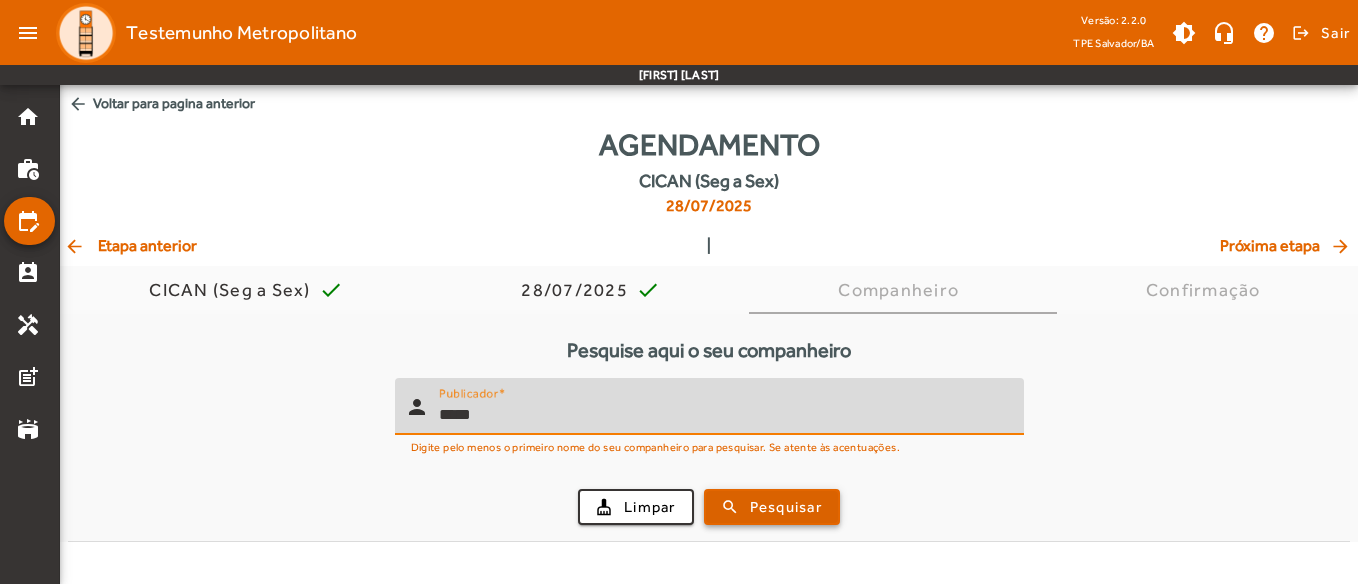 type on "*****" 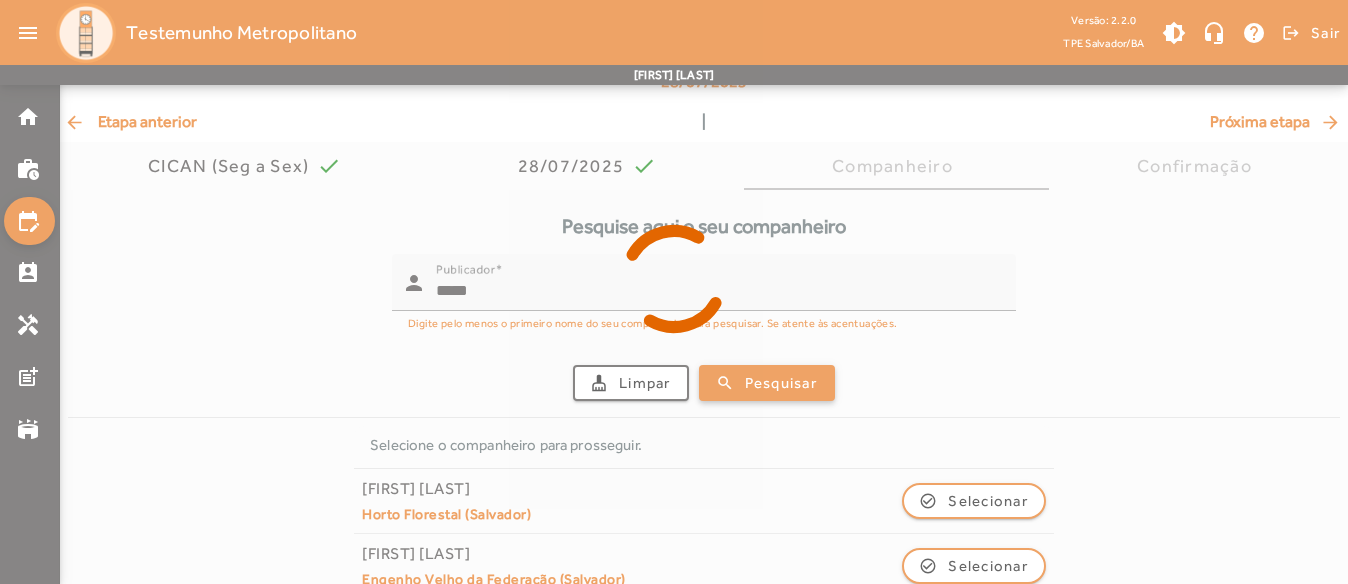 scroll, scrollTop: 154, scrollLeft: 0, axis: vertical 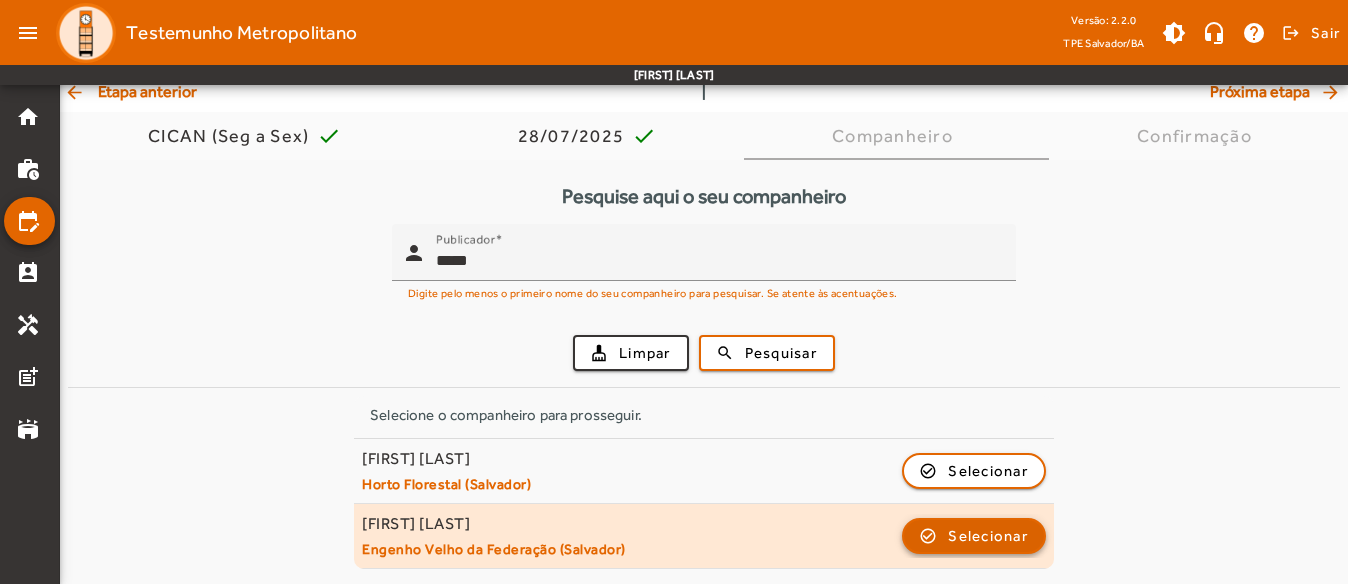 click 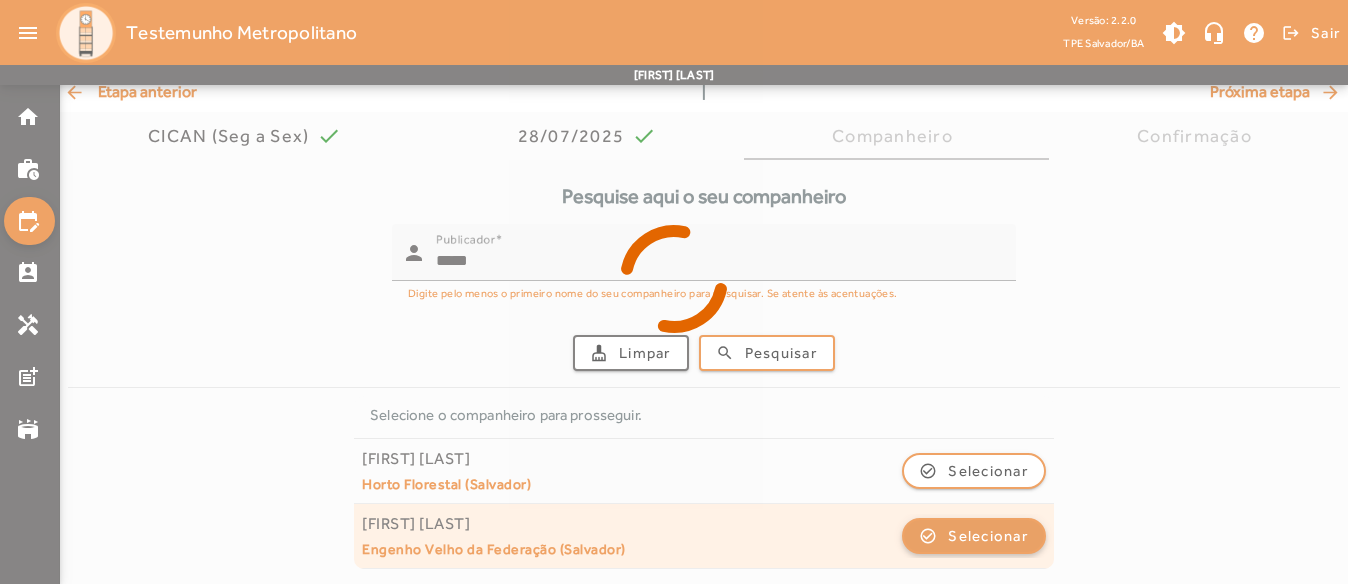 scroll, scrollTop: 0, scrollLeft: 0, axis: both 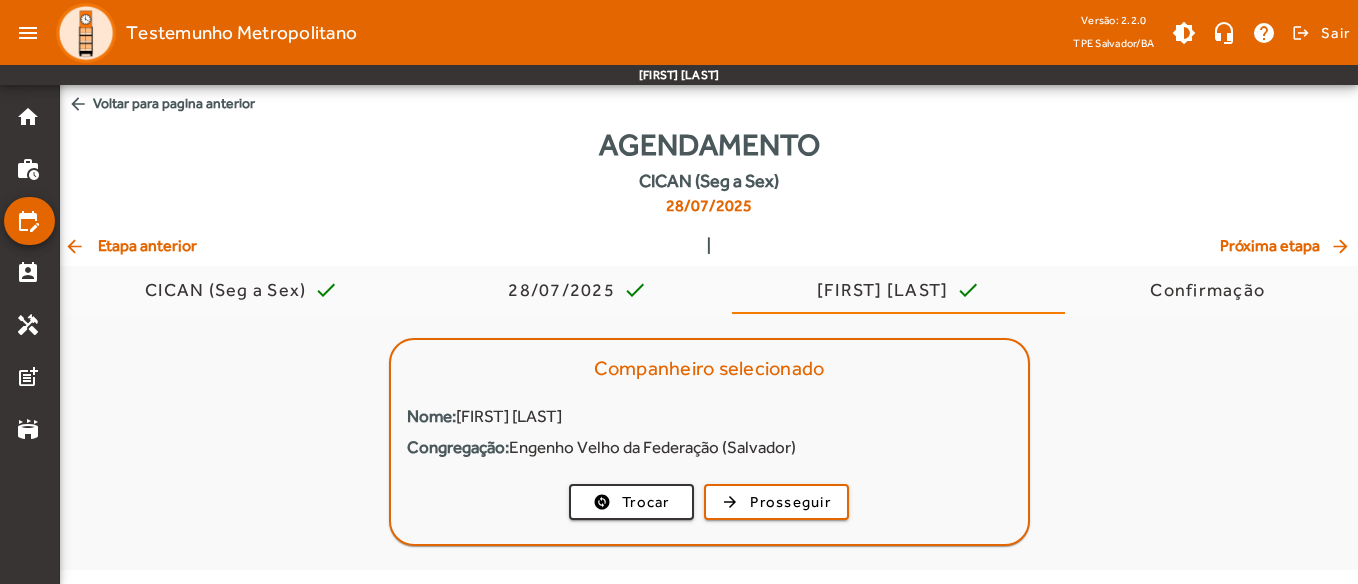 click on "arrow_back  Etapa anterior" 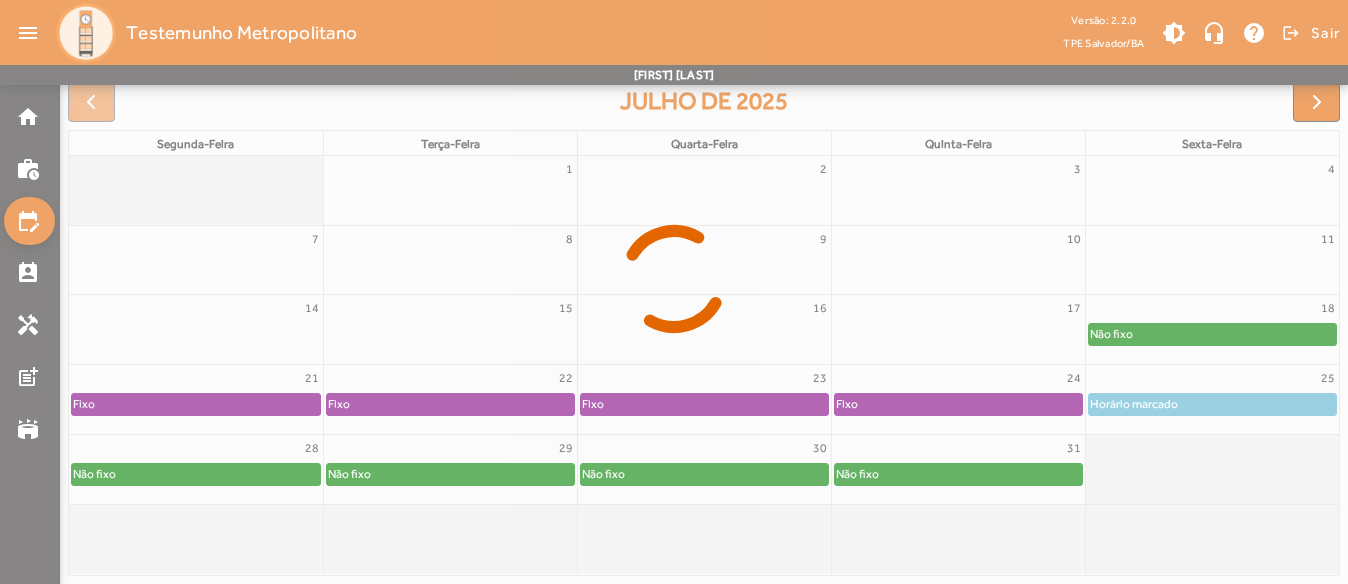 scroll, scrollTop: 326, scrollLeft: 0, axis: vertical 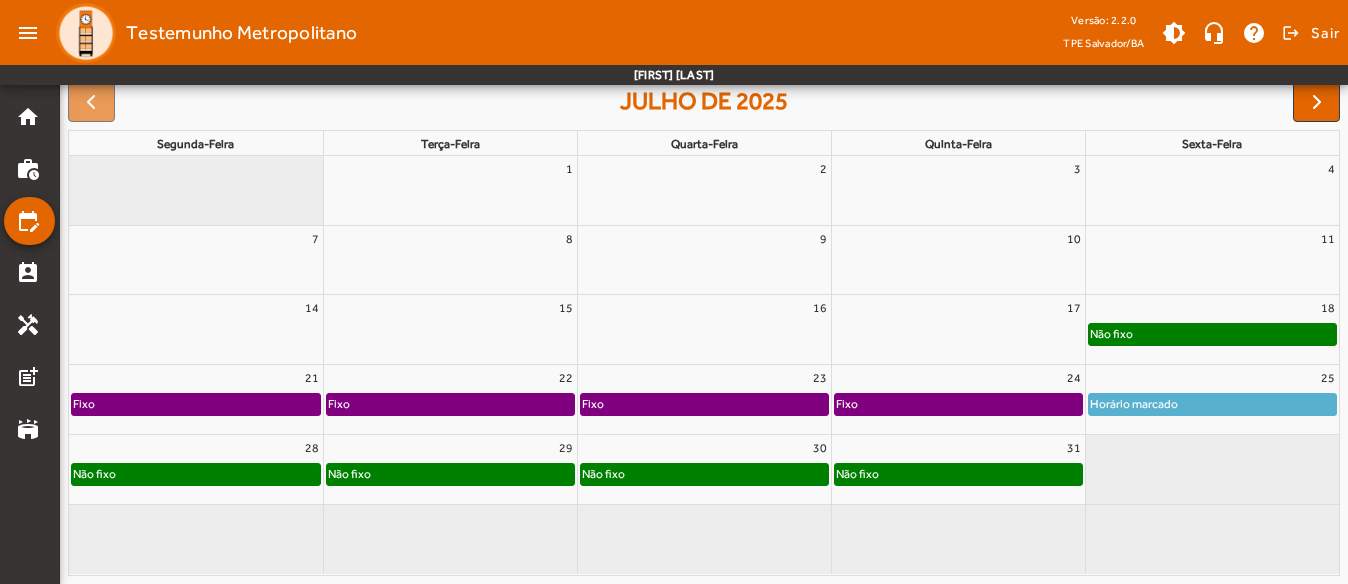 click on "28" at bounding box center (196, 448) 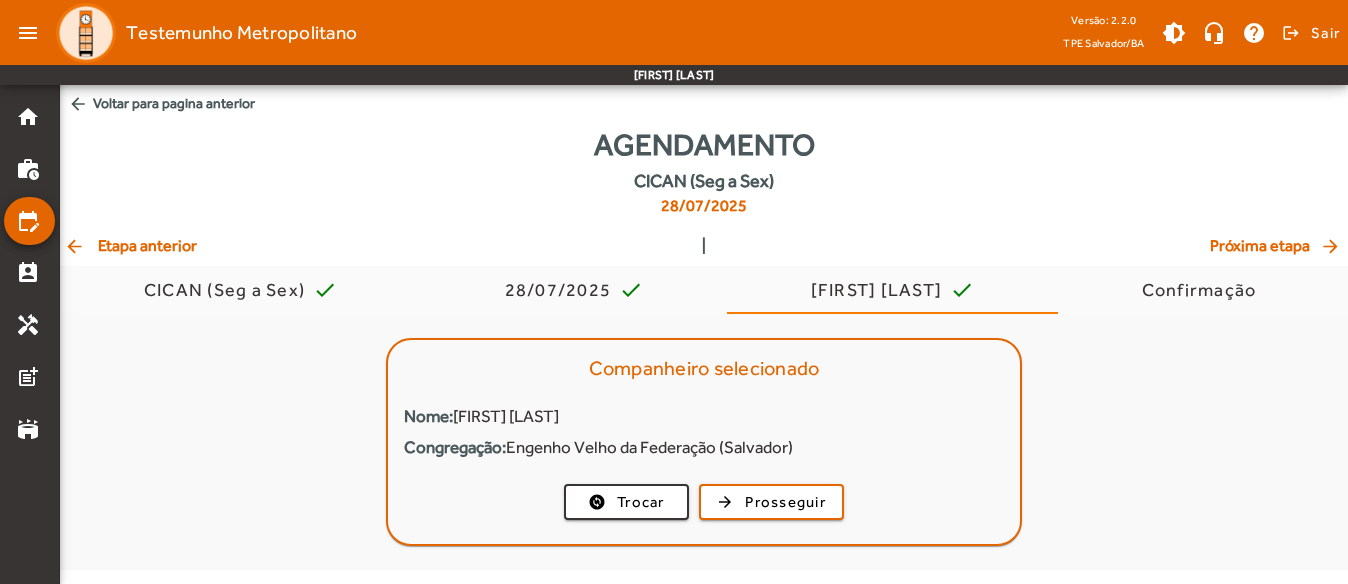 scroll, scrollTop: 0, scrollLeft: 0, axis: both 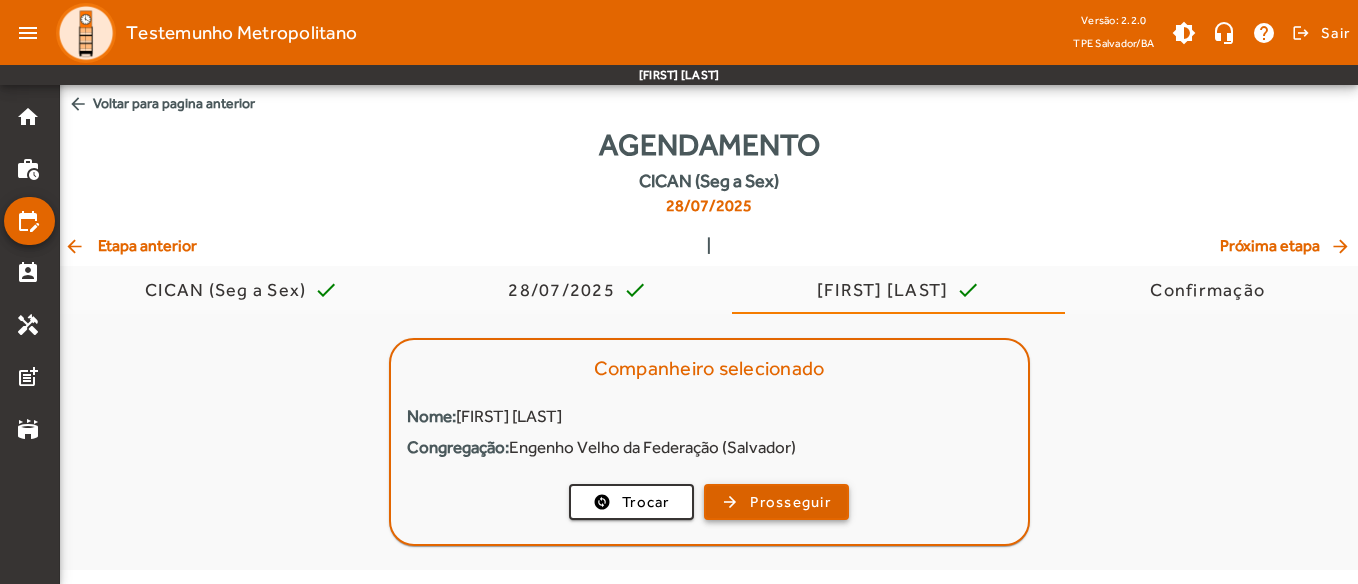 click on "Prosseguir" 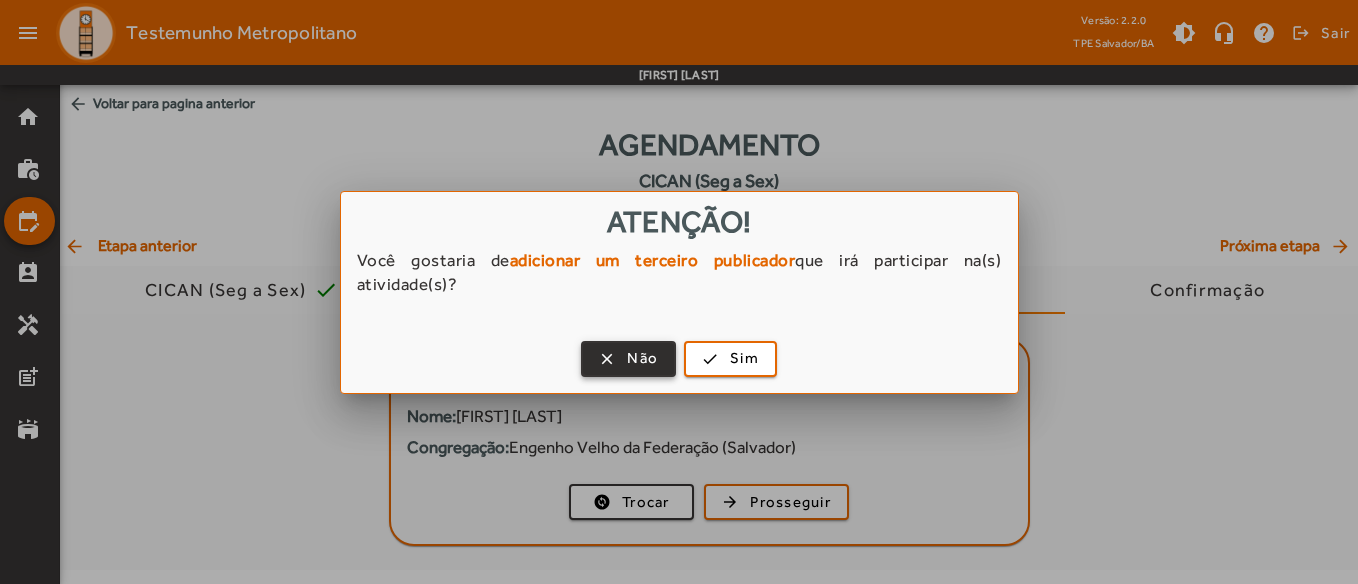 click at bounding box center [628, 359] 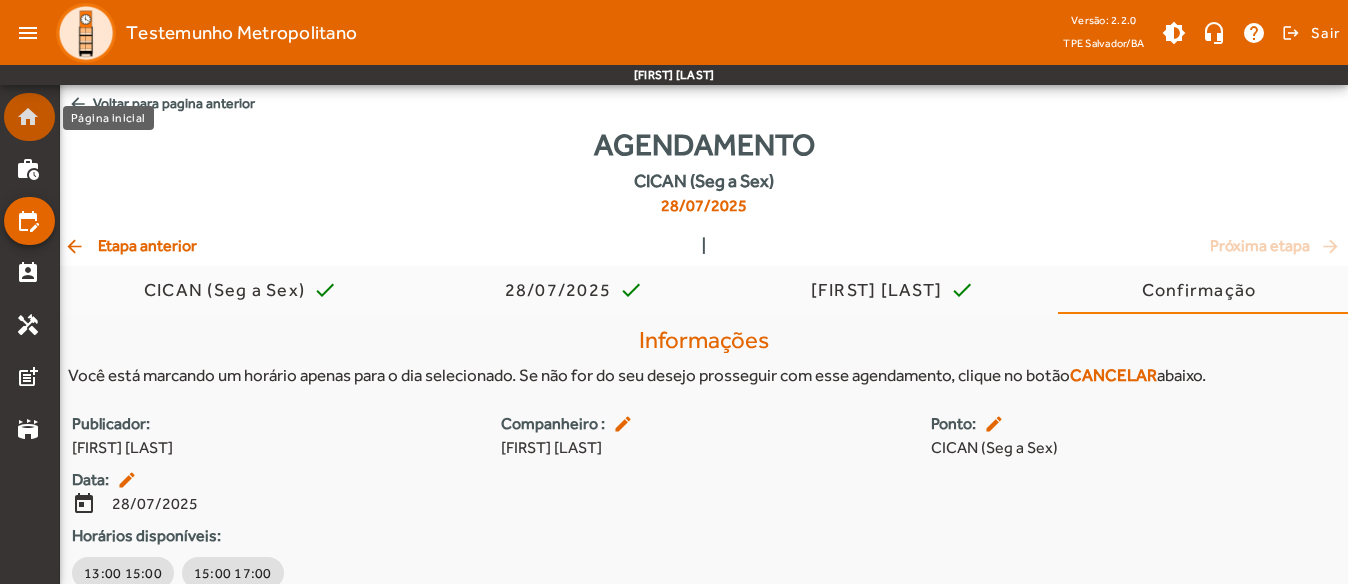 click on "home" 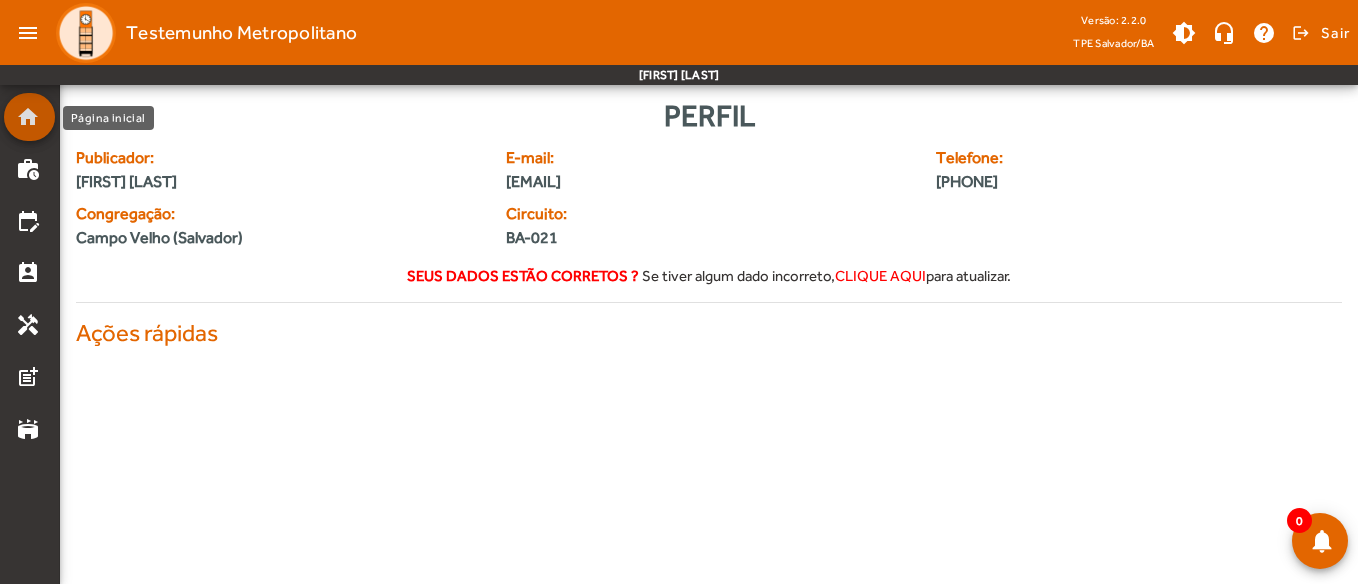 click on "home" 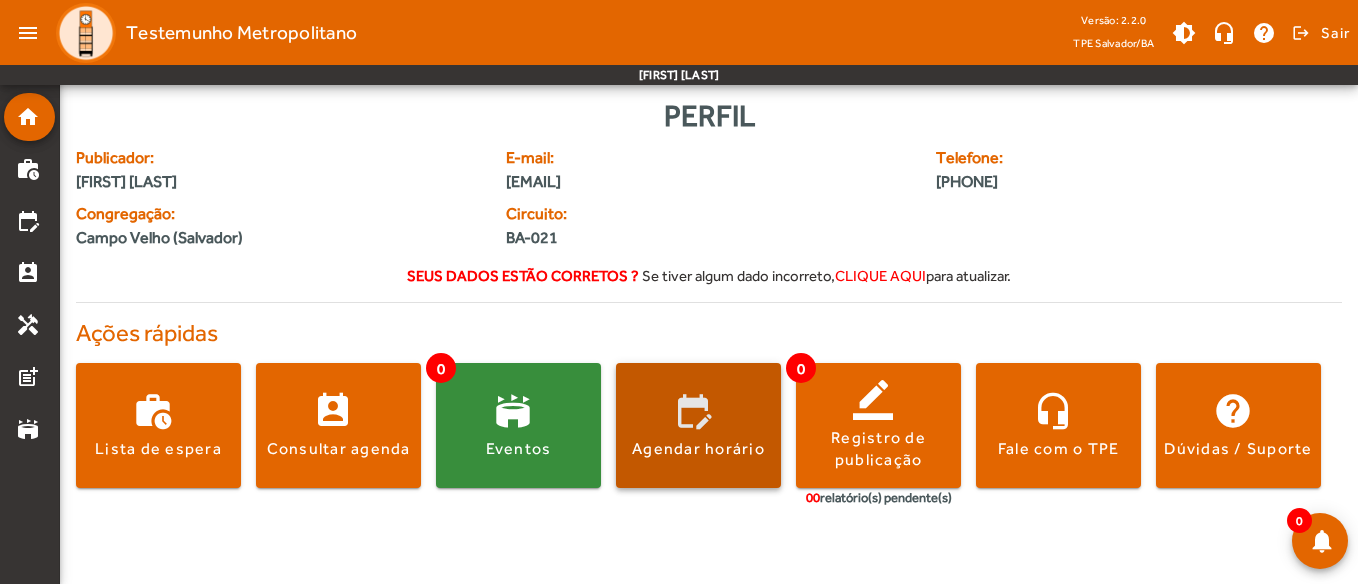 click on "Agendar horário" 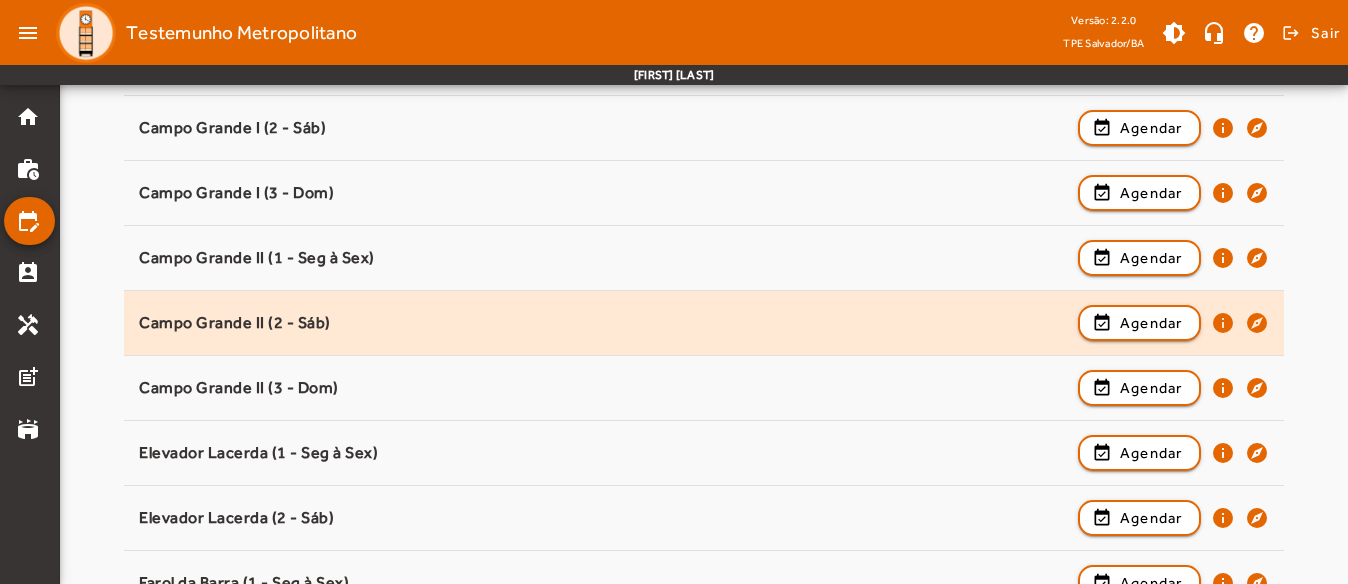 scroll, scrollTop: 700, scrollLeft: 0, axis: vertical 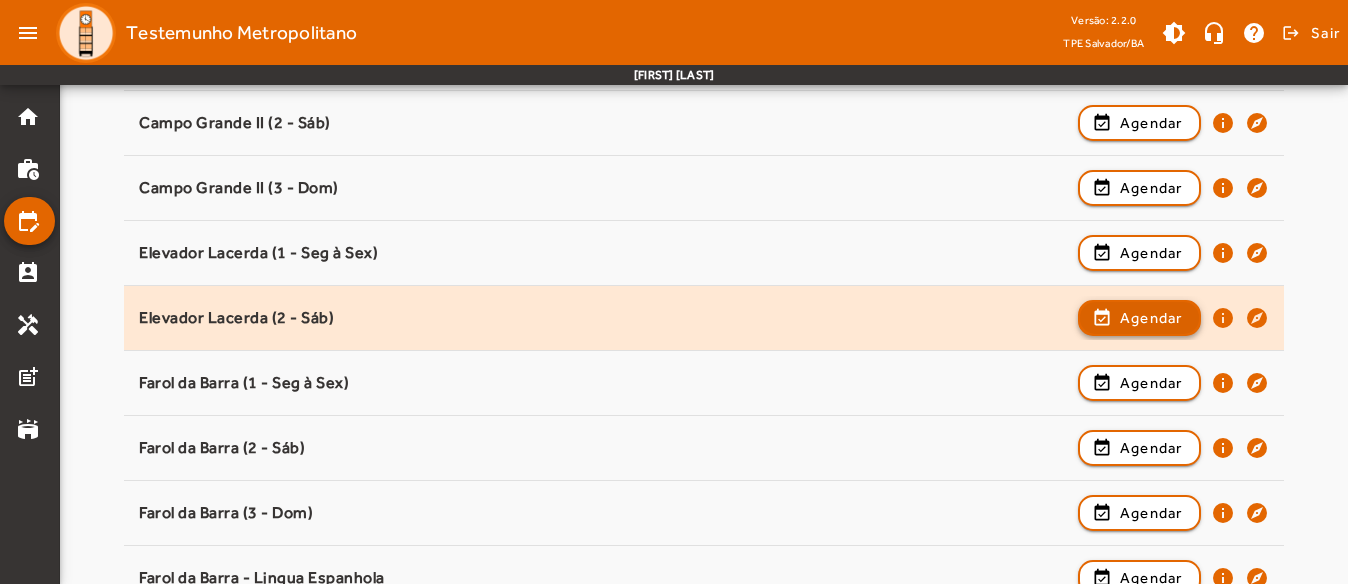 click at bounding box center [1139, 383] 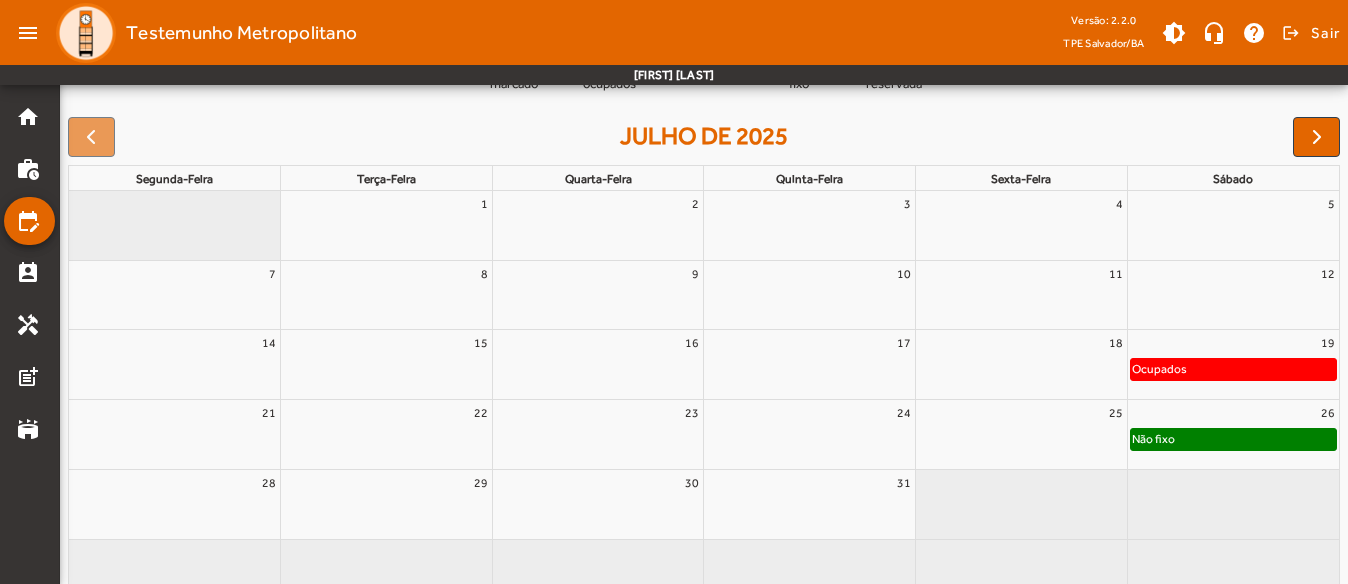 scroll, scrollTop: 302, scrollLeft: 0, axis: vertical 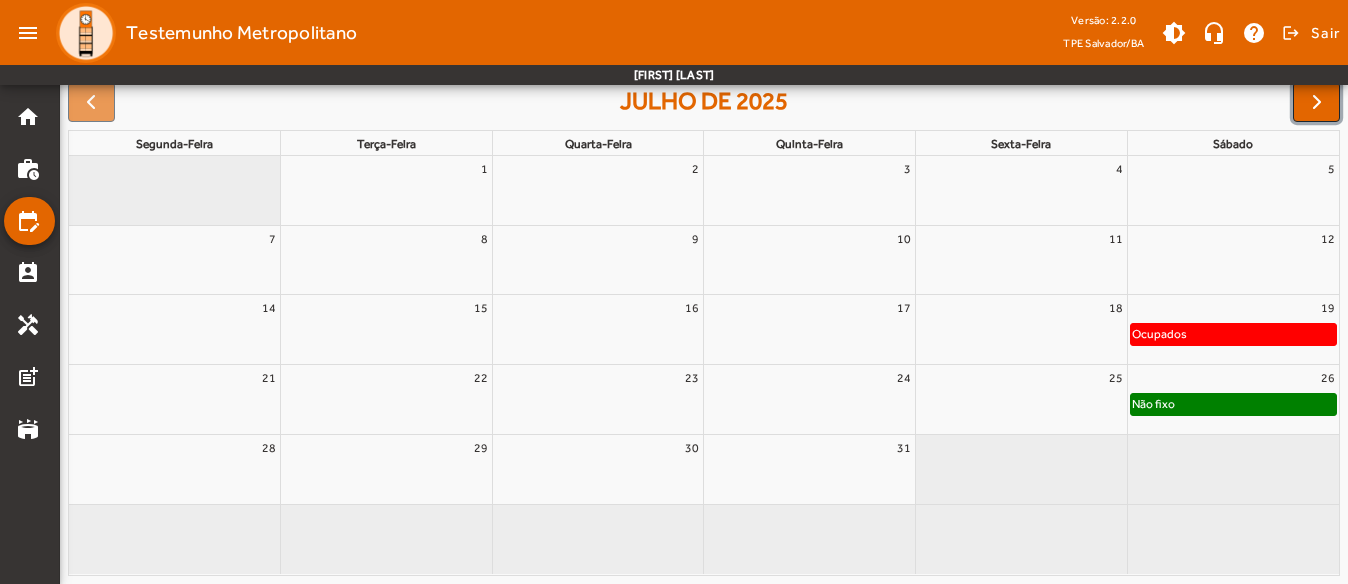 click at bounding box center [1316, 102] 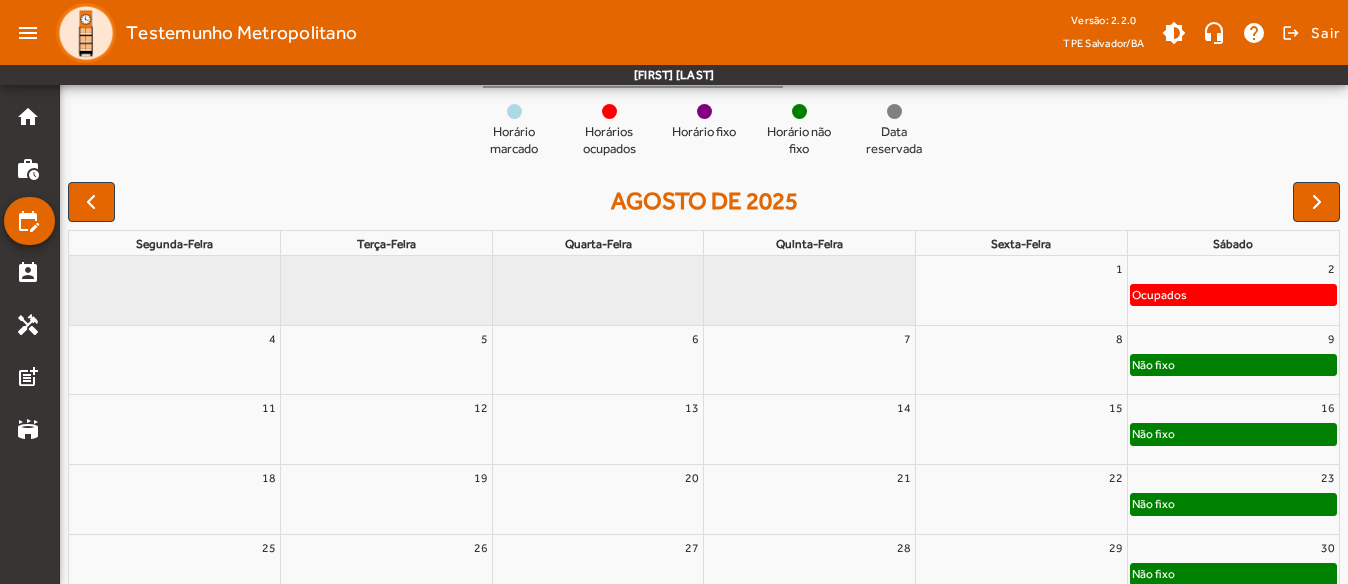 scroll, scrollTop: 102, scrollLeft: 0, axis: vertical 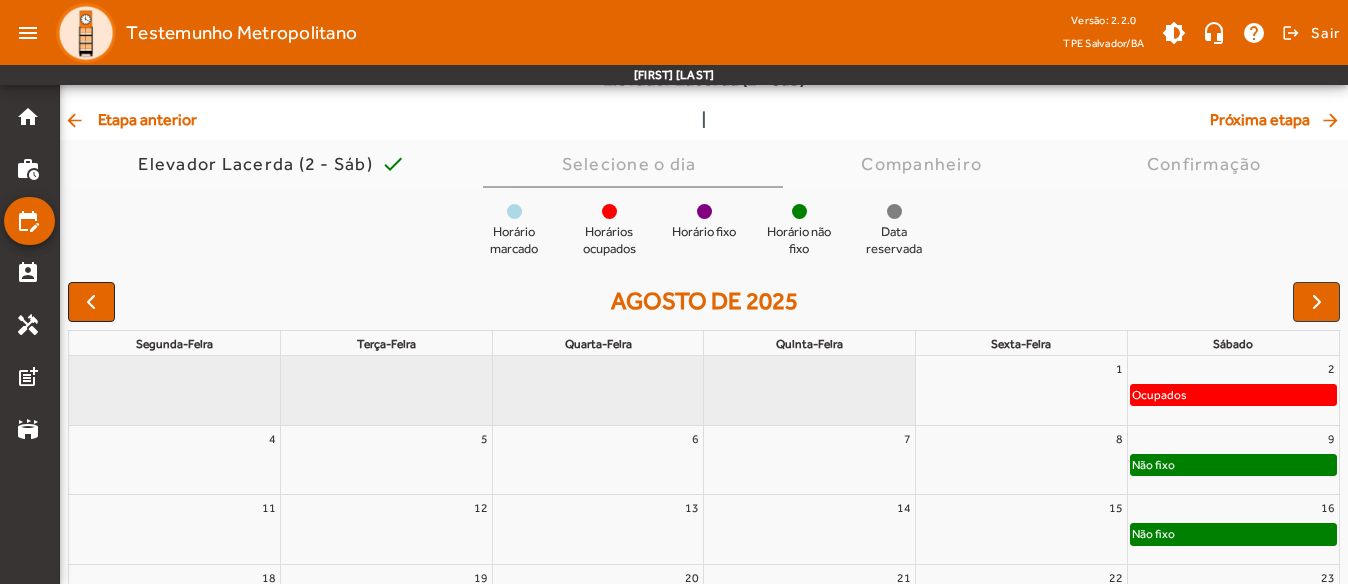 drag, startPoint x: 95, startPoint y: 331, endPoint x: 95, endPoint y: 307, distance: 24 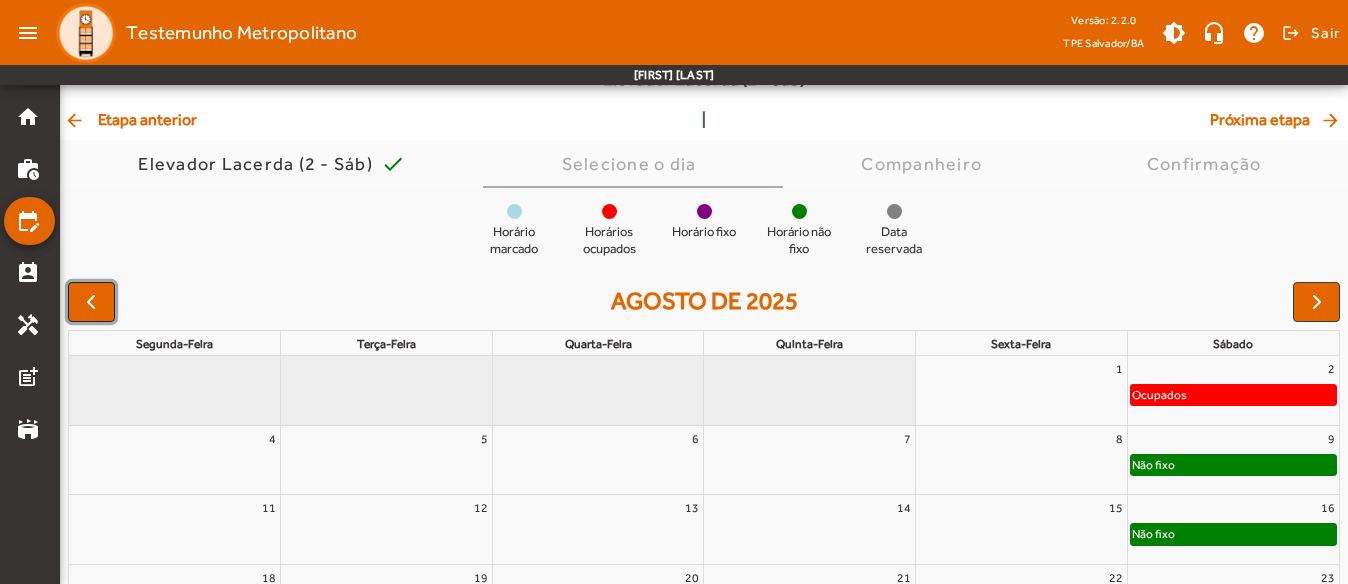 click at bounding box center (91, 302) 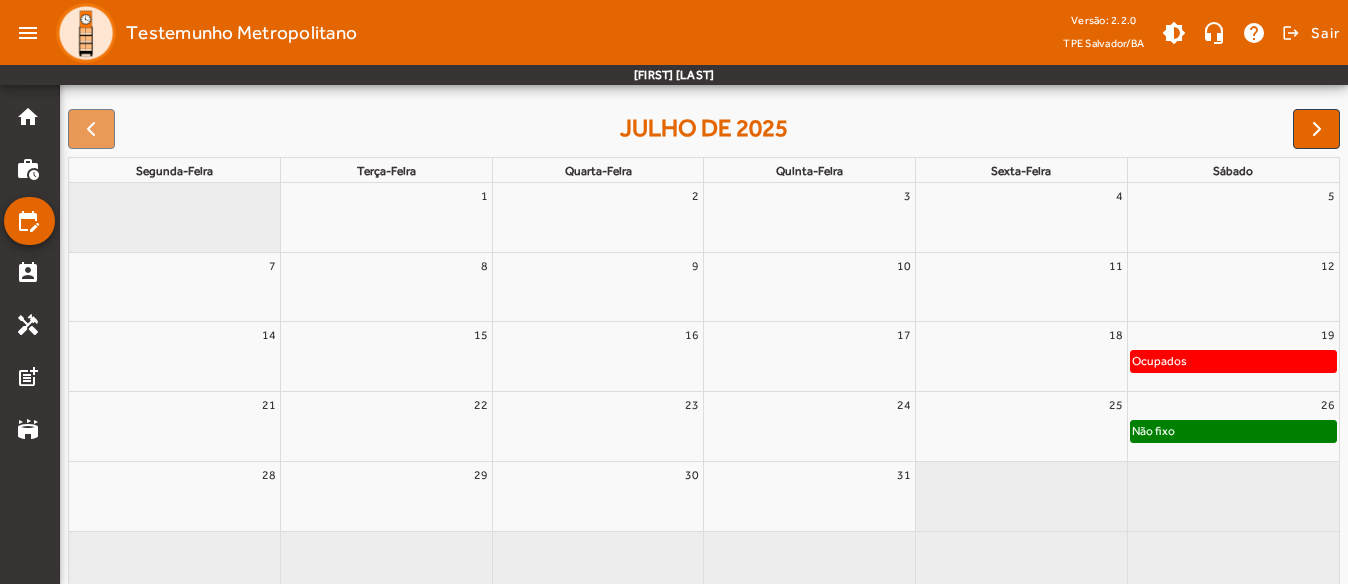 scroll, scrollTop: 302, scrollLeft: 0, axis: vertical 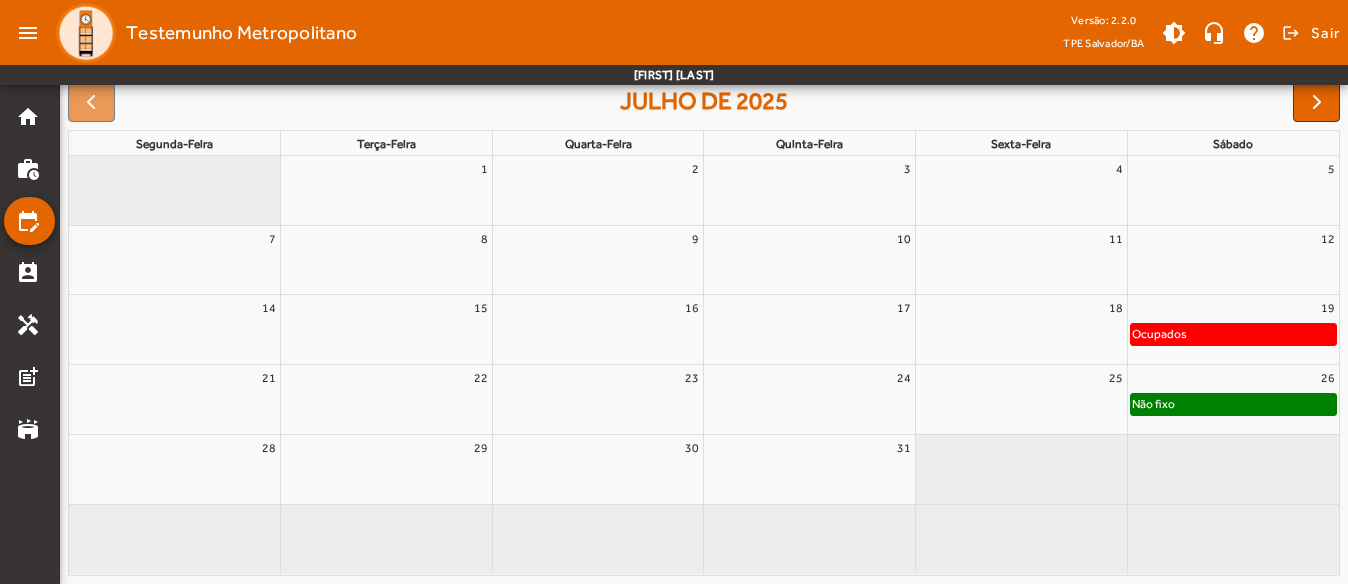 click on "26" at bounding box center [1233, 378] 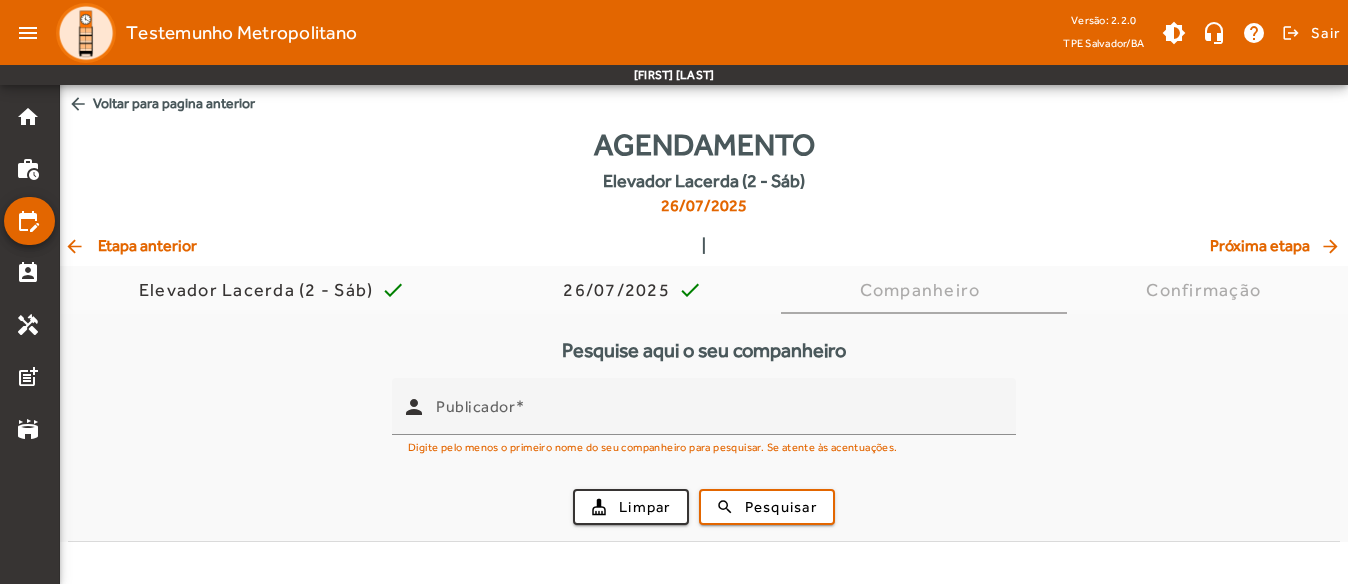 scroll, scrollTop: 0, scrollLeft: 0, axis: both 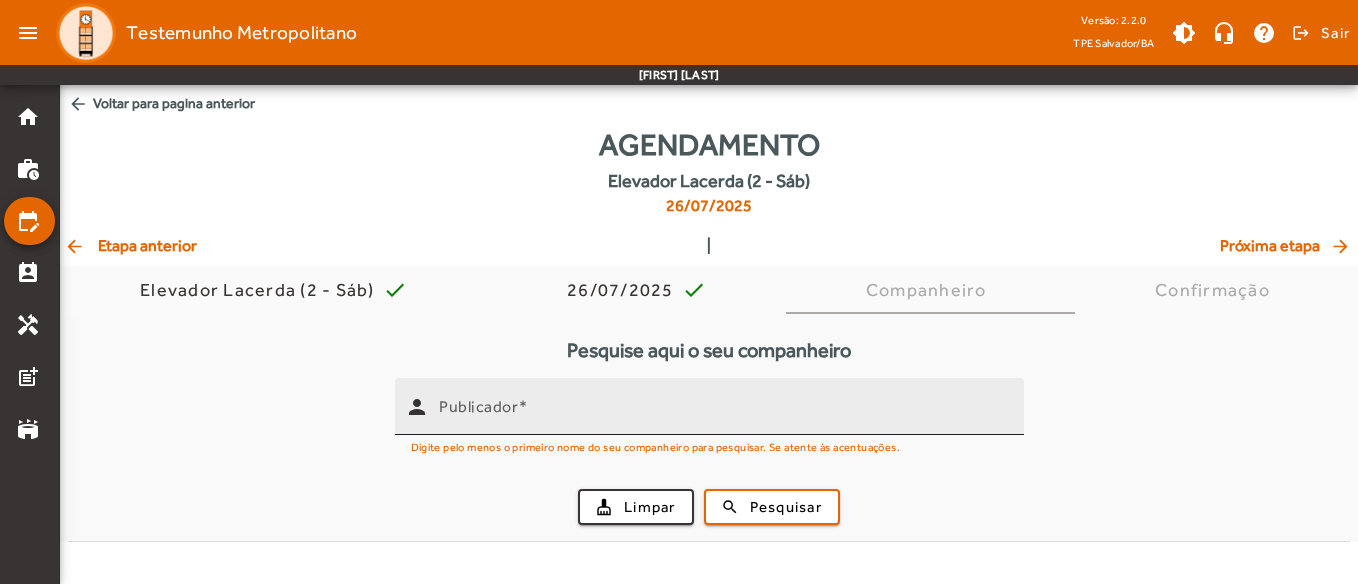 click on "Publicador" at bounding box center [723, 415] 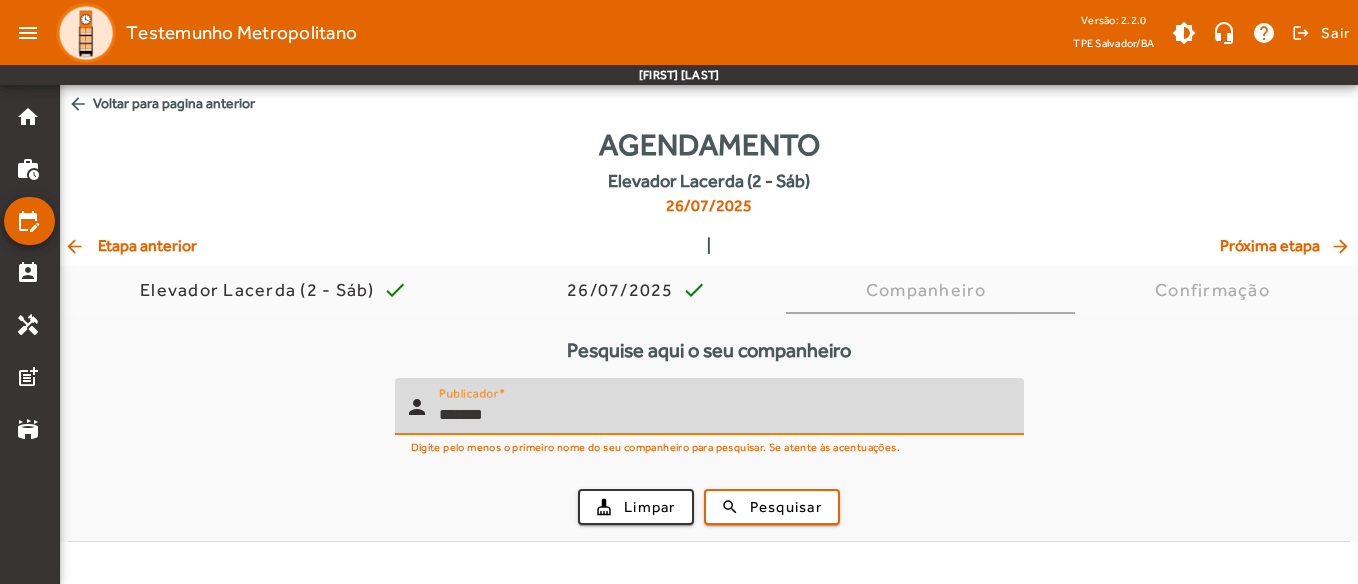 type on "*******" 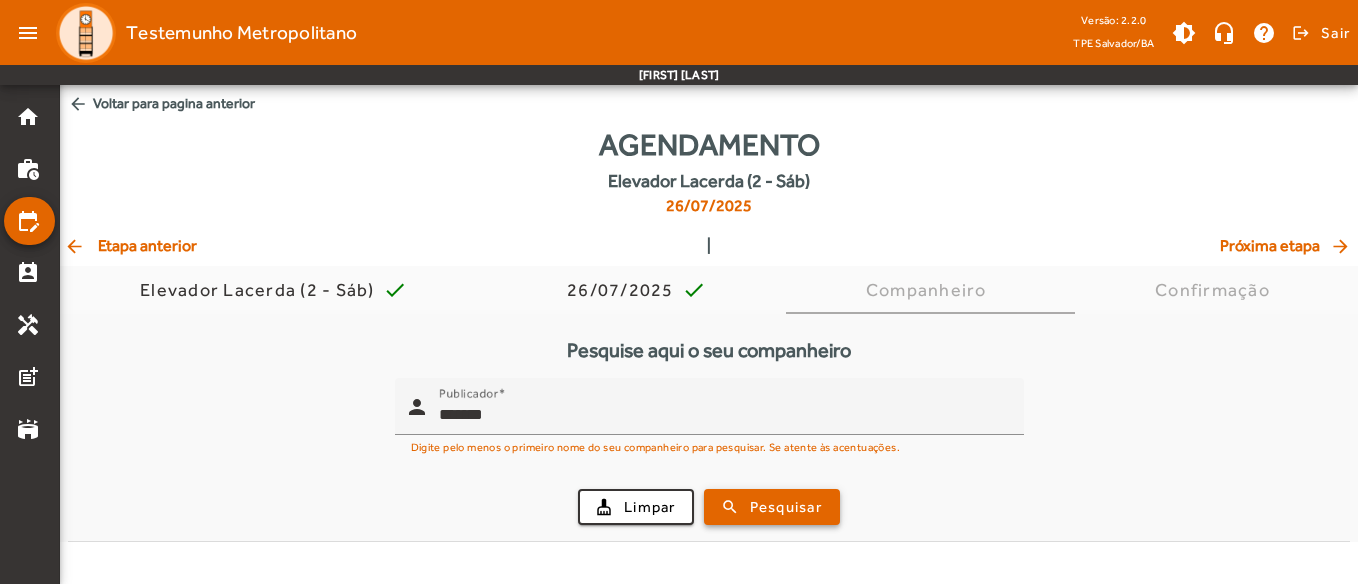 drag, startPoint x: 780, startPoint y: 519, endPoint x: 774, endPoint y: 487, distance: 32.55764 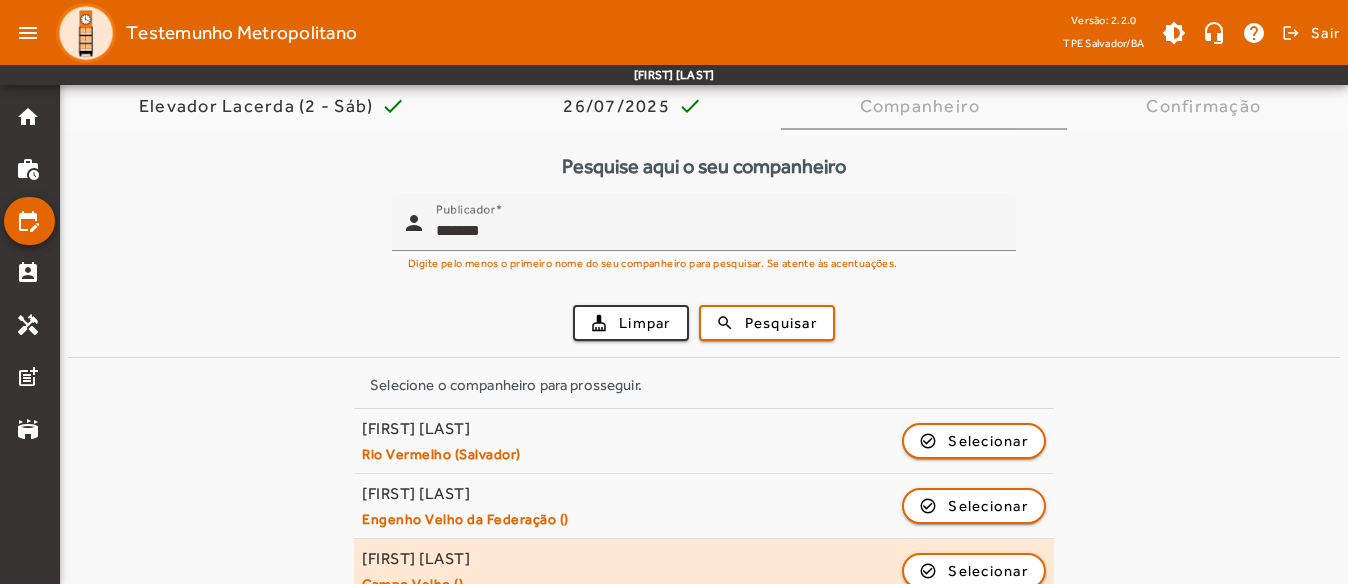 scroll, scrollTop: 219, scrollLeft: 0, axis: vertical 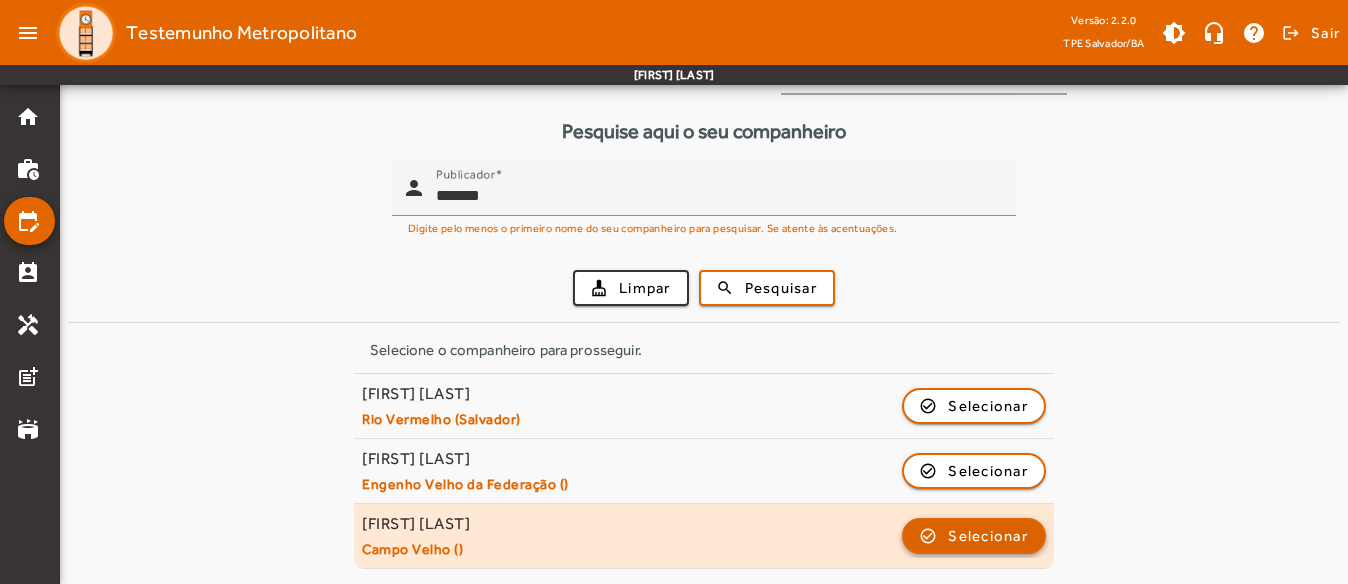click on "check_circle_outline  Selecionar" 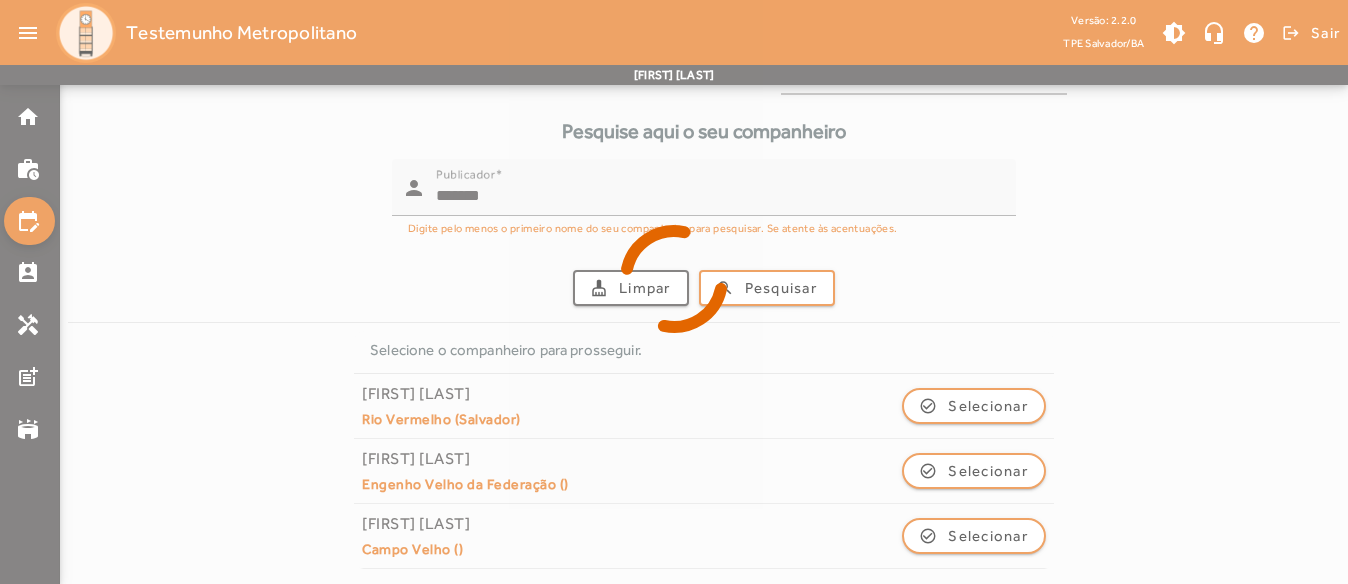 scroll, scrollTop: 0, scrollLeft: 0, axis: both 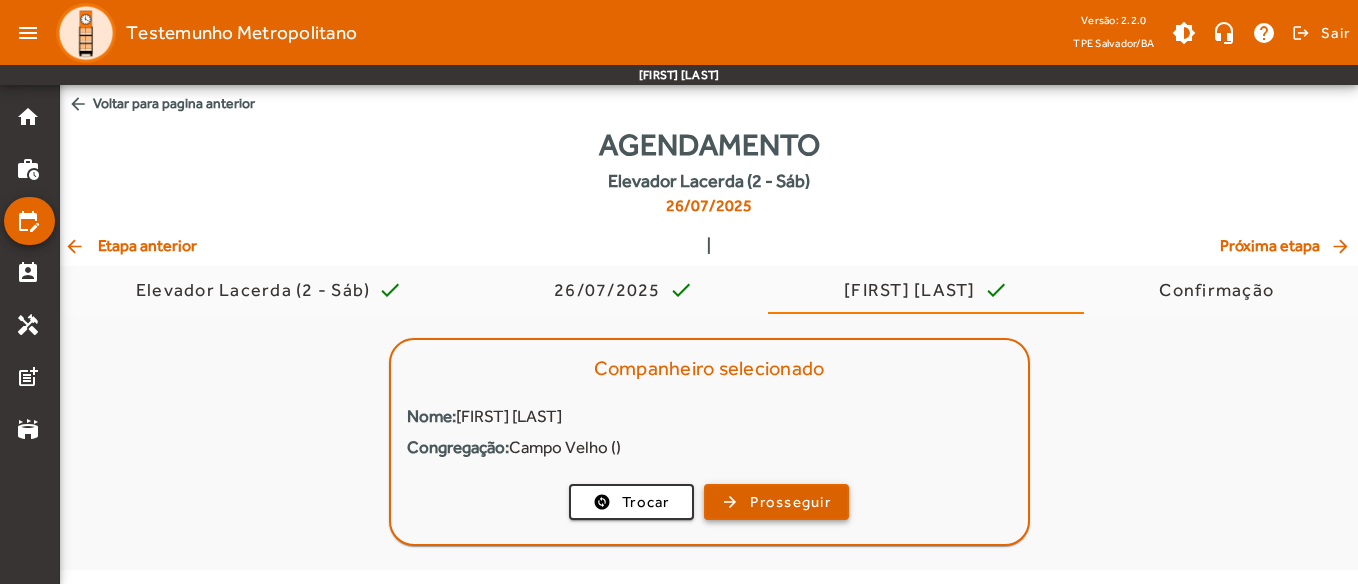 click 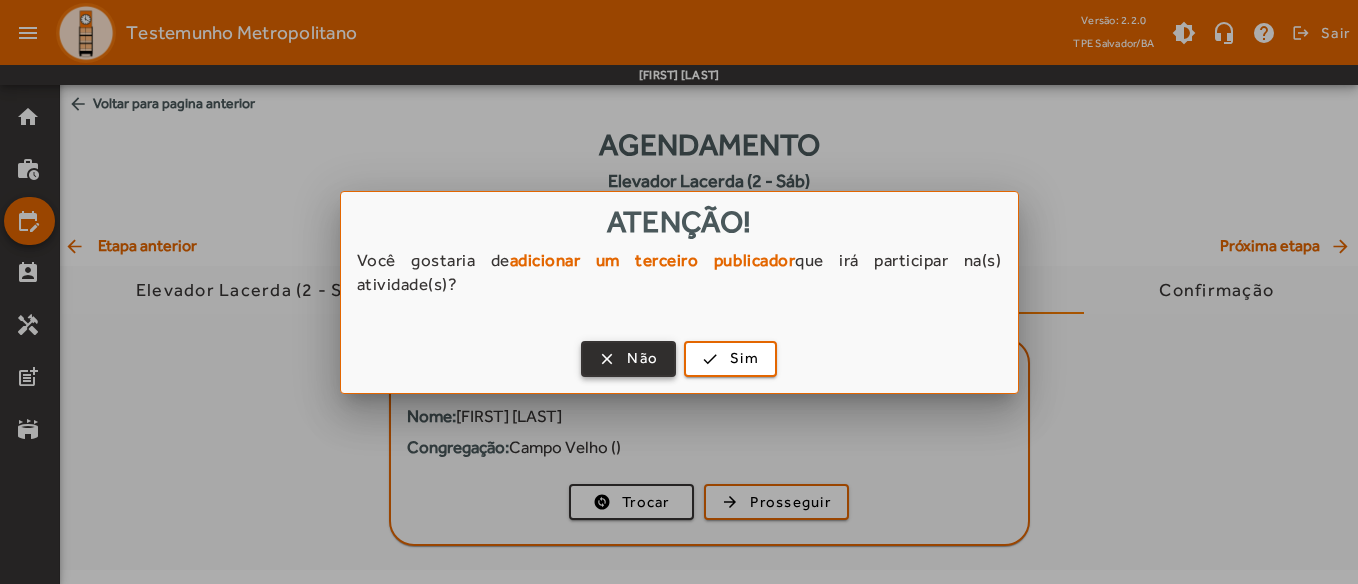 click at bounding box center (628, 359) 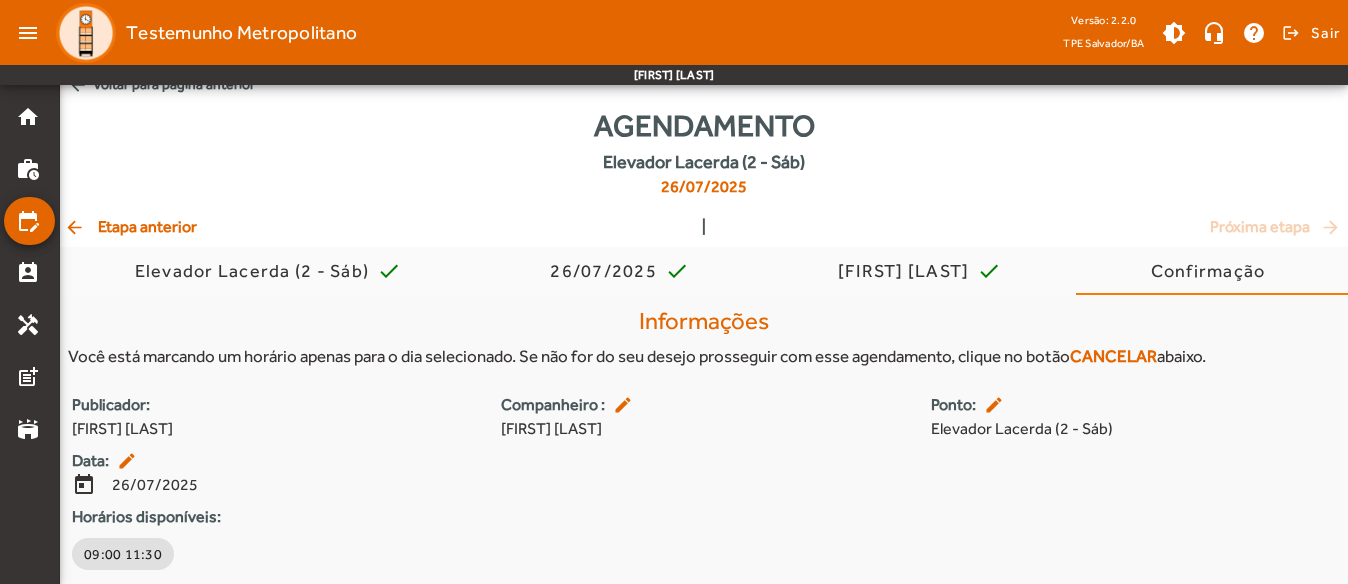 scroll, scrollTop: 0, scrollLeft: 0, axis: both 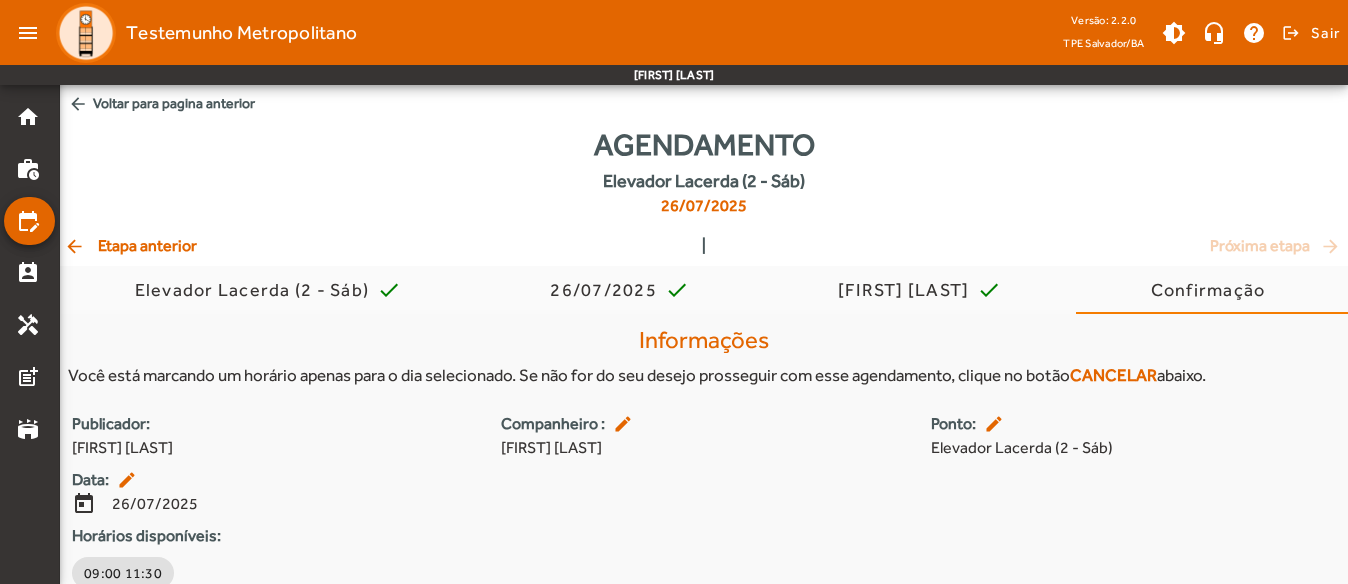 click on "arrow_back  Voltar para pagina anterior" 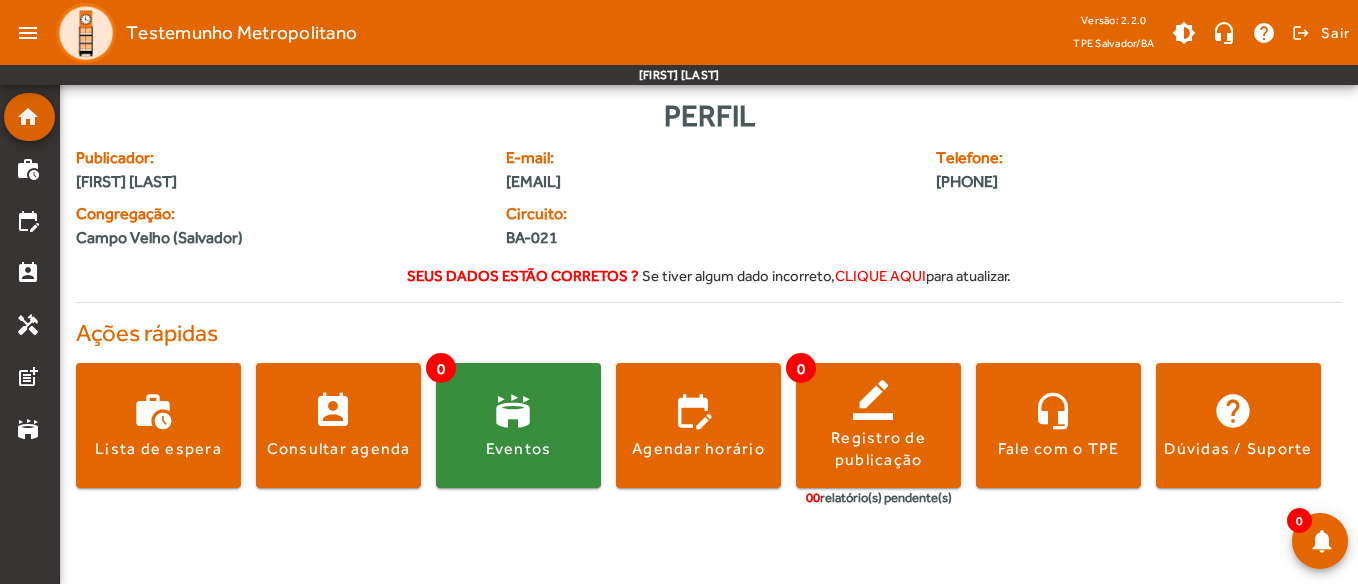 click on "home" 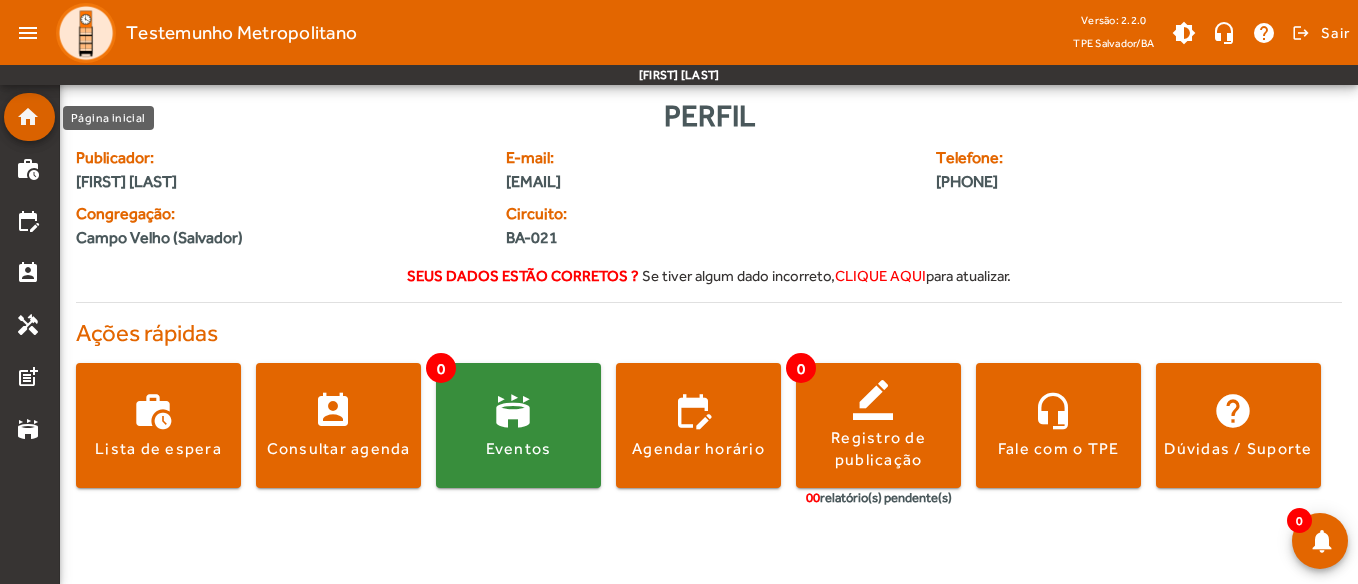 click on "home" 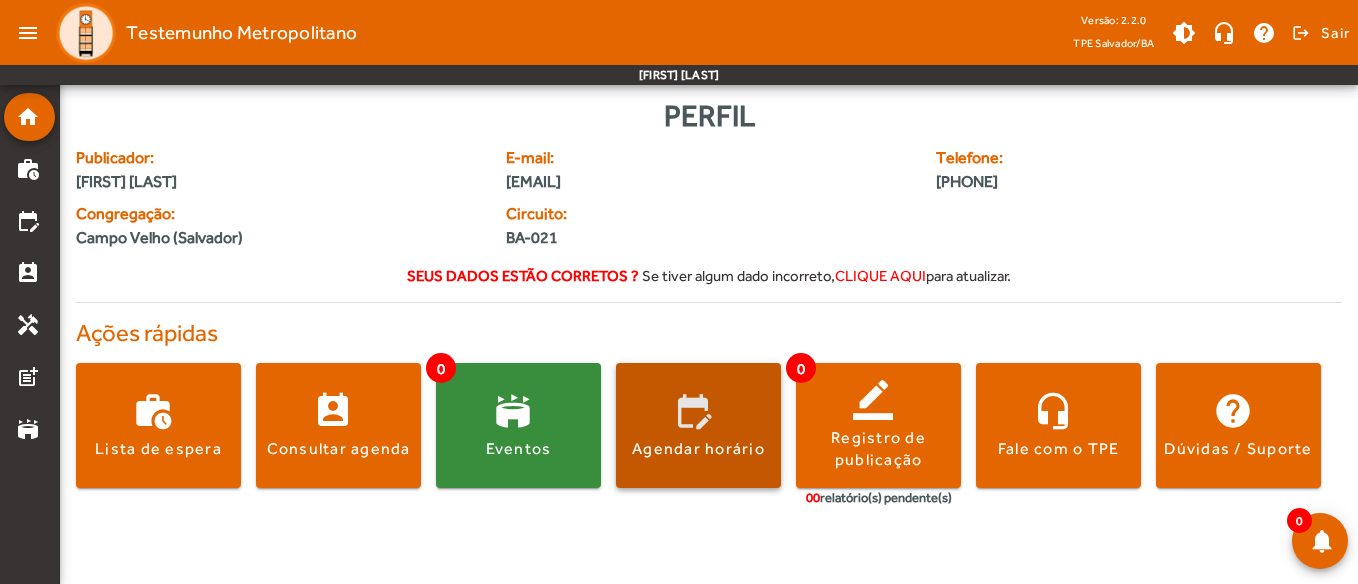 click 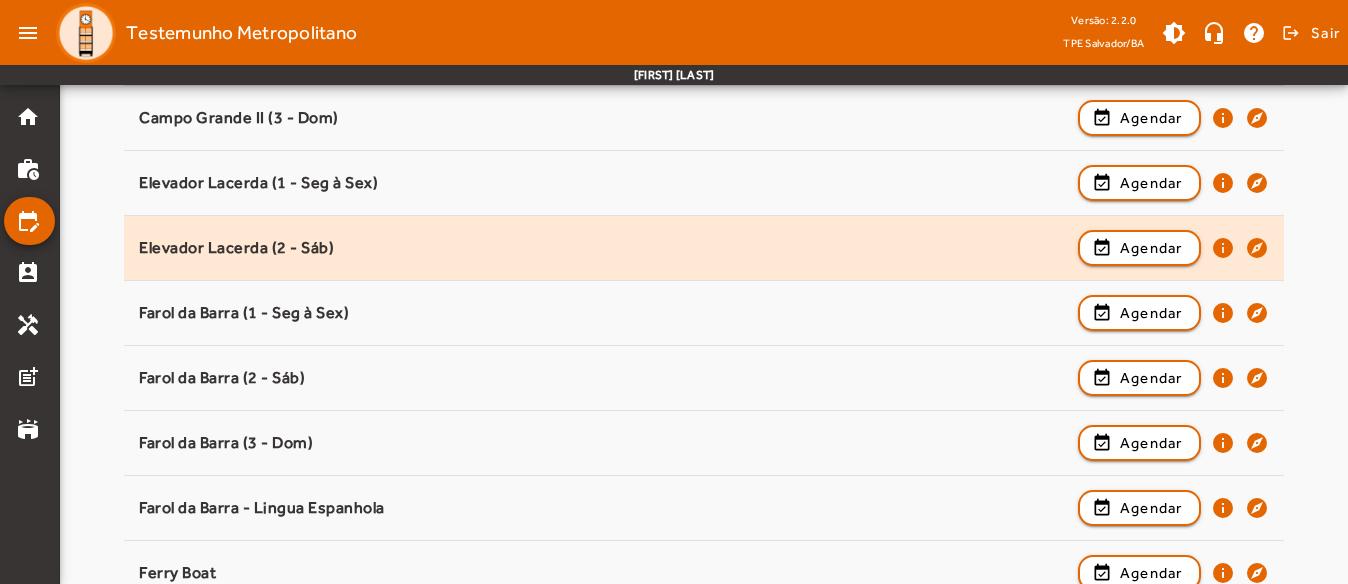 scroll, scrollTop: 800, scrollLeft: 0, axis: vertical 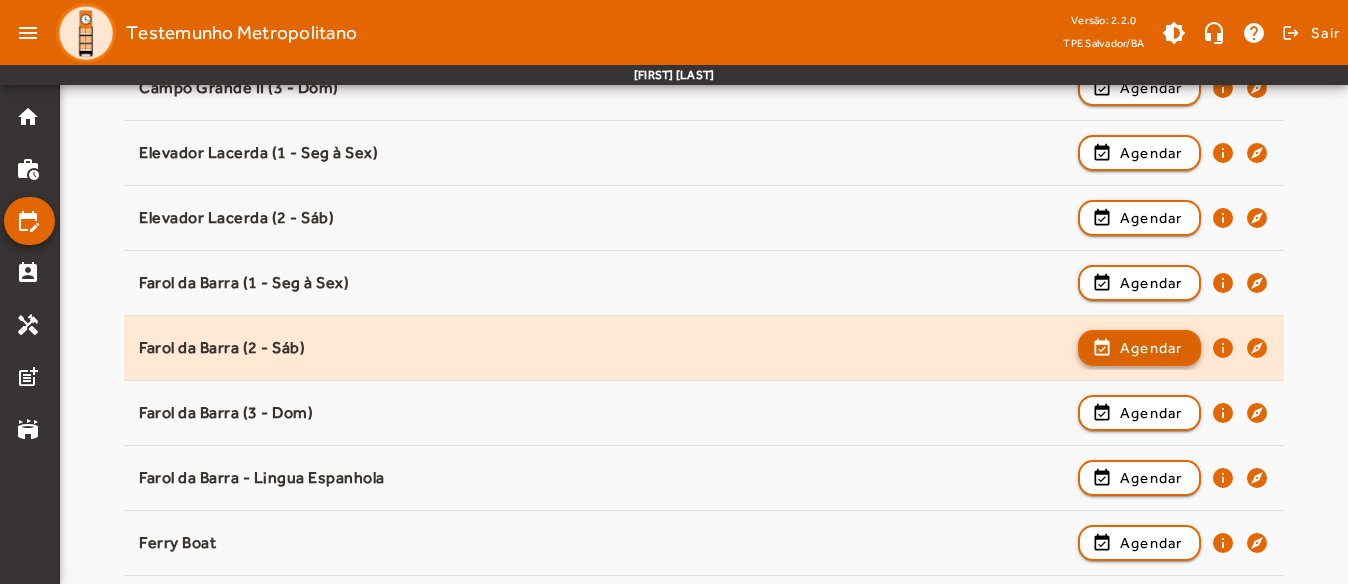 click on "Agendar" at bounding box center (1151, 413) 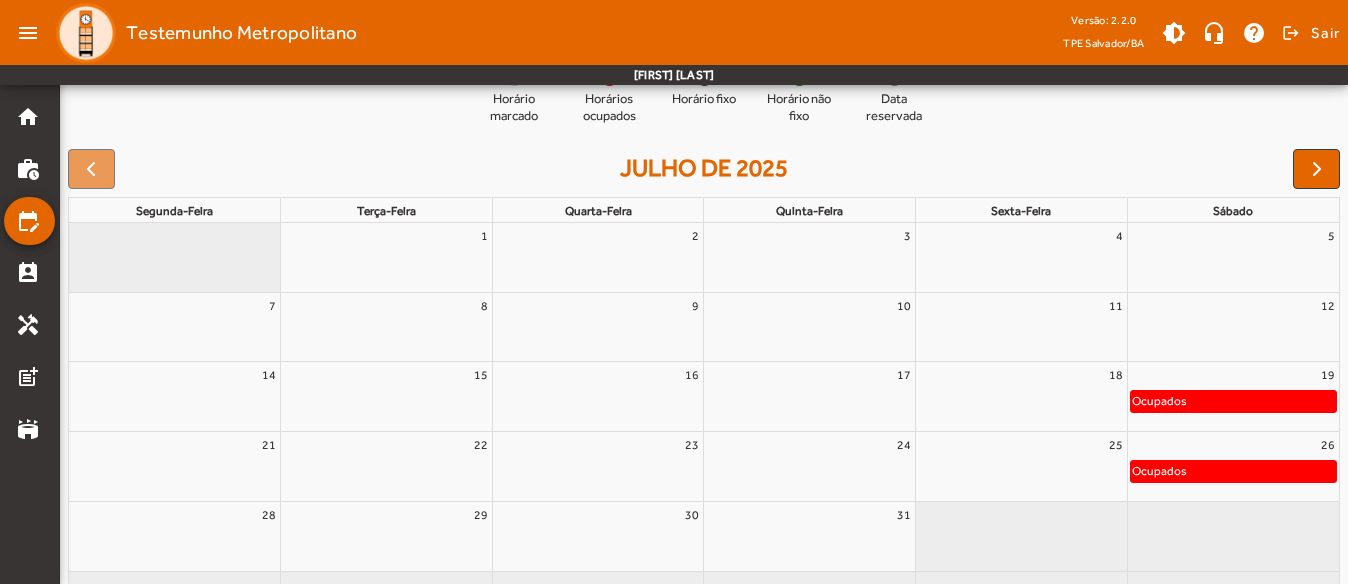 scroll, scrollTop: 200, scrollLeft: 0, axis: vertical 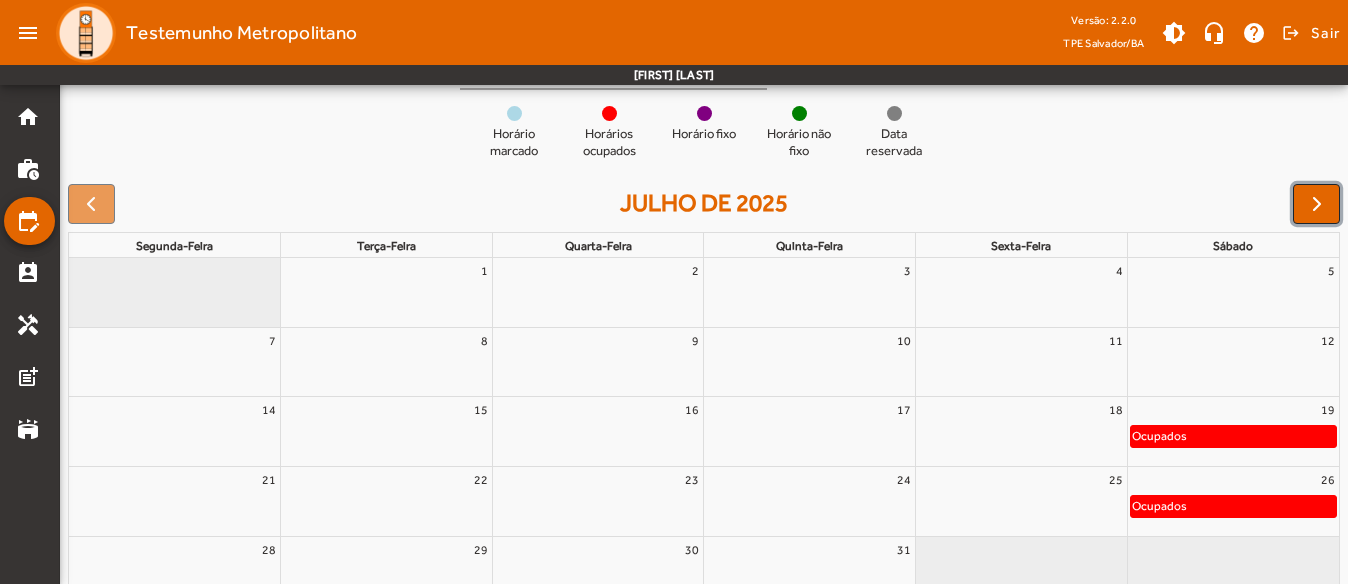 click at bounding box center (1317, 204) 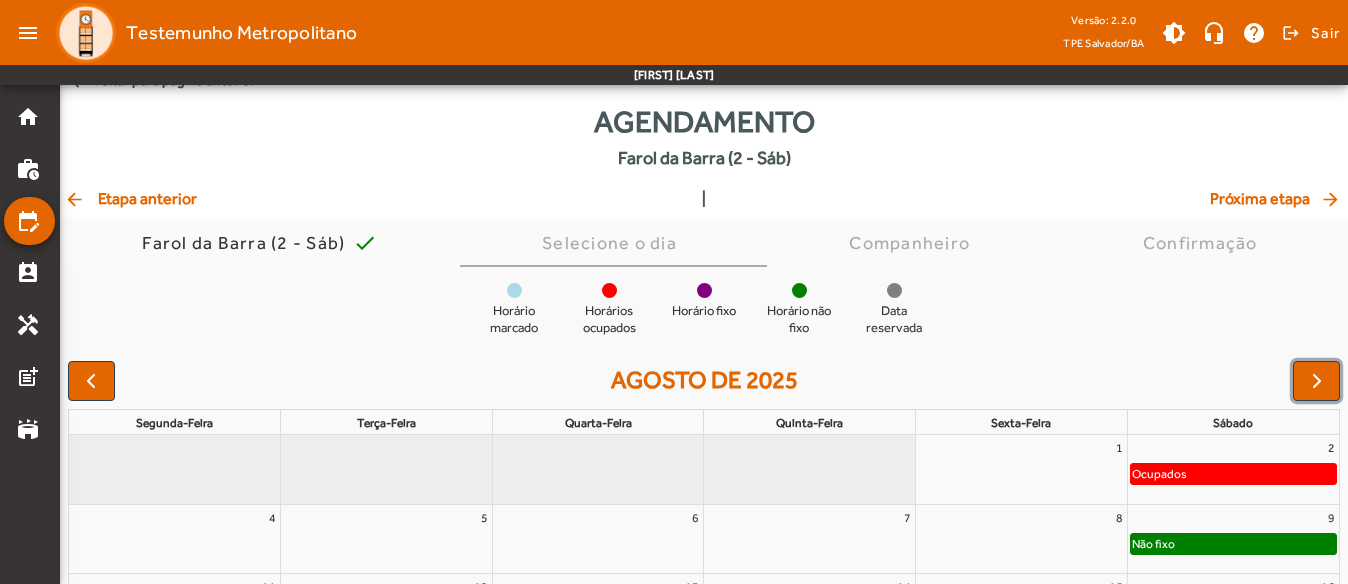 scroll, scrollTop: 0, scrollLeft: 0, axis: both 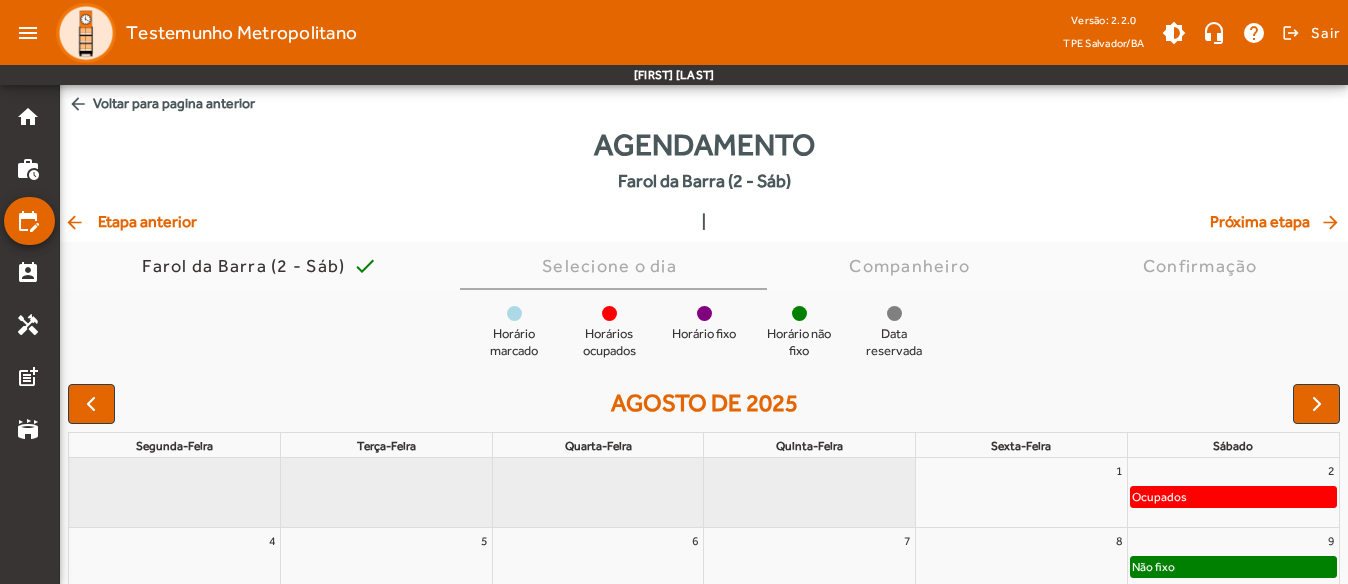 click on "arrow_back  Voltar para pagina anterior" 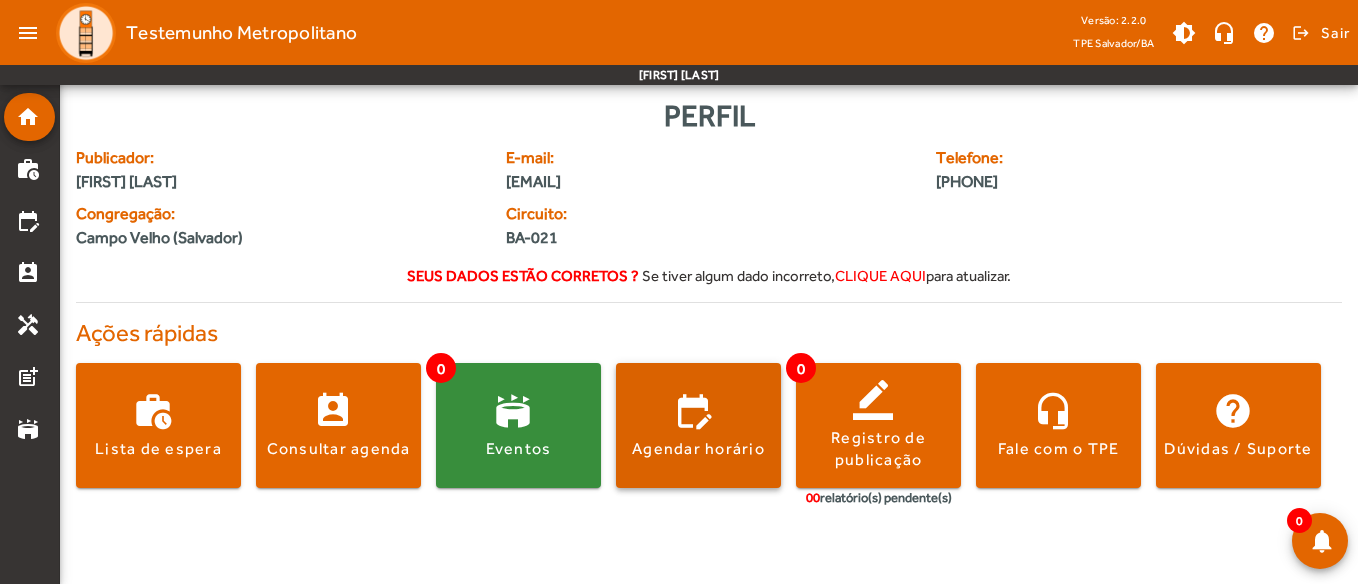click 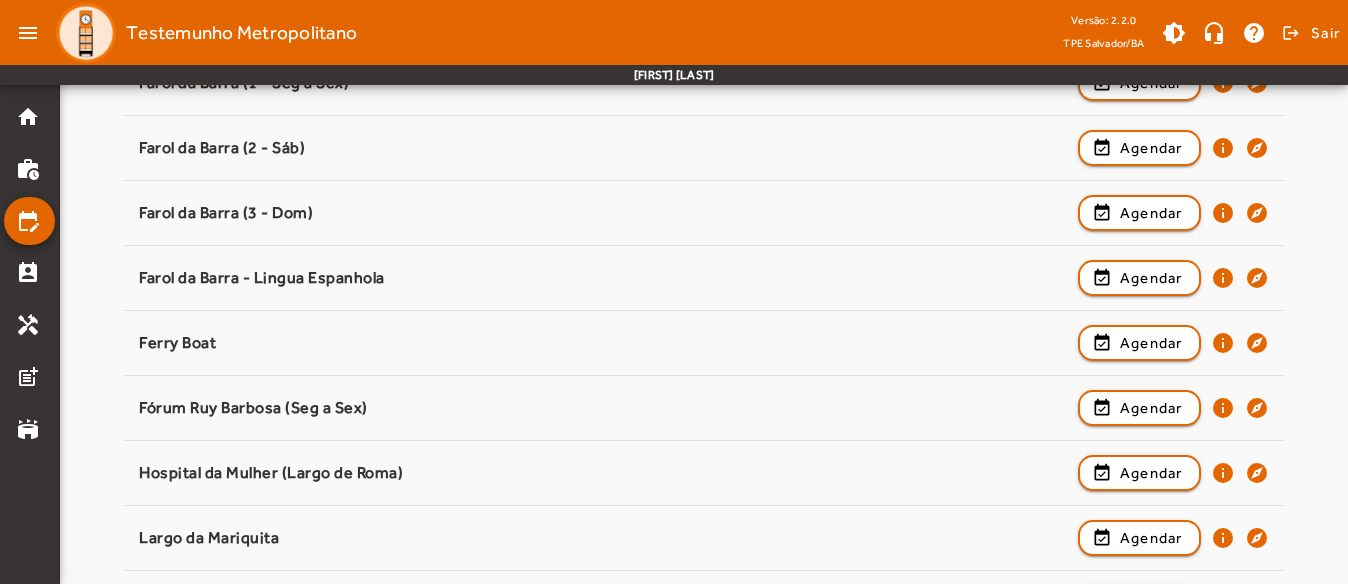 scroll, scrollTop: 1100, scrollLeft: 0, axis: vertical 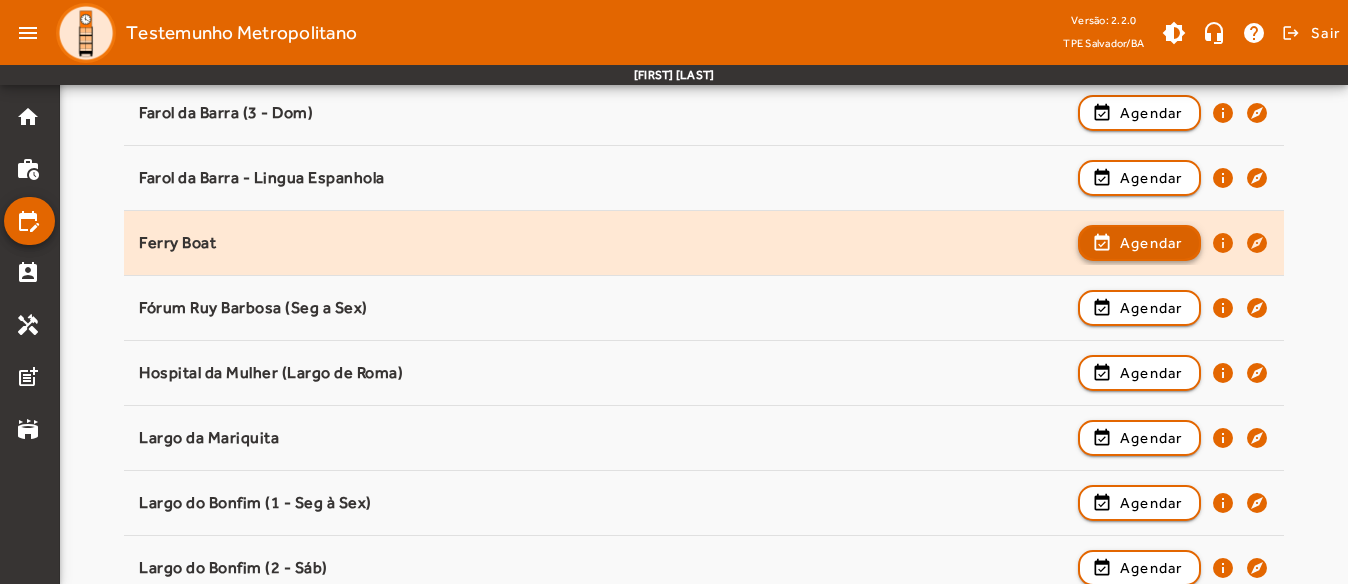 click on "Agendar" at bounding box center [1151, 308] 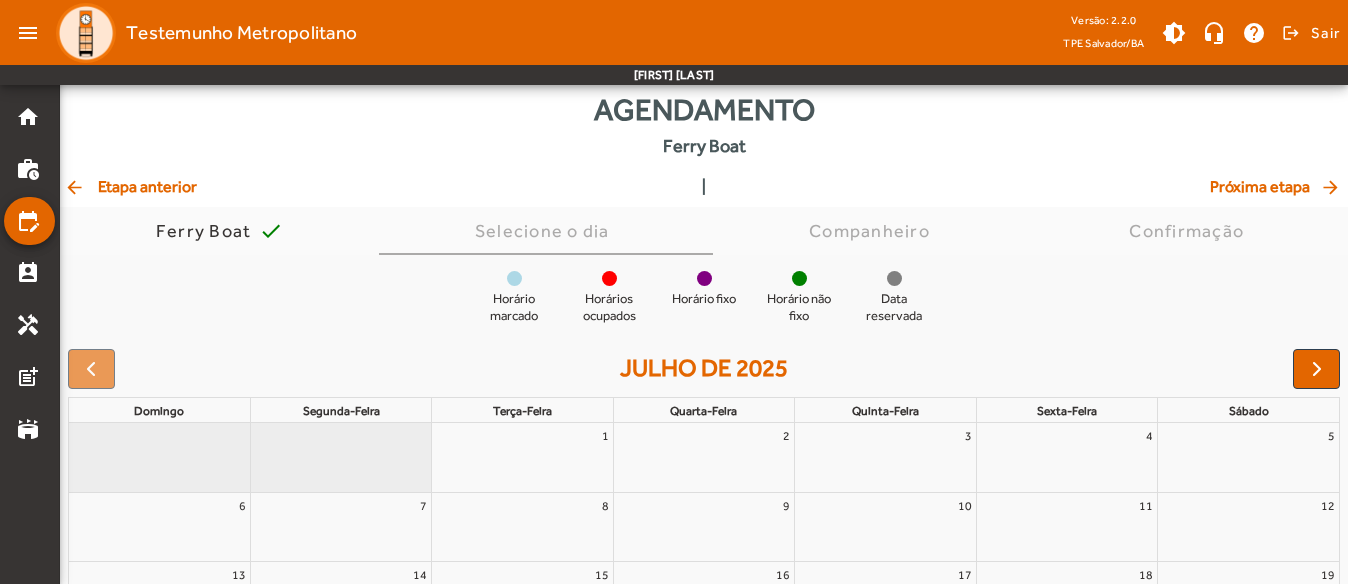 scroll, scrollTop: 0, scrollLeft: 0, axis: both 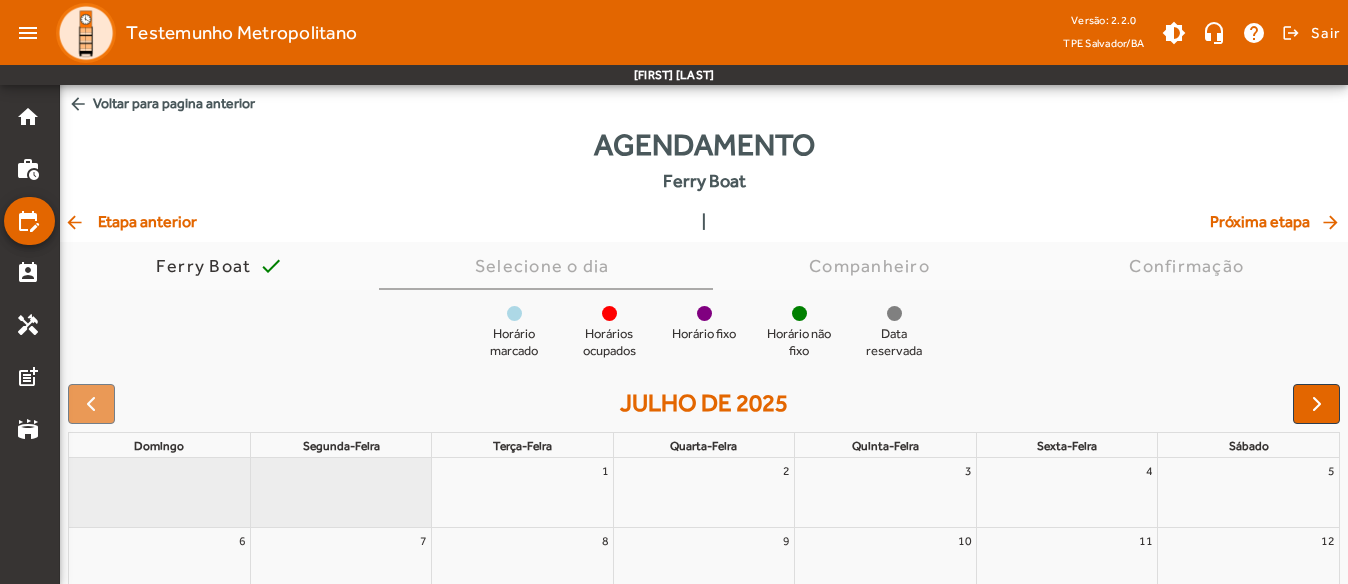 click on "Agendamento   Ferry Boat" 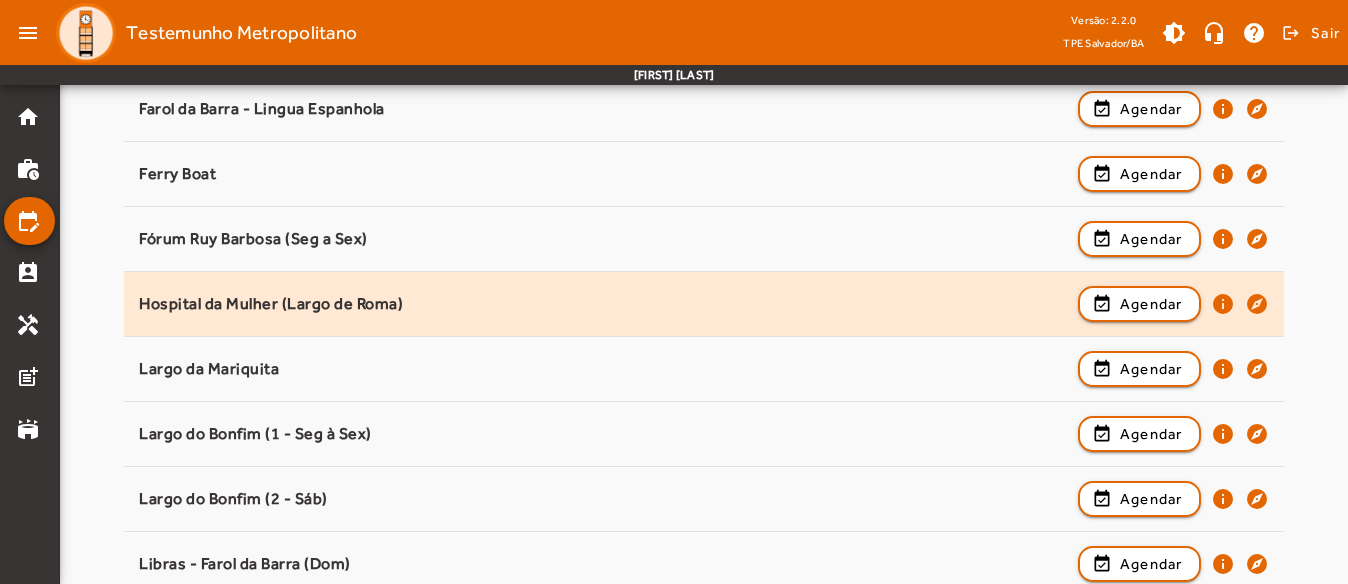 scroll, scrollTop: 1200, scrollLeft: 0, axis: vertical 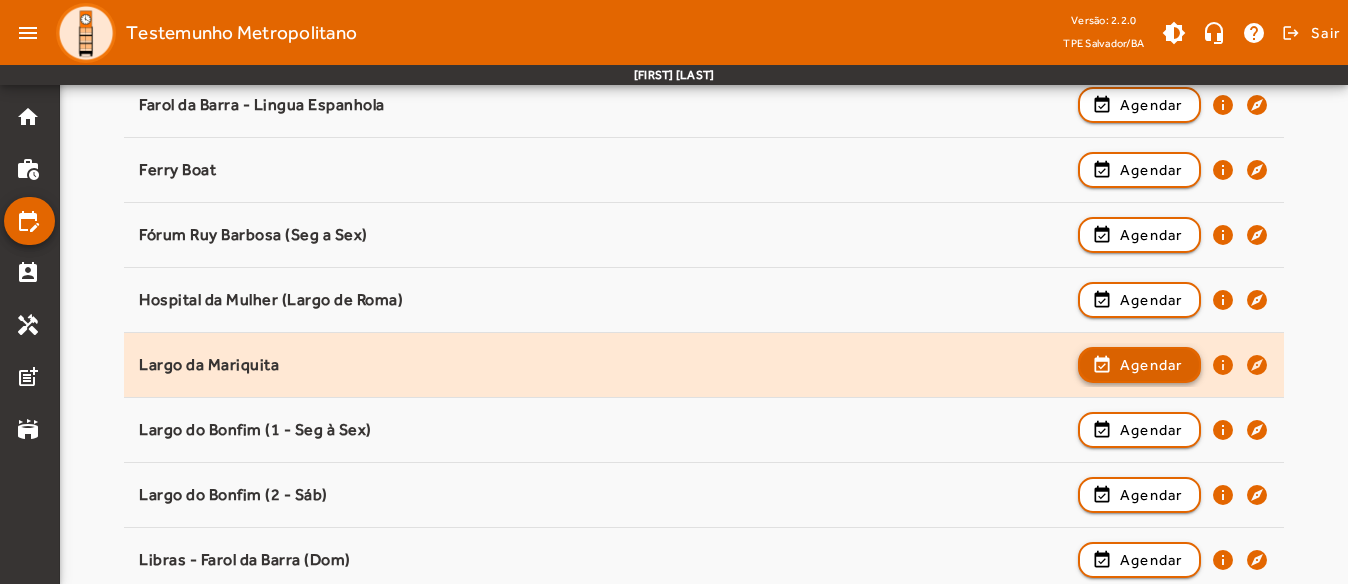 click at bounding box center (1139, 430) 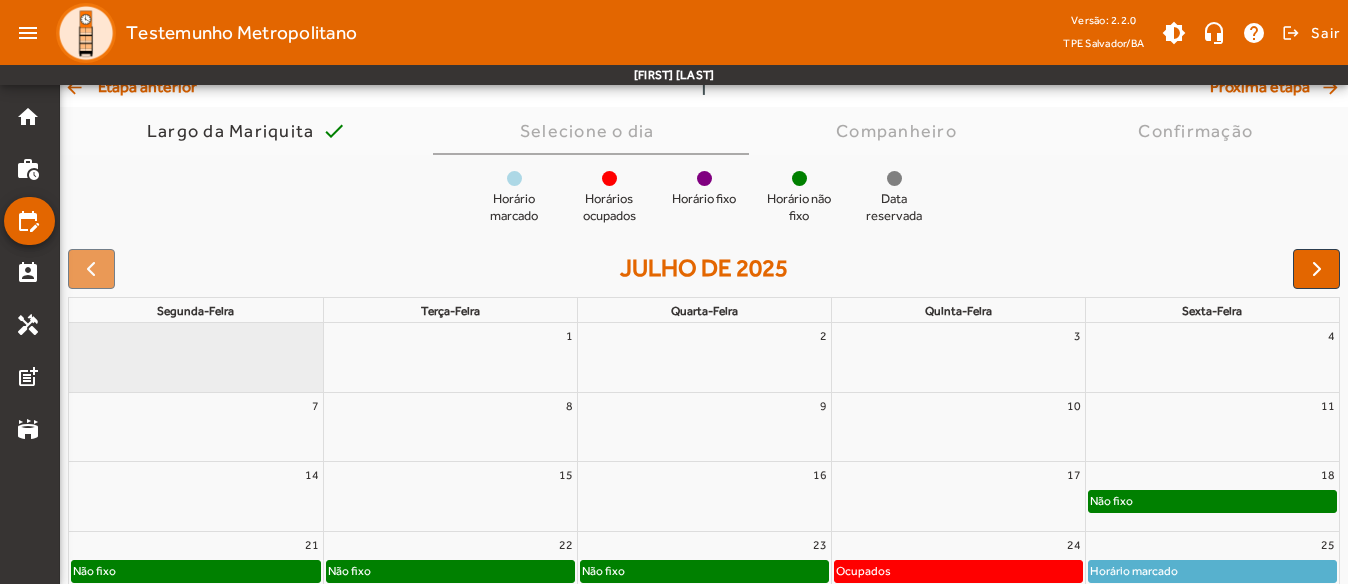 scroll, scrollTop: 100, scrollLeft: 0, axis: vertical 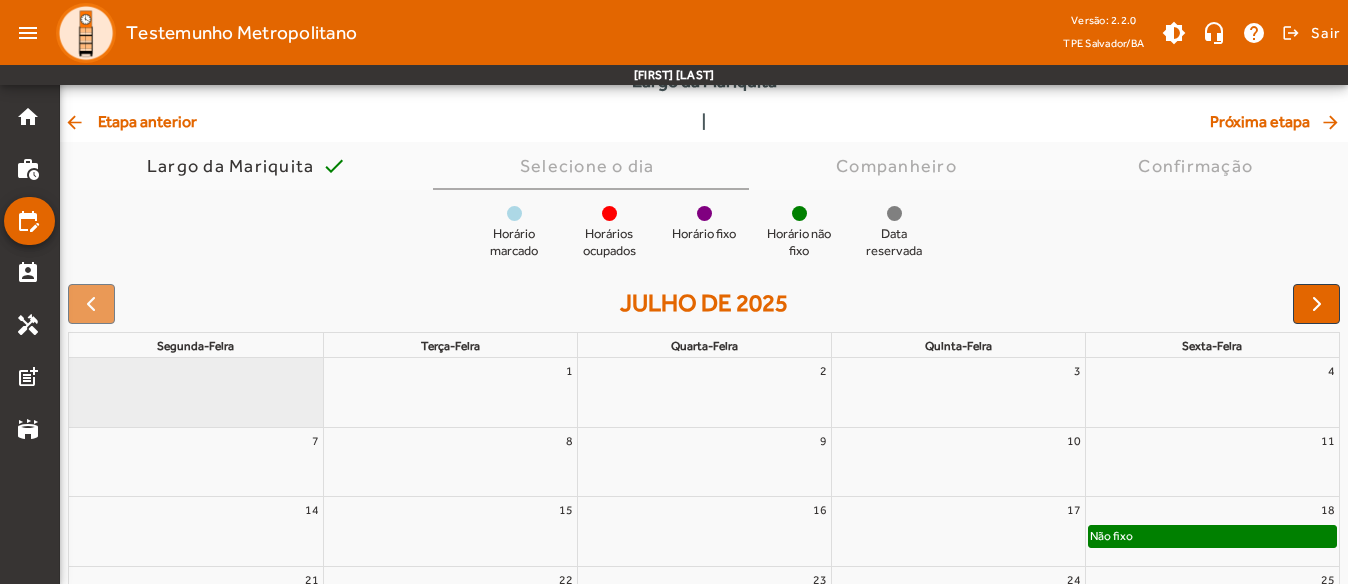 click on "arrow_back  Etapa anterior" 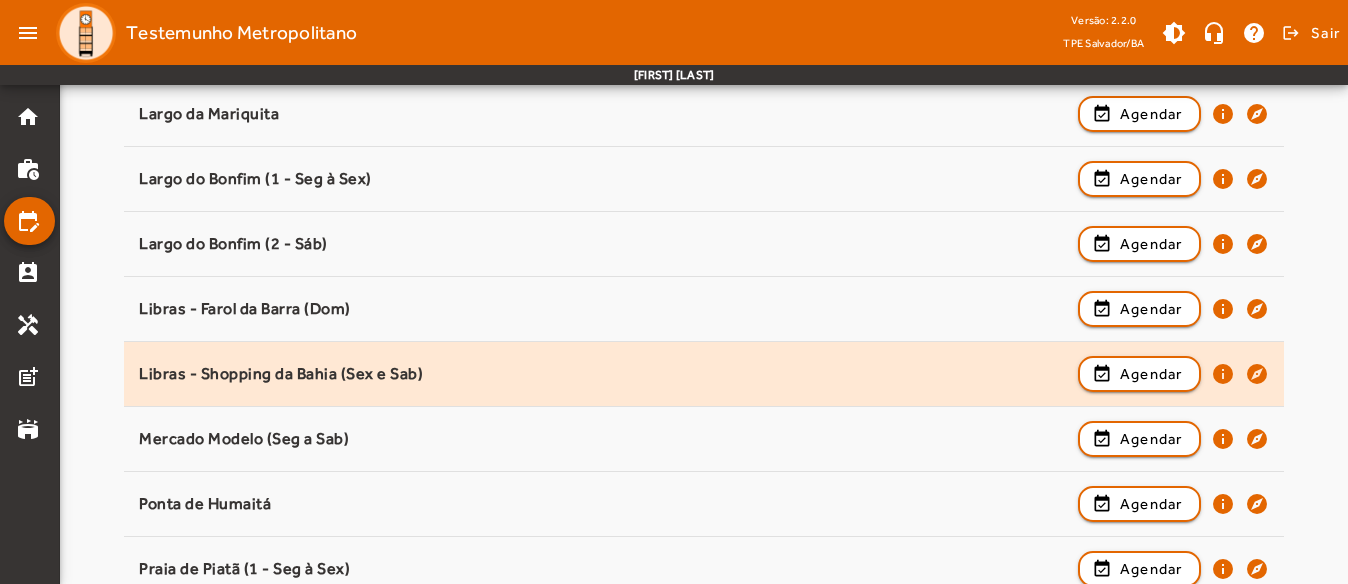 scroll, scrollTop: 1500, scrollLeft: 0, axis: vertical 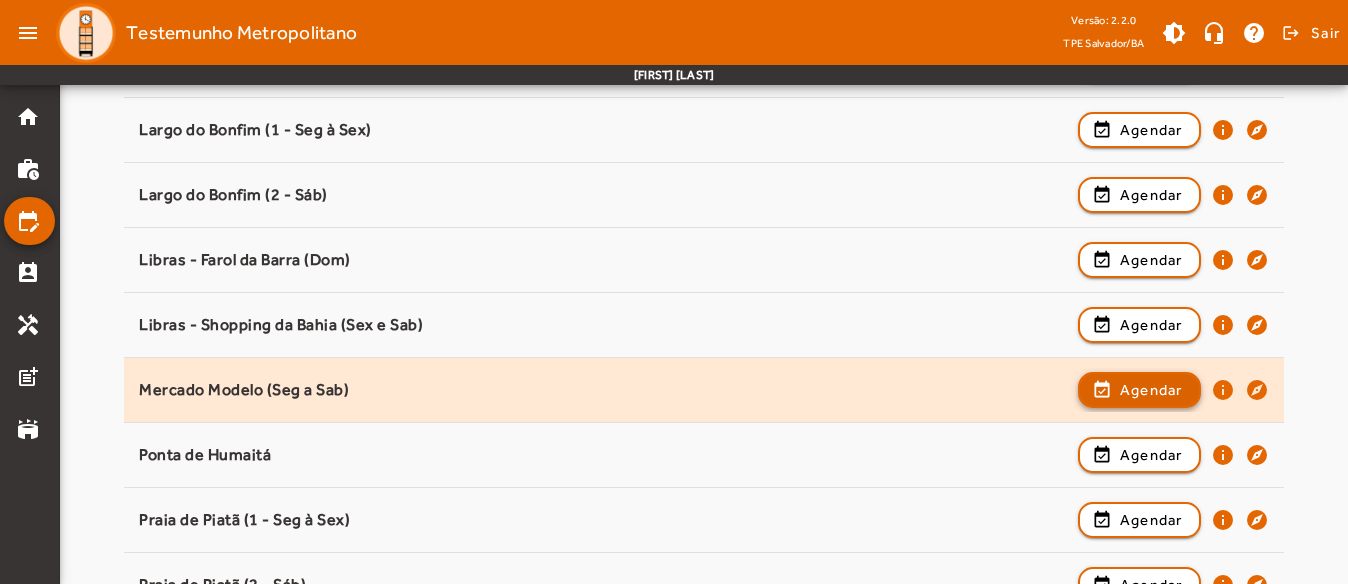 click on "Agendar" at bounding box center [1151, 455] 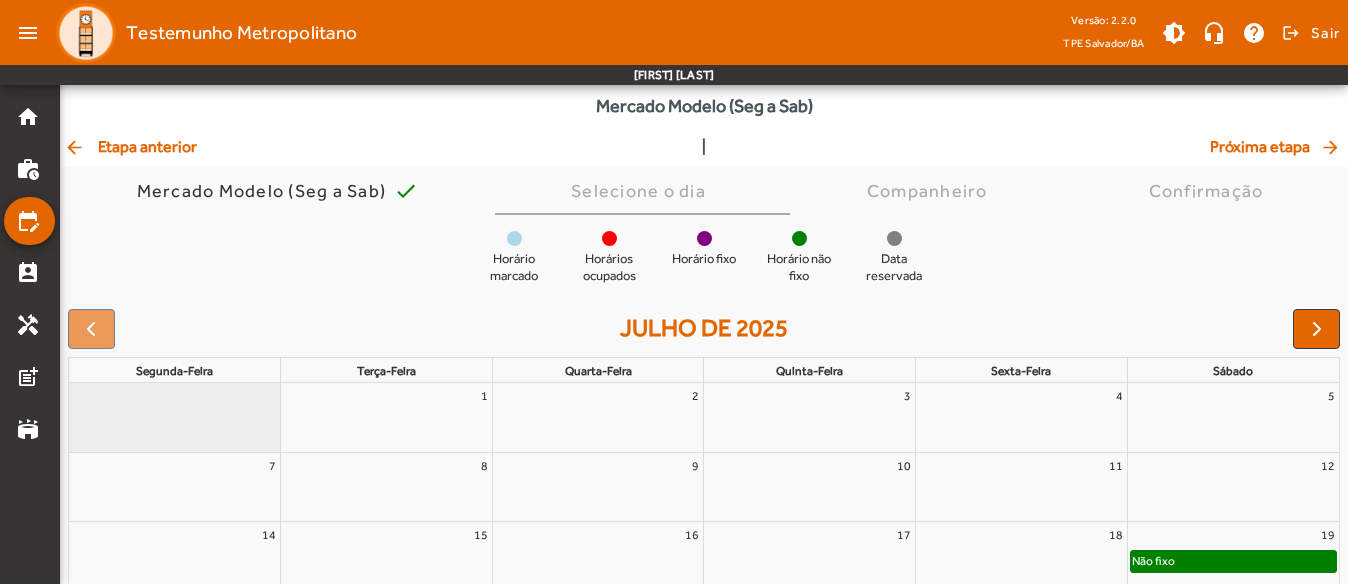 scroll, scrollTop: 0, scrollLeft: 0, axis: both 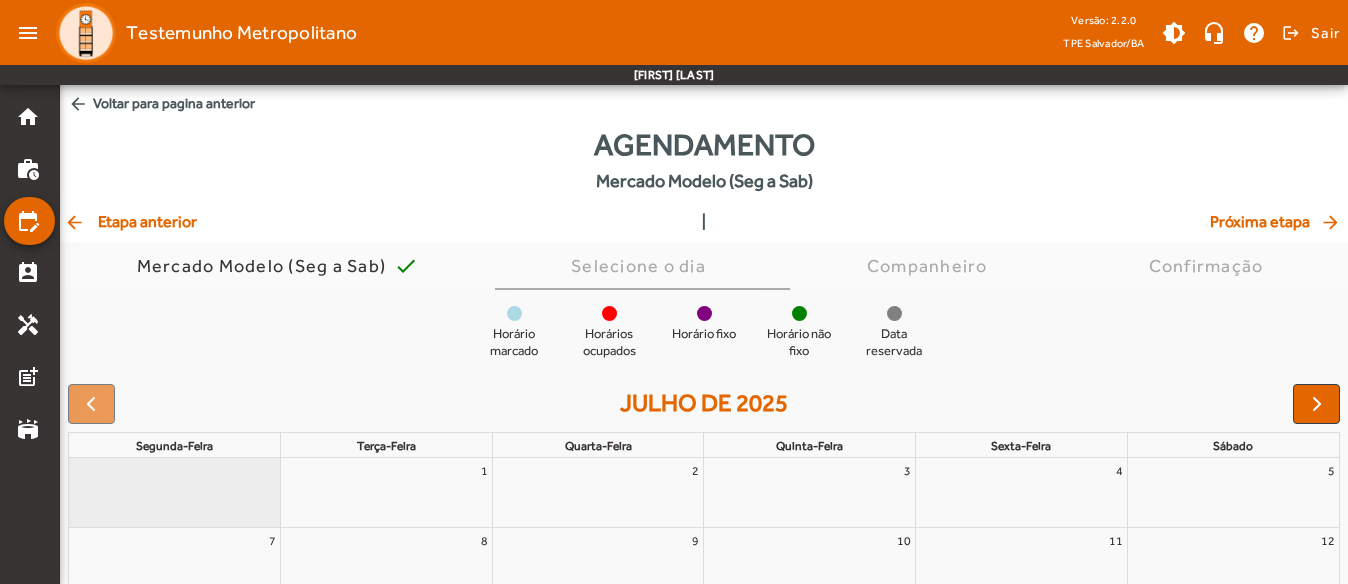 click on "arrow_back  Etapa anterior" 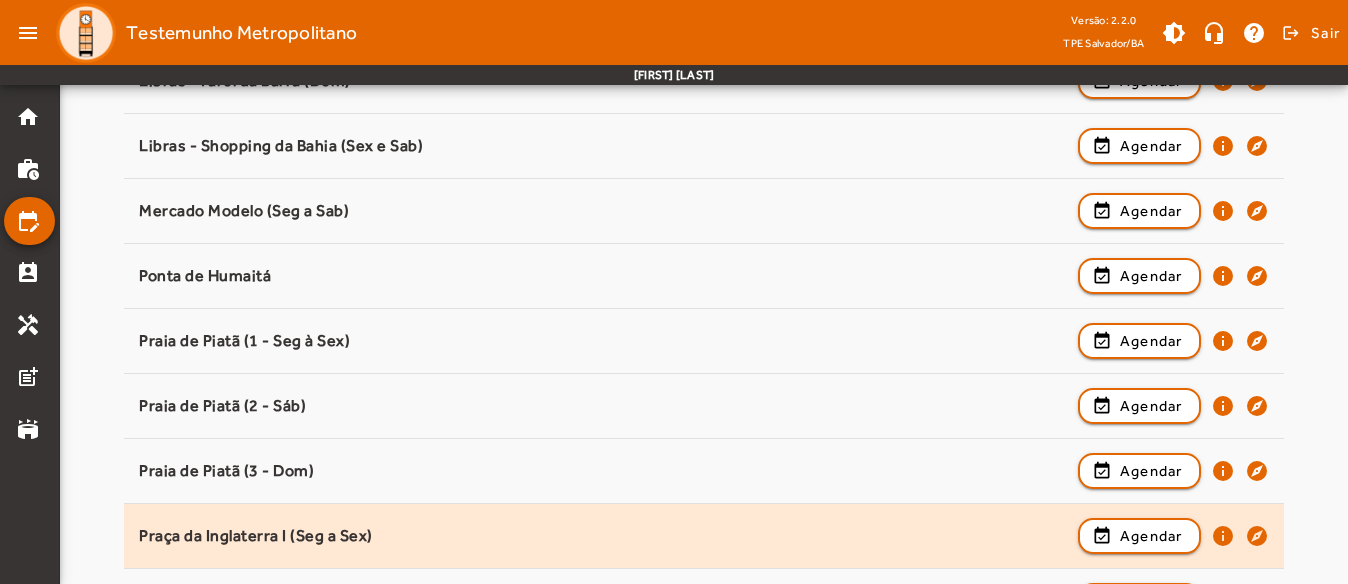 scroll, scrollTop: 1700, scrollLeft: 0, axis: vertical 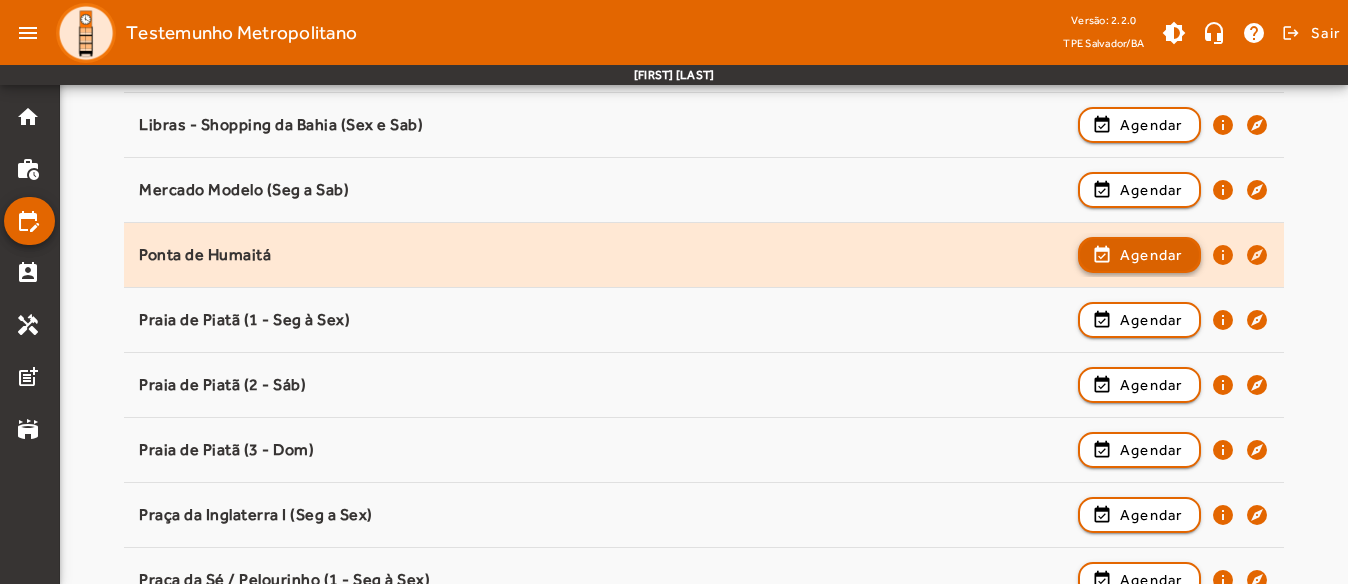 click on "Agendar" at bounding box center [1151, 320] 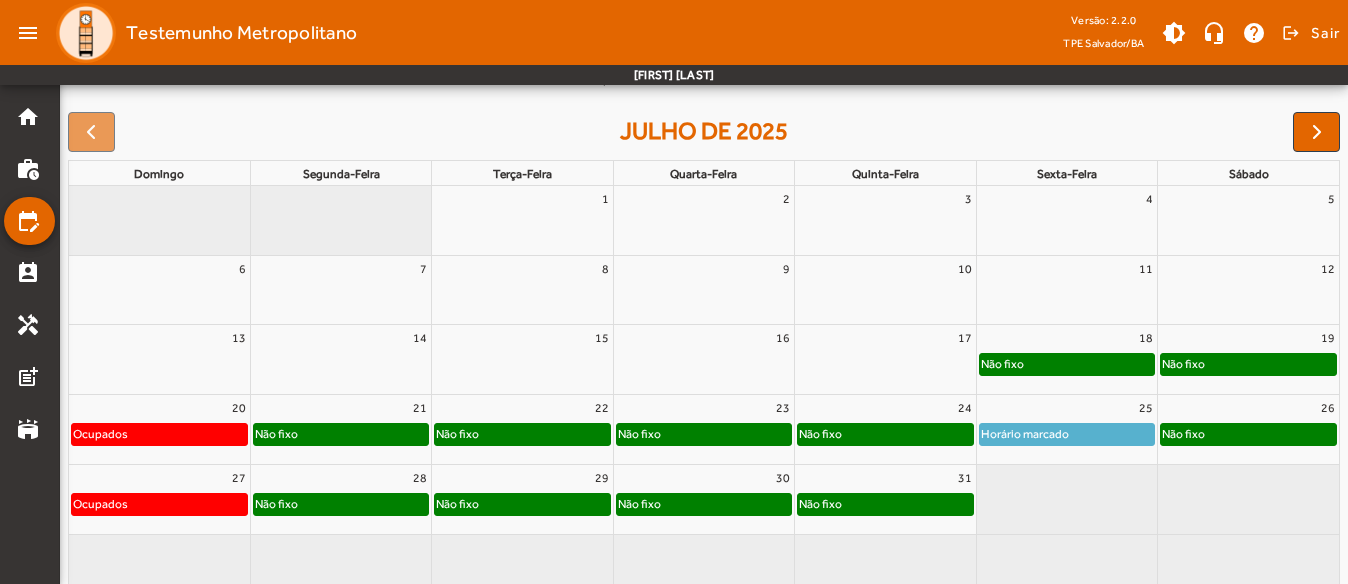 scroll, scrollTop: 300, scrollLeft: 0, axis: vertical 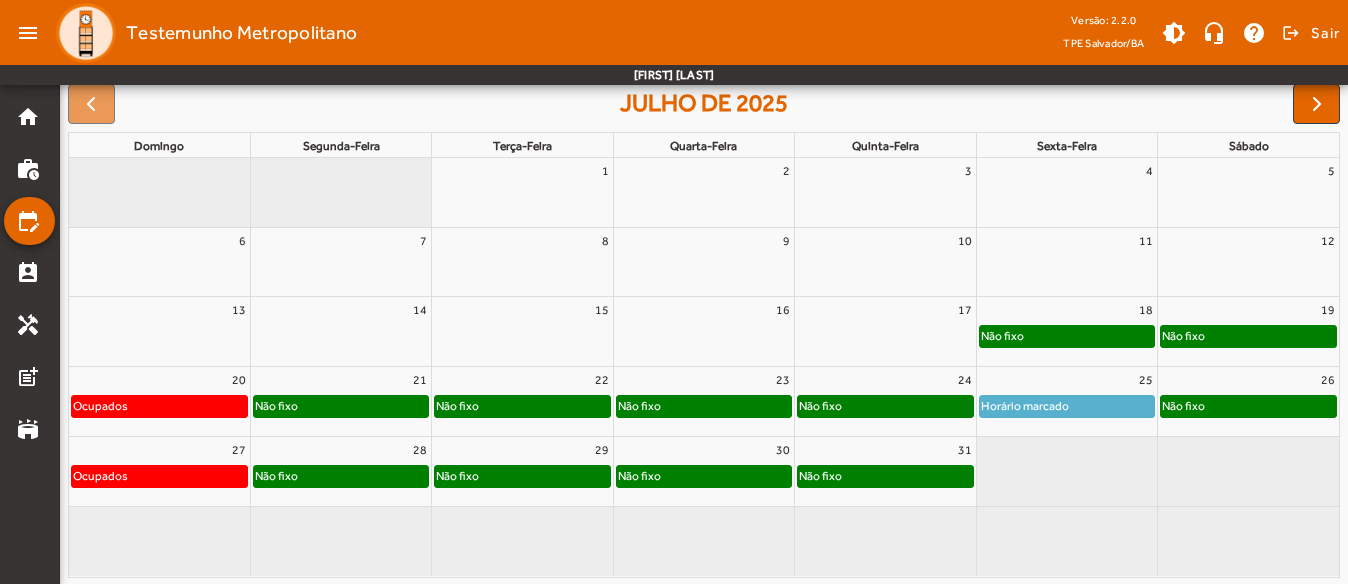 click on "26" at bounding box center [1248, 380] 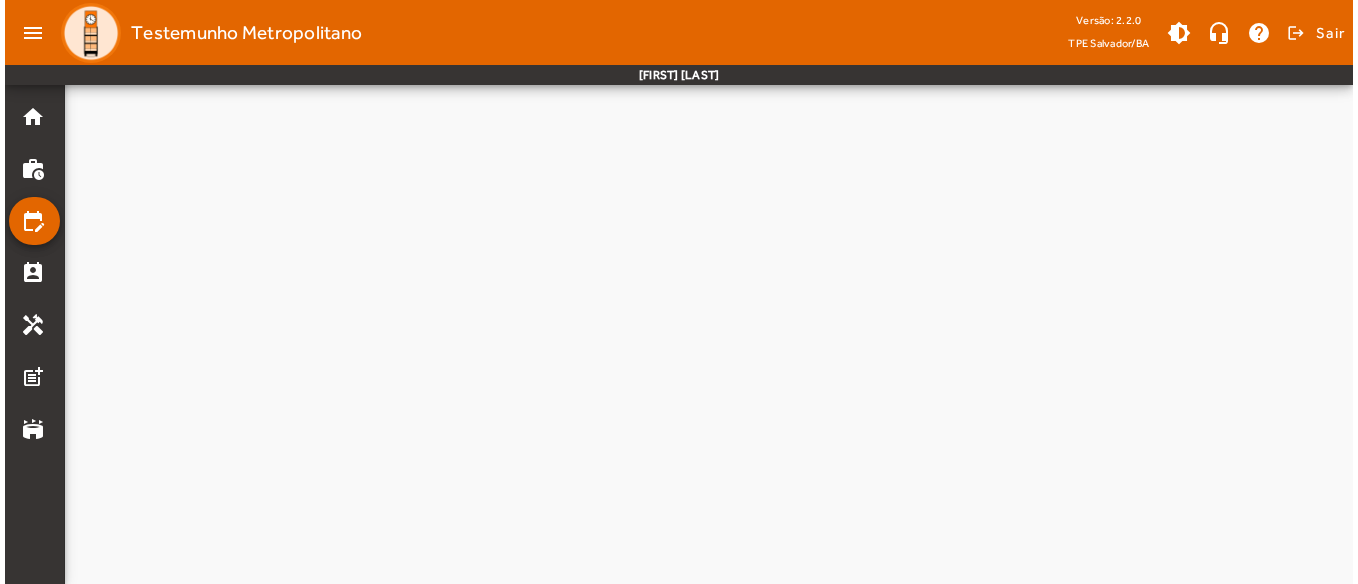scroll, scrollTop: 0, scrollLeft: 0, axis: both 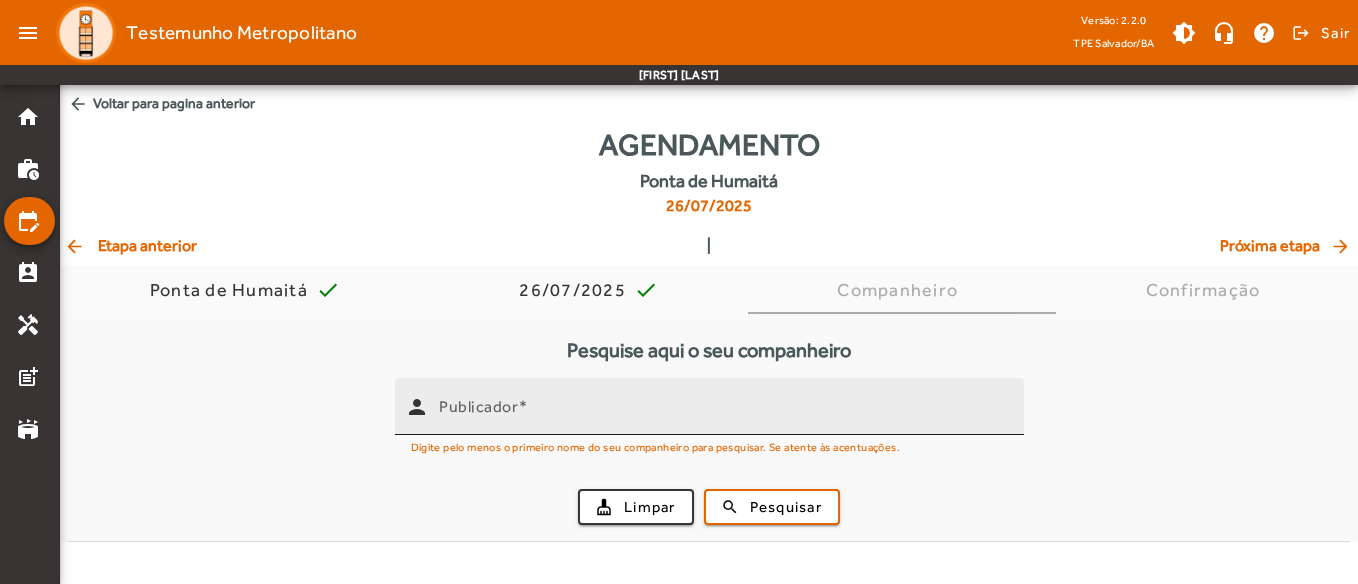 click on "Publicador" at bounding box center [723, 415] 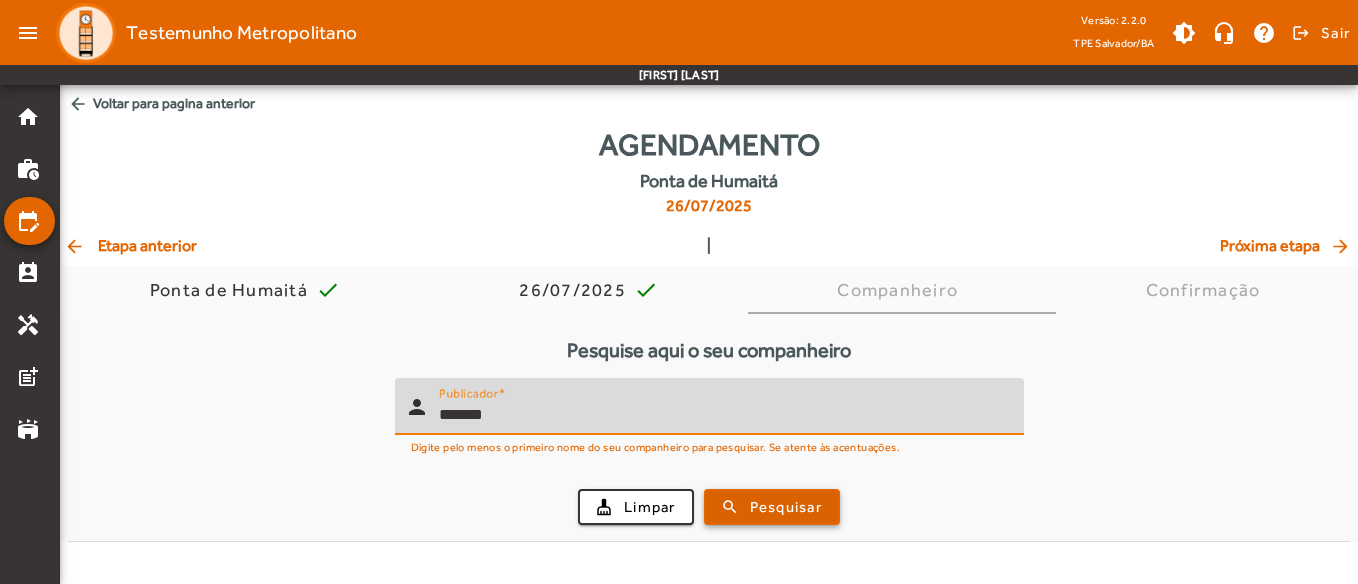 type on "*******" 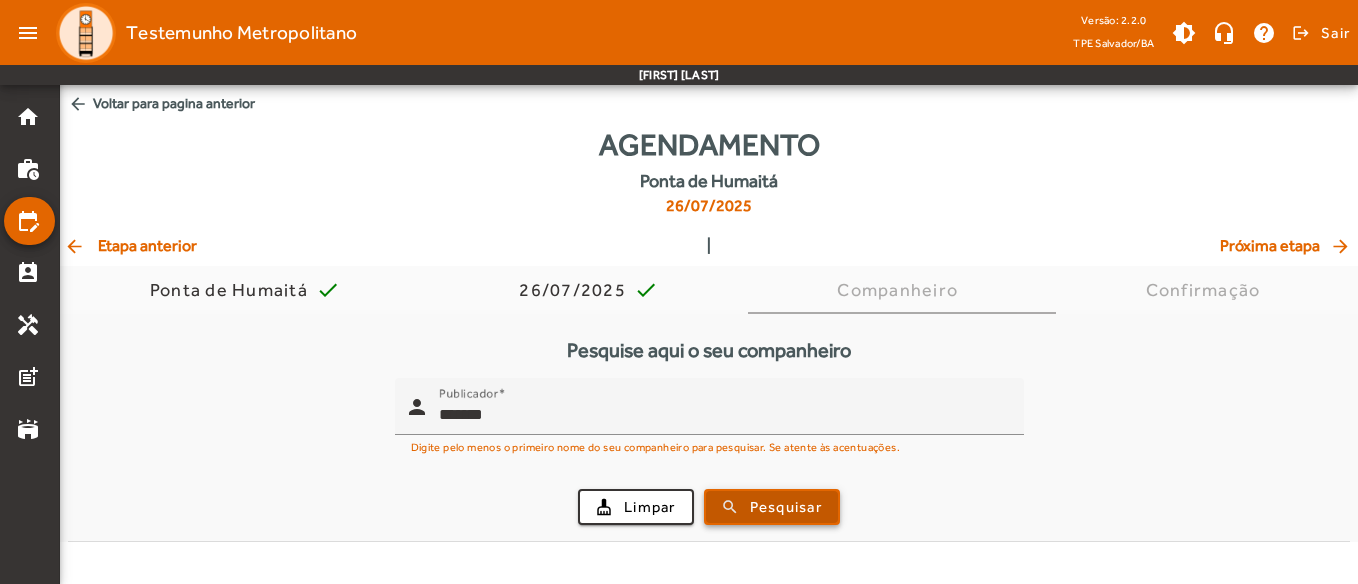 click at bounding box center [772, 507] 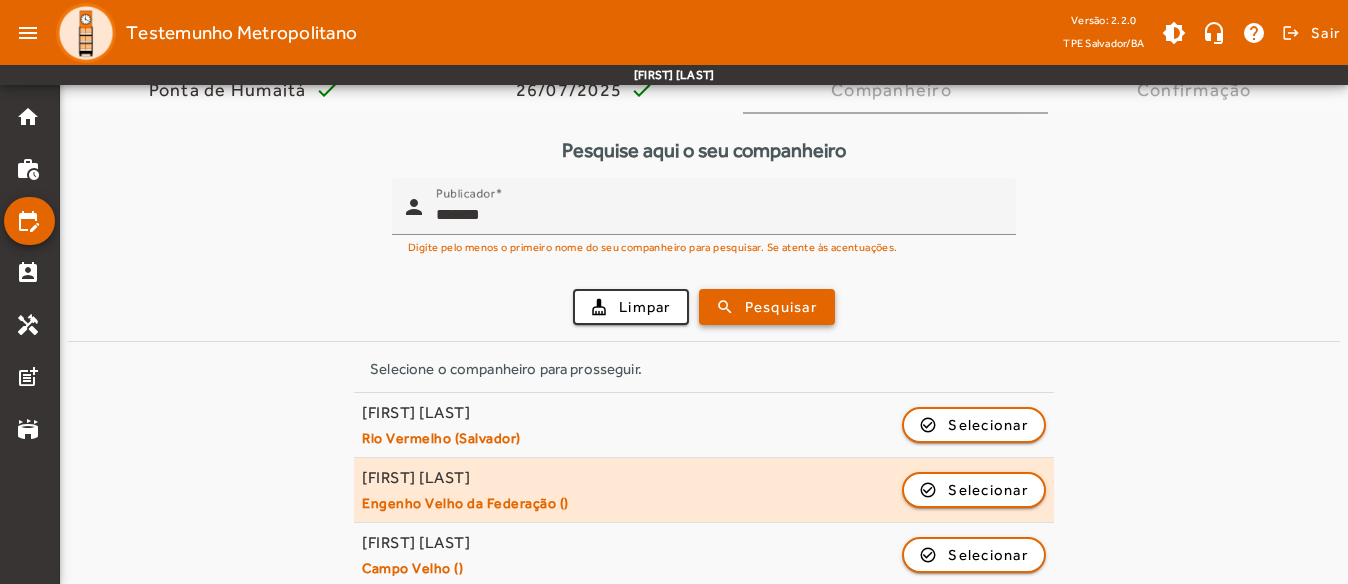 scroll, scrollTop: 219, scrollLeft: 0, axis: vertical 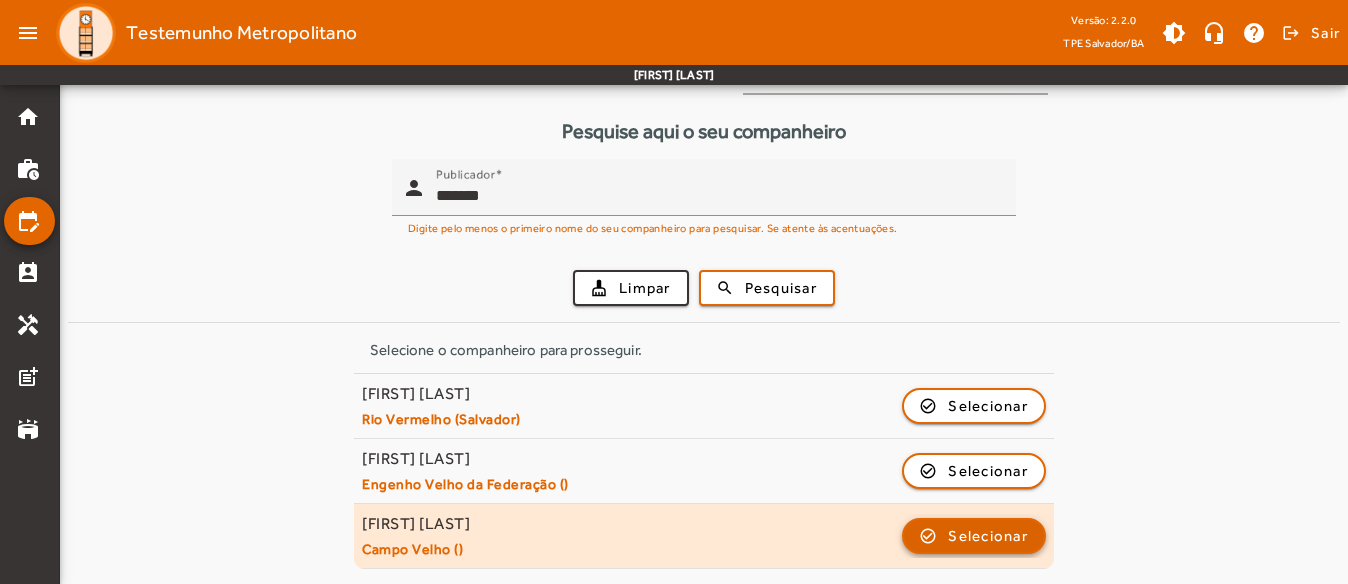 click on "Selecionar" 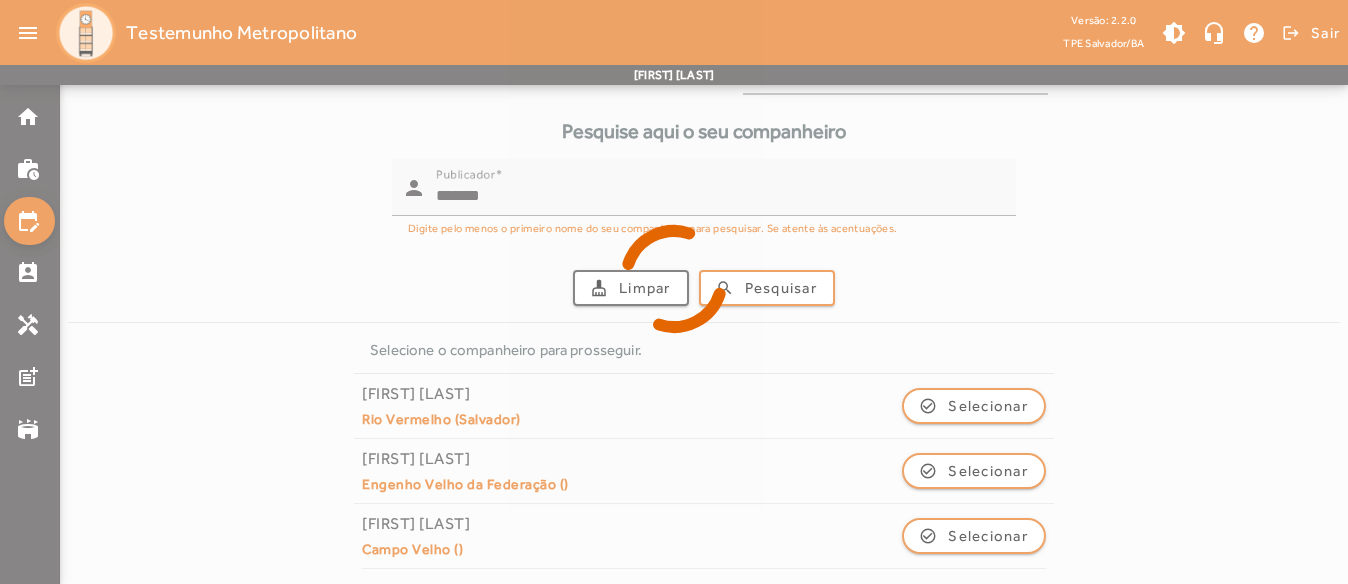 scroll, scrollTop: 0, scrollLeft: 0, axis: both 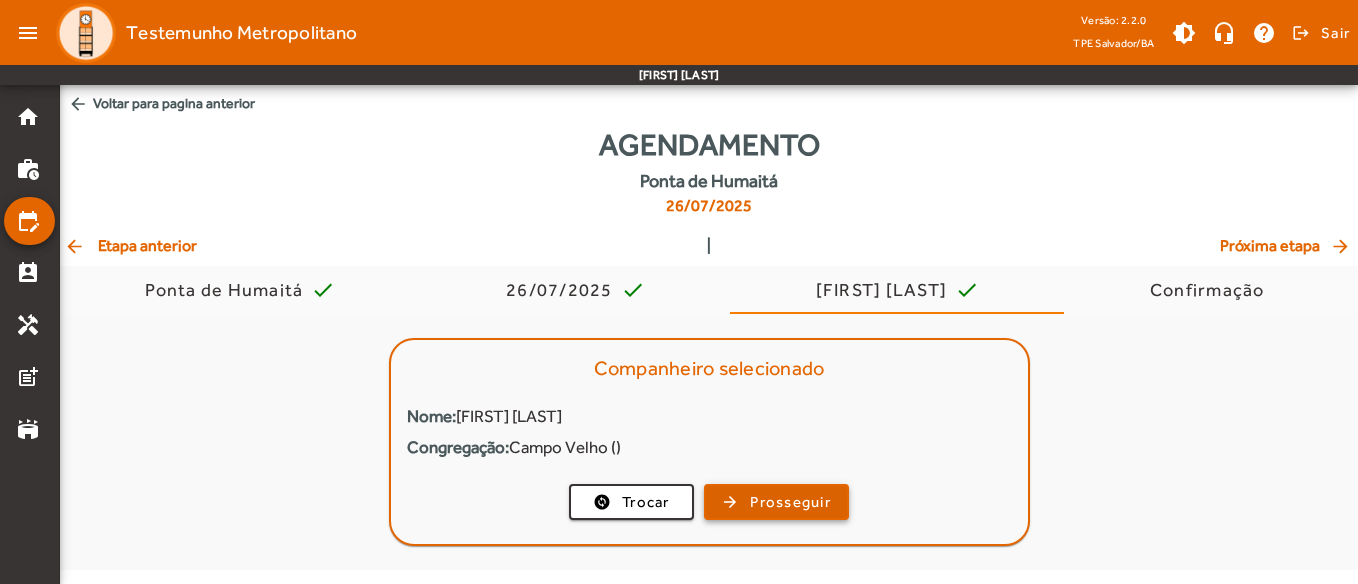 click on "Prosseguir" 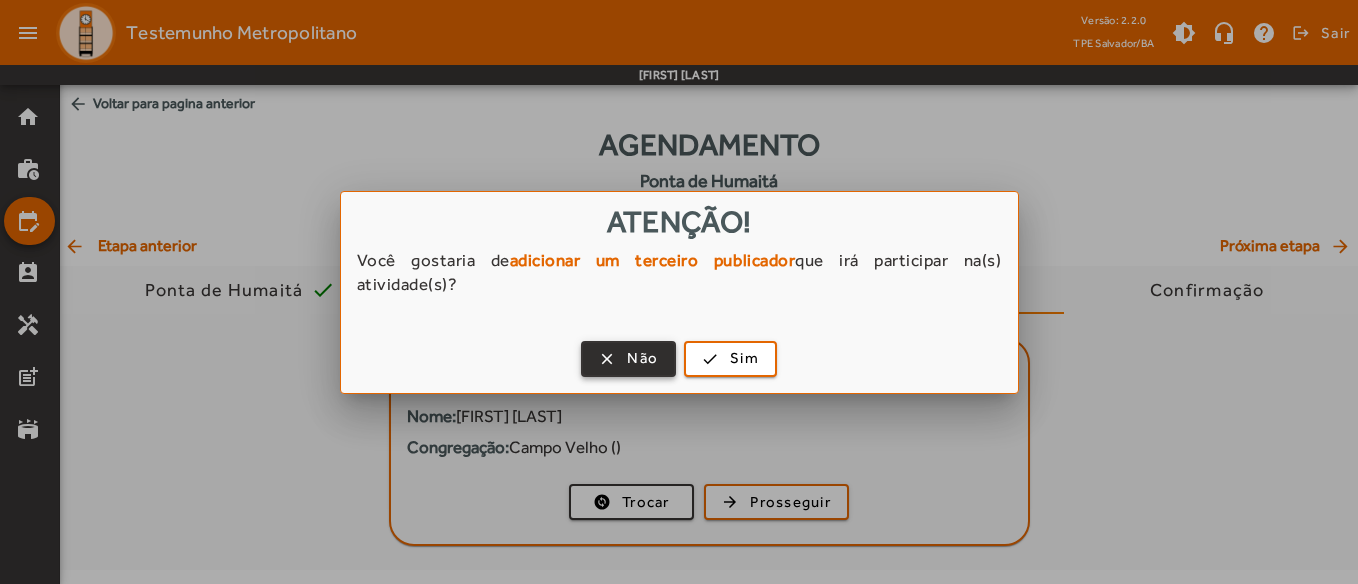 click on "Não" at bounding box center (642, 358) 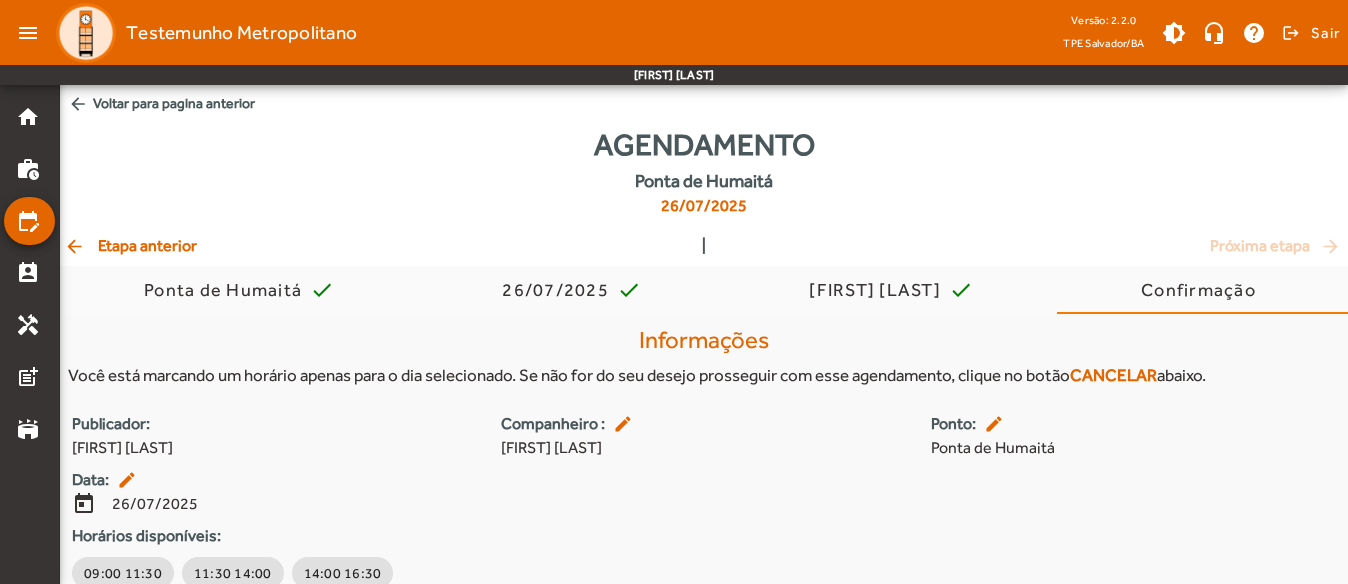 scroll, scrollTop: 85, scrollLeft: 0, axis: vertical 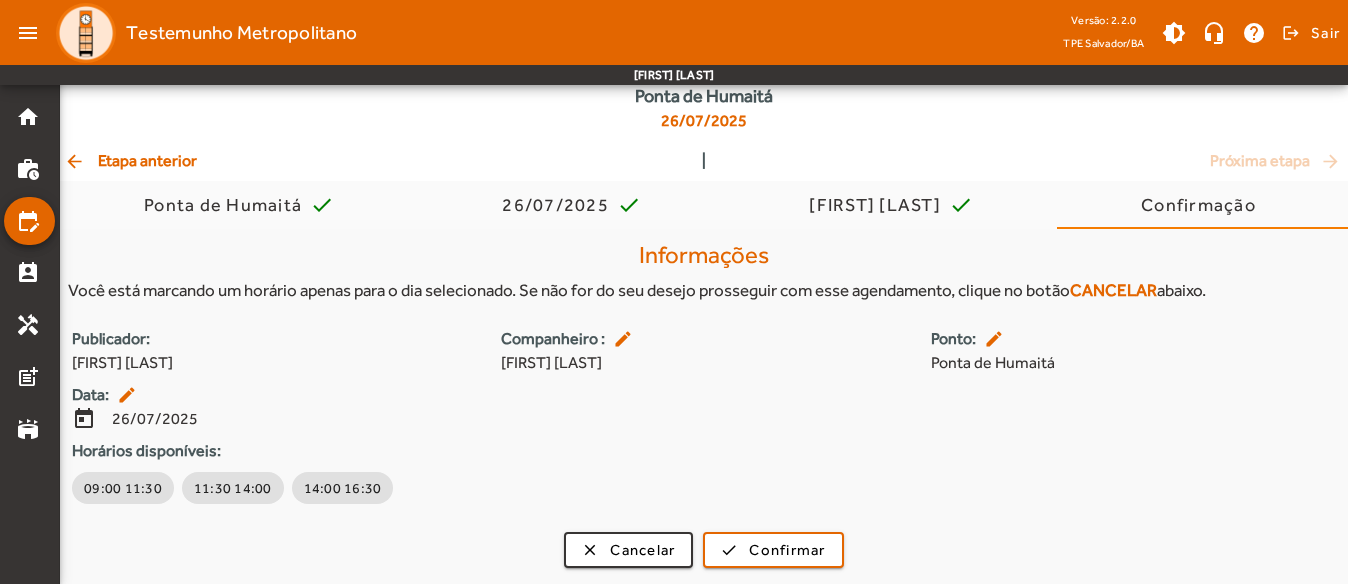 click on "Publicador: [FIRST] [LAST] Companheiro : edit  [FIRST] [LAST] Ponto: edit  Ponta de Humaitá Data: edit today 26/07/2025 Horários disponíveis:  09:00 11:30  11:30 14:00  14:00 16:30" at bounding box center [704, 417] 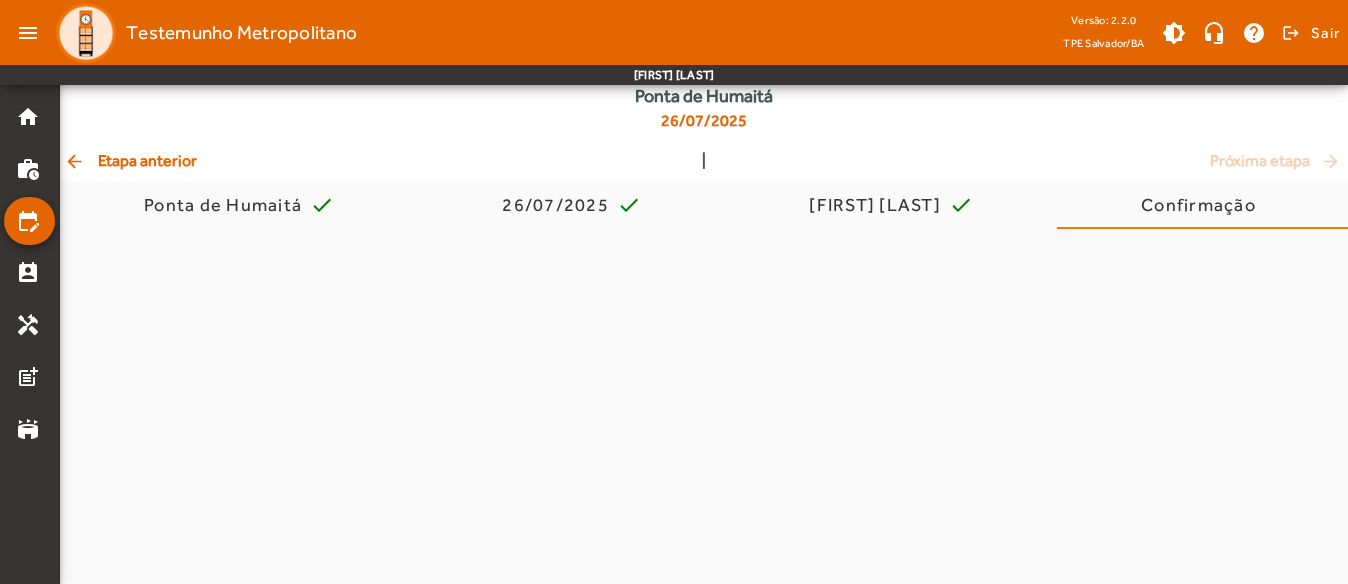 scroll, scrollTop: 0, scrollLeft: 0, axis: both 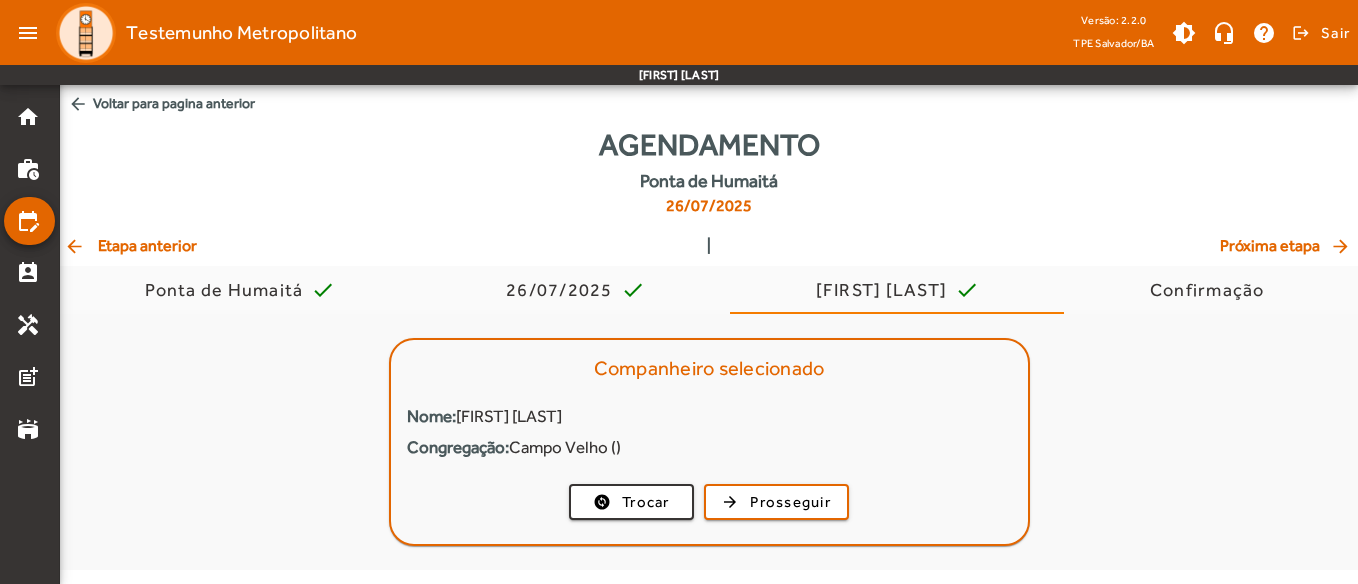 click on "arrow_back  Etapa anterior" 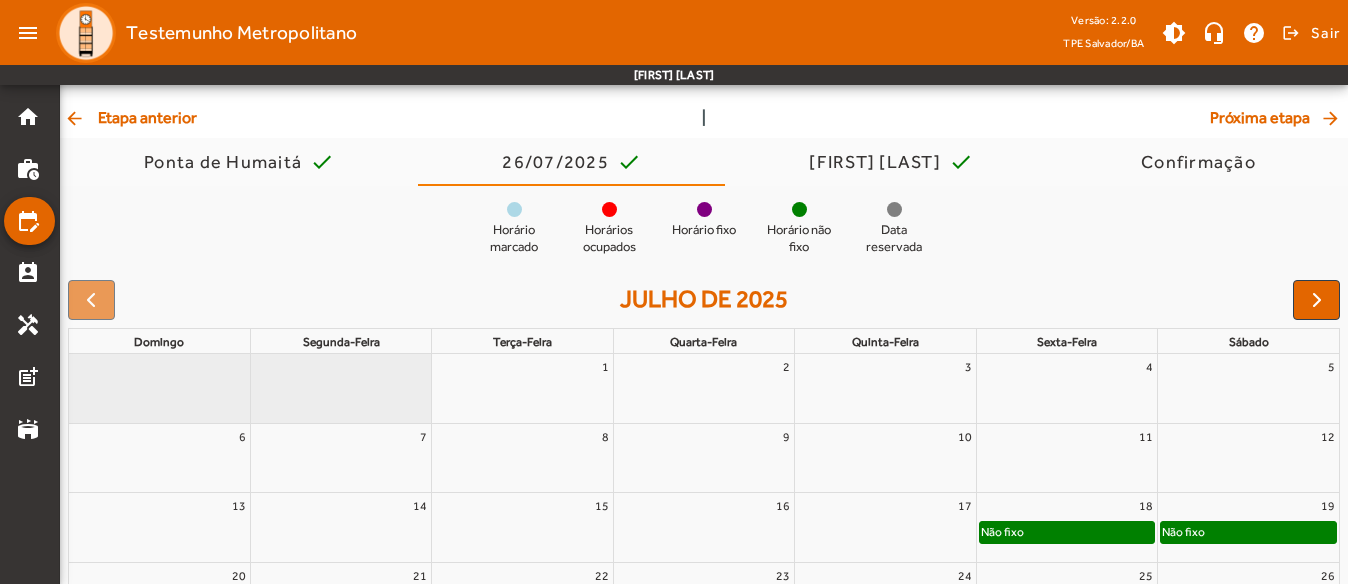 scroll, scrollTop: 126, scrollLeft: 0, axis: vertical 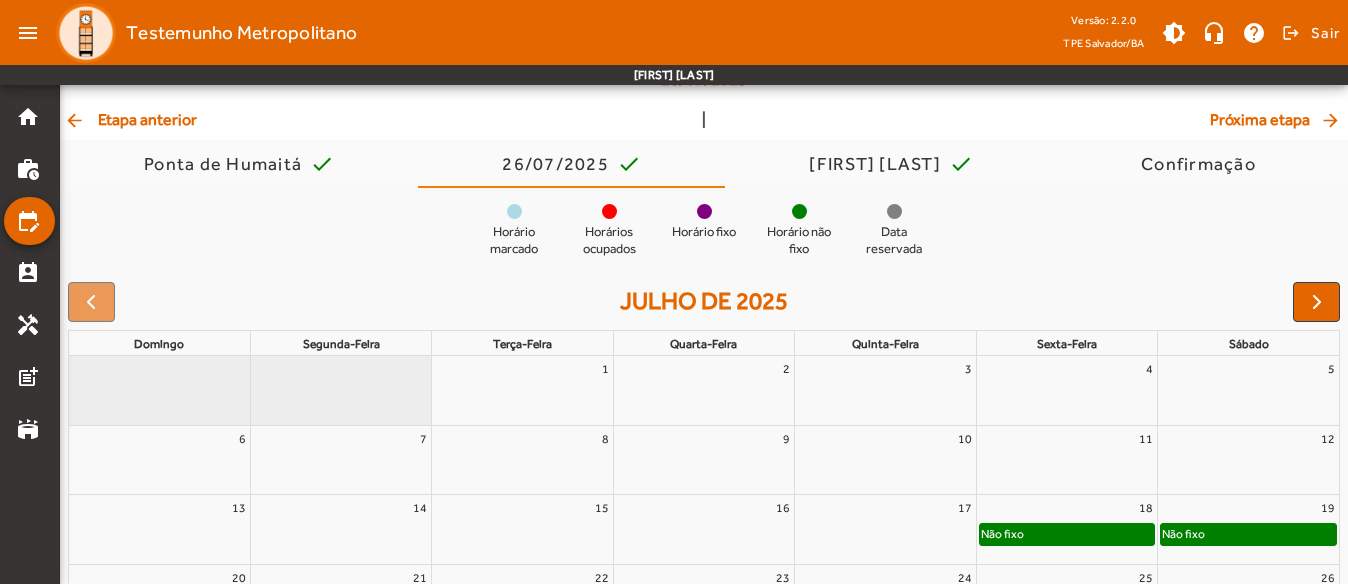 click on "arrow_back  Etapa anterior" 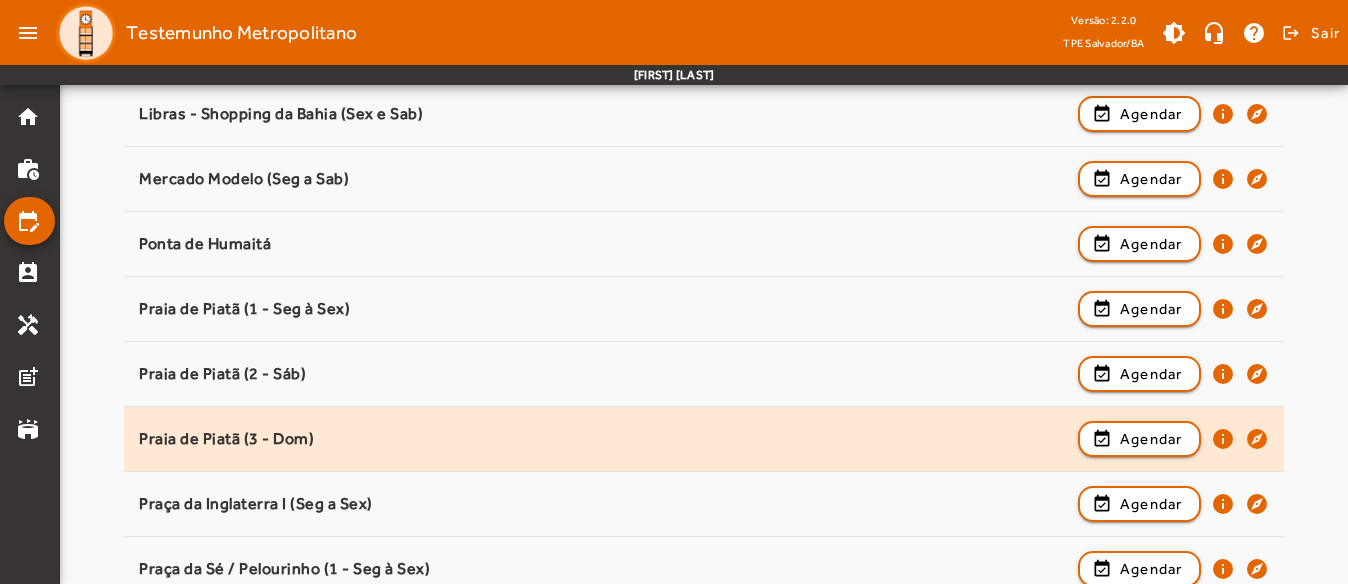scroll, scrollTop: 1700, scrollLeft: 0, axis: vertical 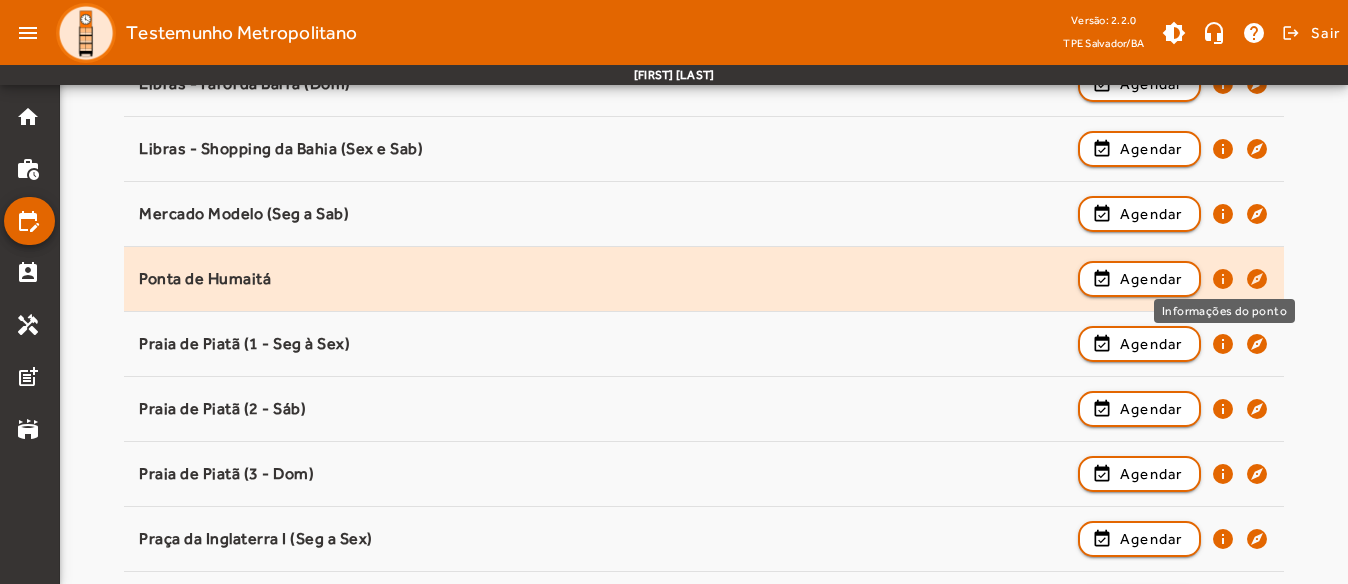 click on "info" 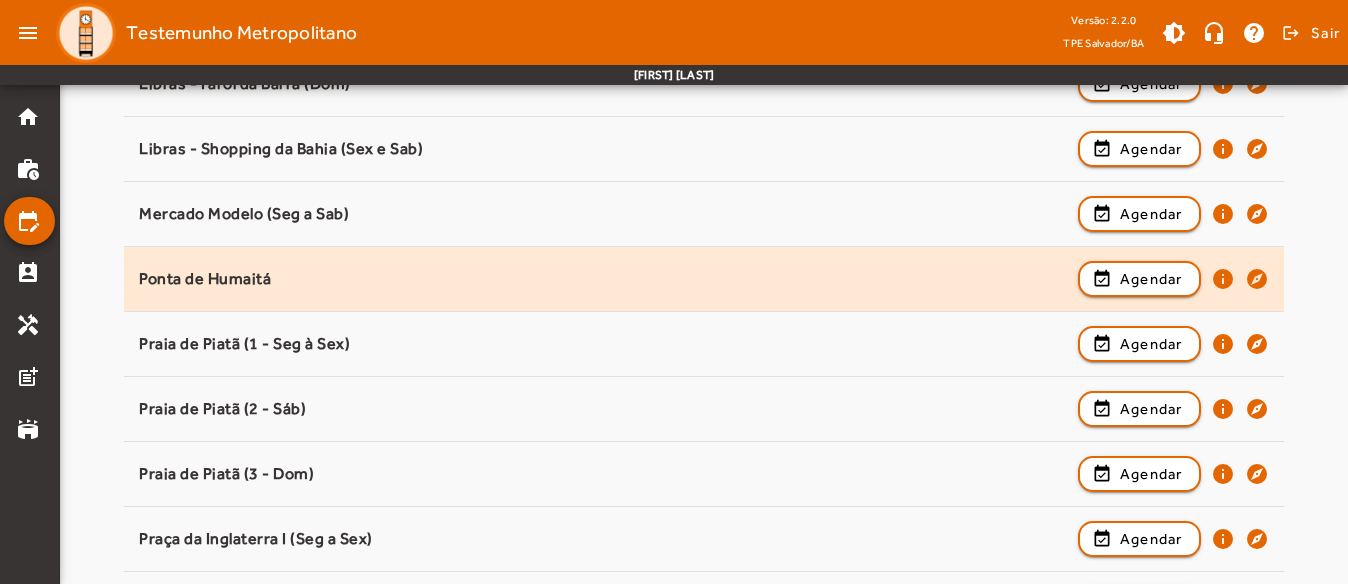 scroll, scrollTop: 0, scrollLeft: 0, axis: both 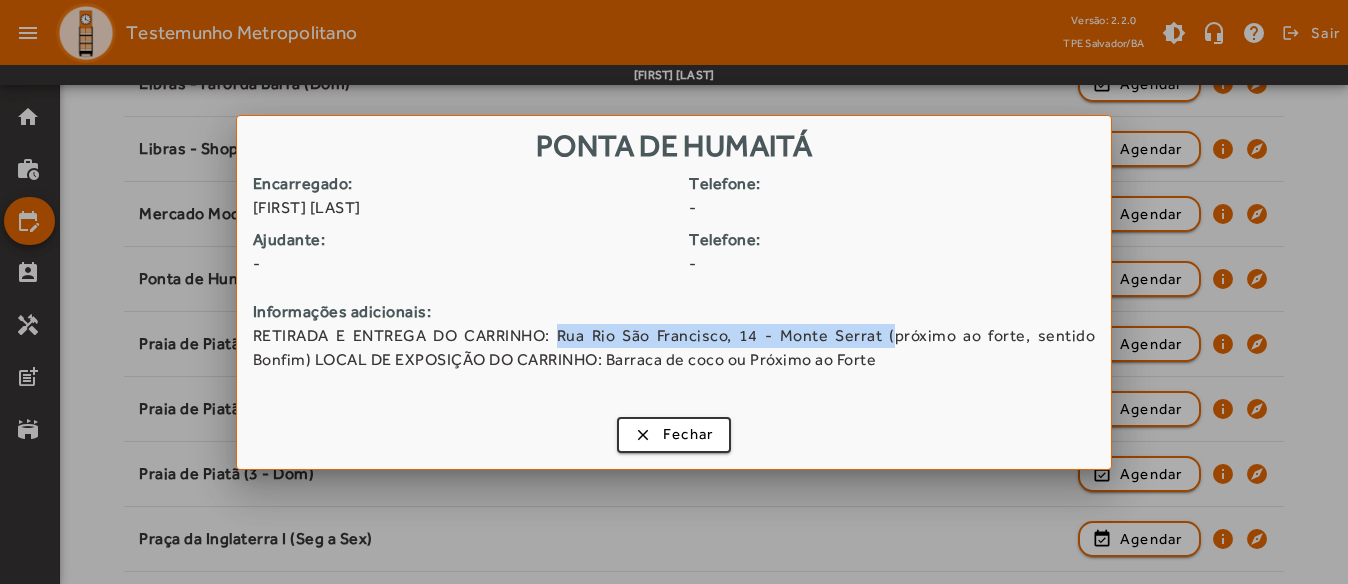 drag, startPoint x: 561, startPoint y: 333, endPoint x: 898, endPoint y: 345, distance: 337.2136 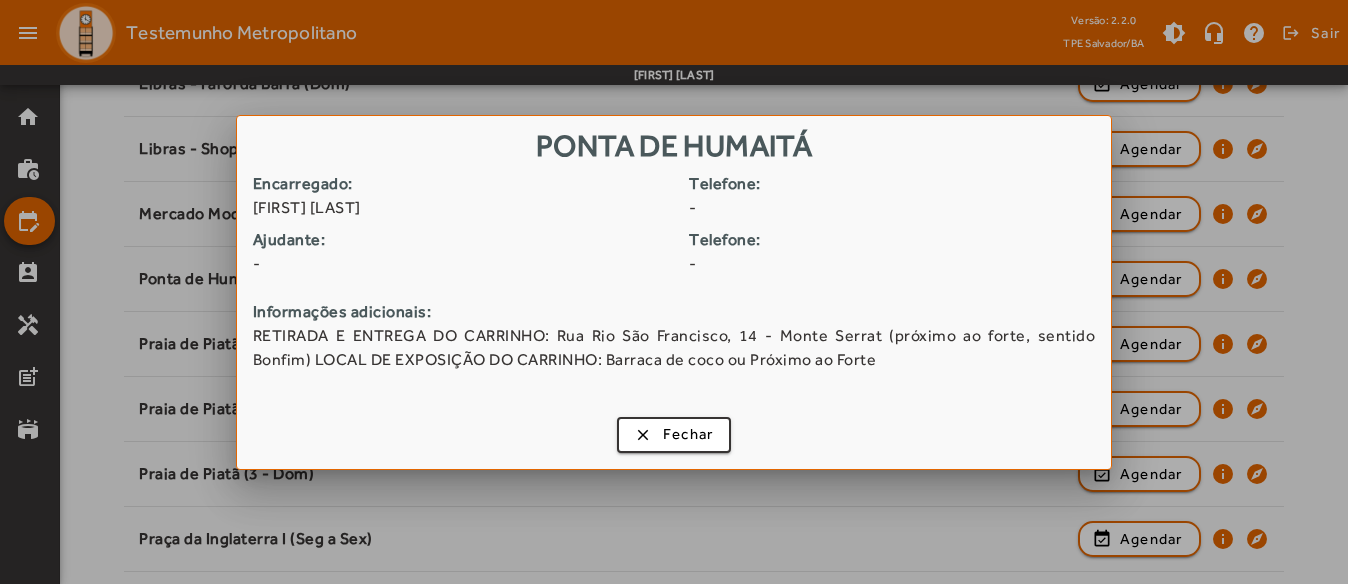 click on "Encarregado:  [FIRST] [LAST] Telefone:  [PHONE] - Ajudante:  [FIRST] [LAST] - Telefone:  [PHONE] - Informações adicionais:  RETIRADA E ENTREGA DO CARRINHO:
Rua Rio São Francisco, 14 - Monte Serrat (próximo ao forte, sentido Bonfim)
LOCAL DE EXPOSIÇÃO DO CARRINHO:
Barraca de coco ou Próximo ao Forte" at bounding box center [674, 290] 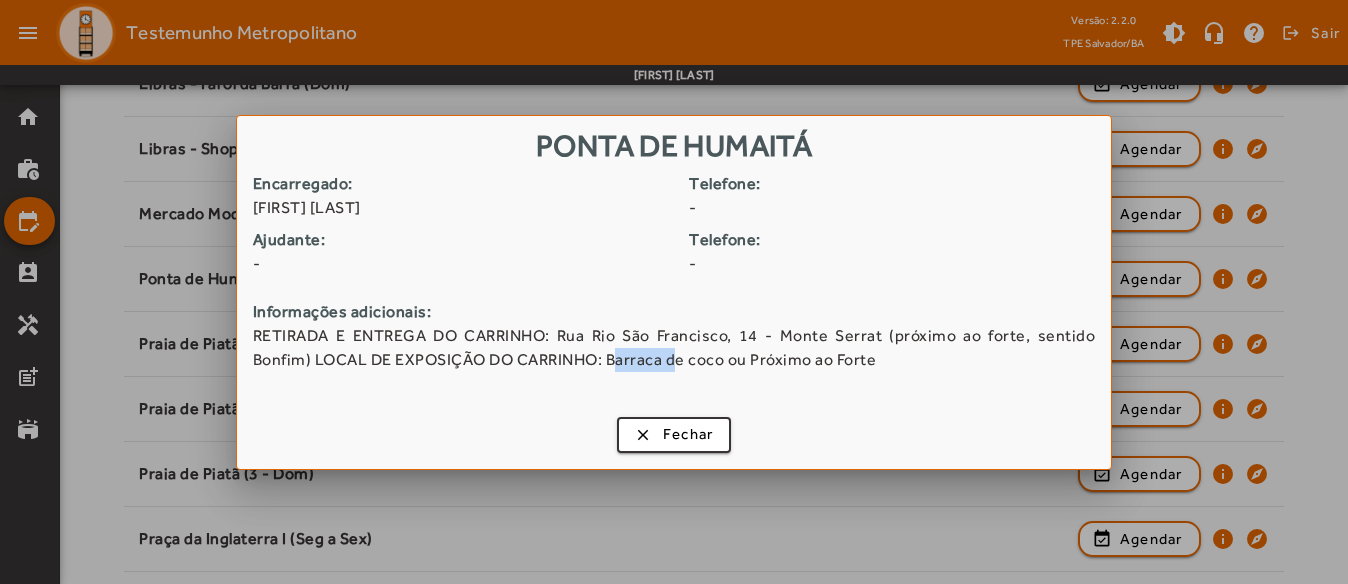 drag, startPoint x: 613, startPoint y: 359, endPoint x: 686, endPoint y: 365, distance: 73.24616 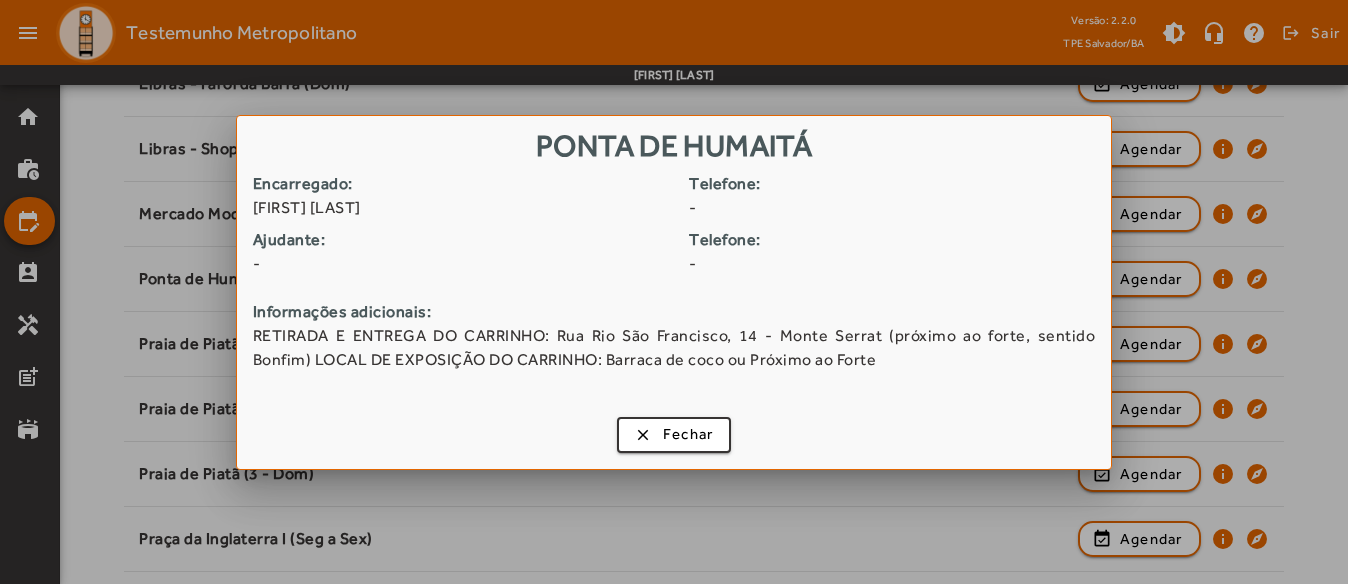 drag, startPoint x: 686, startPoint y: 365, endPoint x: 789, endPoint y: 370, distance: 103.121284 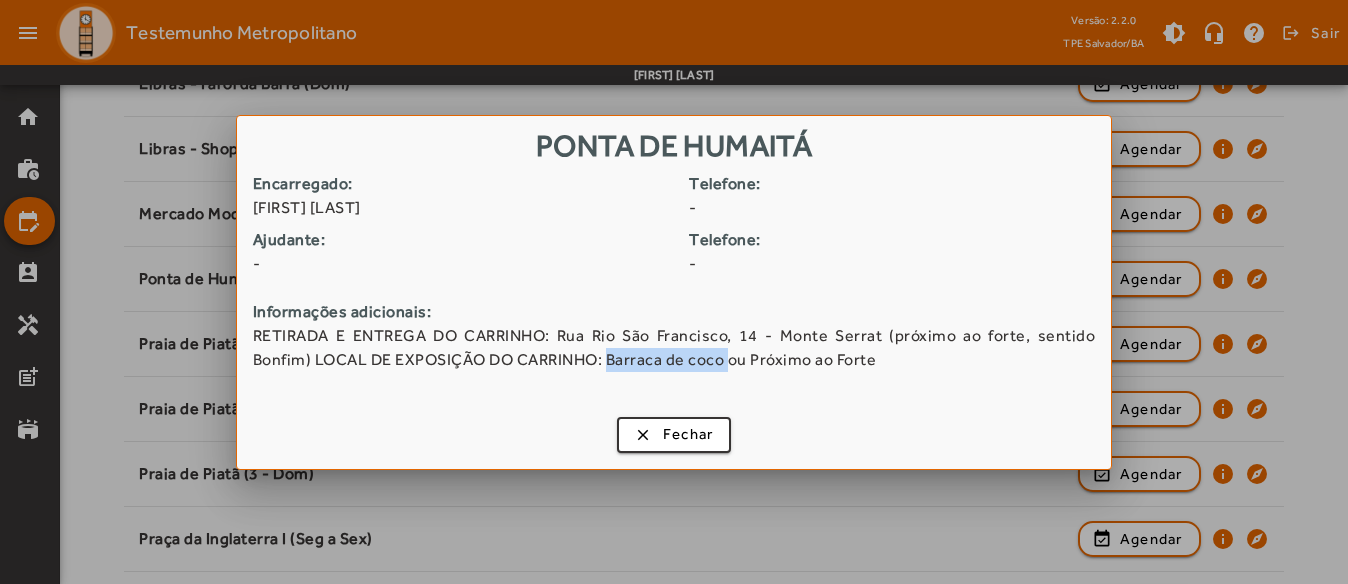 drag, startPoint x: 612, startPoint y: 355, endPoint x: 727, endPoint y: 368, distance: 115.73245 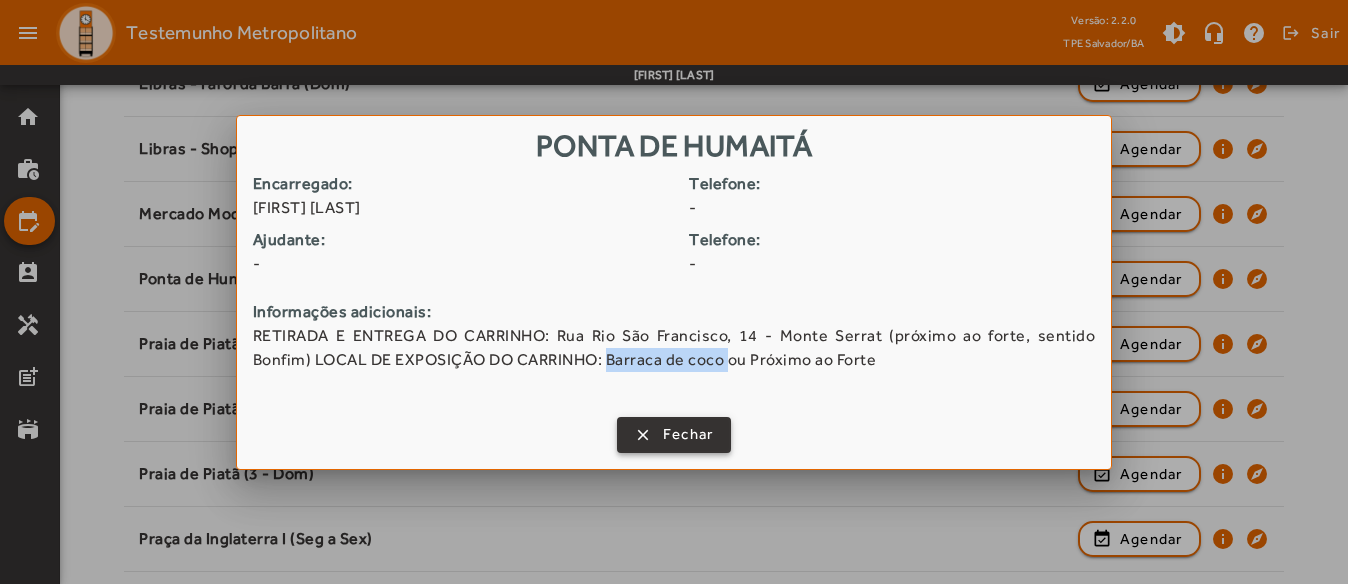 click at bounding box center [674, 435] 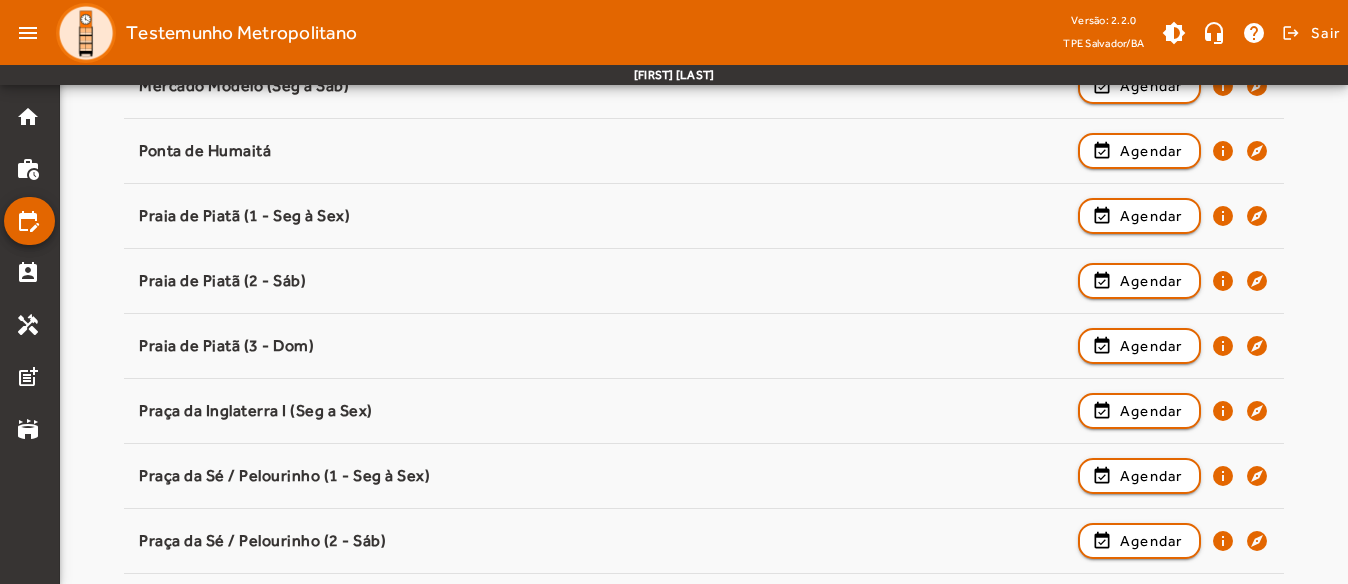 scroll, scrollTop: 2100, scrollLeft: 0, axis: vertical 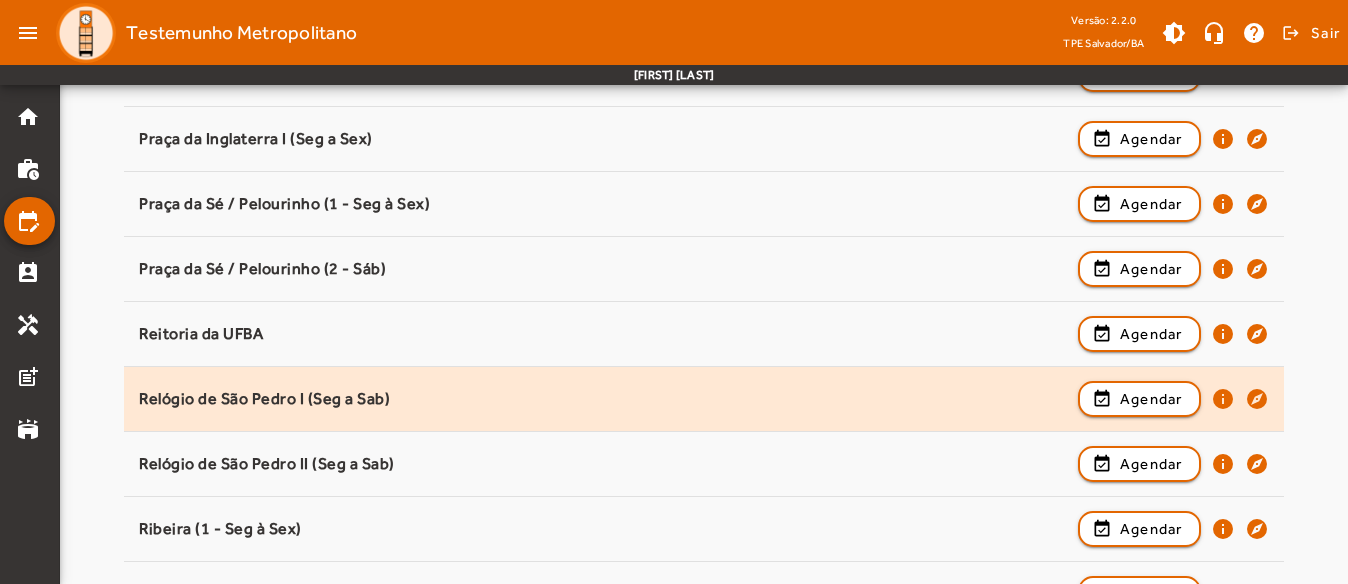 click on "Relógio de São Pedro I (Seg a Sab)" at bounding box center (603, 464) 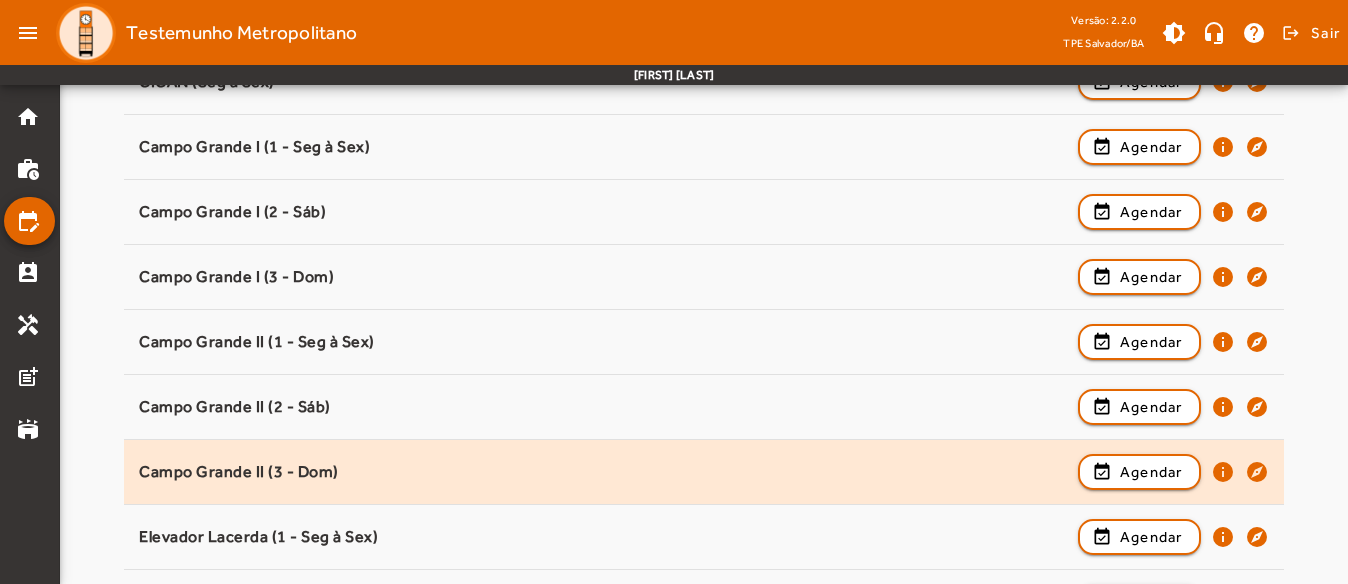 scroll, scrollTop: 502, scrollLeft: 0, axis: vertical 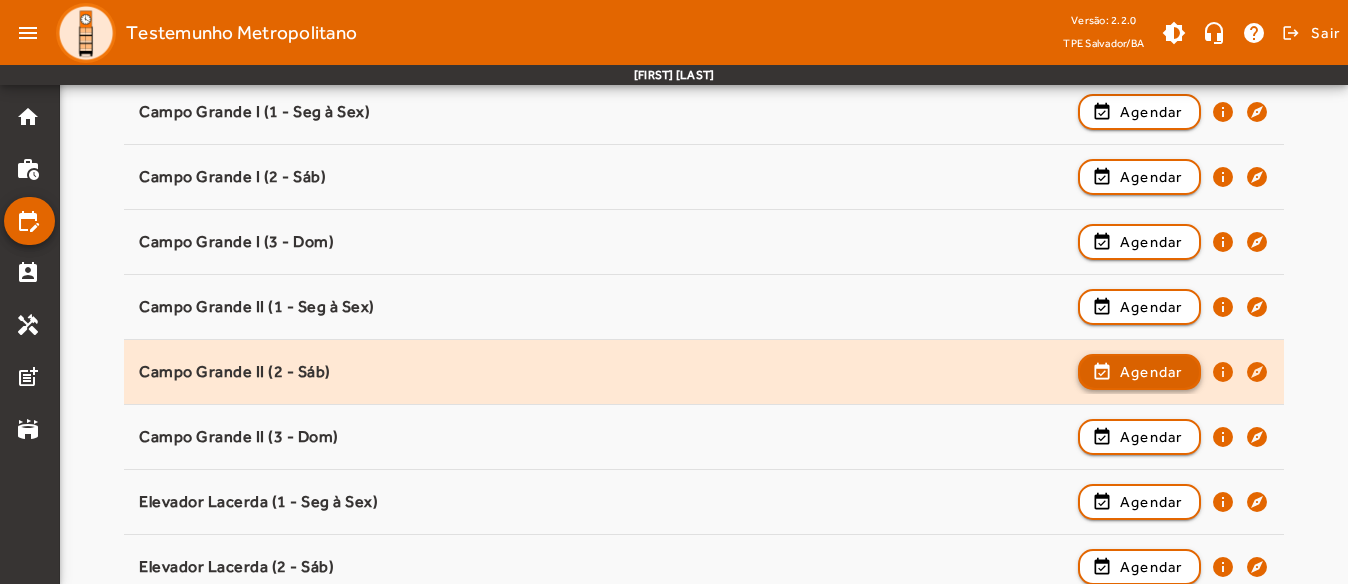 click on "Agendar" at bounding box center [1151, 437] 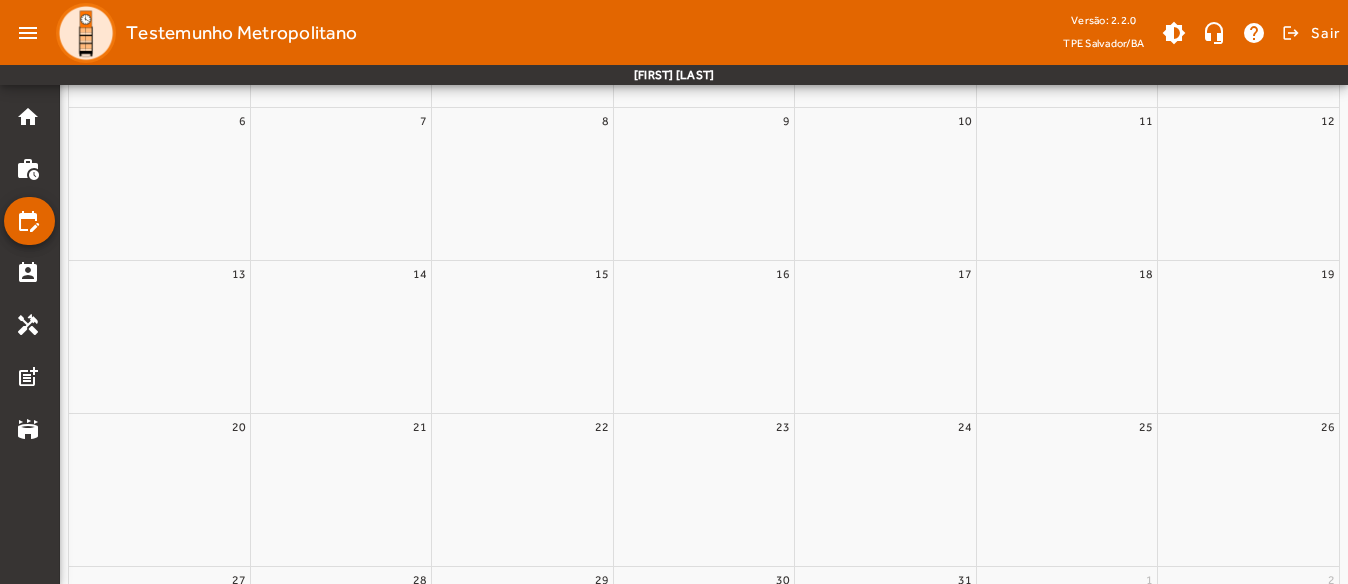 scroll, scrollTop: 0, scrollLeft: 0, axis: both 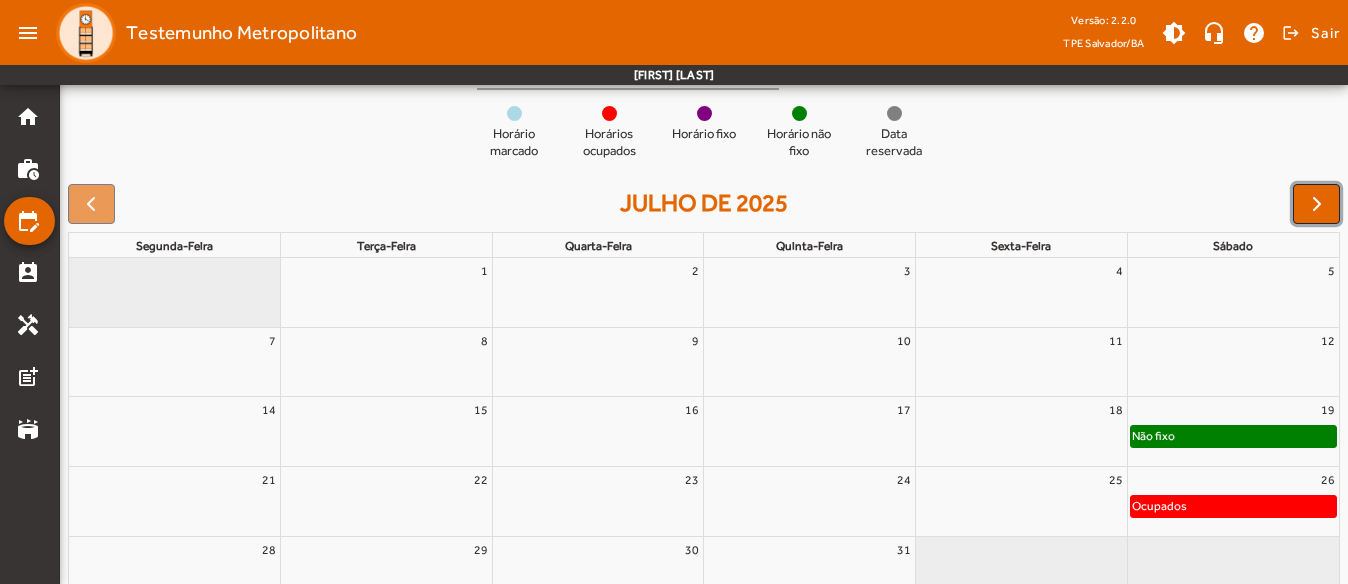click at bounding box center [1317, 204] 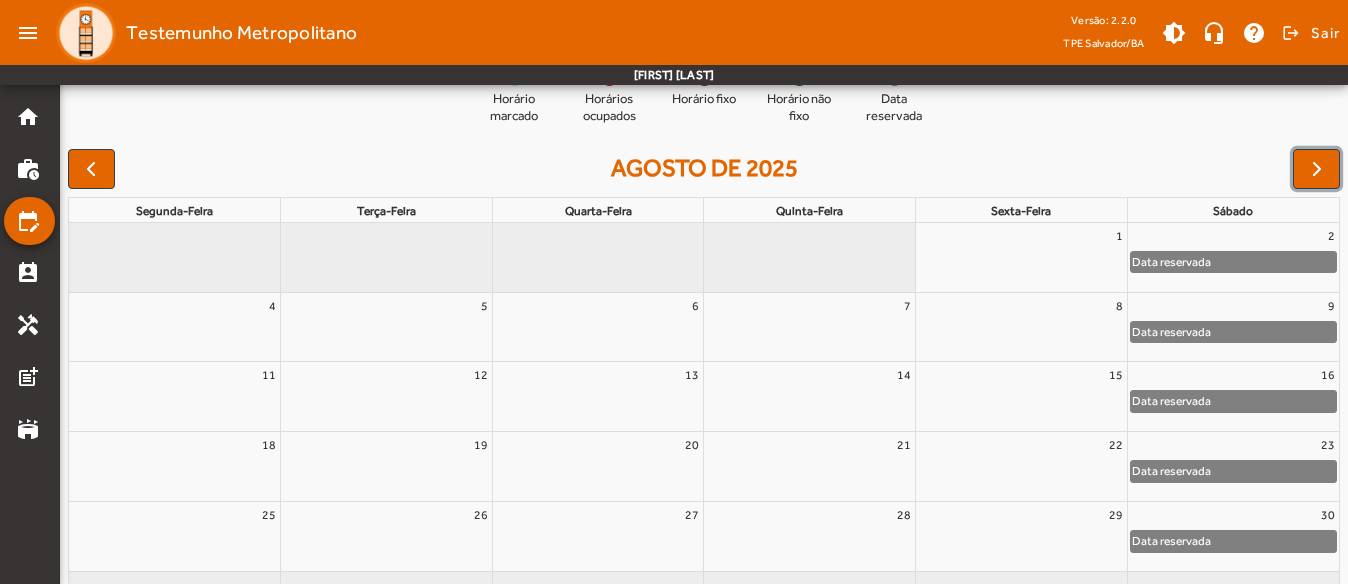 scroll, scrollTop: 200, scrollLeft: 0, axis: vertical 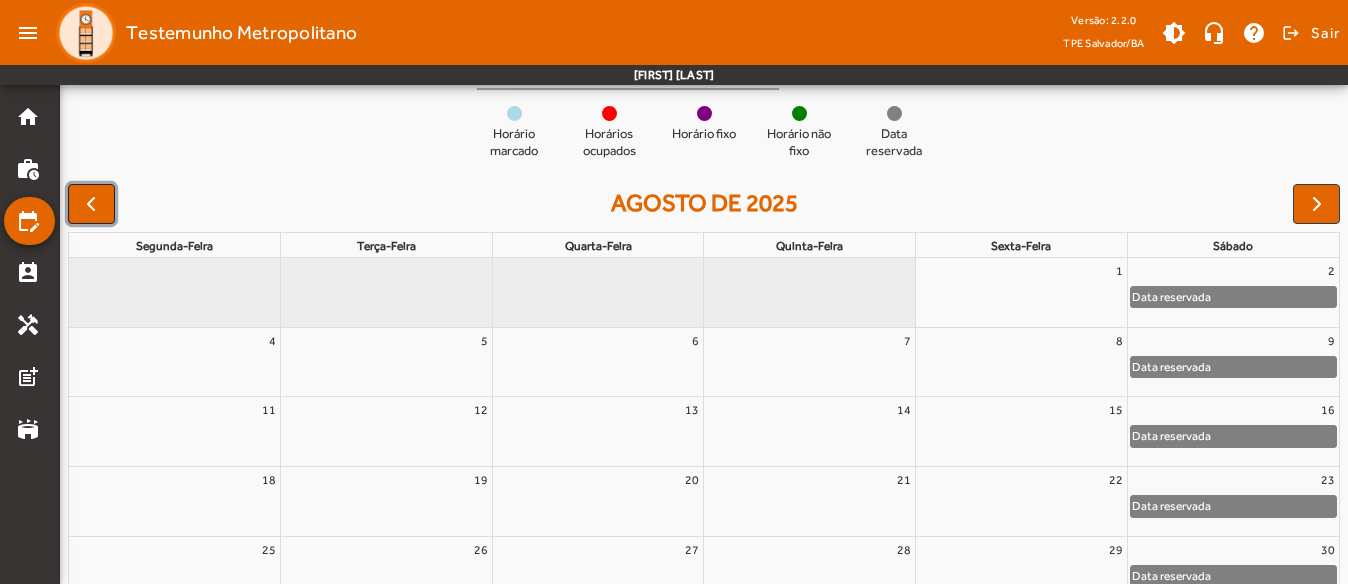 click at bounding box center (91, 204) 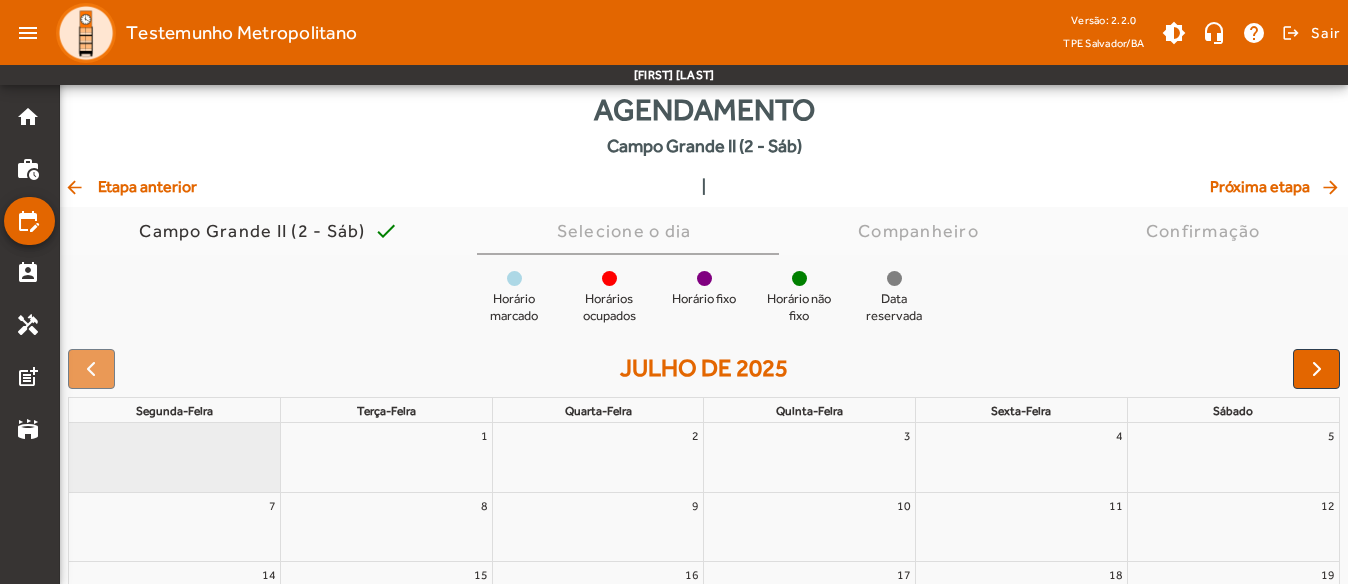 scroll, scrollTop: 0, scrollLeft: 0, axis: both 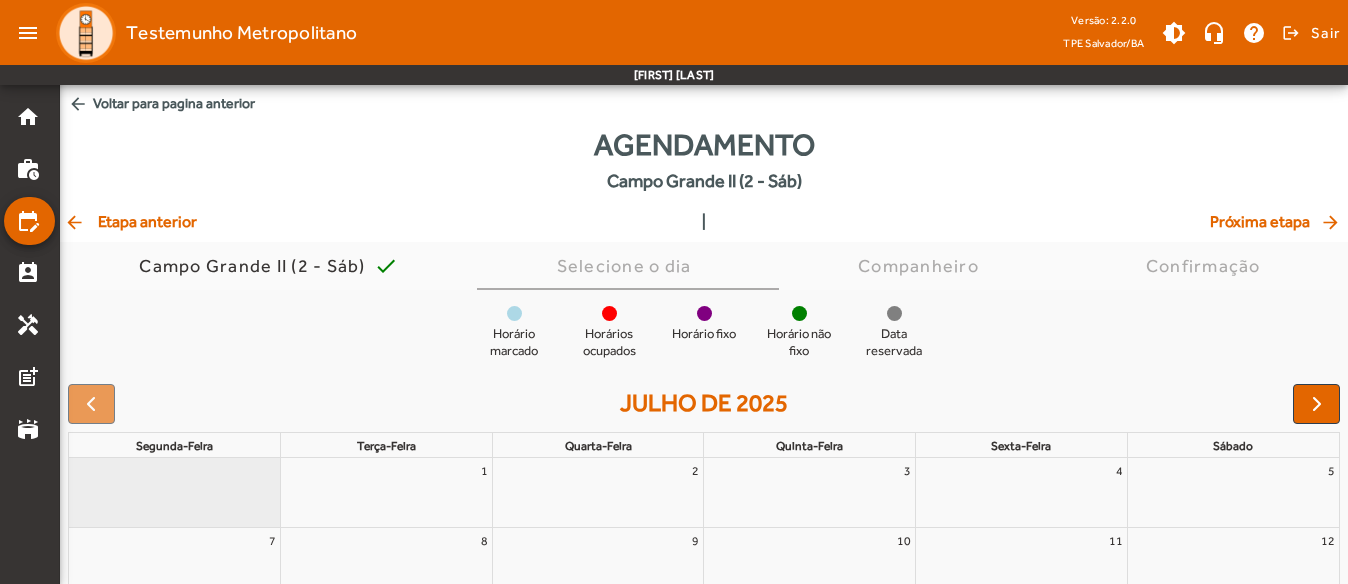 click on "arrow_back  Etapa anterior" 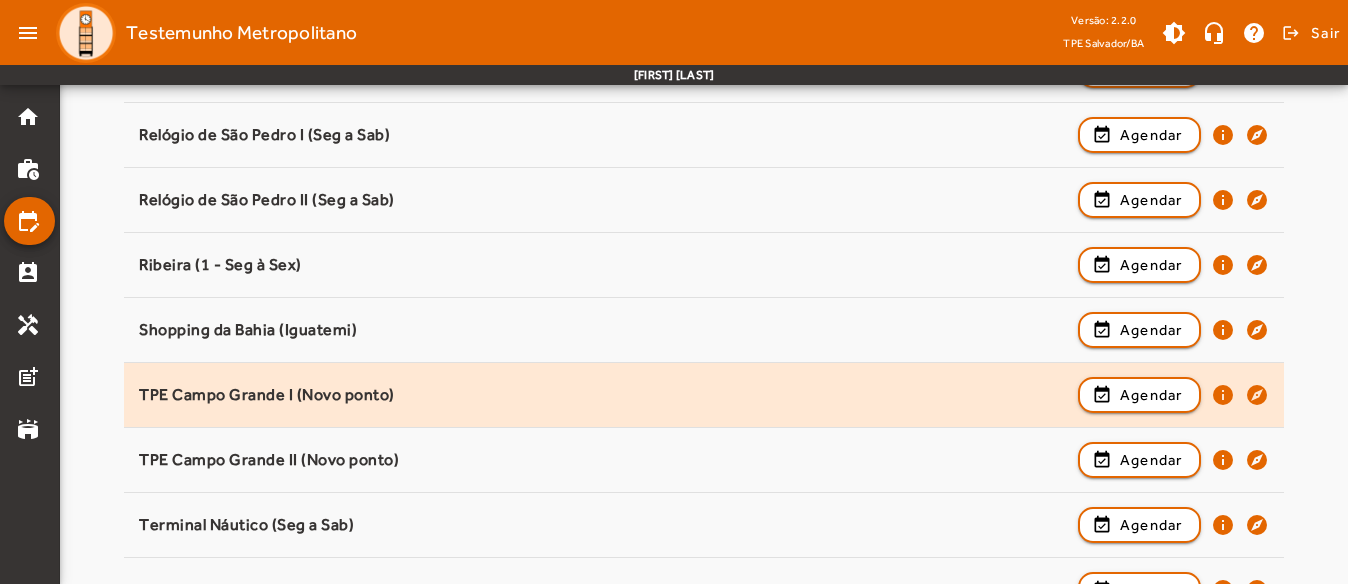 scroll, scrollTop: 2378, scrollLeft: 0, axis: vertical 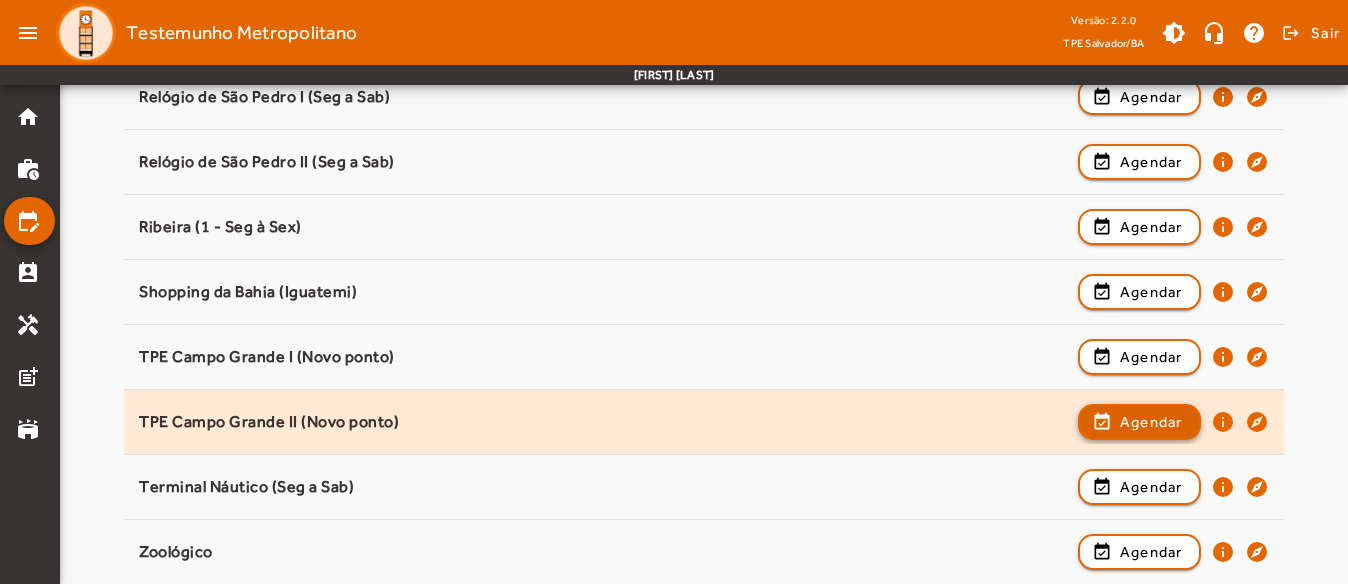 click at bounding box center (1139, 487) 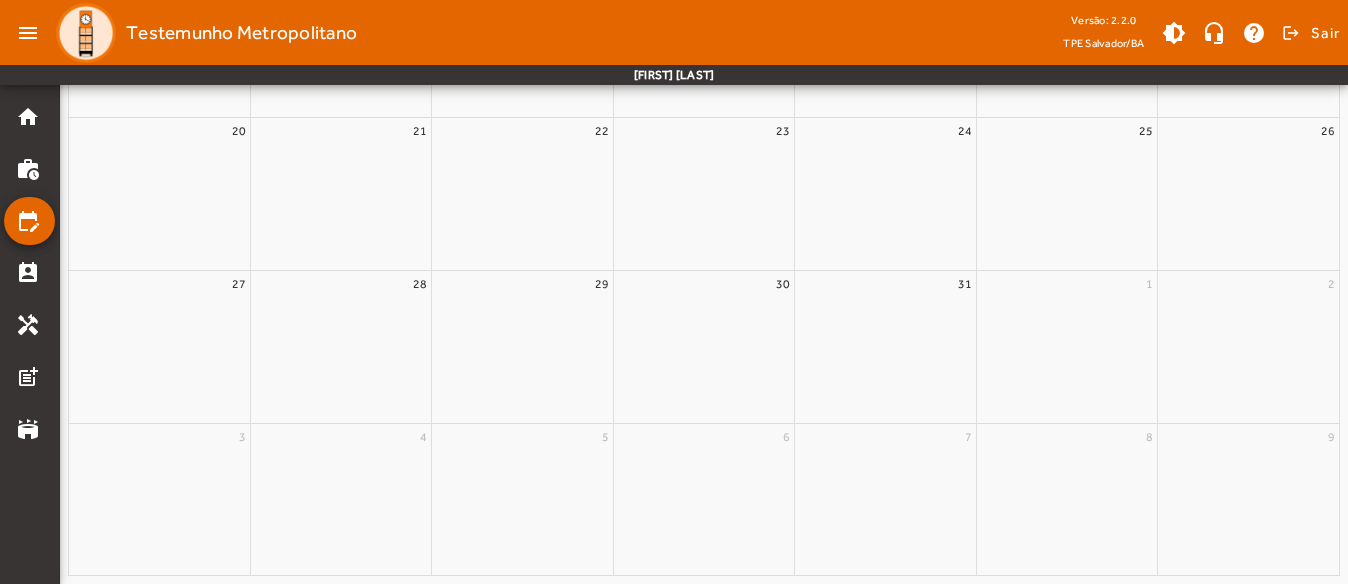 scroll, scrollTop: 0, scrollLeft: 0, axis: both 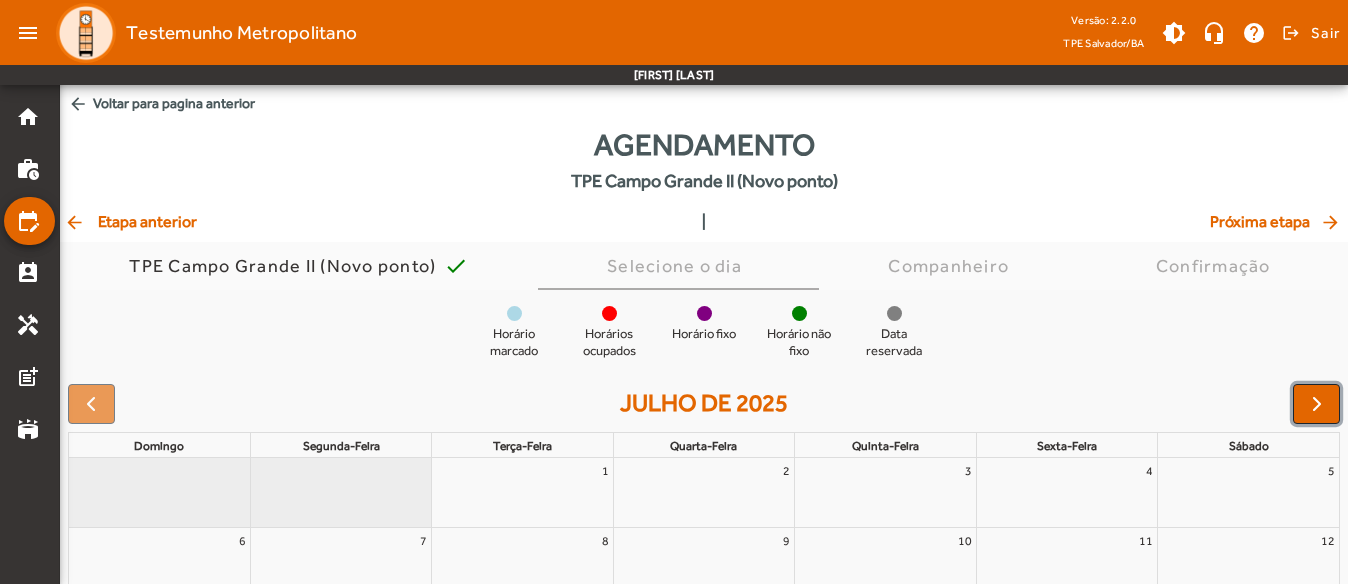 click at bounding box center (1317, 404) 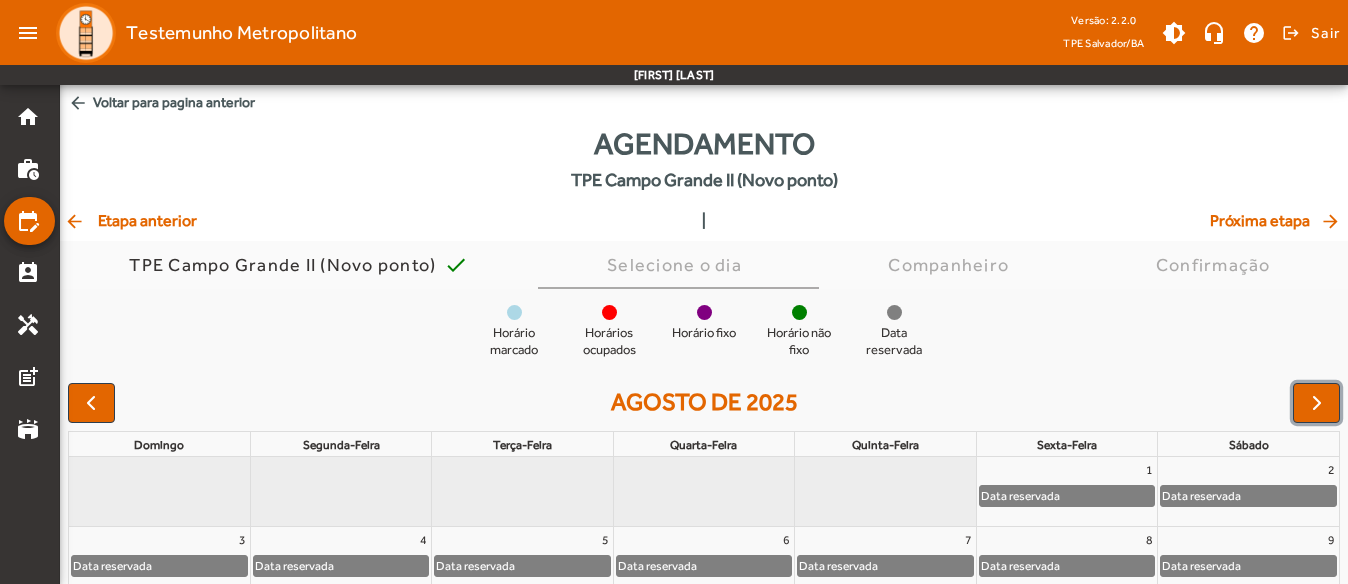 scroll, scrollTop: 0, scrollLeft: 0, axis: both 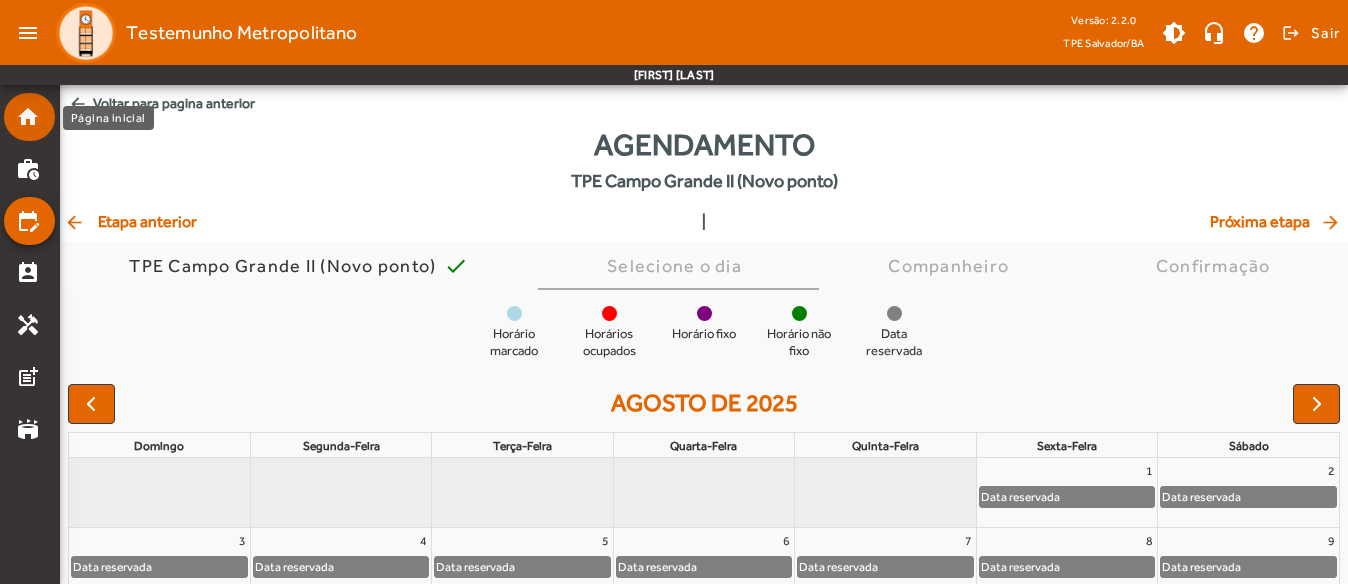 click on "home" 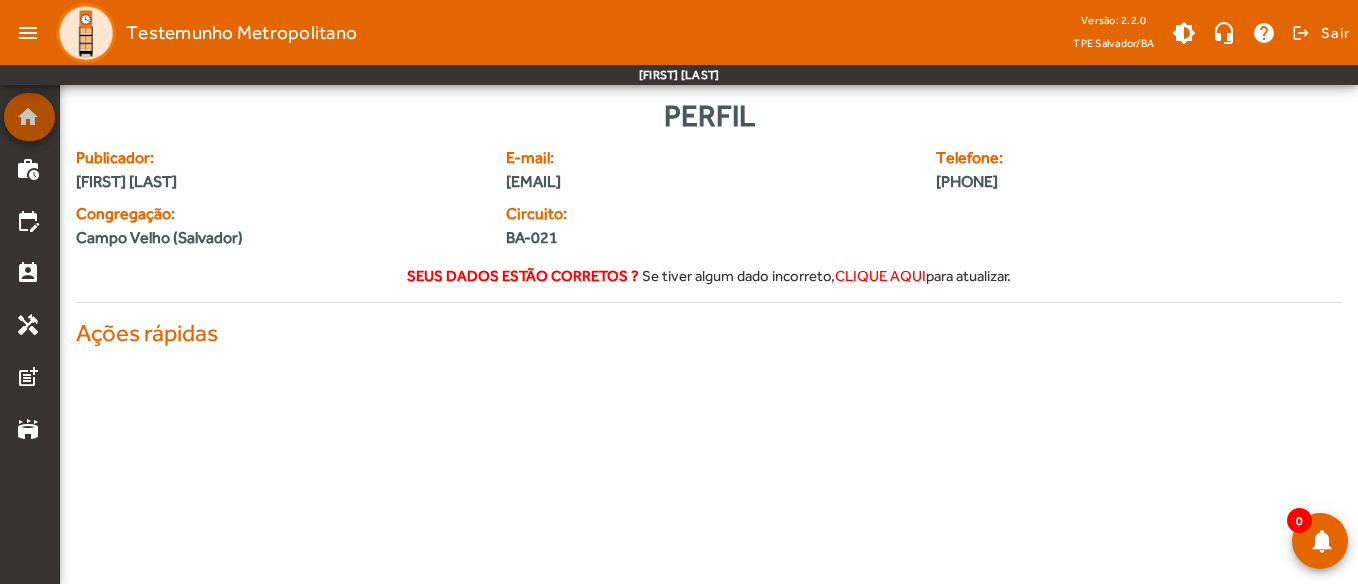 click on "home" 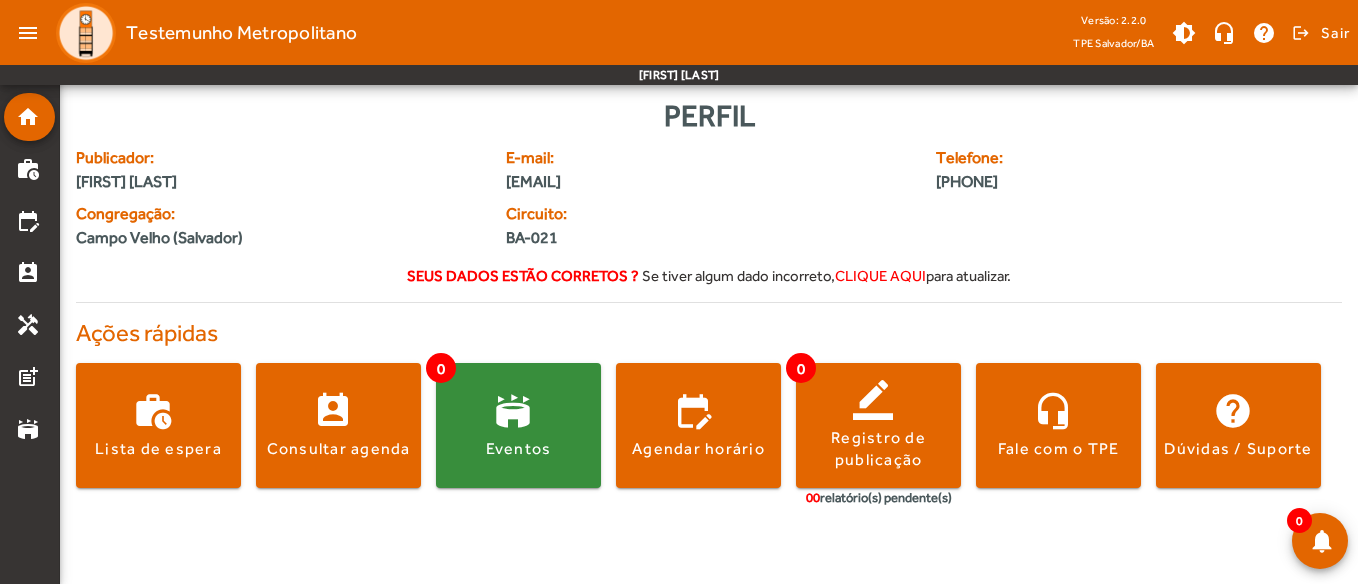 click on "work_history  Lista de espera  perm_contact_calendar  Consultar agenda  0 stadium  Eventos  edit_calendar  Agendar horário  0 border_color  Registro de publicação  00  relatório(s) pendente(s) headset_mic  Fale com o TPE  help  Dúvidas / Suporte" 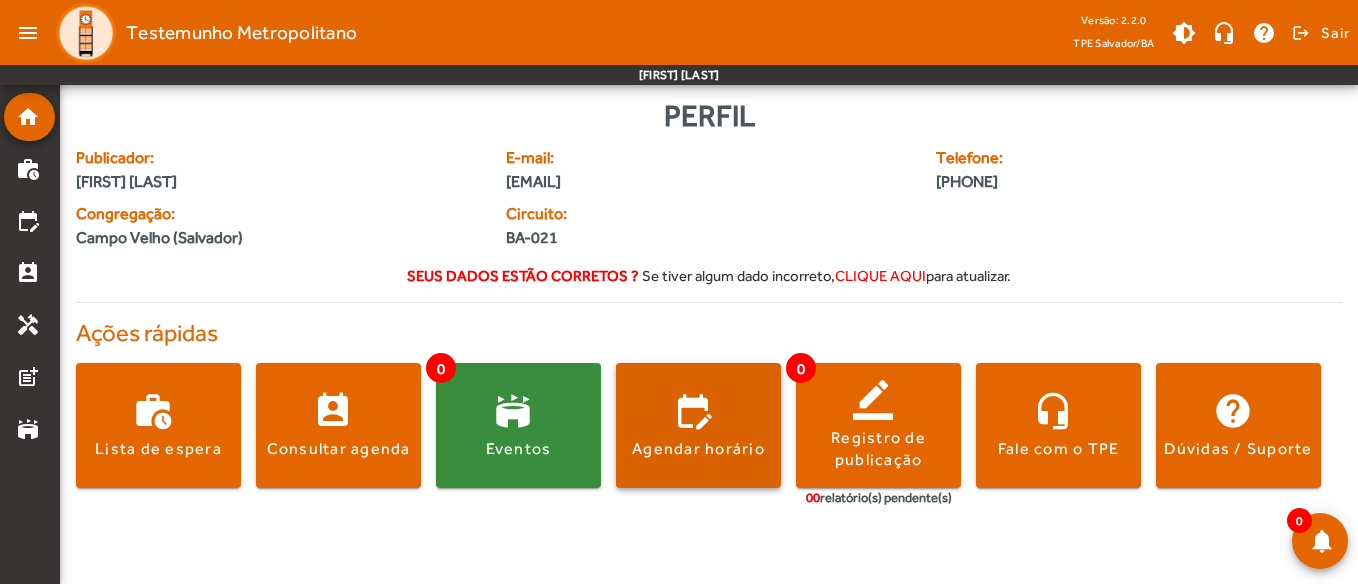 click 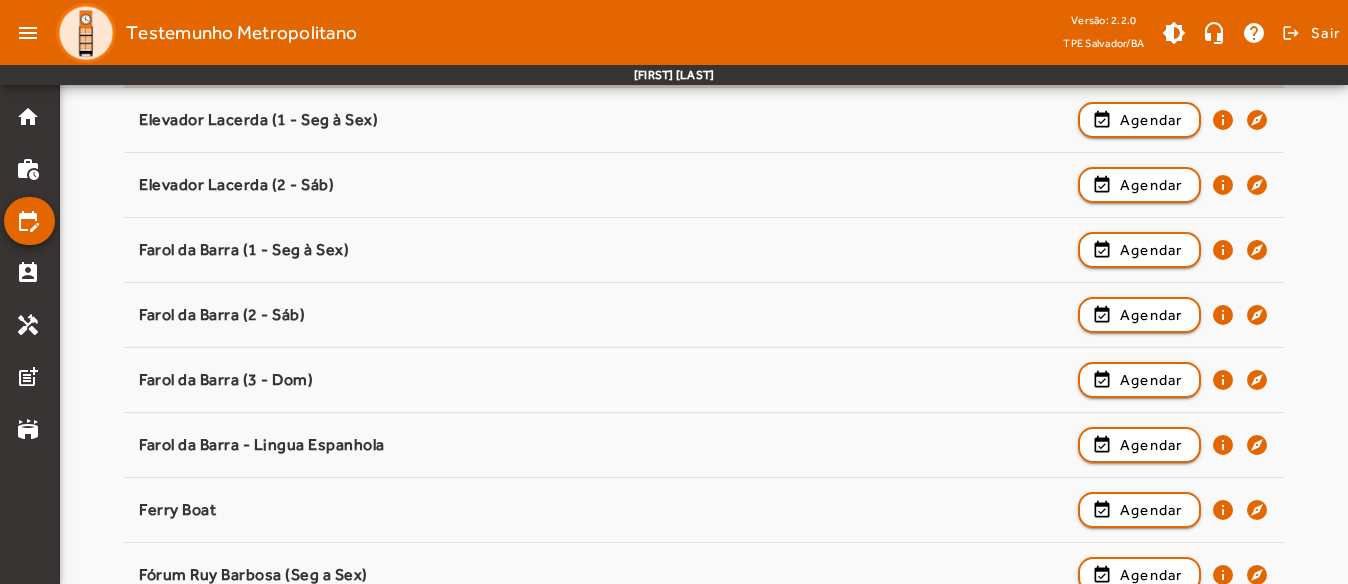 scroll, scrollTop: 800, scrollLeft: 0, axis: vertical 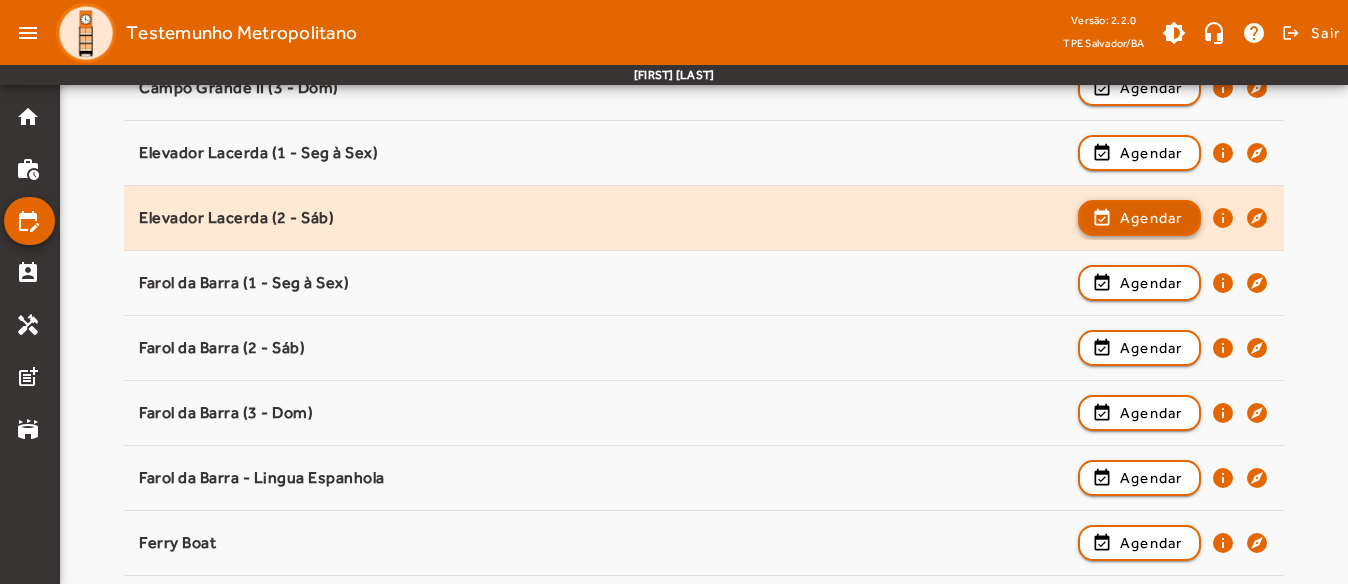click on "Agendar" at bounding box center [1151, 283] 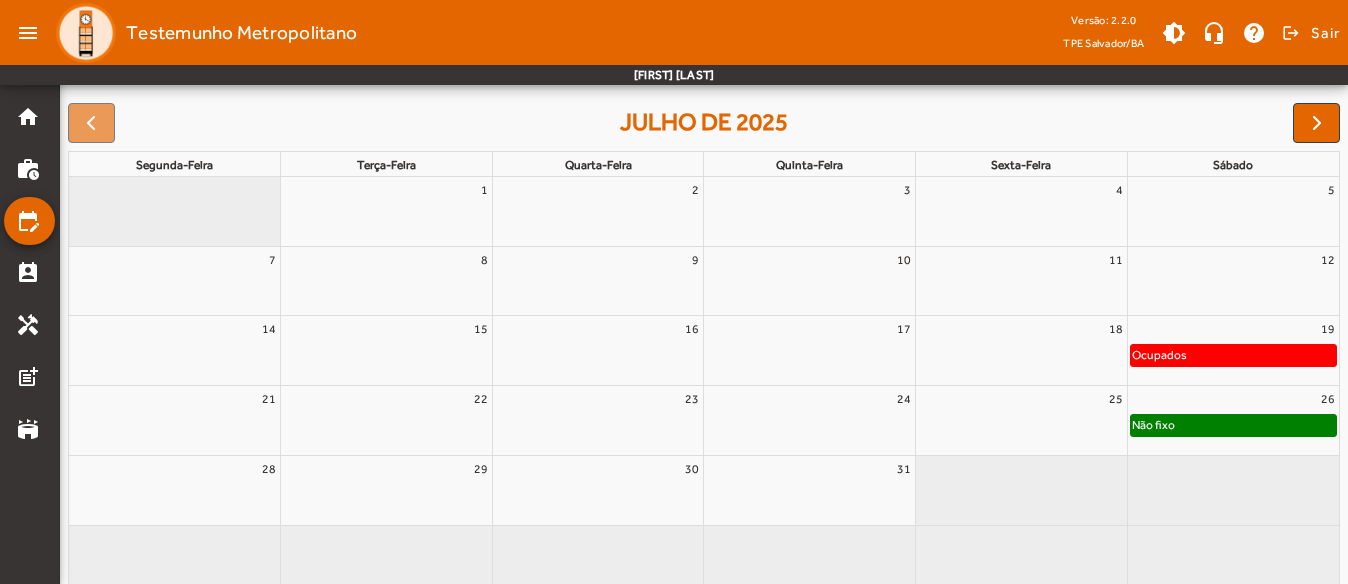 scroll, scrollTop: 300, scrollLeft: 0, axis: vertical 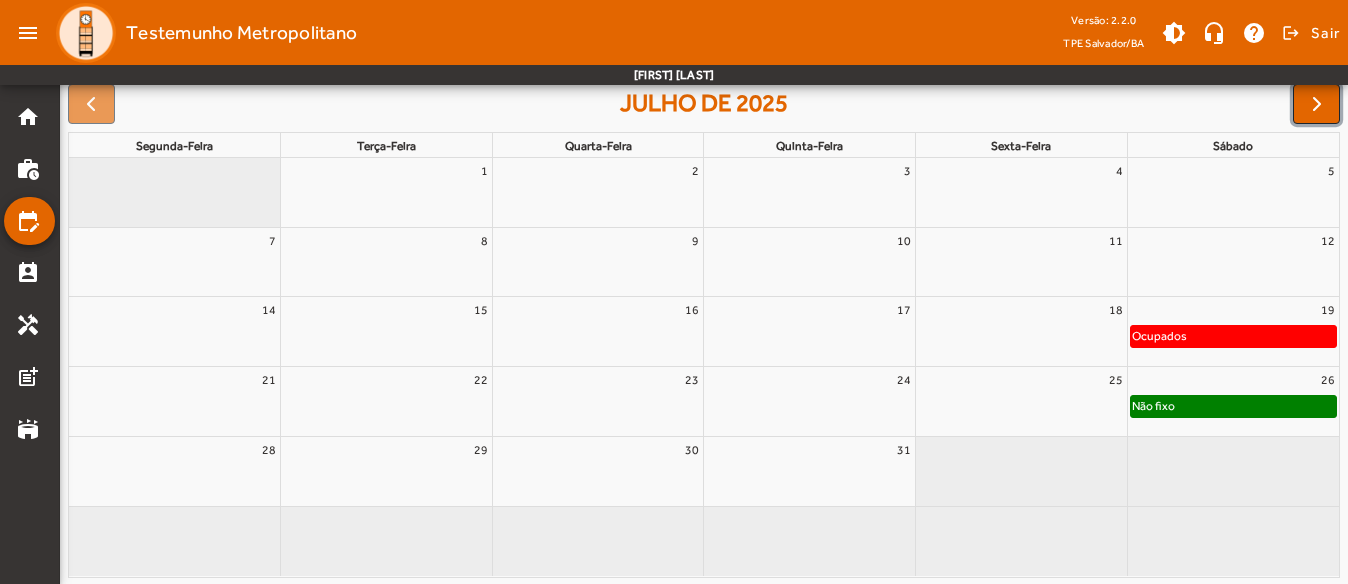 click at bounding box center (1316, 104) 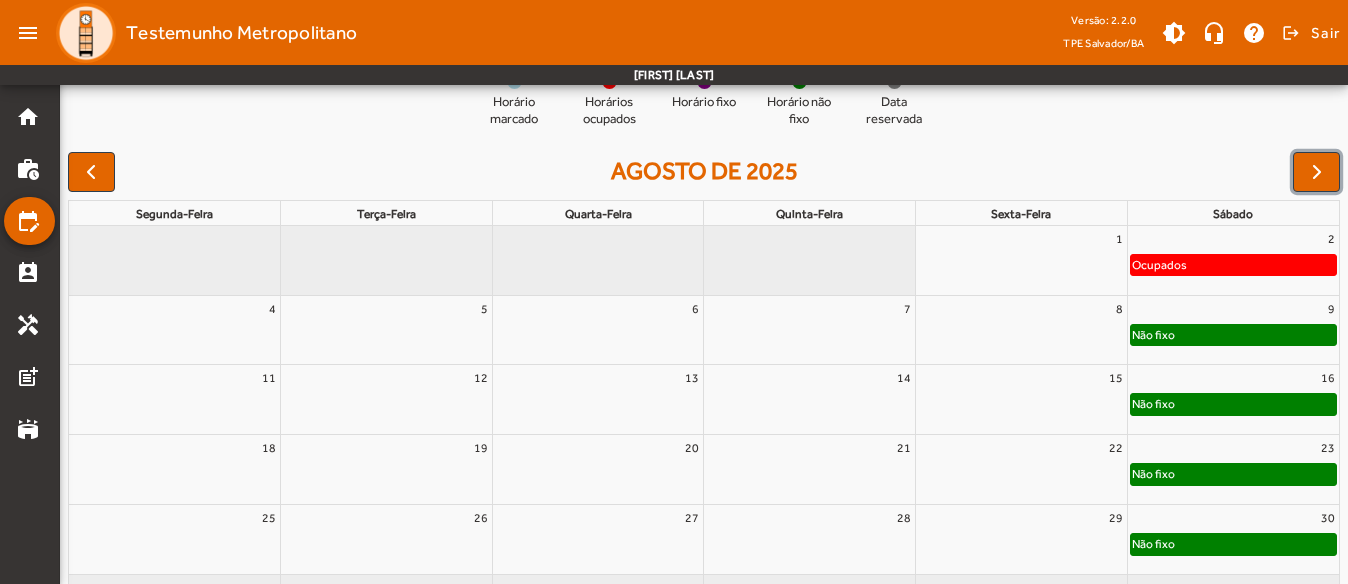 scroll, scrollTop: 200, scrollLeft: 0, axis: vertical 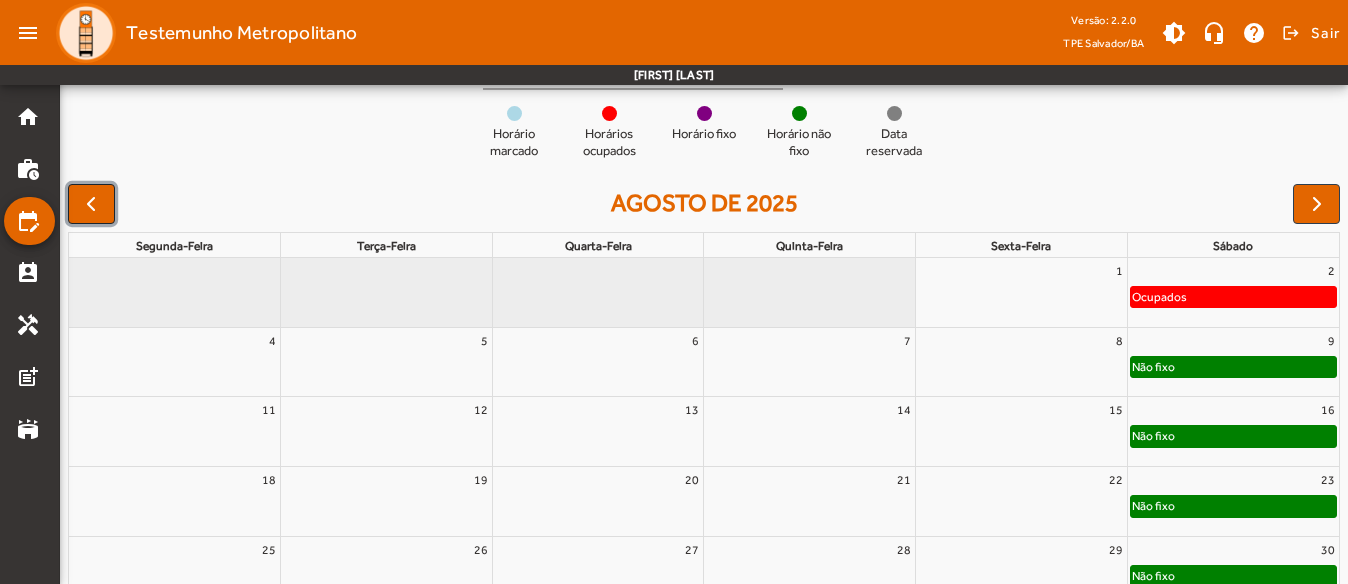 click at bounding box center [91, 204] 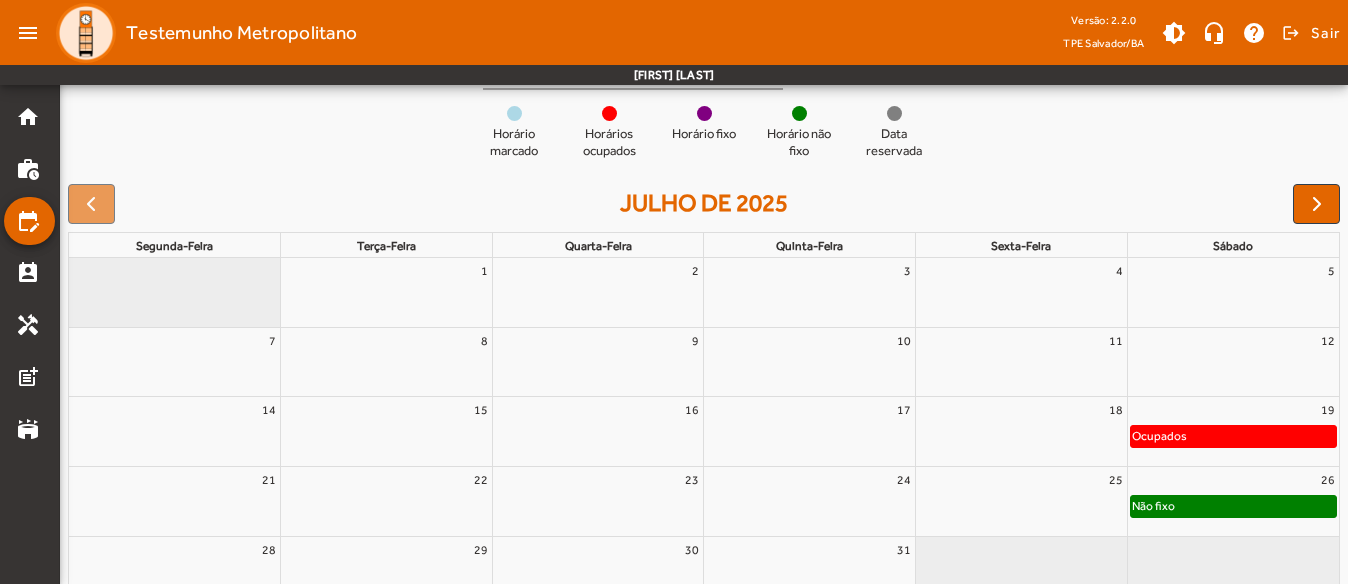 scroll, scrollTop: 302, scrollLeft: 0, axis: vertical 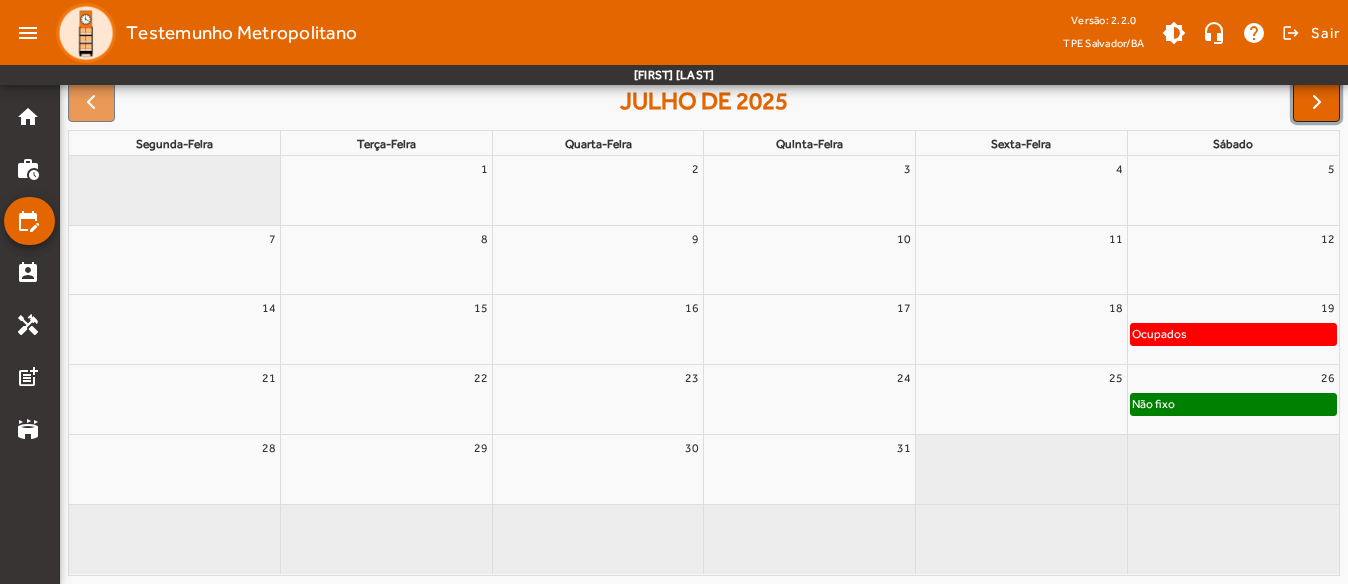 click at bounding box center (1317, 102) 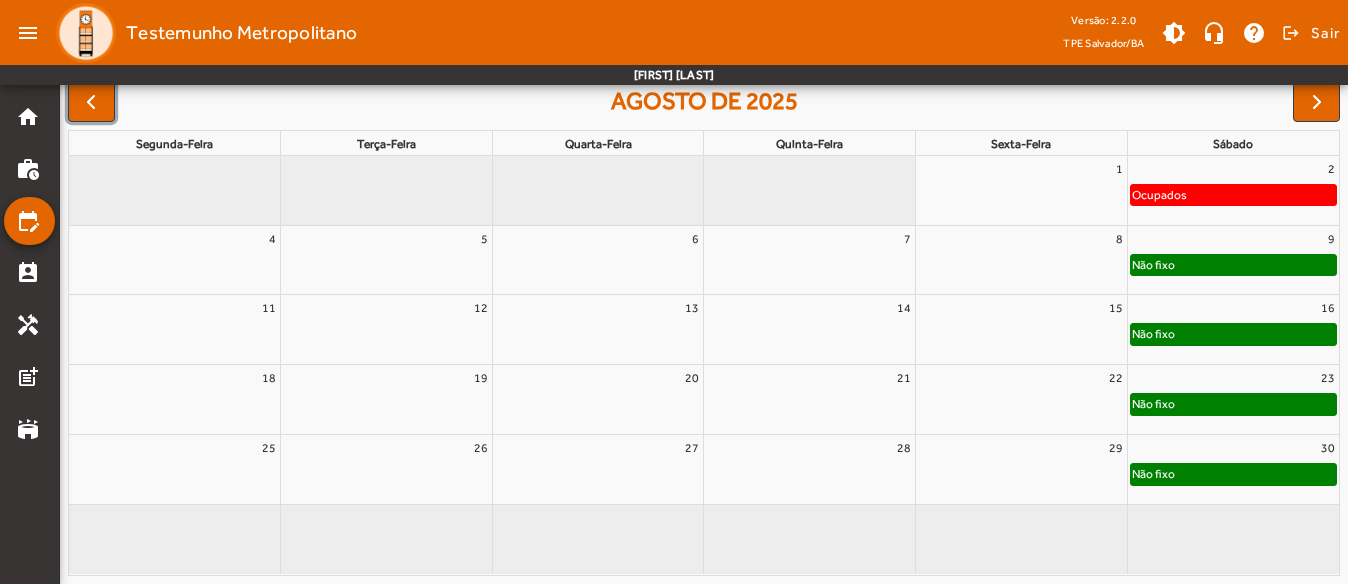 click at bounding box center [91, 102] 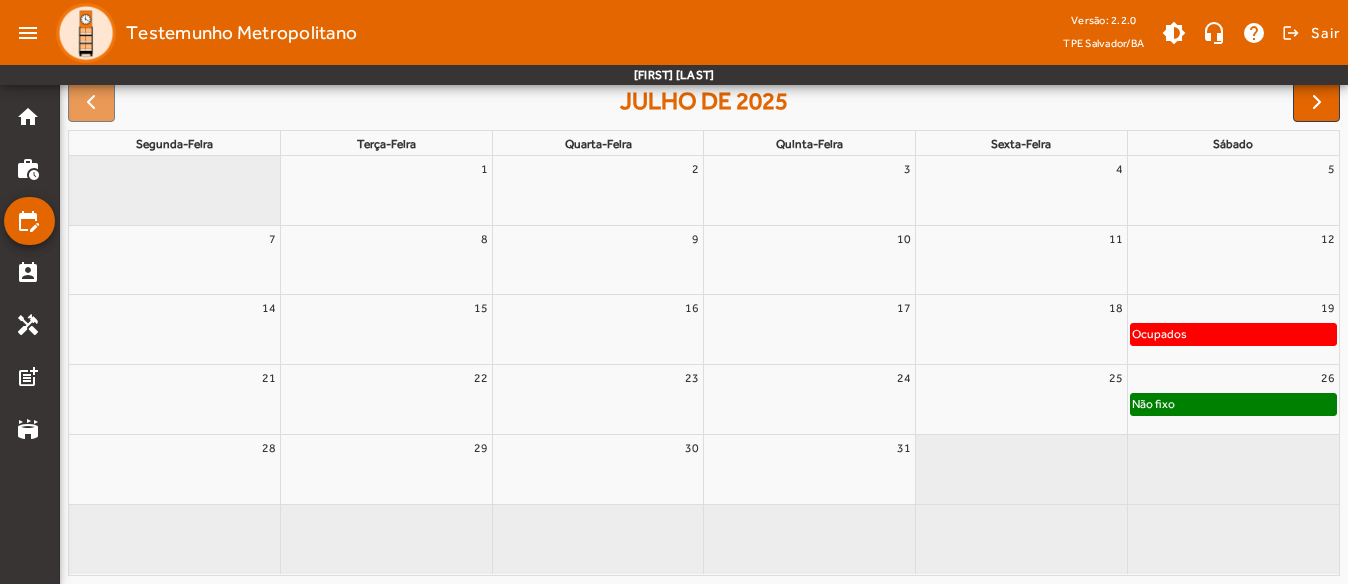 click on "26" at bounding box center [1233, 378] 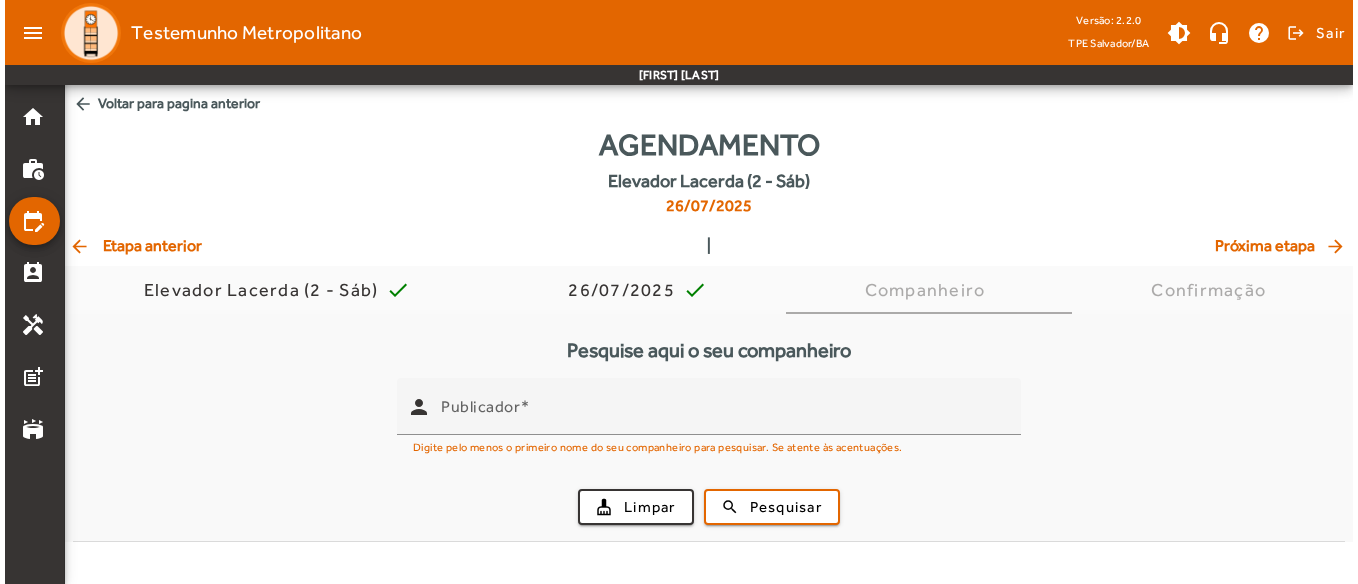 scroll, scrollTop: 0, scrollLeft: 0, axis: both 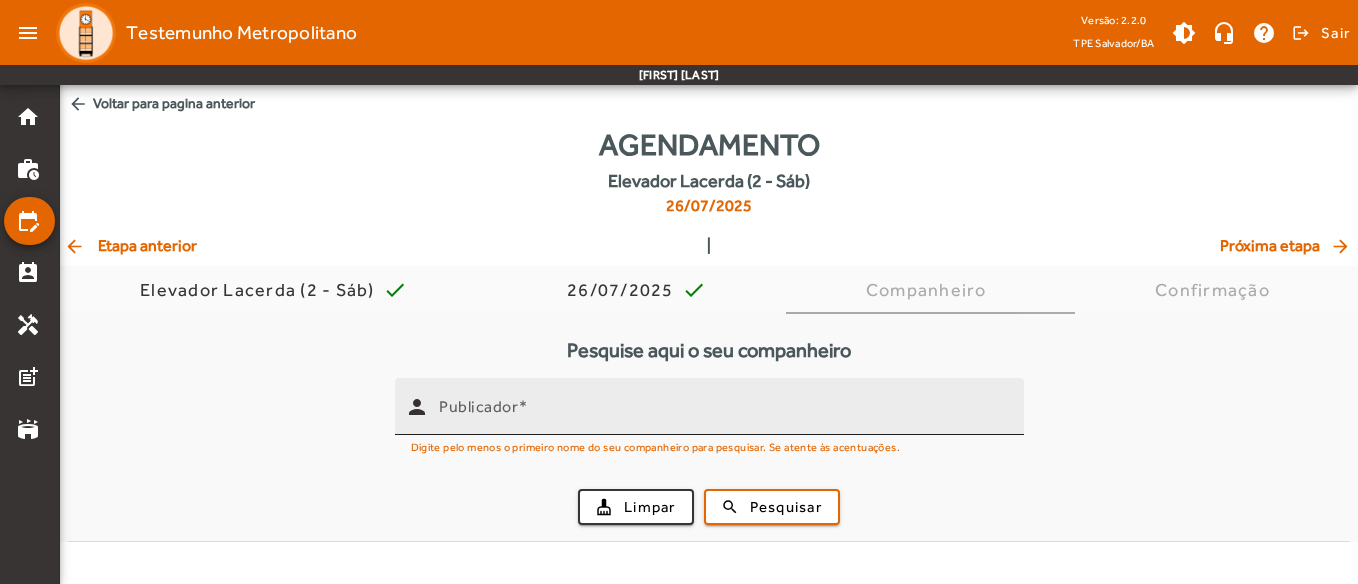click on "Publicador" at bounding box center [723, 406] 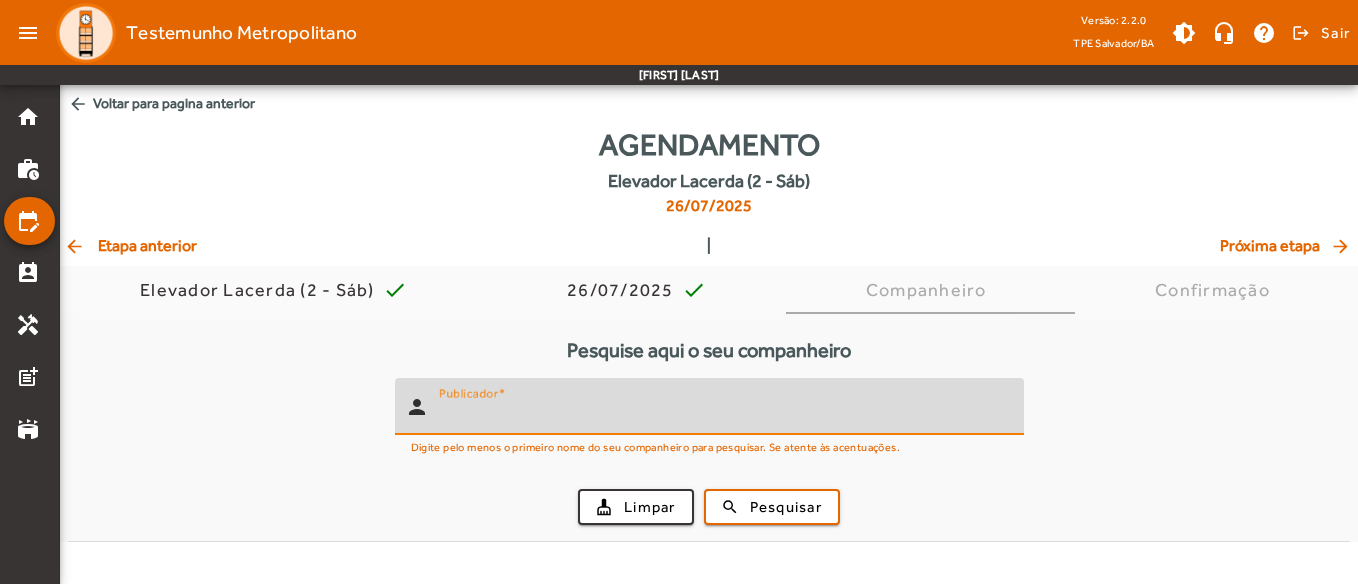 click on "Publicador" at bounding box center [723, 415] 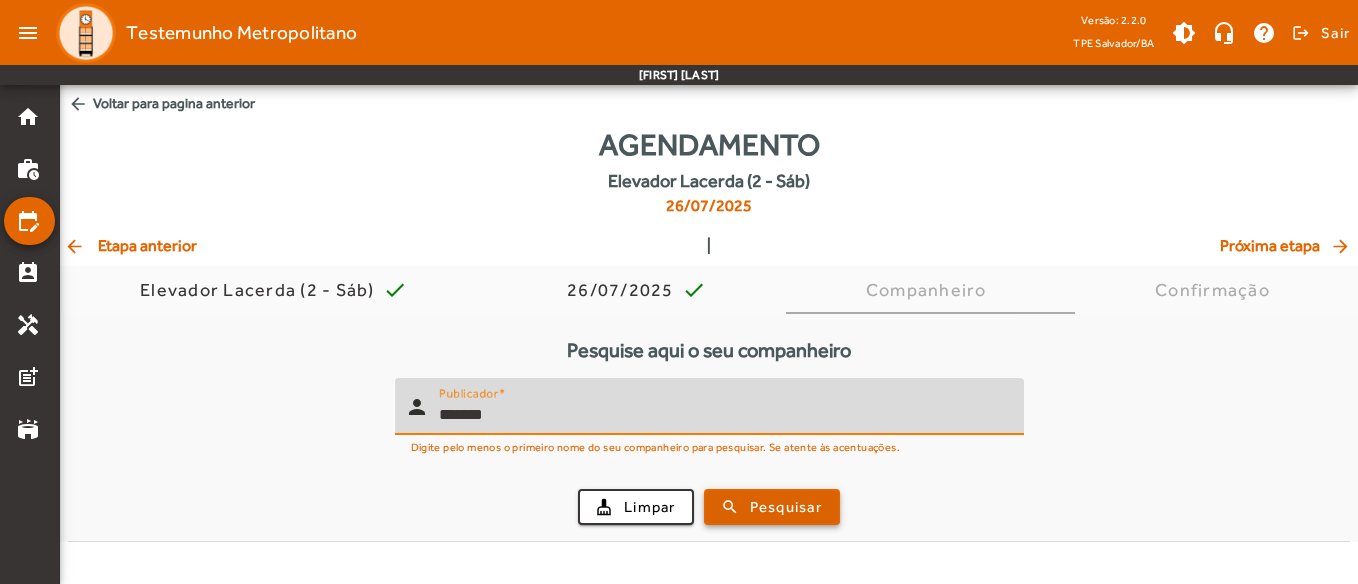type on "*******" 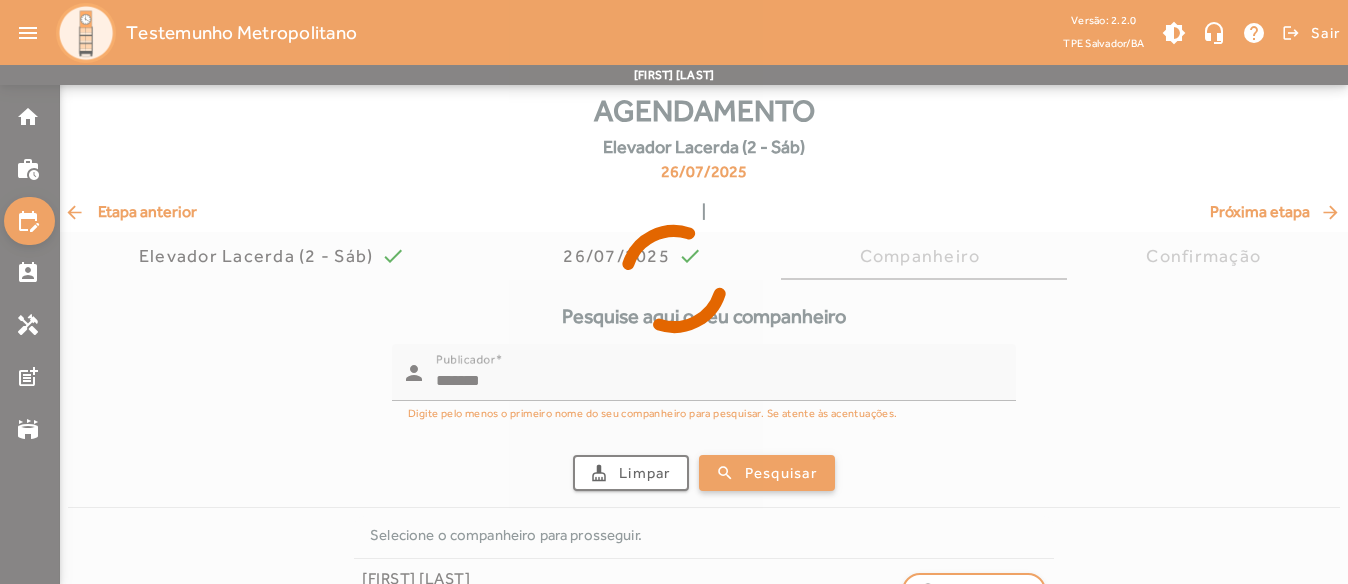 scroll, scrollTop: 89, scrollLeft: 0, axis: vertical 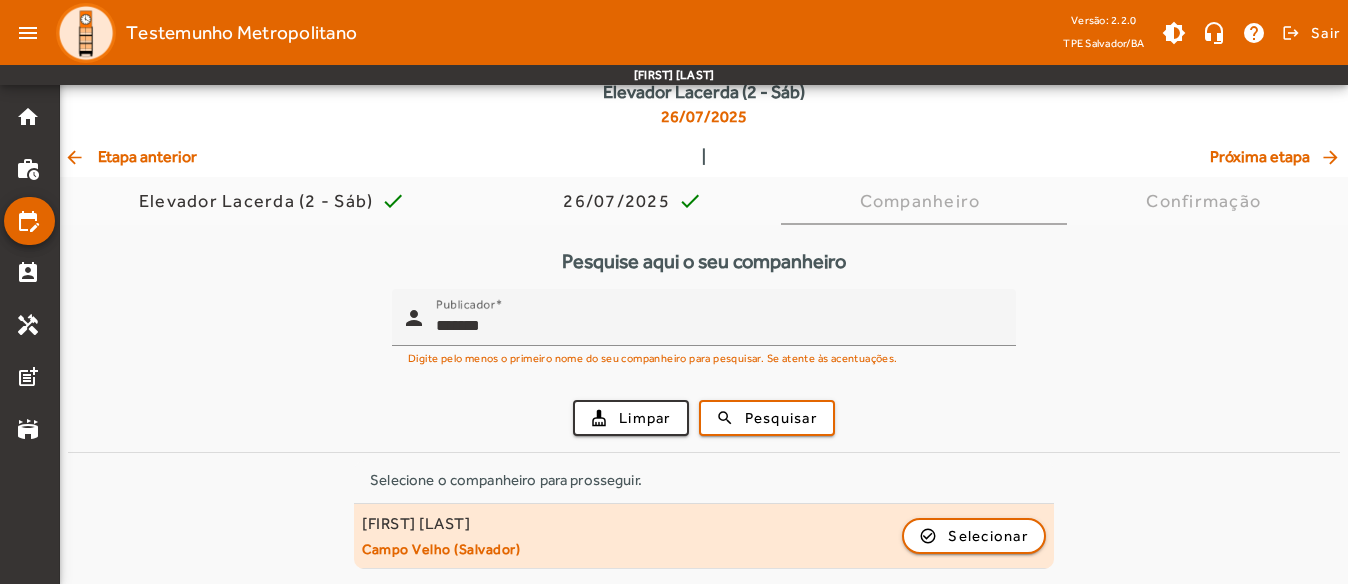 click on "[FIRST] [LAST]   Campo Velho (Salvador)  check_circle_outline  Selecionar" 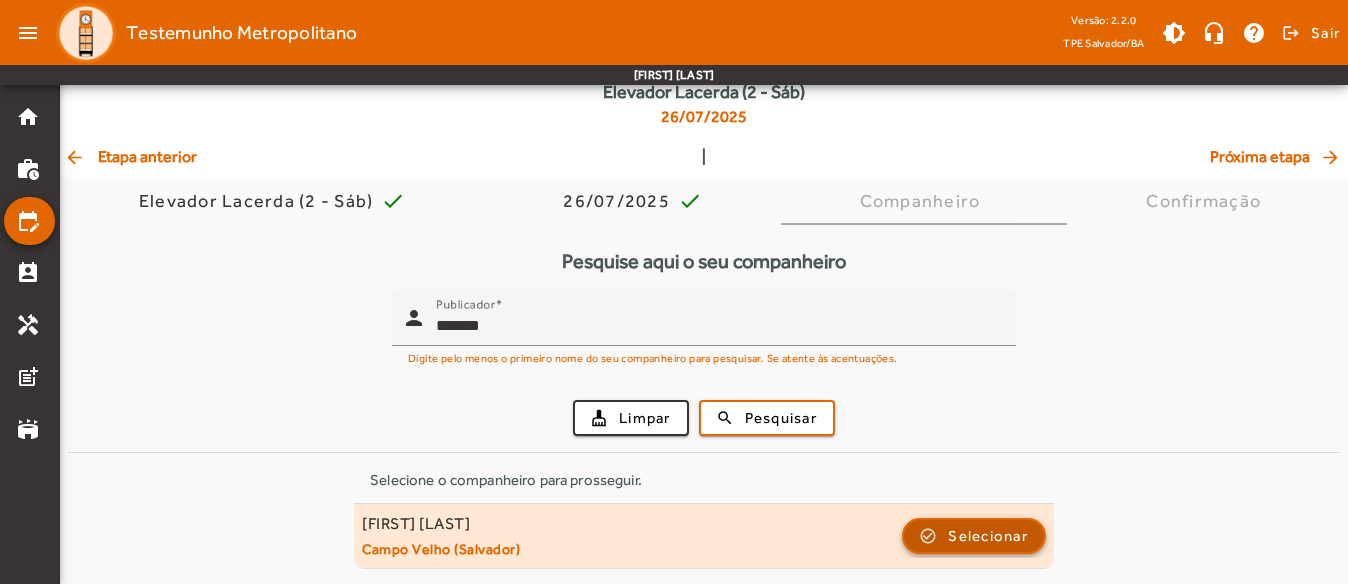 click 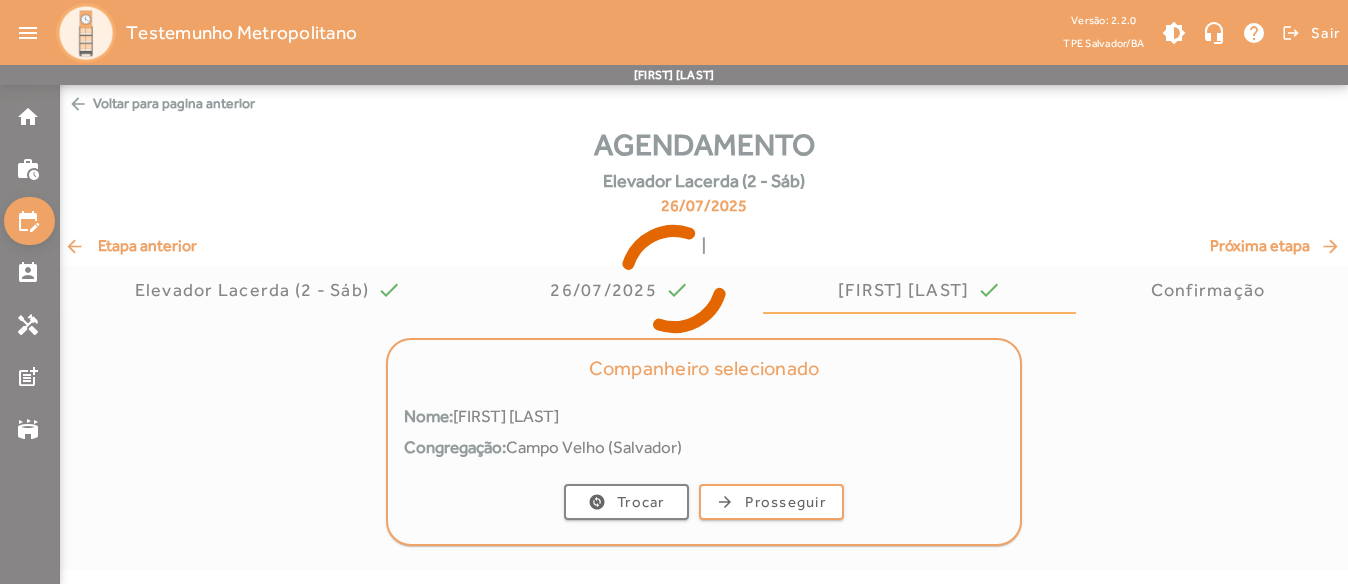 scroll, scrollTop: 0, scrollLeft: 0, axis: both 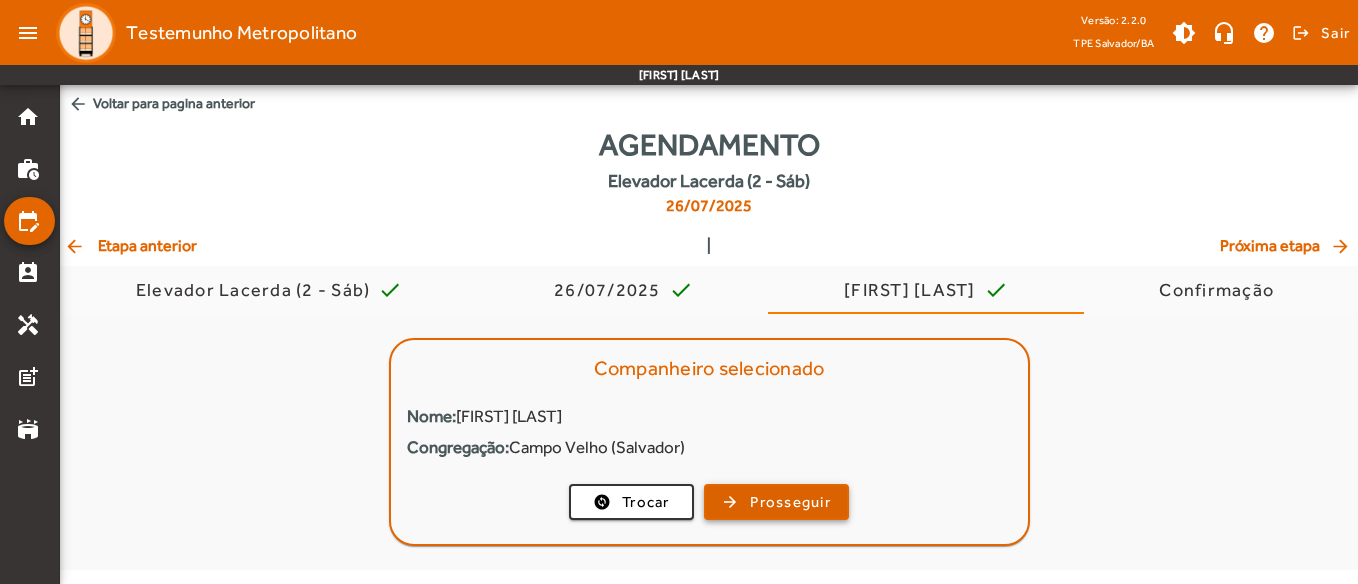 click on "Prosseguir" 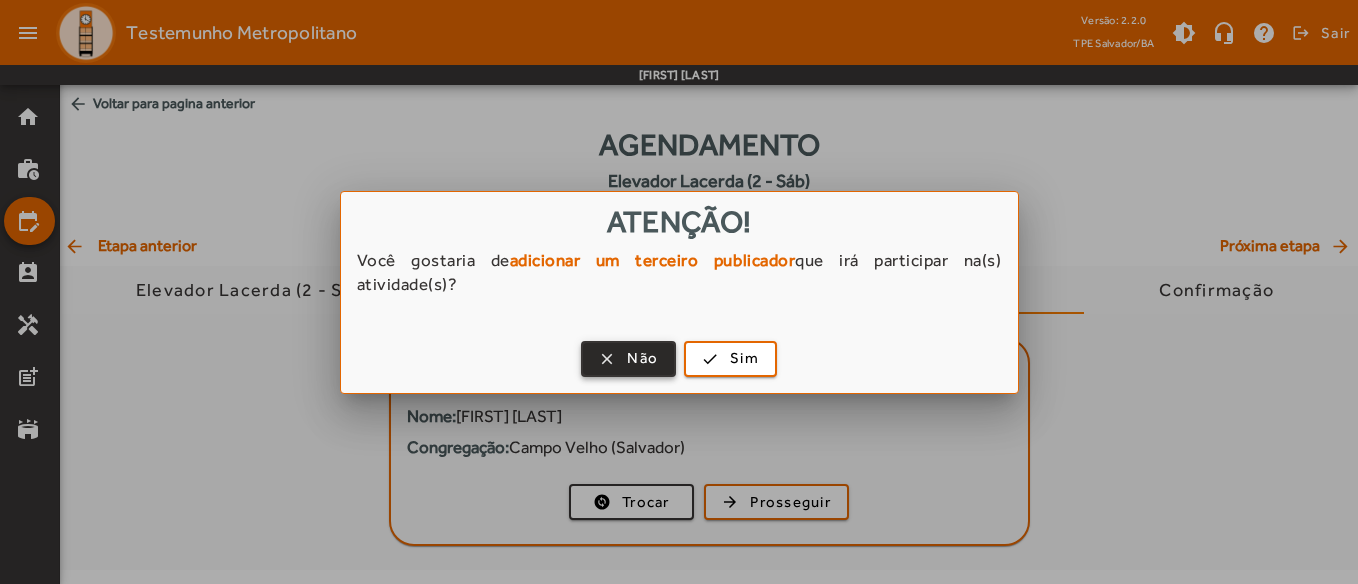 click at bounding box center [628, 359] 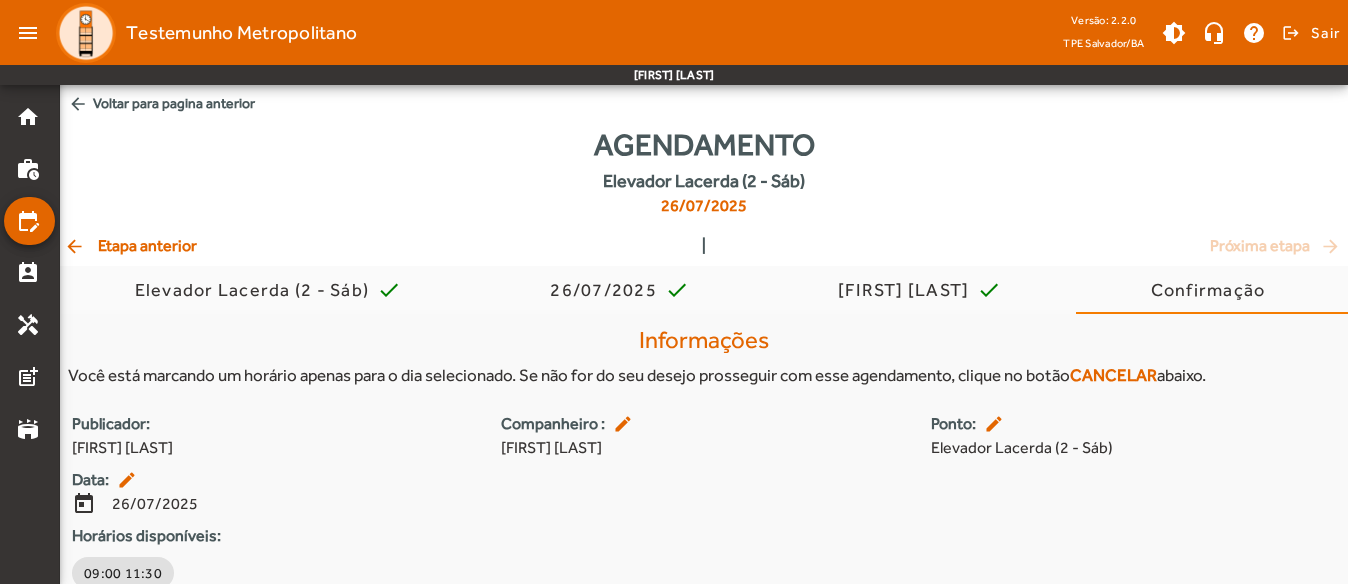 scroll, scrollTop: 85, scrollLeft: 0, axis: vertical 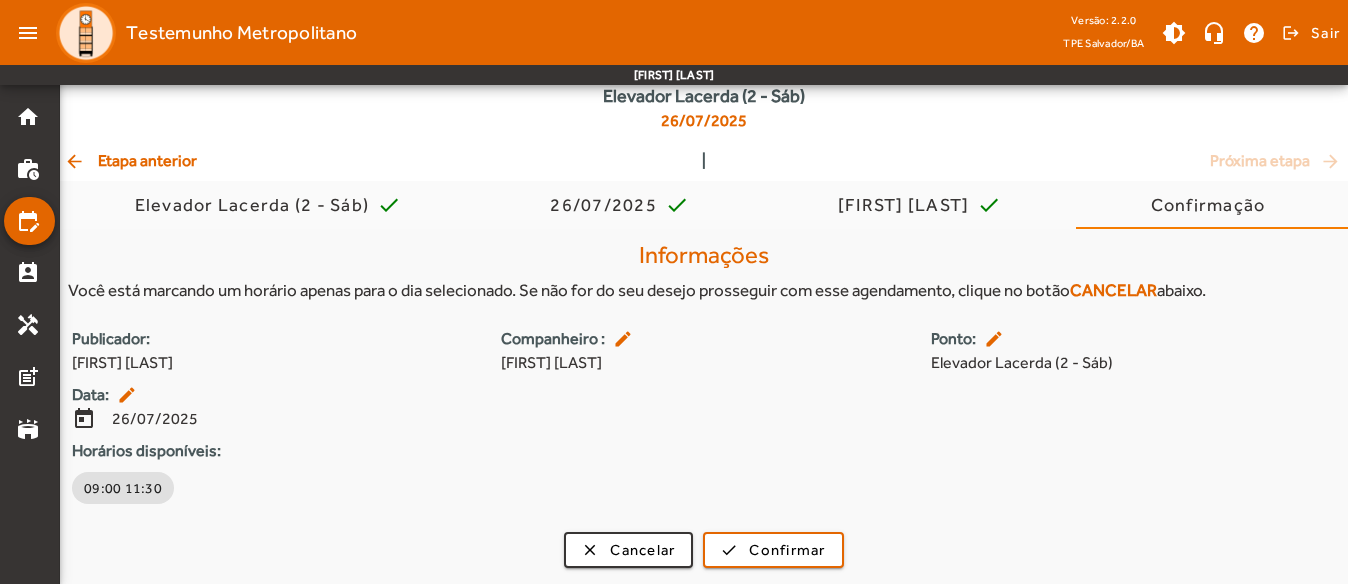 click on "arrow_back  Etapa anterior" 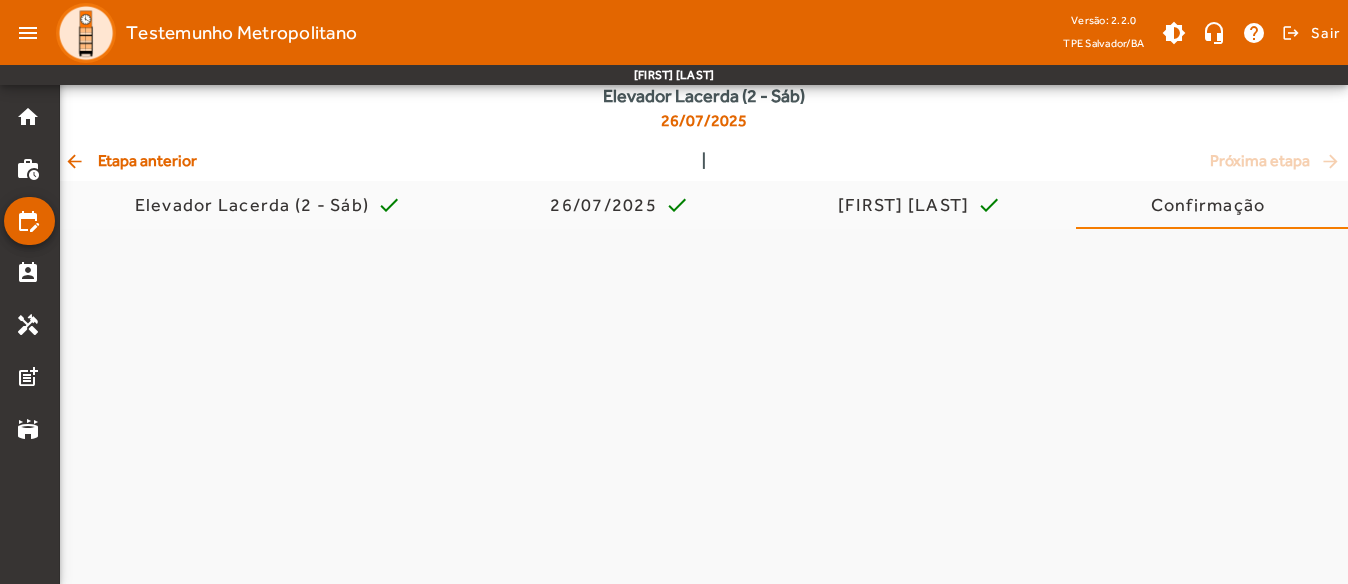 scroll, scrollTop: 0, scrollLeft: 0, axis: both 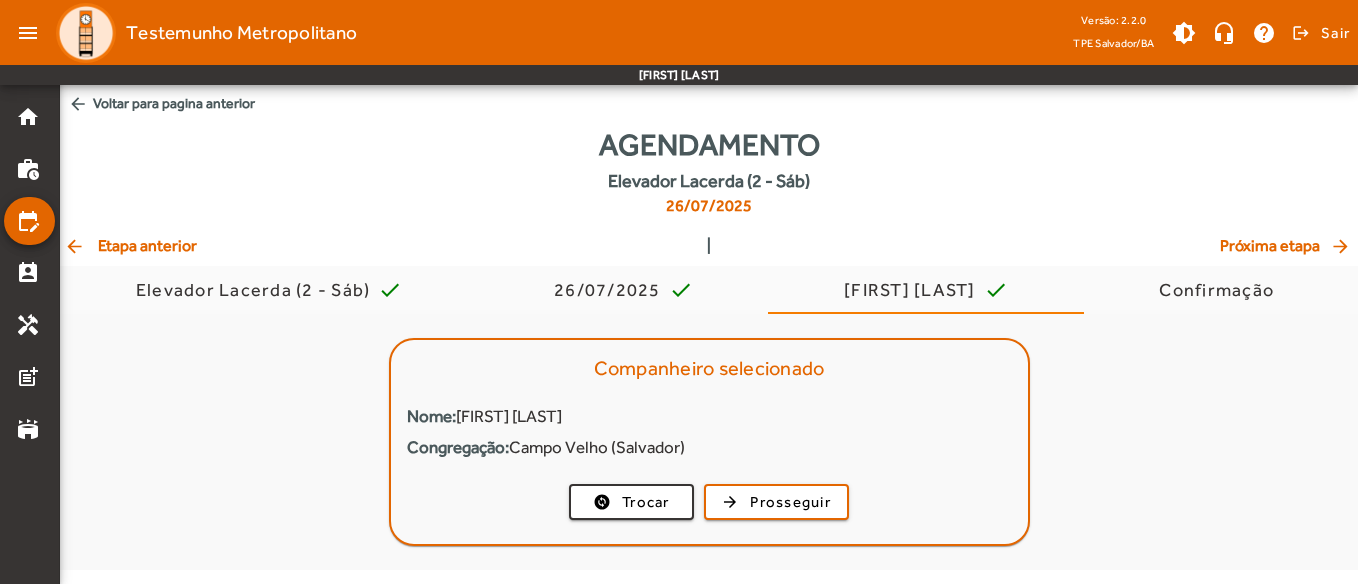 click on "arrow_back  Etapa anterior" 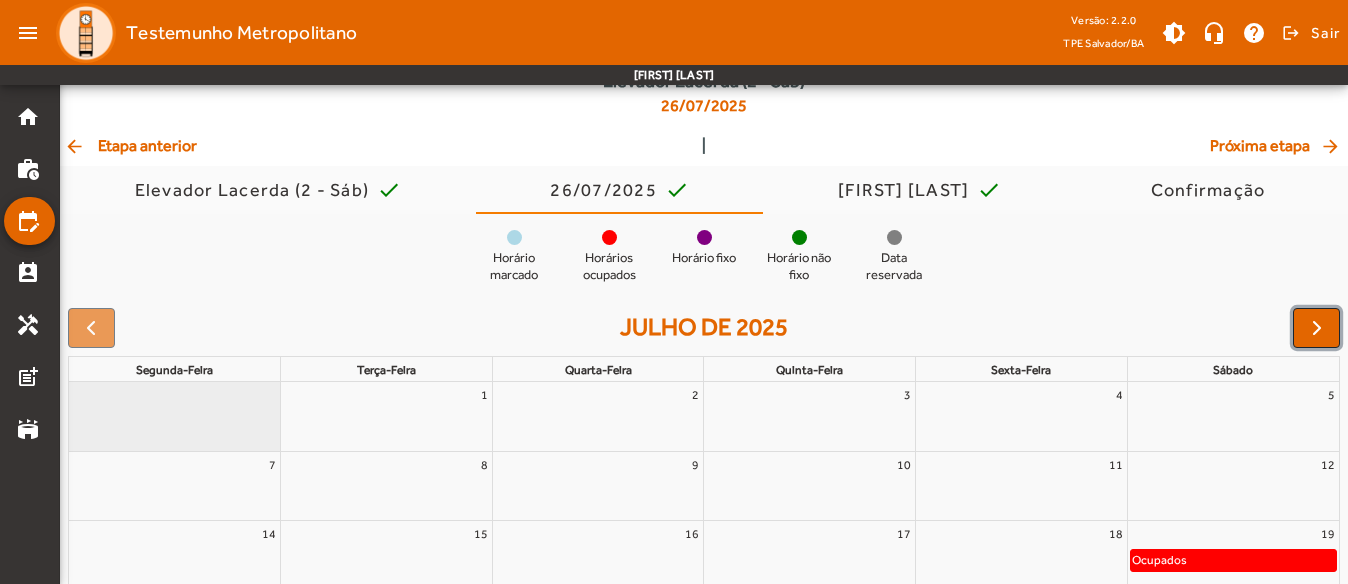 click at bounding box center (1316, 328) 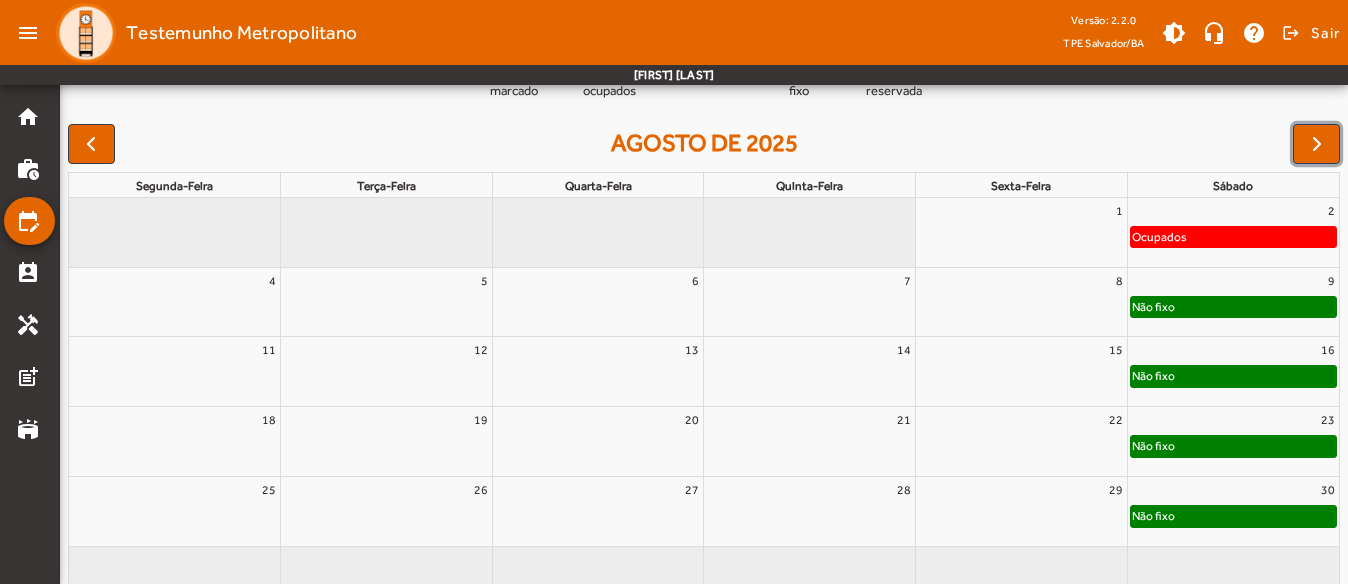 scroll, scrollTop: 326, scrollLeft: 0, axis: vertical 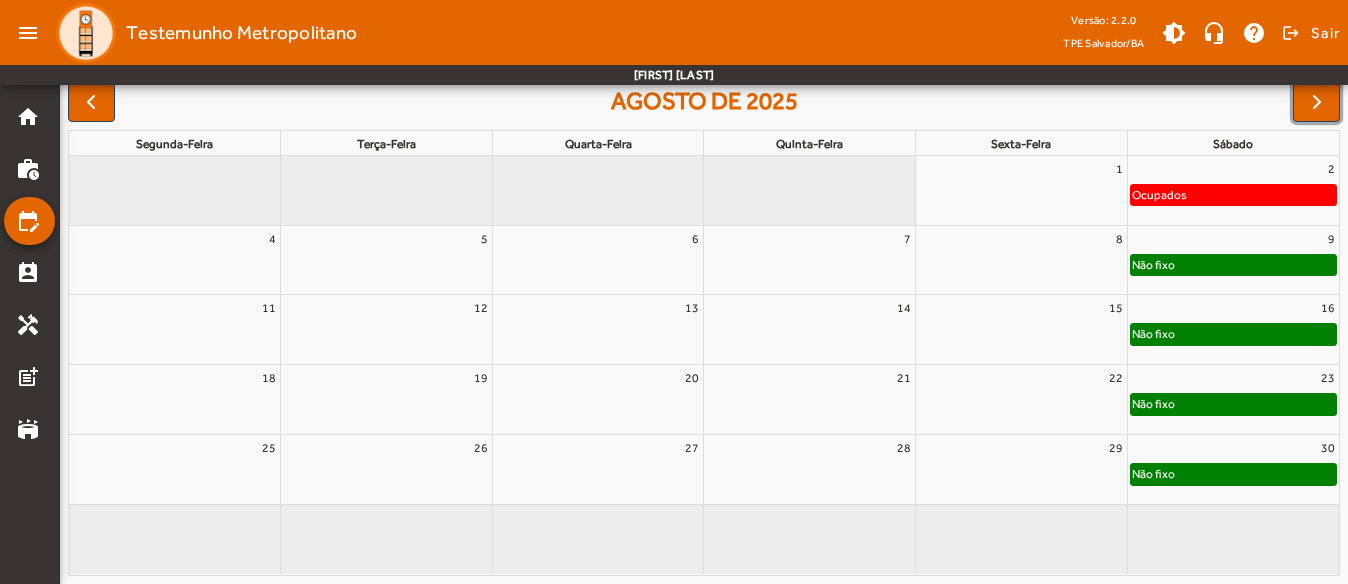 click on "16" at bounding box center [1233, 308] 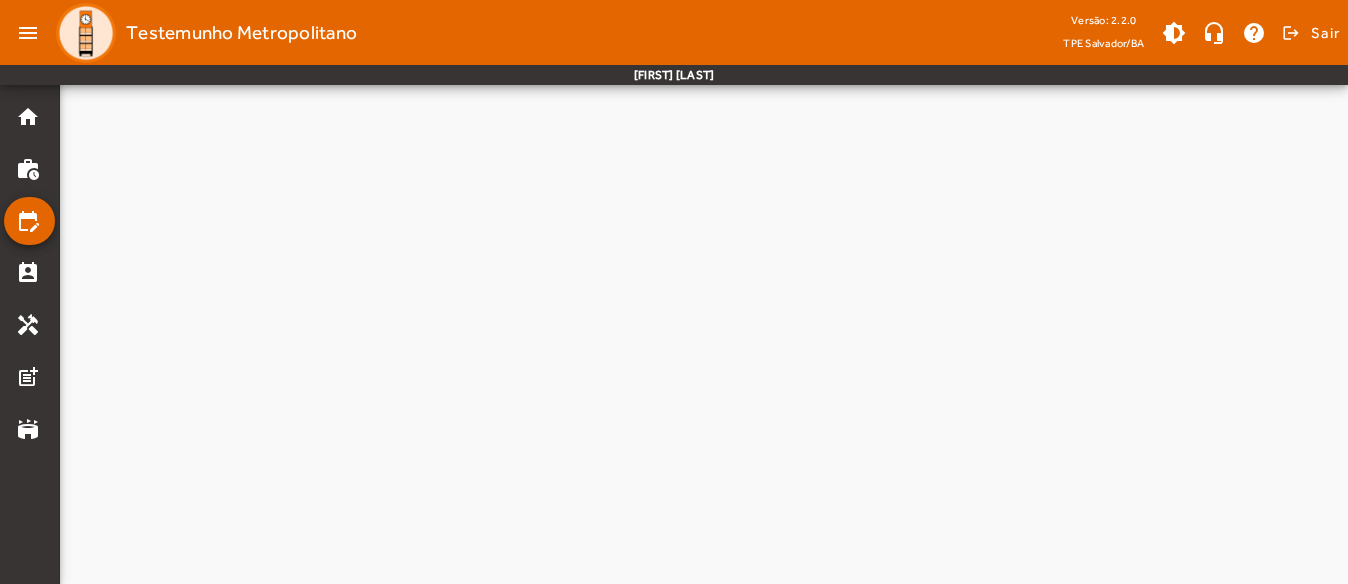 scroll, scrollTop: 0, scrollLeft: 0, axis: both 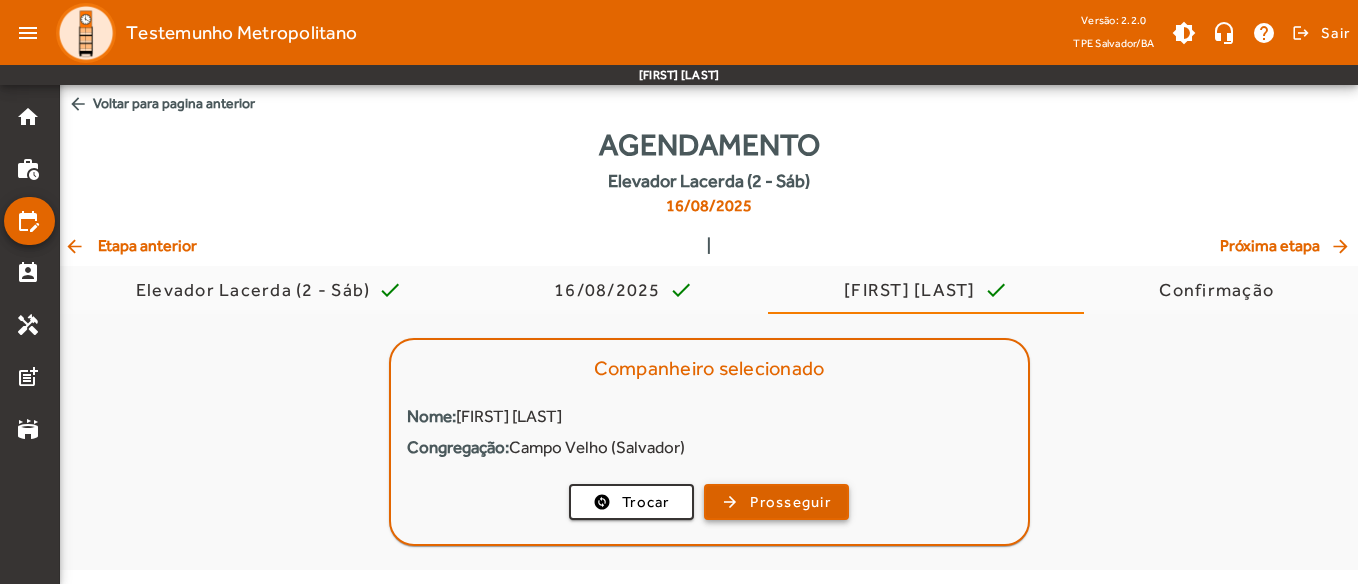 click on "Prosseguir" 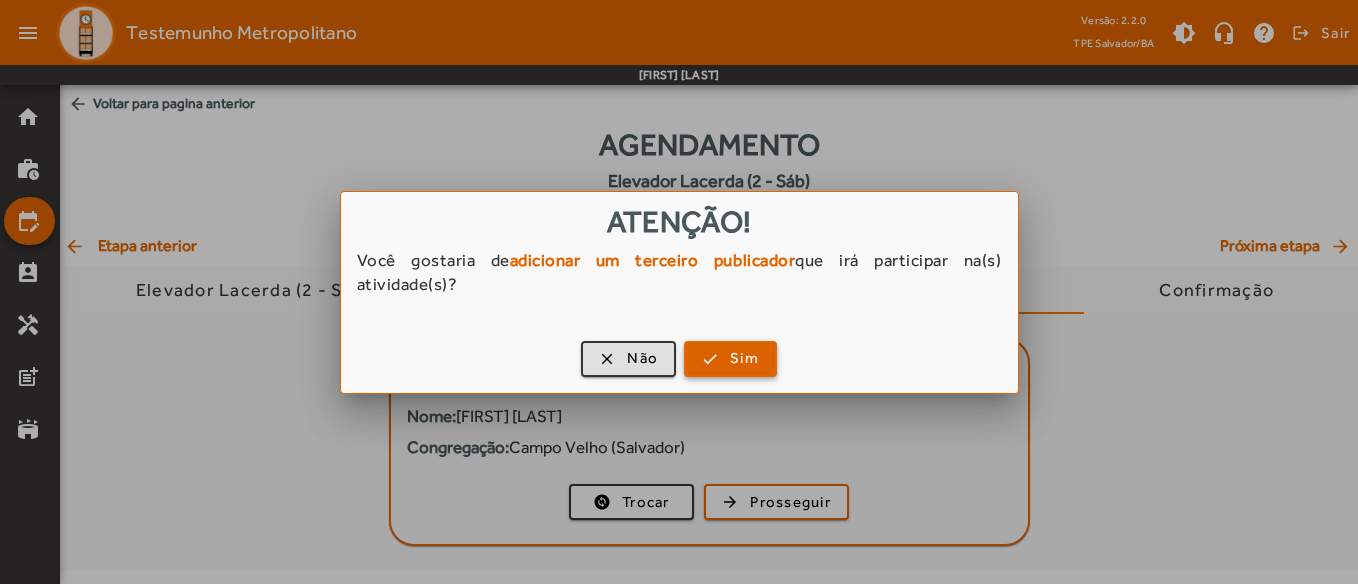 click at bounding box center [730, 359] 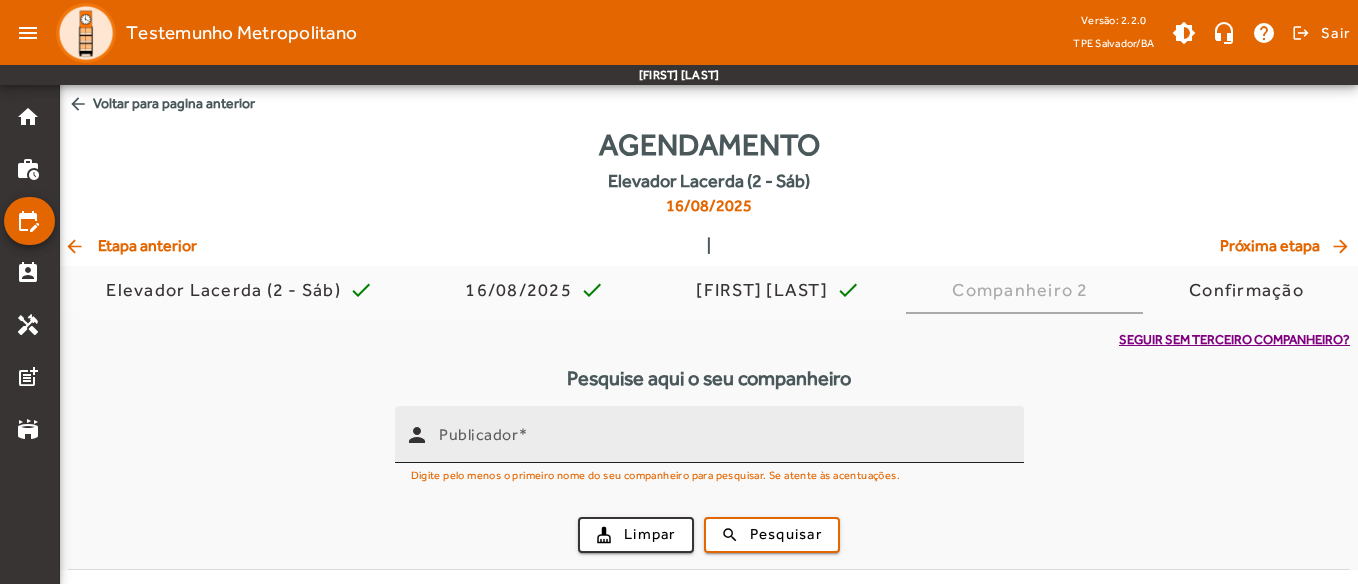 click on "Publicador" at bounding box center [723, 443] 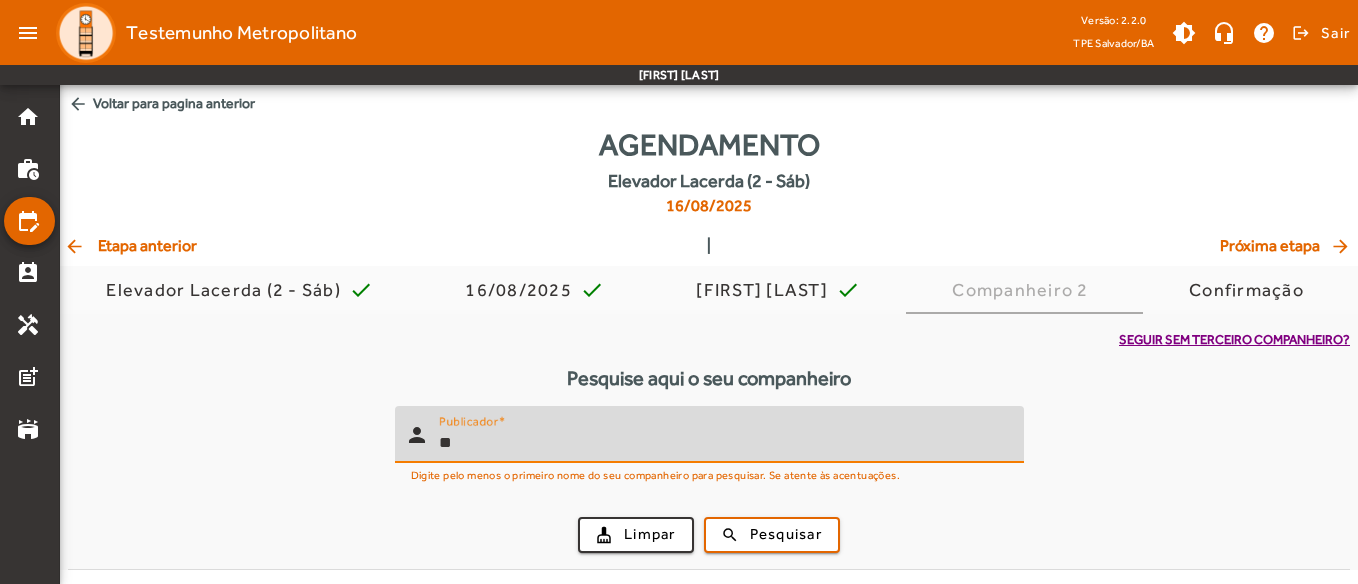 type on "*" 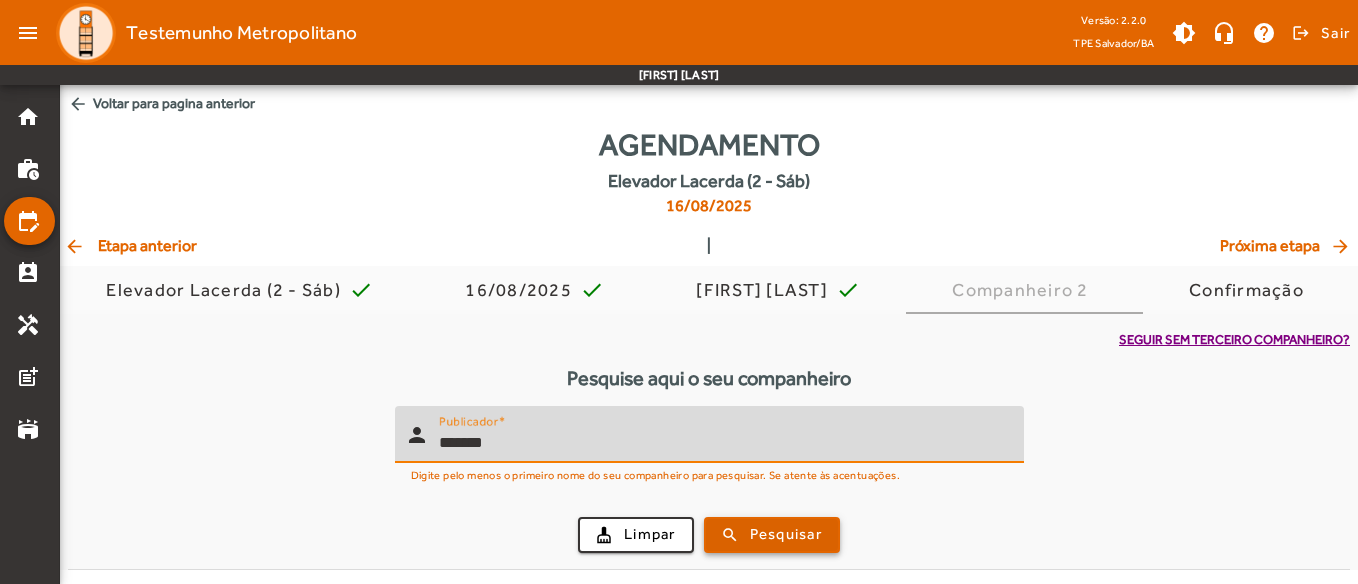 type on "*******" 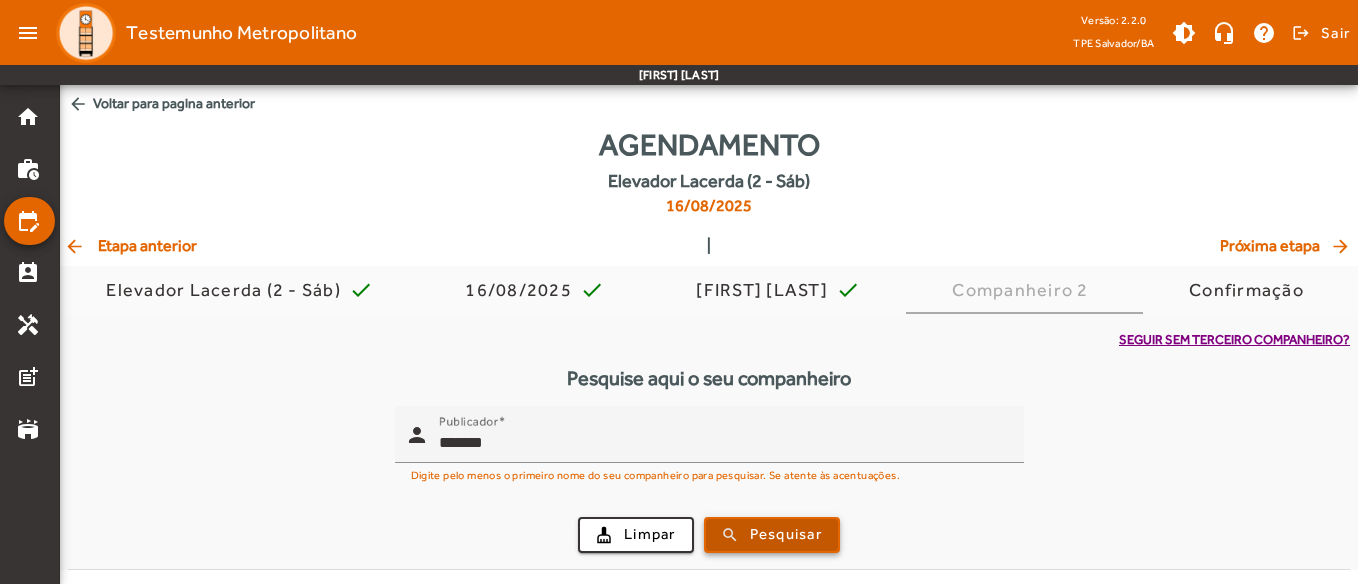 click at bounding box center (772, 535) 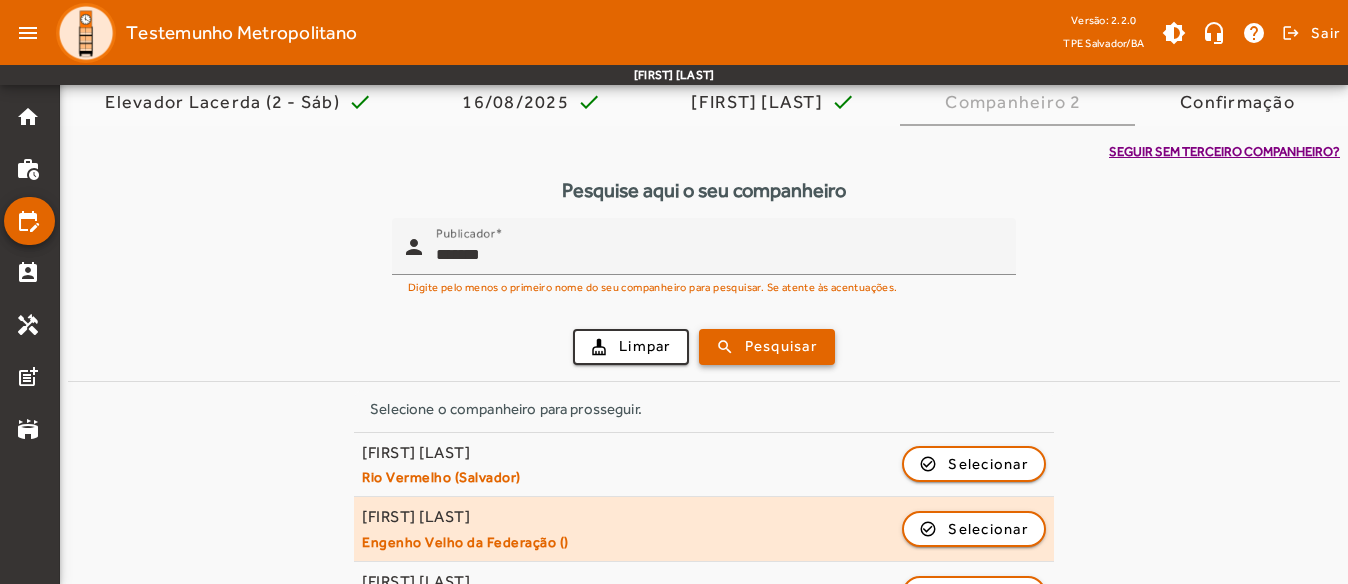 scroll, scrollTop: 246, scrollLeft: 0, axis: vertical 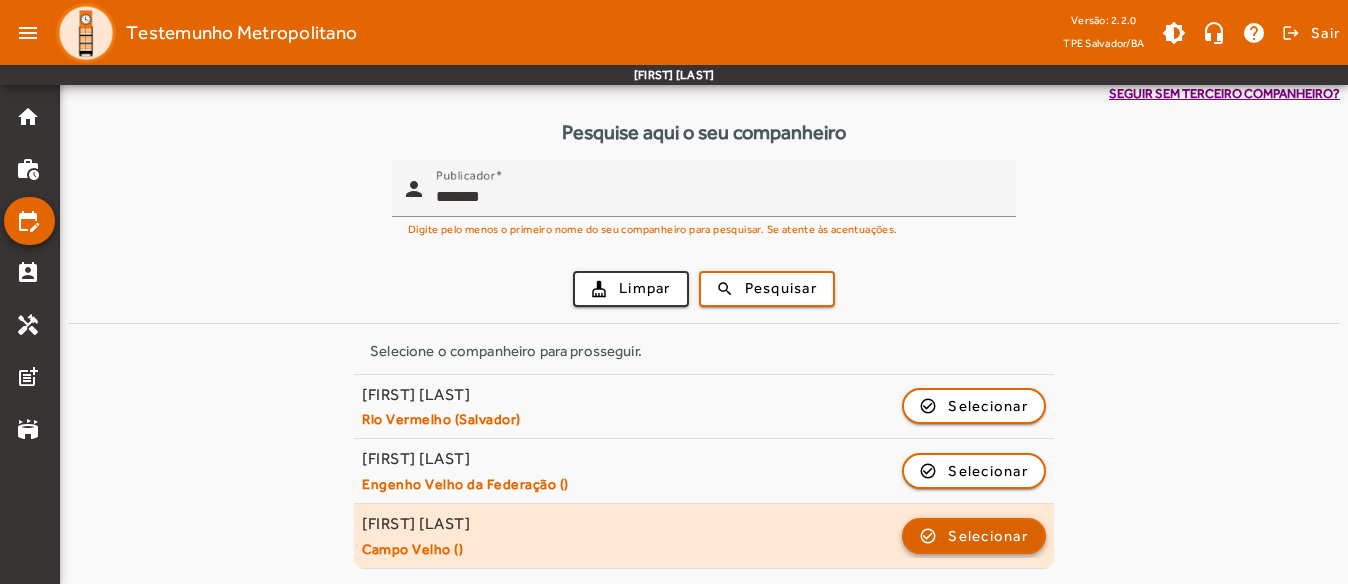 click on "check_circle_outline  Selecionar" 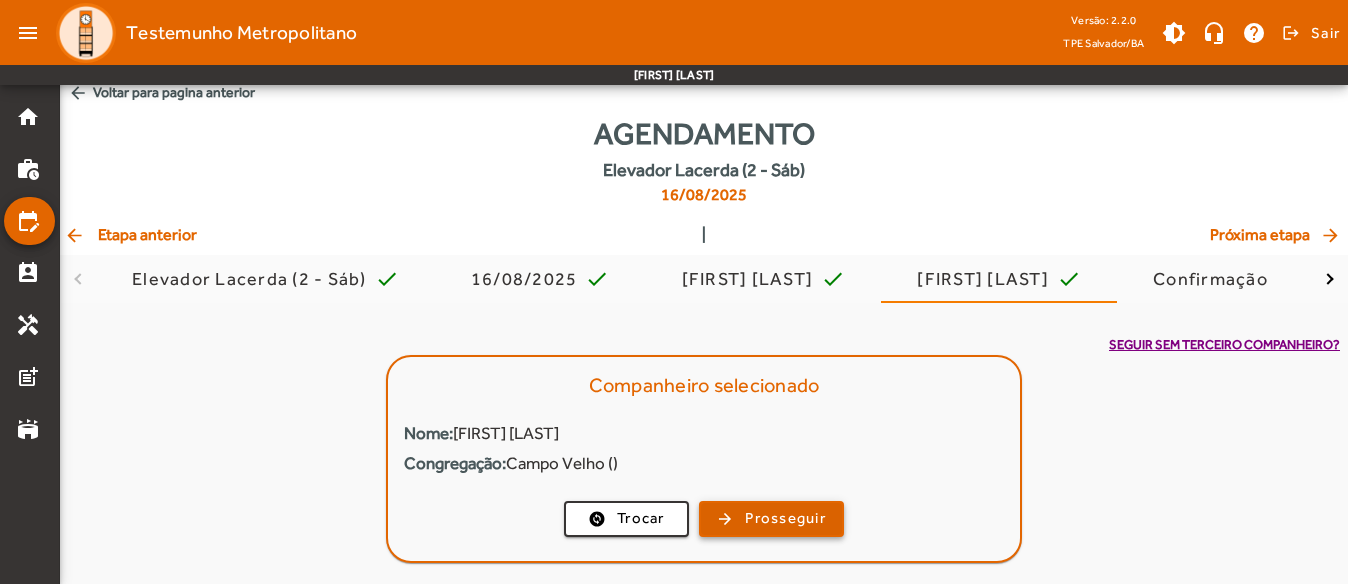scroll, scrollTop: 14, scrollLeft: 0, axis: vertical 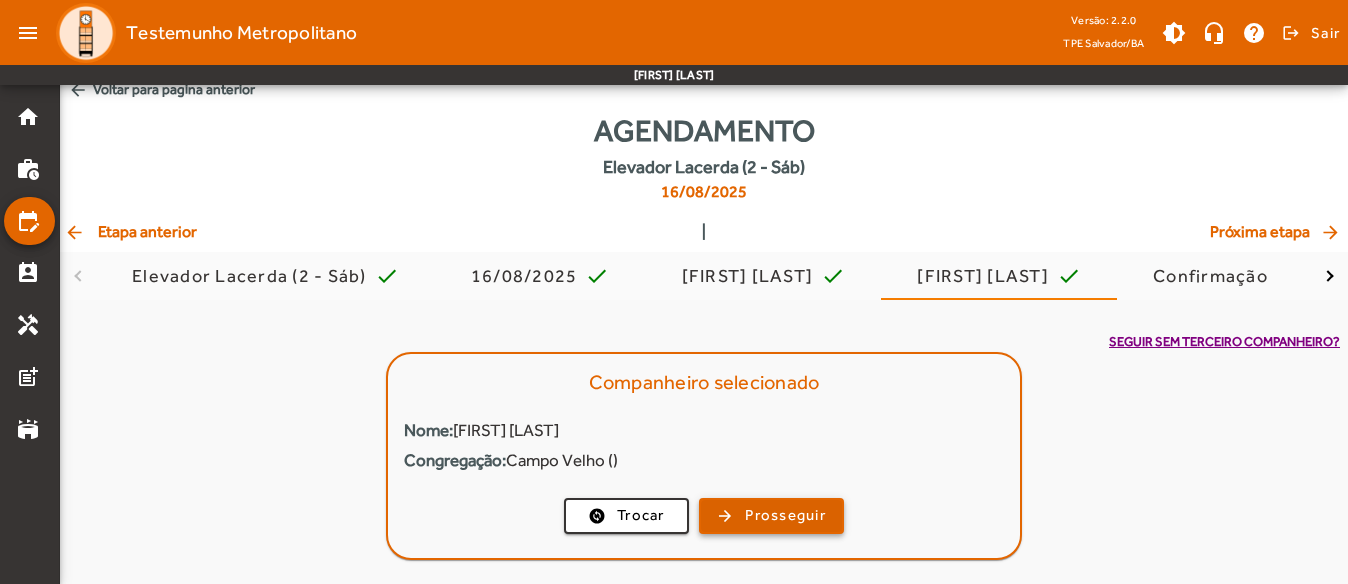 click 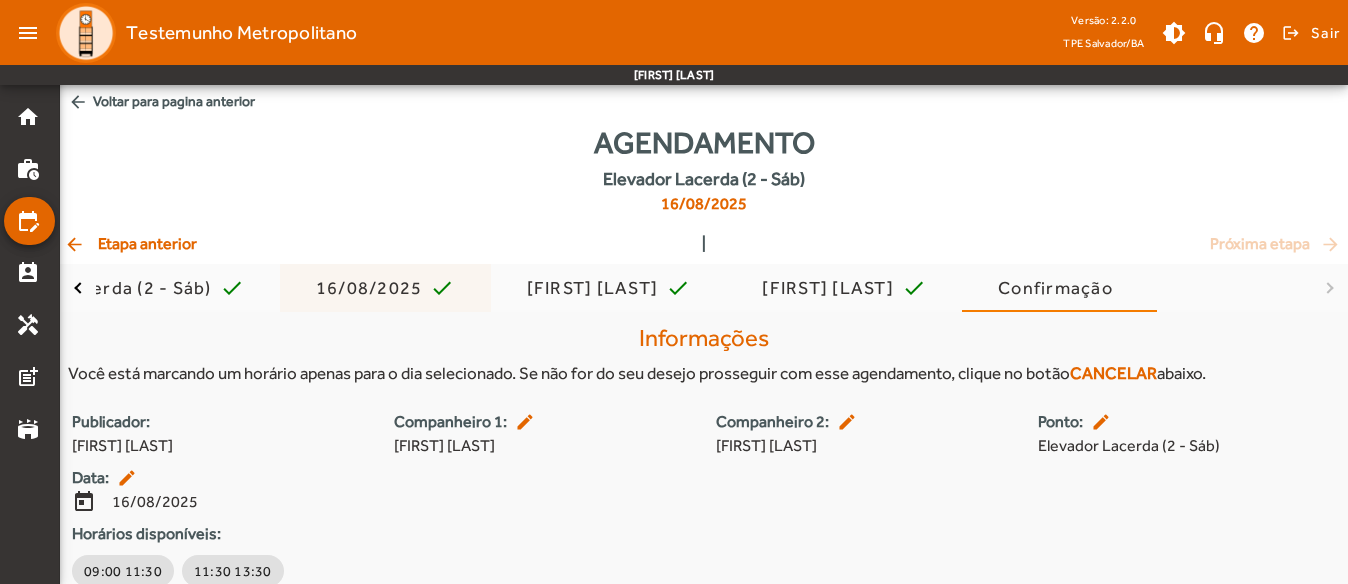 scroll, scrollTop: 0, scrollLeft: 0, axis: both 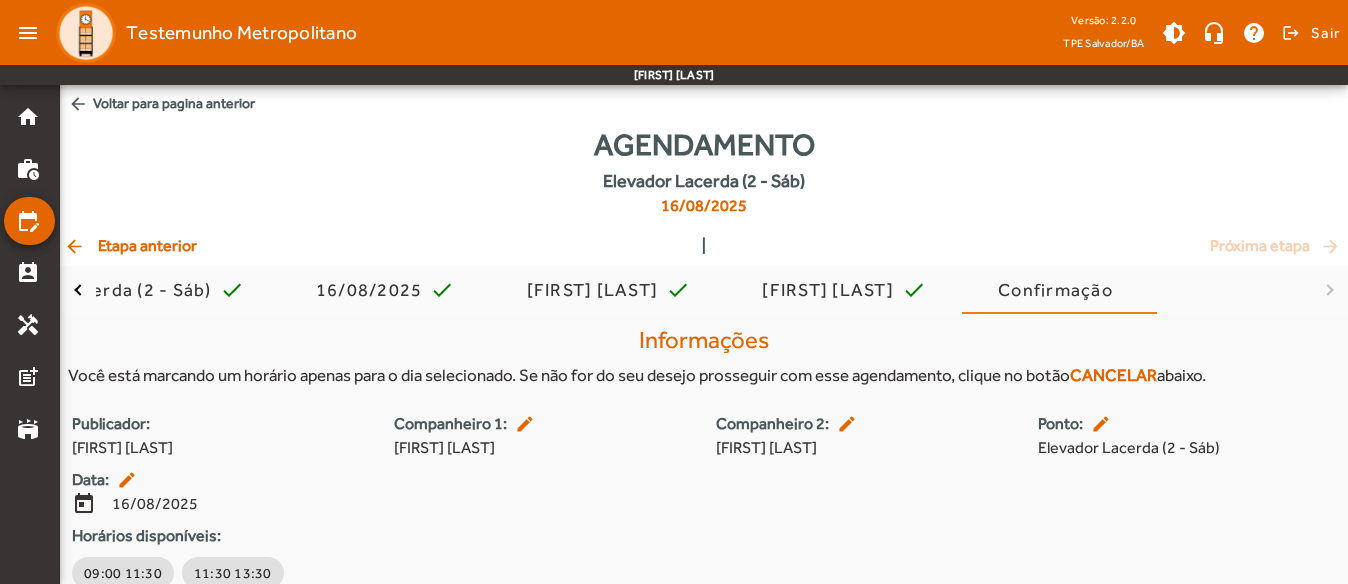 click on "arrow_back  Etapa anterior" 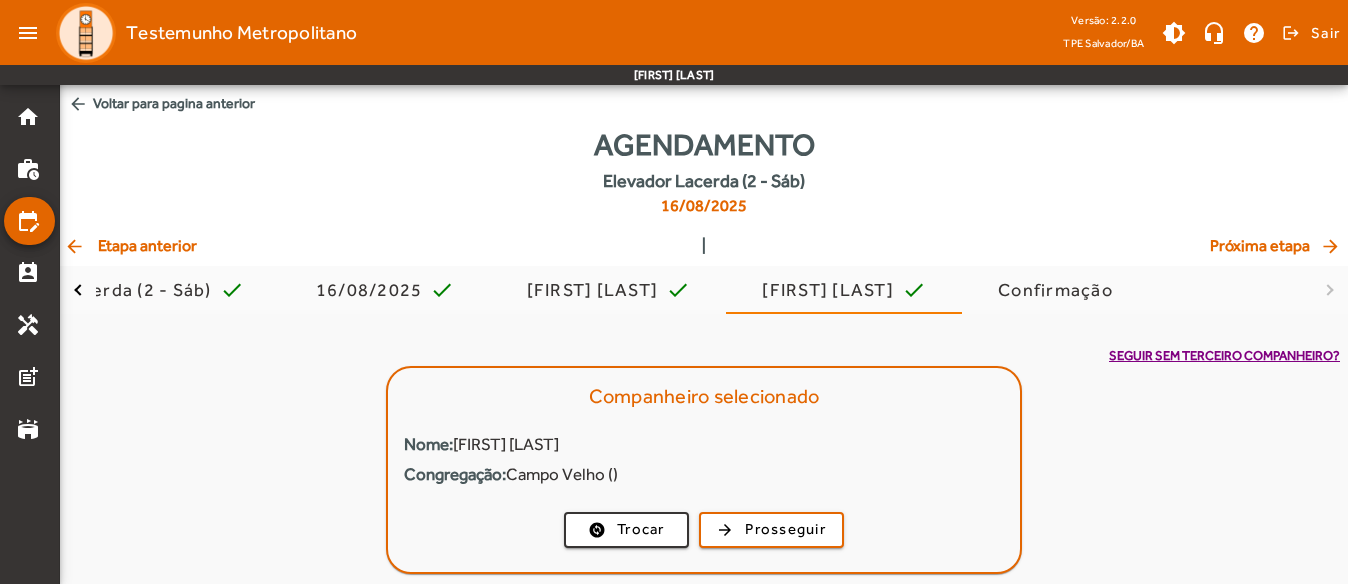 click on "arrow_back  Etapa anterior" 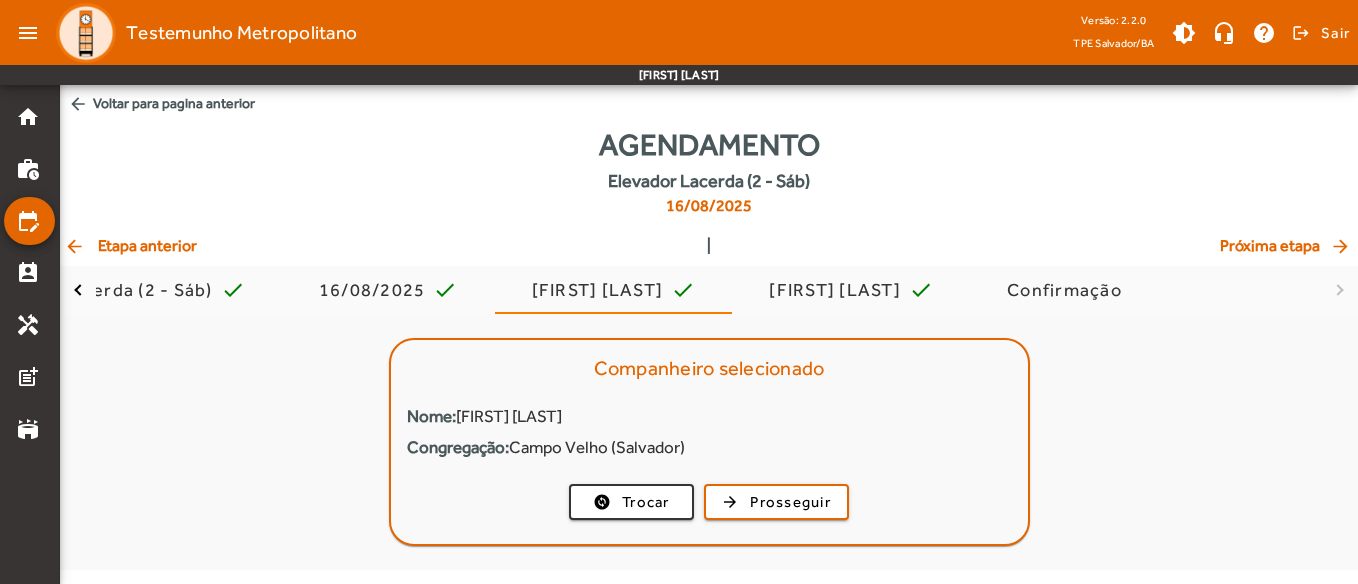 click on "arrow_back  Etapa anterior" 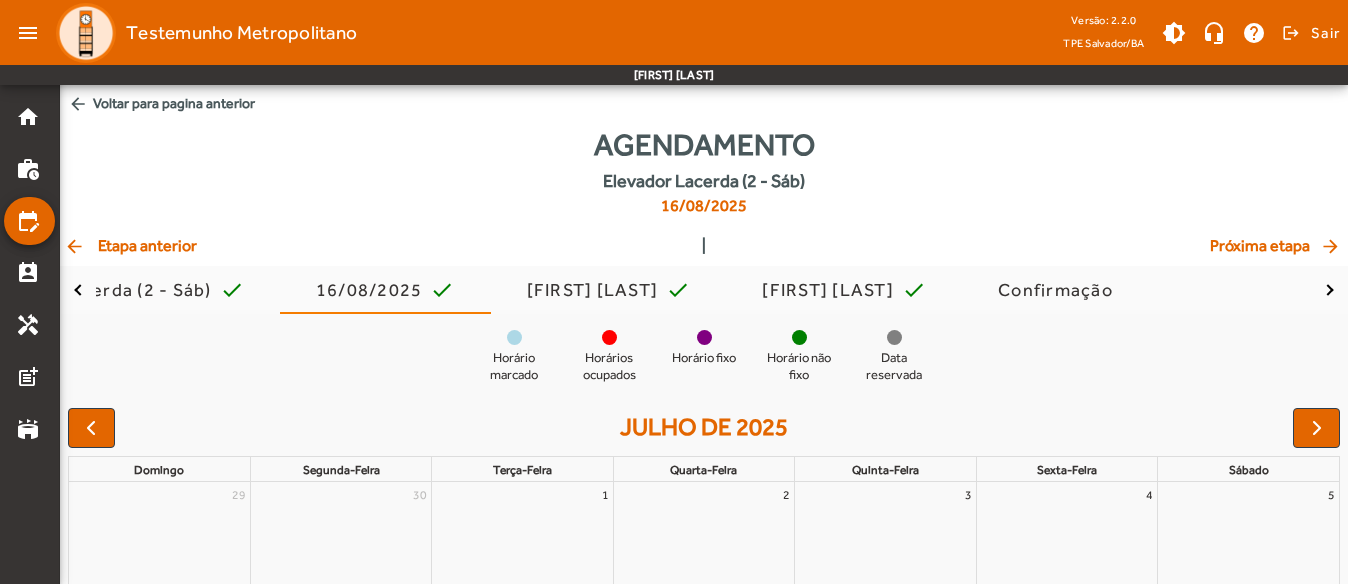 click on "arrow_back  Etapa anterior" 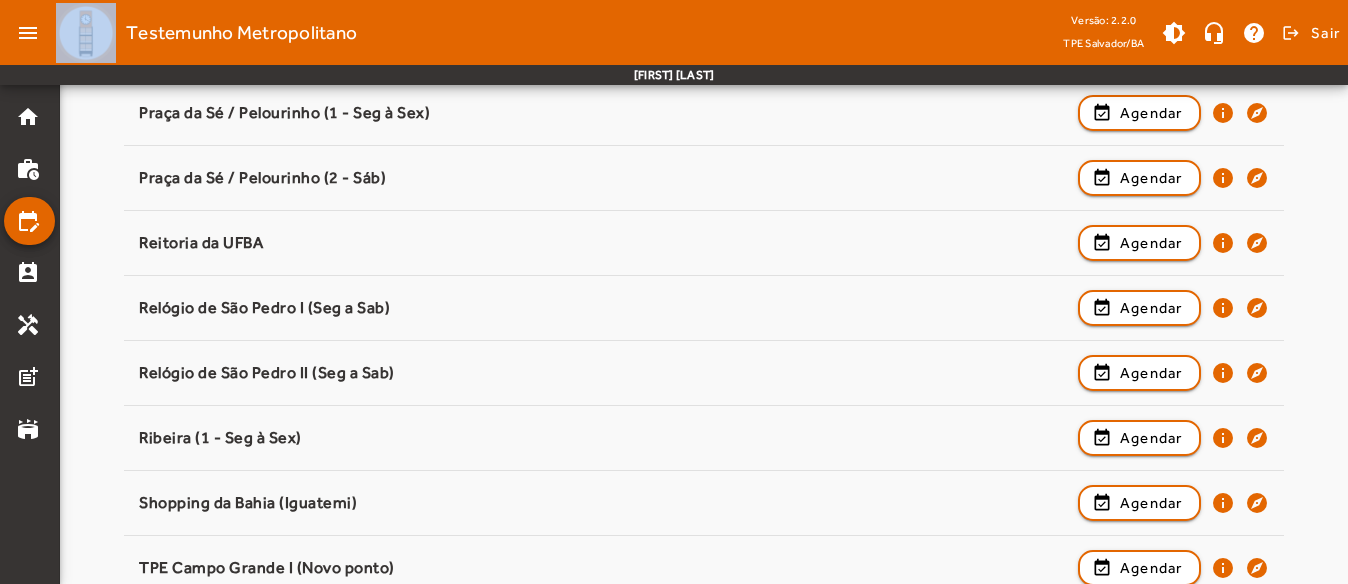 scroll, scrollTop: 2300, scrollLeft: 0, axis: vertical 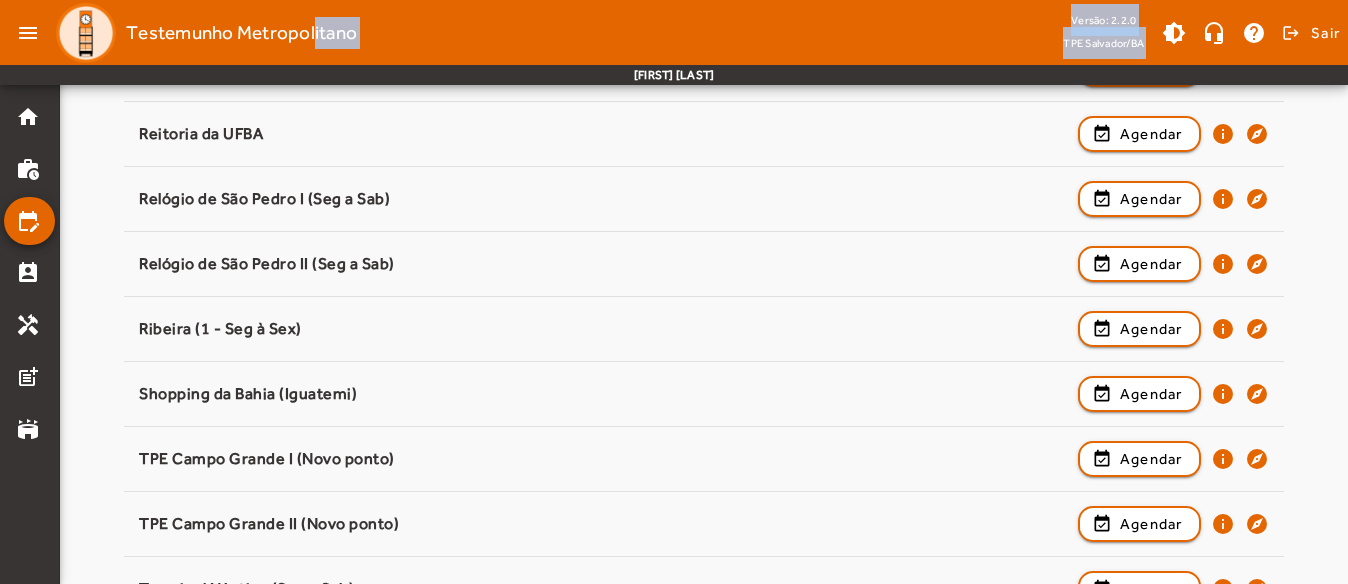 click on "menu   Testemunho Metropolitano   Versão: 2.2.0   TPE Salvador/BA  brightness_medium headset_mic help logout  Sair   [FIRST] [LAST]" 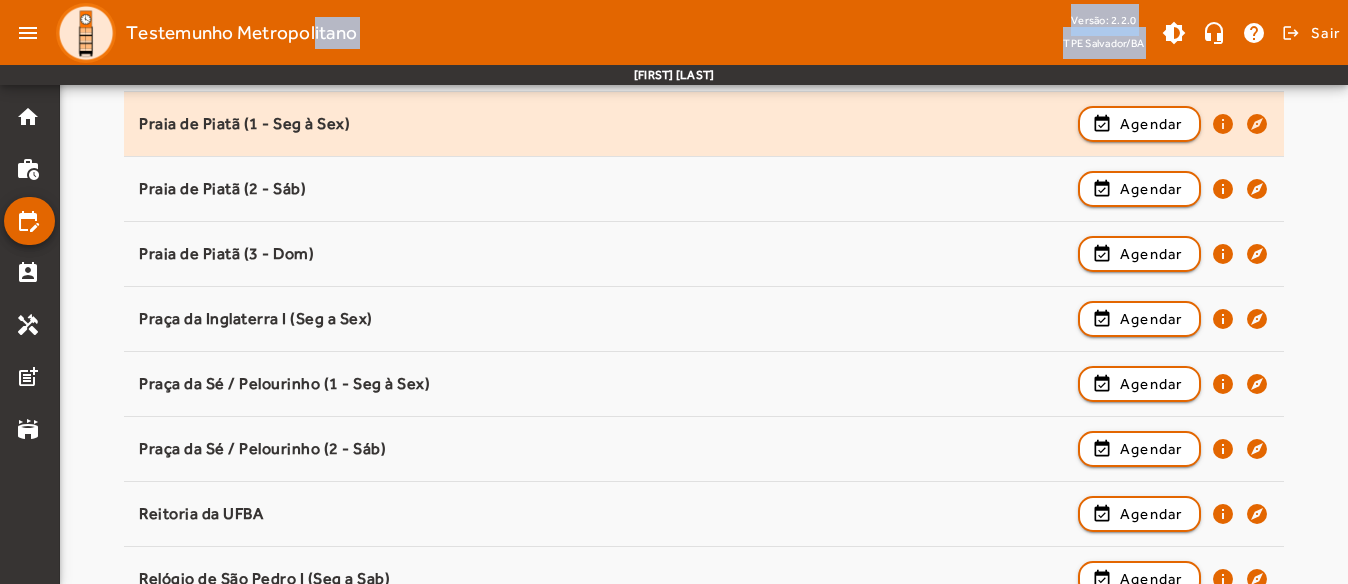 scroll, scrollTop: 1900, scrollLeft: 0, axis: vertical 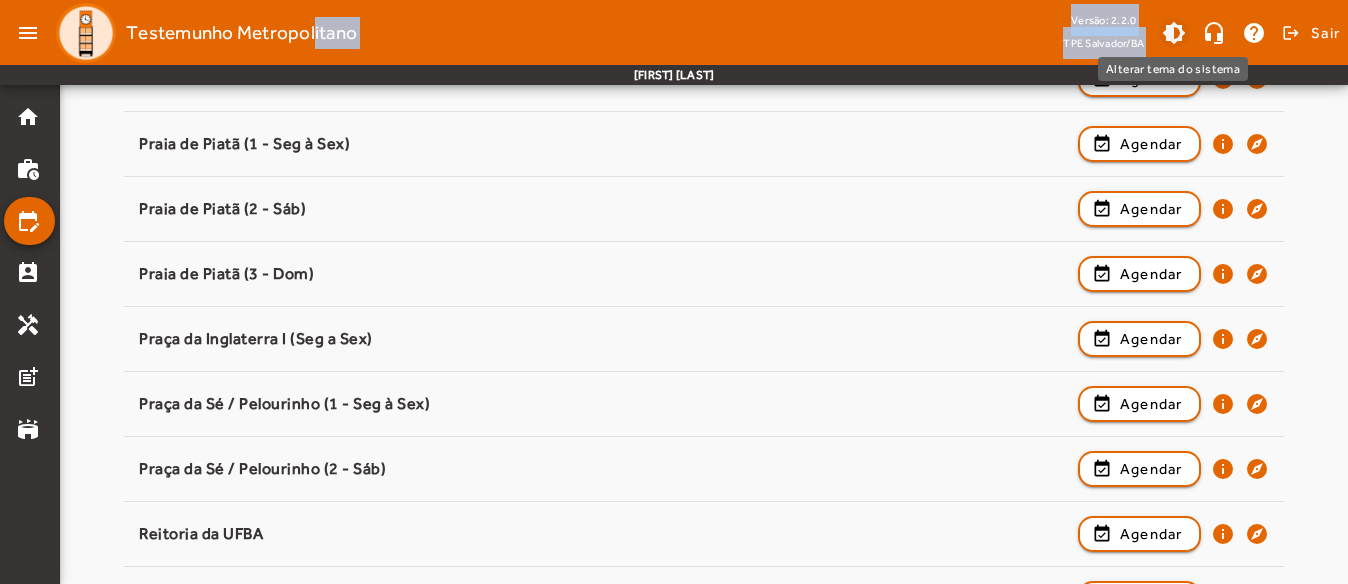 click 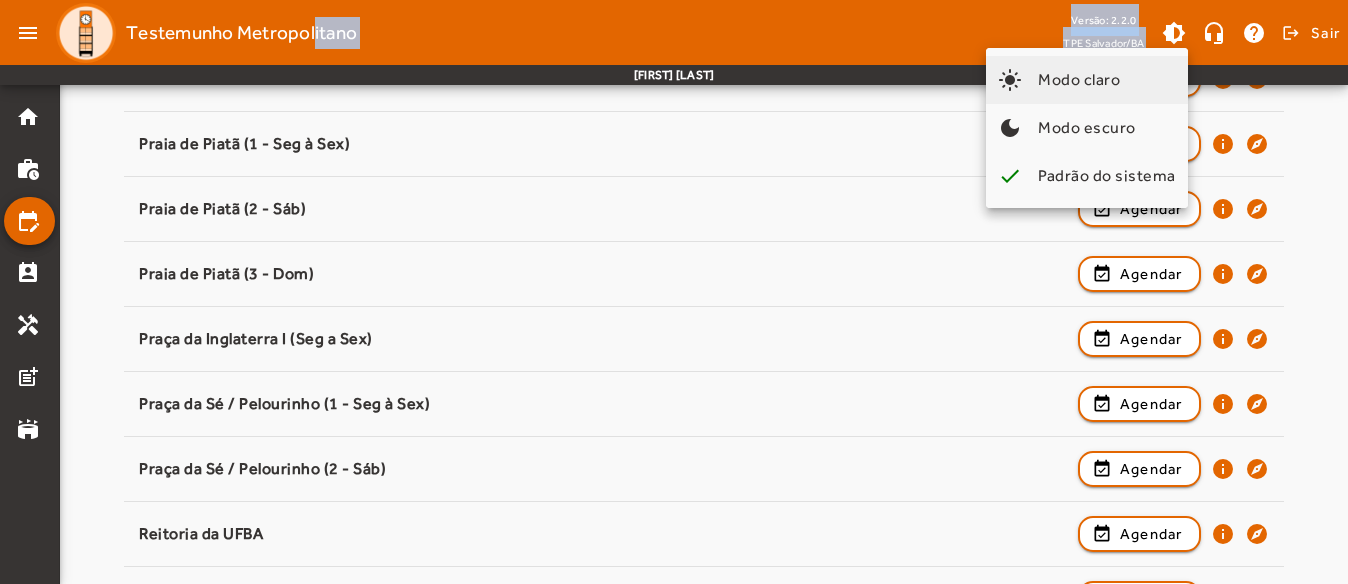 click on "light_mode  Modo claro" at bounding box center [1087, 80] 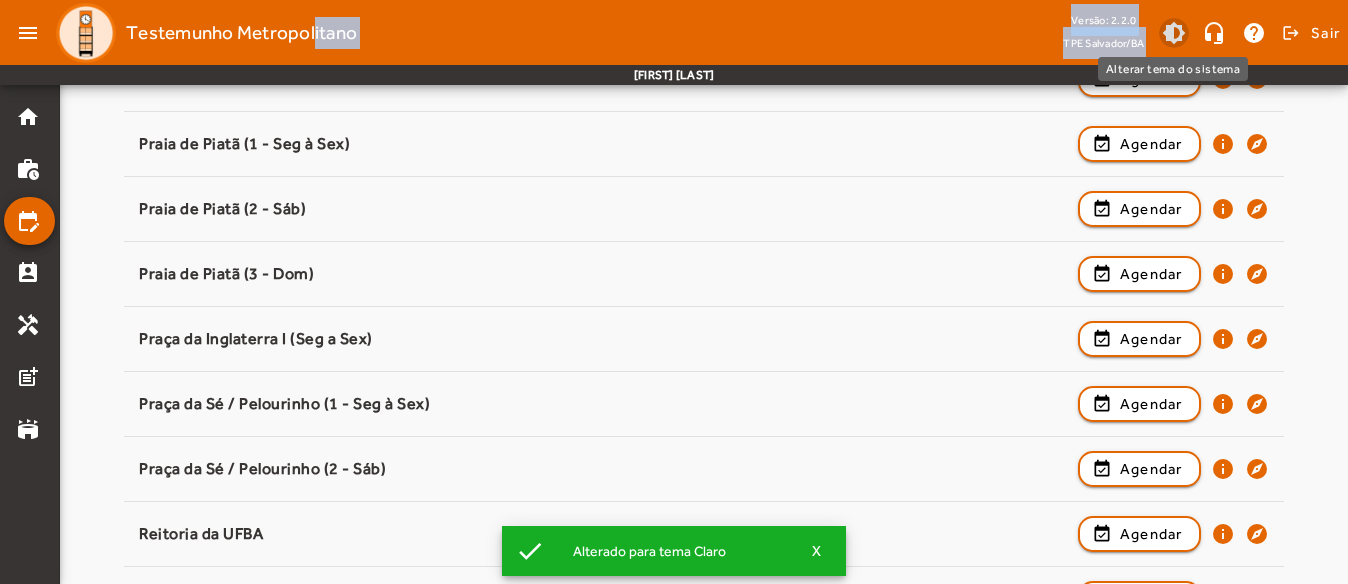 click 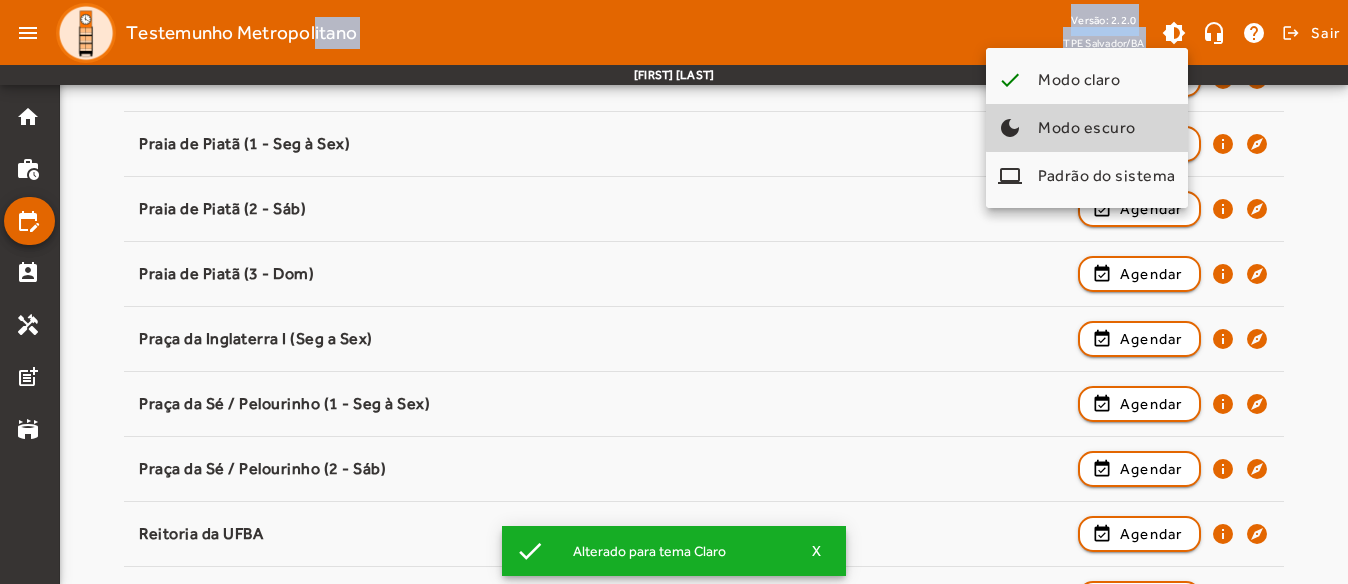 click on "Modo escuro" at bounding box center [1087, 127] 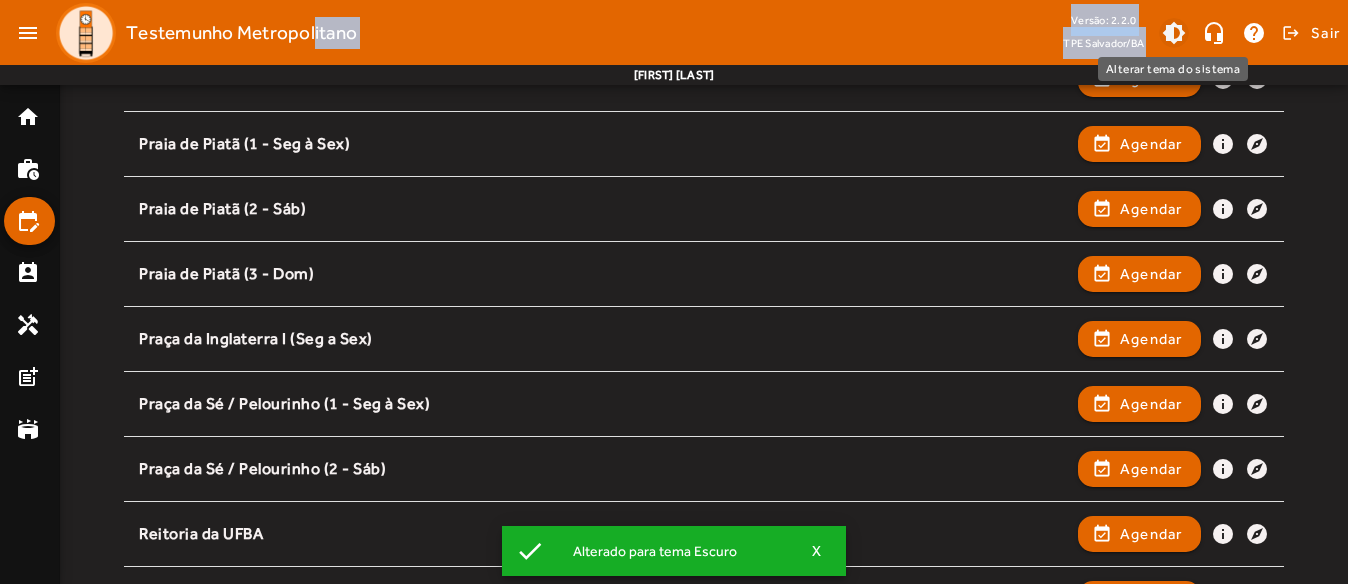 click 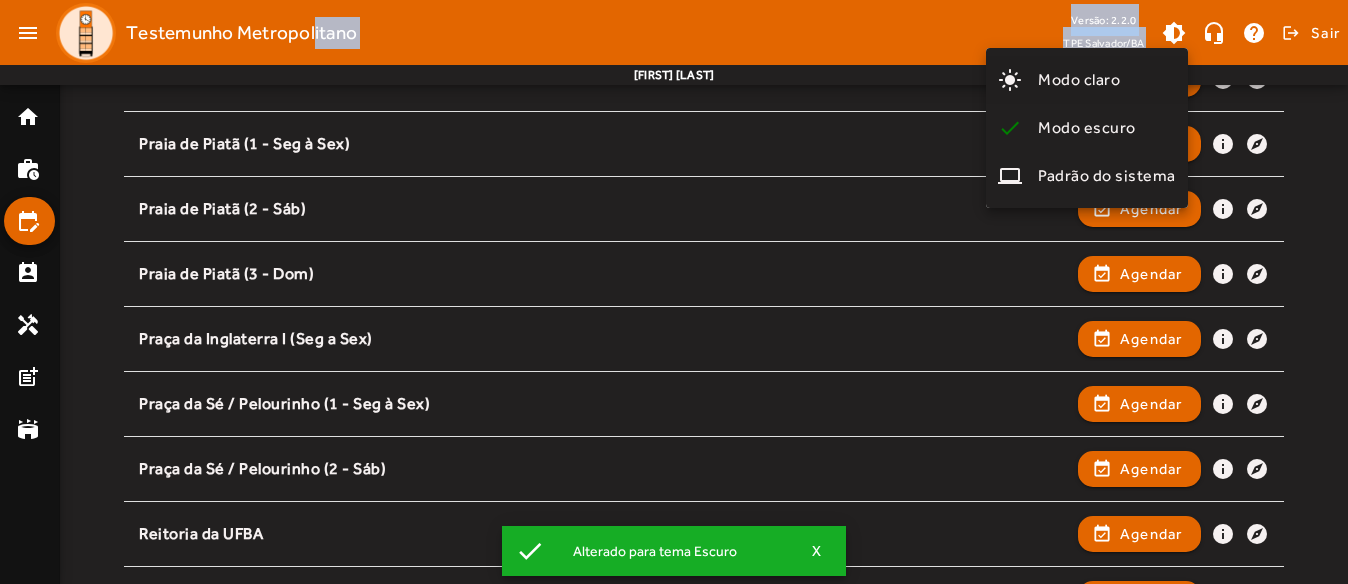 click on "light_mode  Modo claro" at bounding box center (1087, 80) 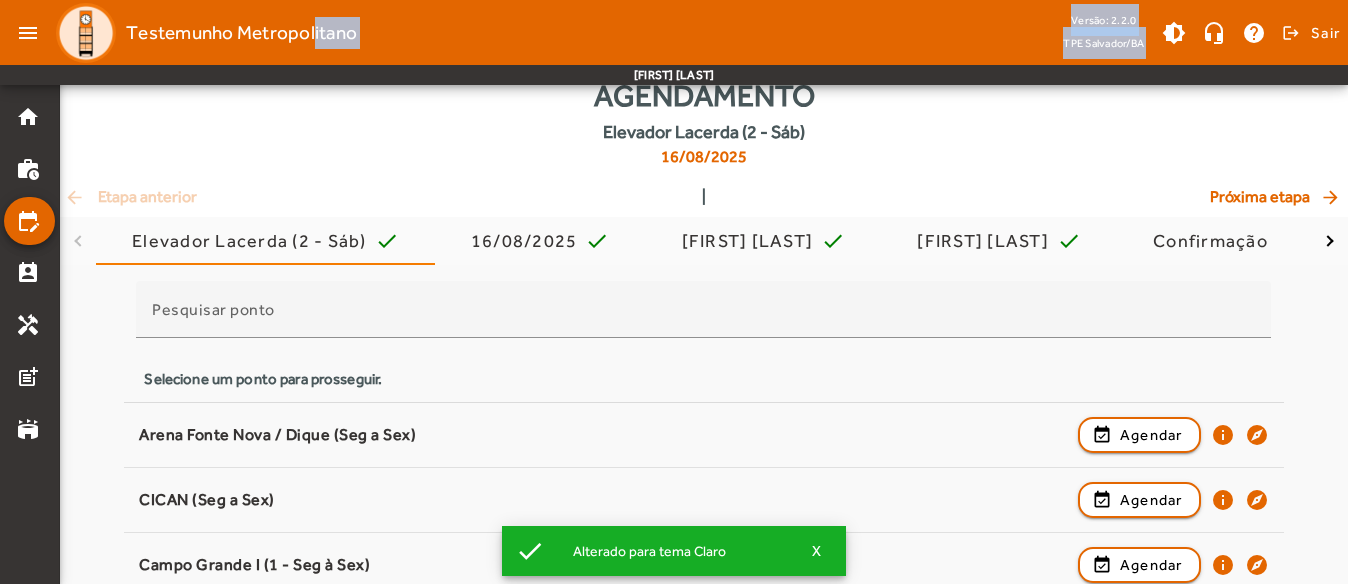 scroll, scrollTop: 0, scrollLeft: 0, axis: both 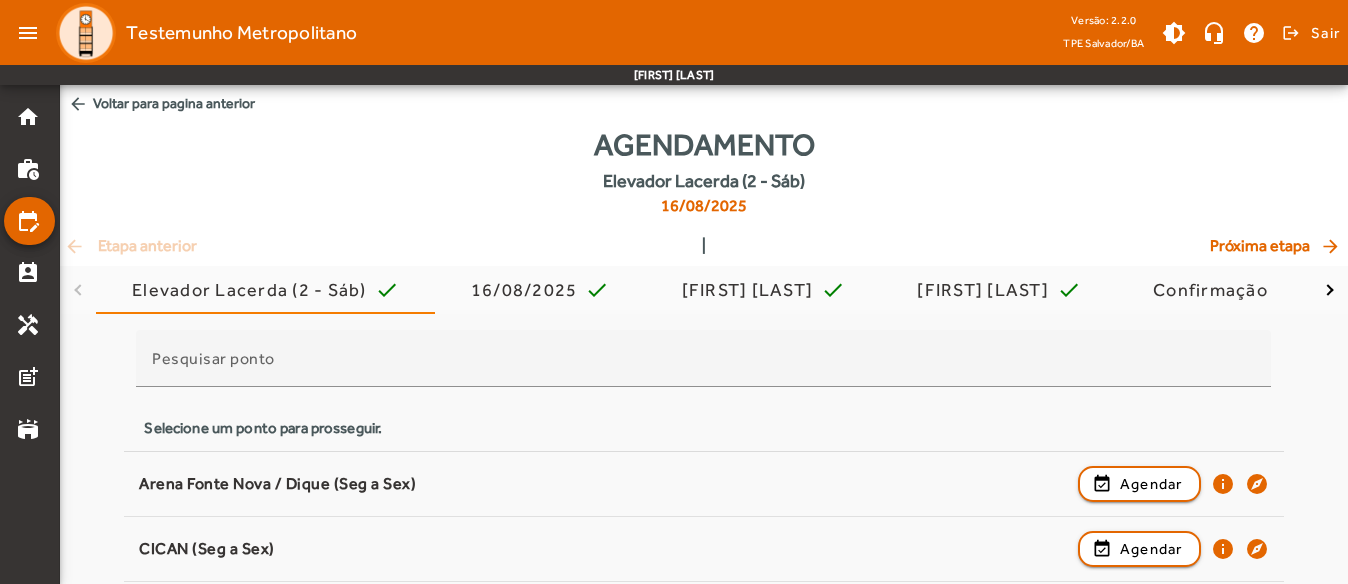 click on "Agendamento   Elevador Lacerda (2 - Sáb)   16/08/2025" 